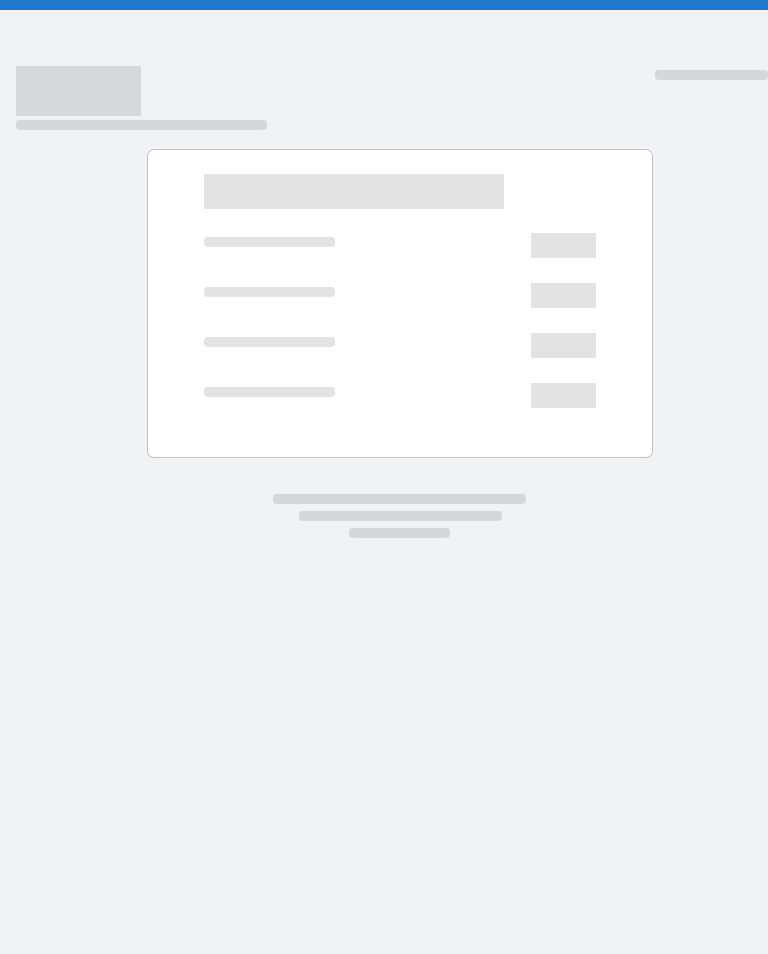 scroll, scrollTop: 0, scrollLeft: 0, axis: both 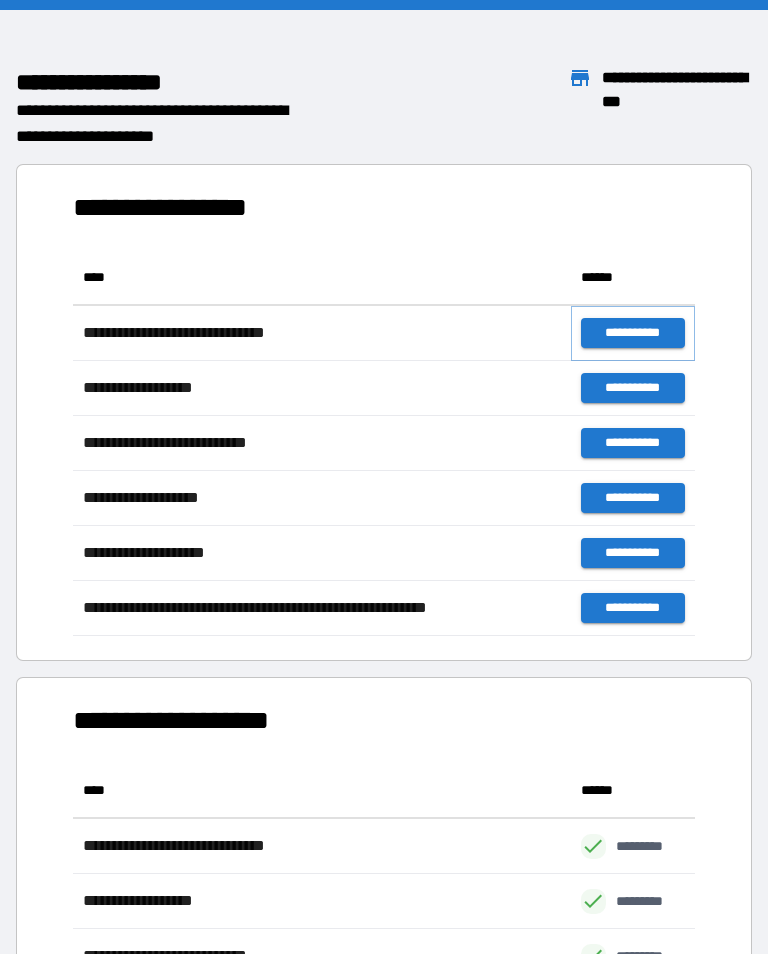 click on "**********" at bounding box center (633, 333) 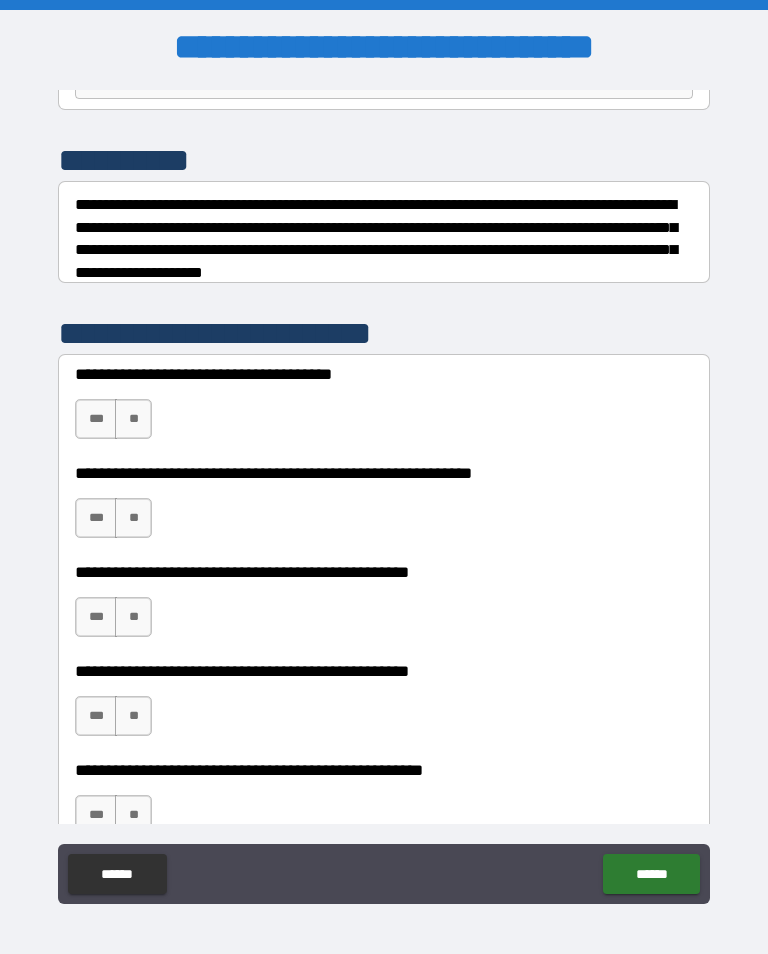 scroll, scrollTop: 229, scrollLeft: 0, axis: vertical 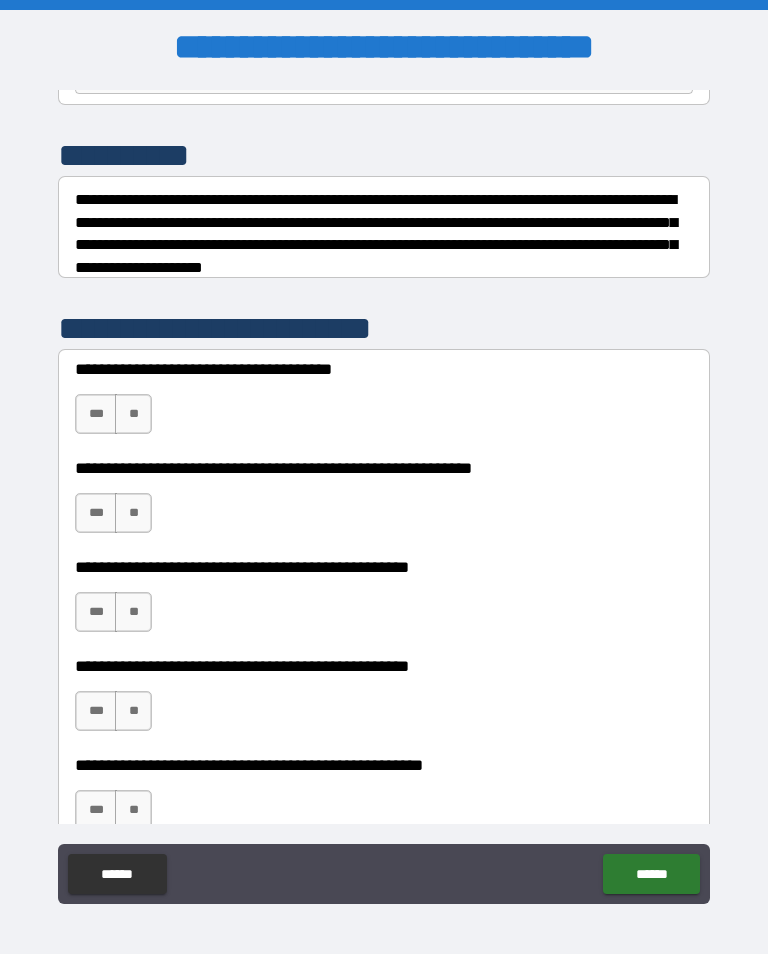 click on "***" at bounding box center (96, 414) 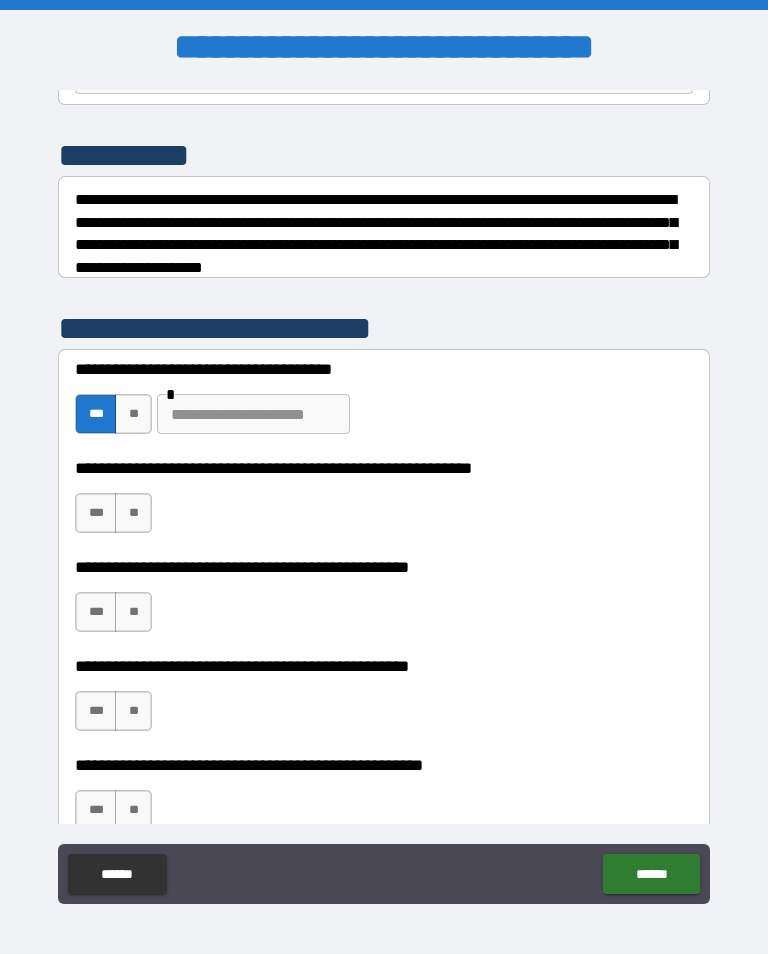 click on "**" at bounding box center [133, 513] 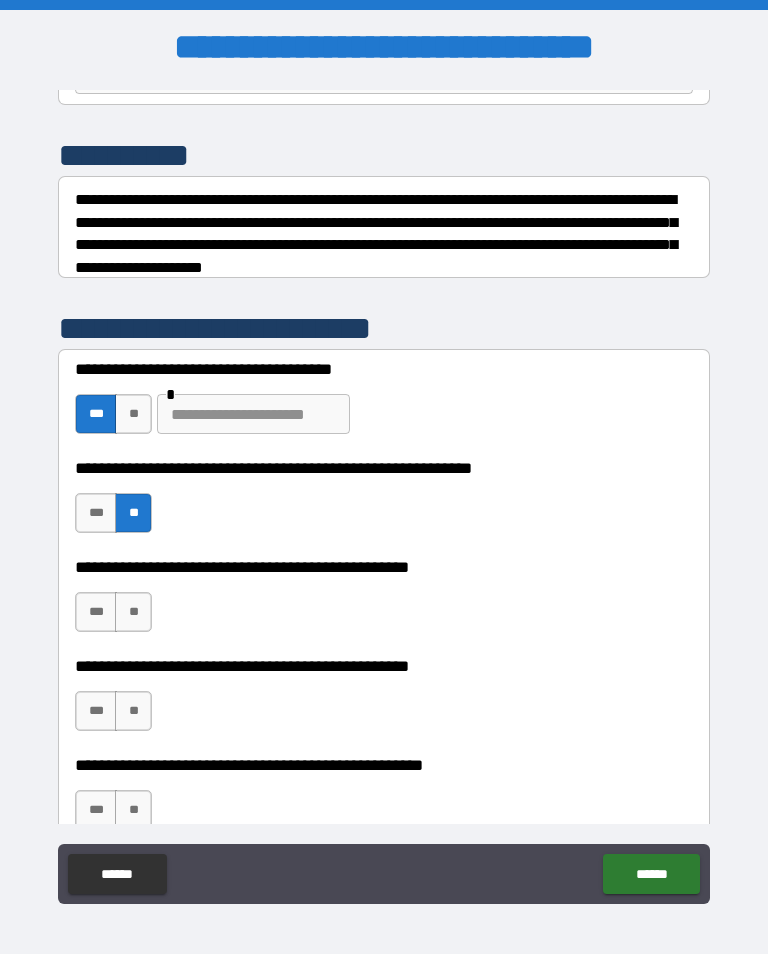click on "**" at bounding box center (133, 414) 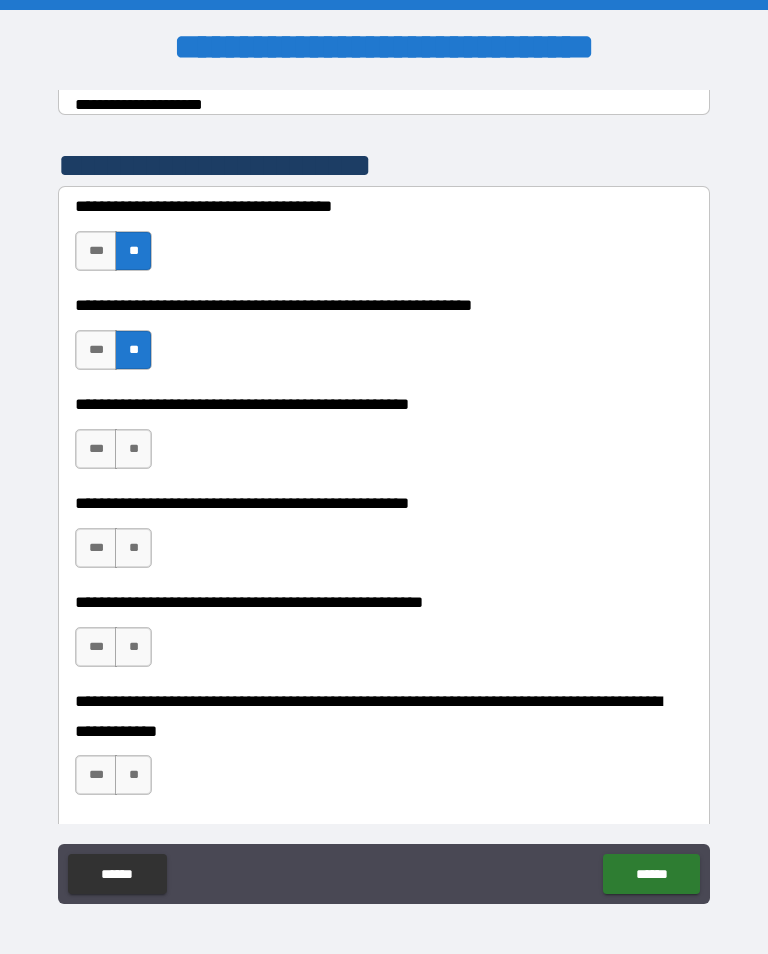scroll, scrollTop: 394, scrollLeft: 0, axis: vertical 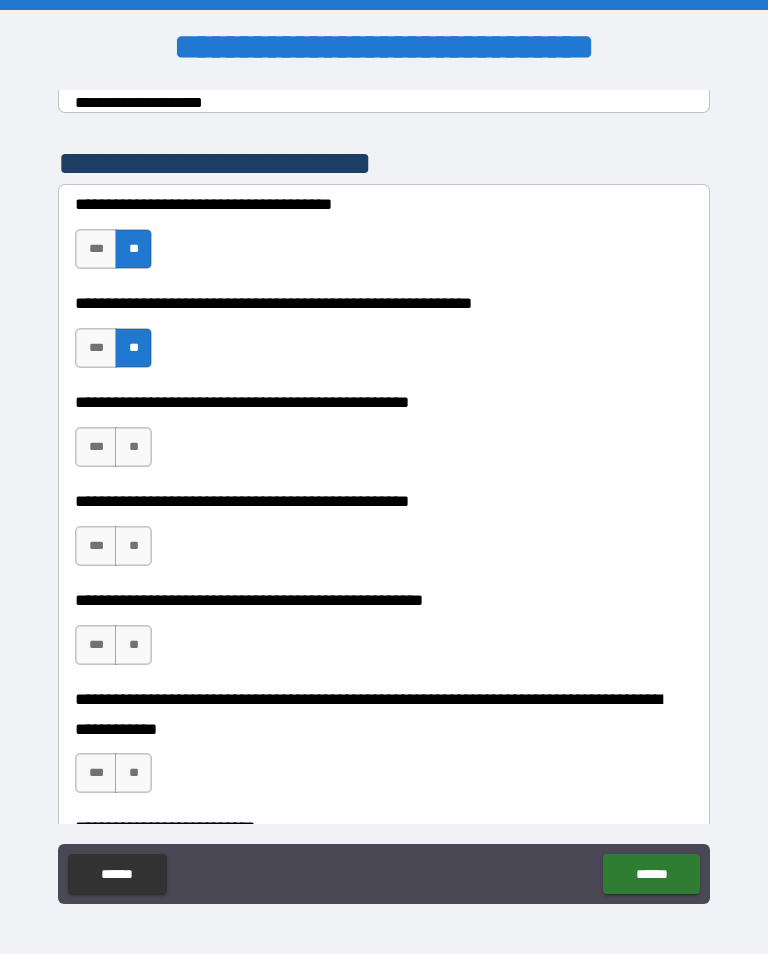 click on "**" at bounding box center [133, 447] 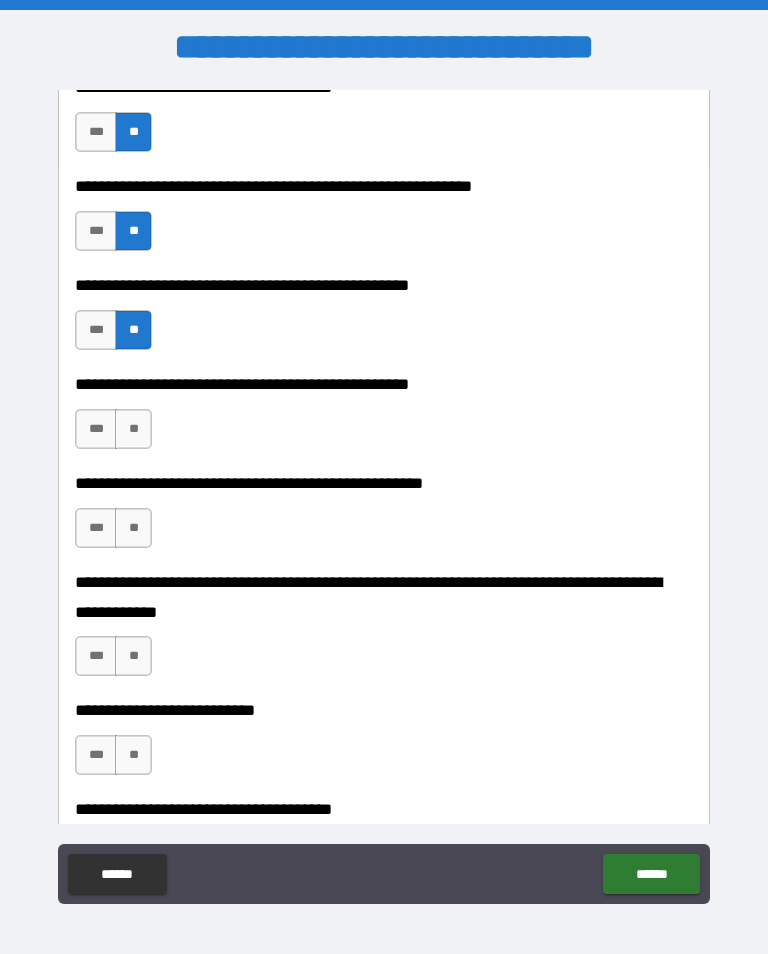 scroll, scrollTop: 516, scrollLeft: 0, axis: vertical 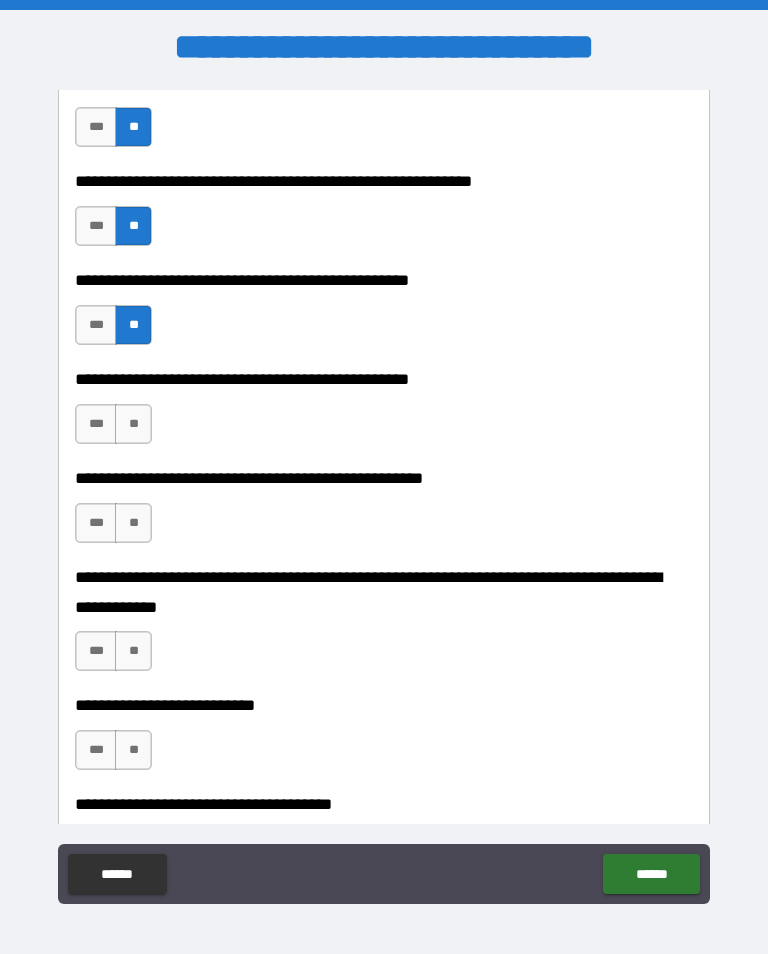 click on "**" at bounding box center [133, 523] 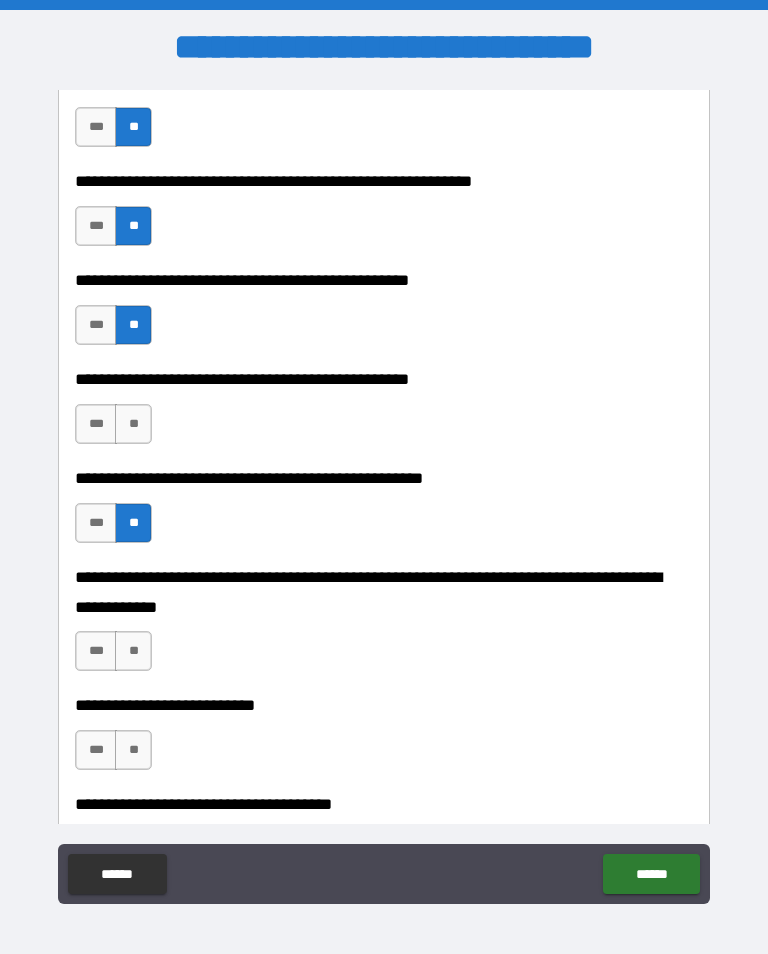 click on "***" at bounding box center (96, 424) 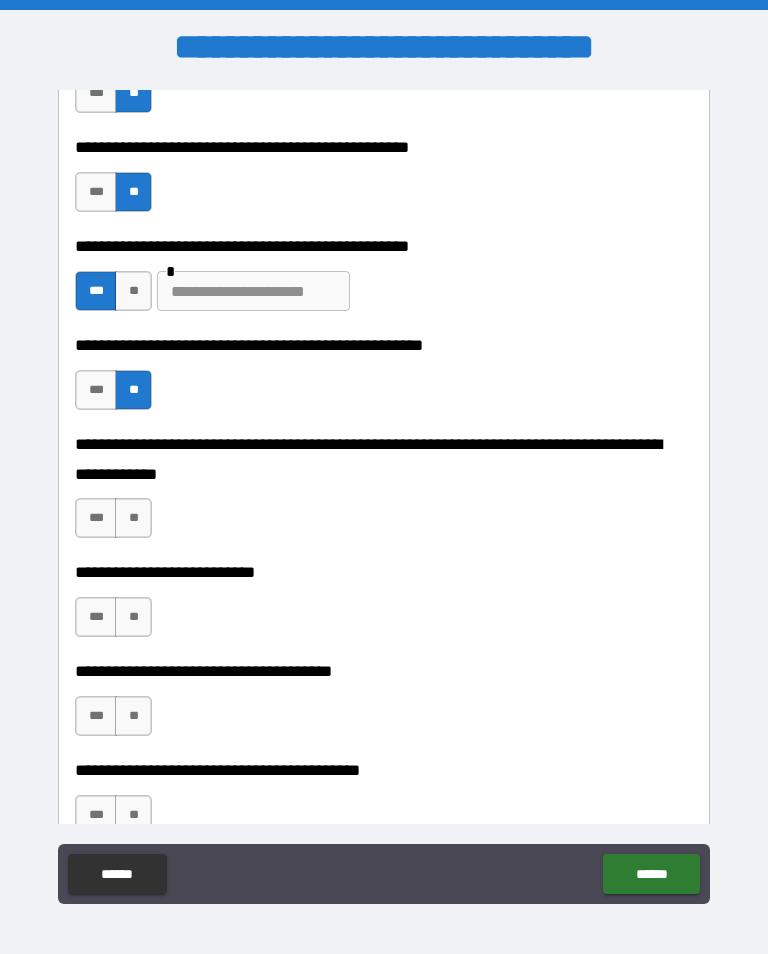 scroll, scrollTop: 653, scrollLeft: 0, axis: vertical 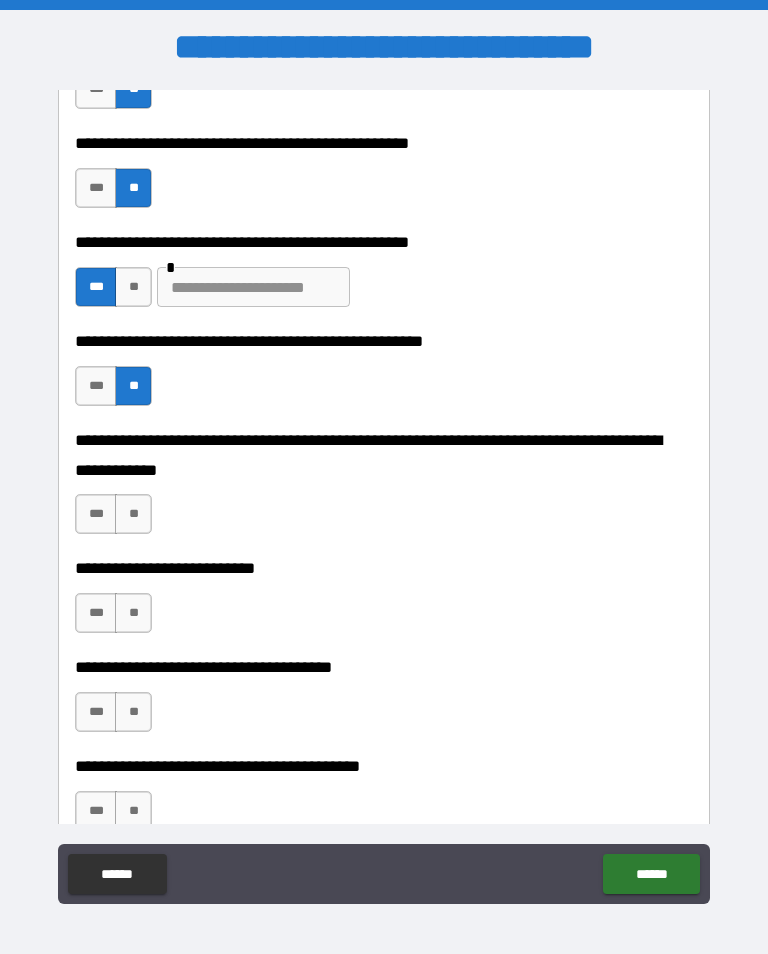 click on "**" at bounding box center [133, 514] 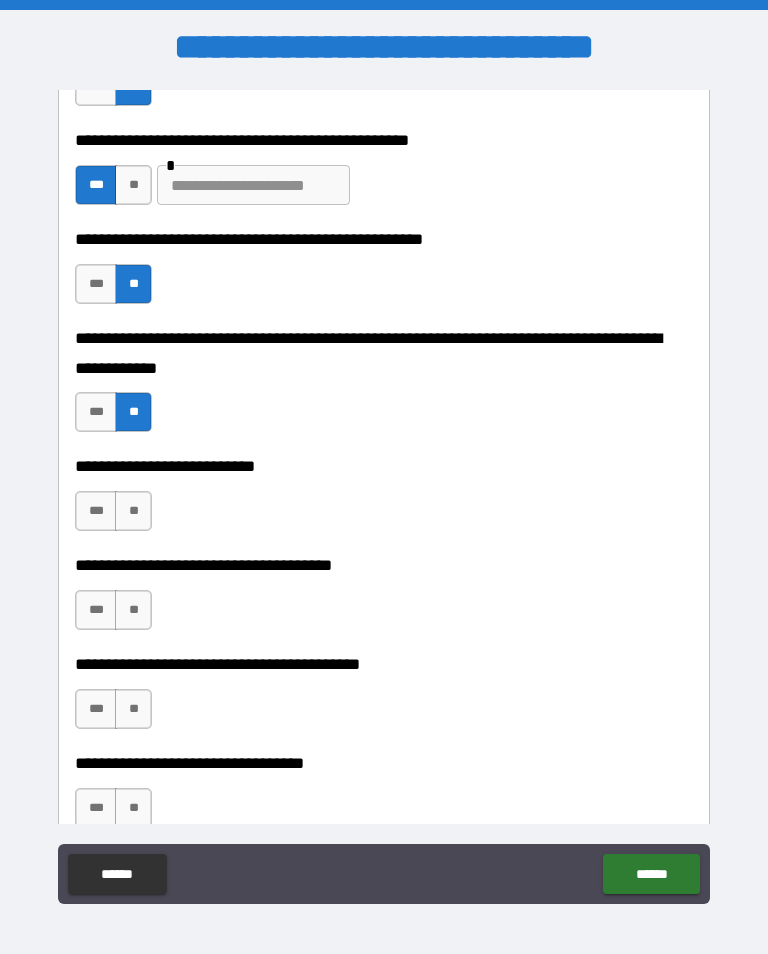 scroll, scrollTop: 756, scrollLeft: 0, axis: vertical 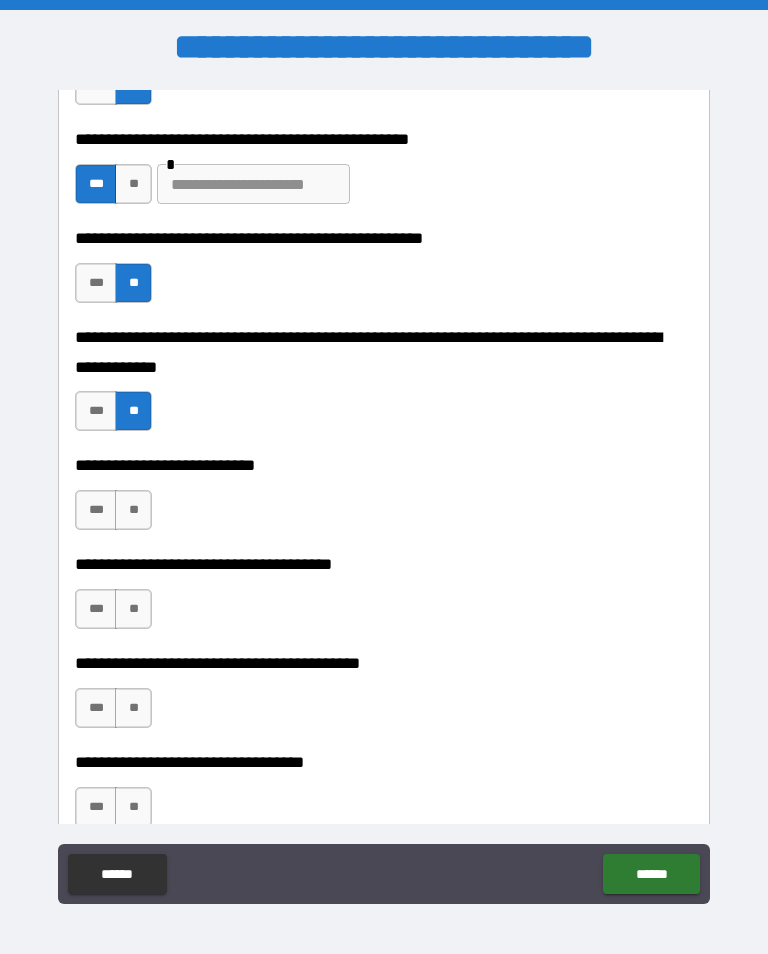 click on "**" at bounding box center (133, 510) 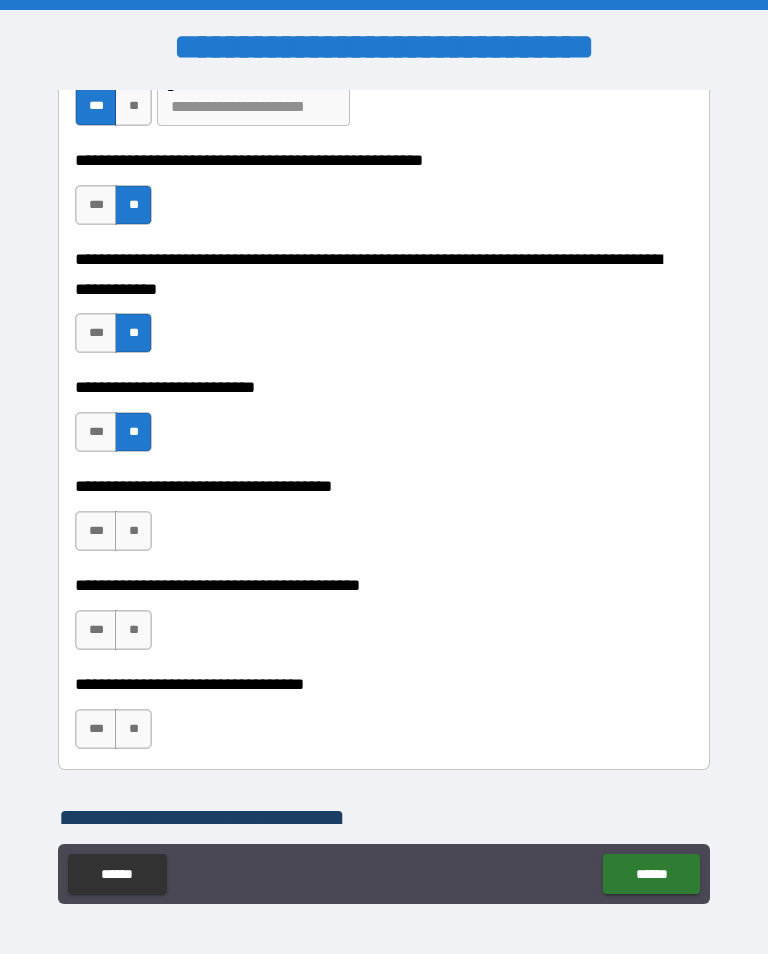 scroll, scrollTop: 833, scrollLeft: 0, axis: vertical 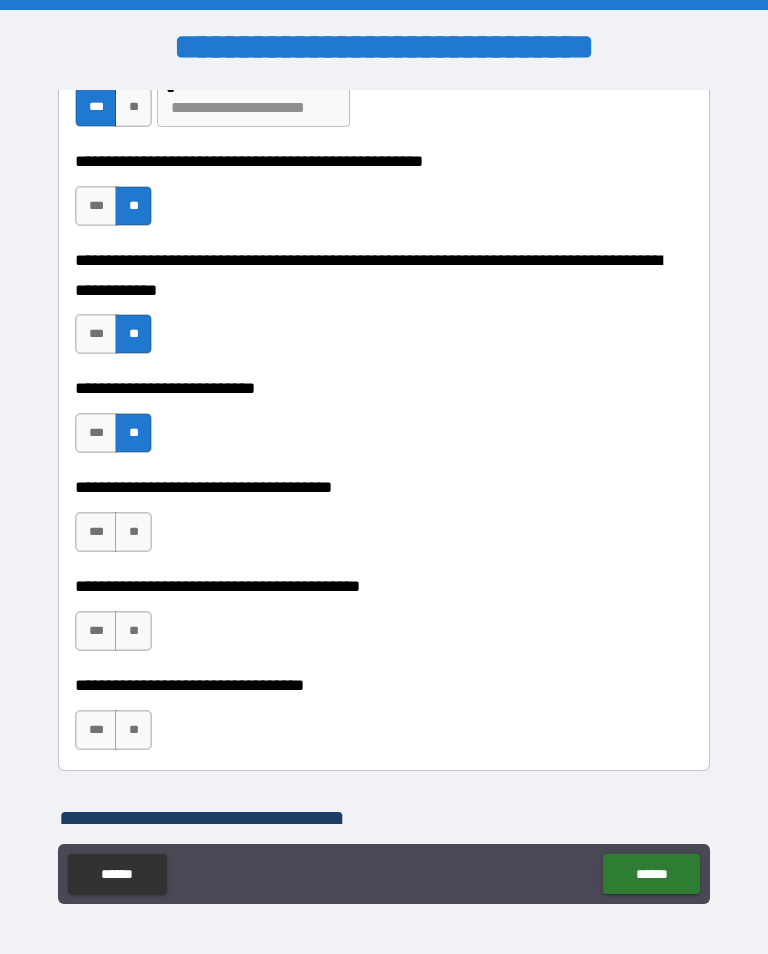click on "**" at bounding box center (133, 532) 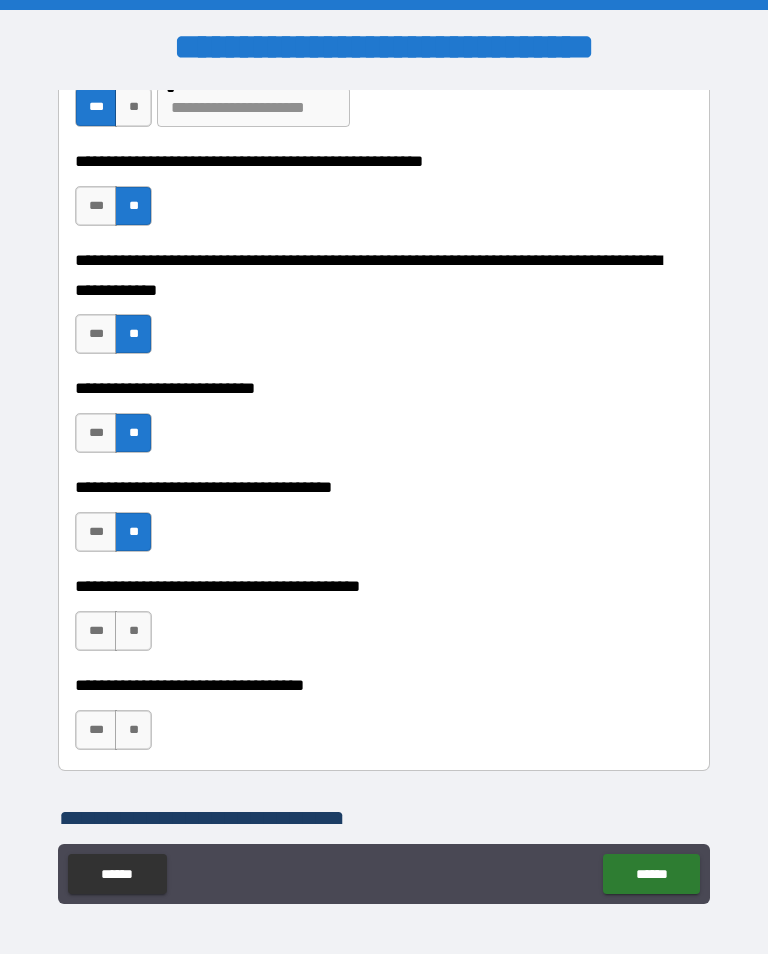 click on "**" at bounding box center (133, 631) 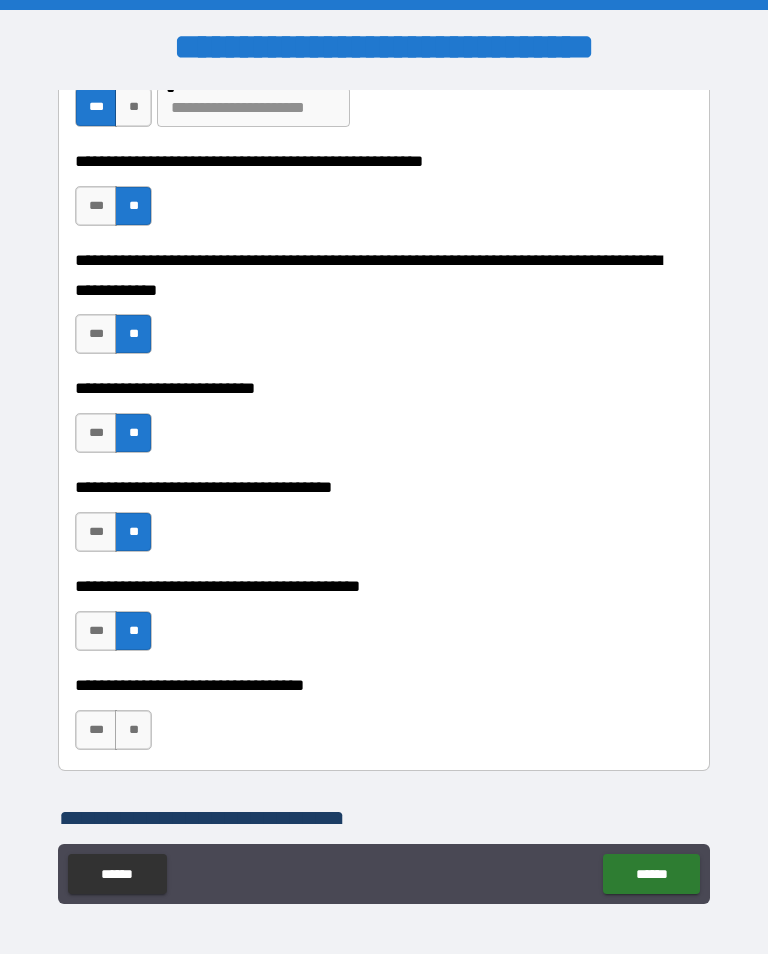 click on "**" at bounding box center [133, 730] 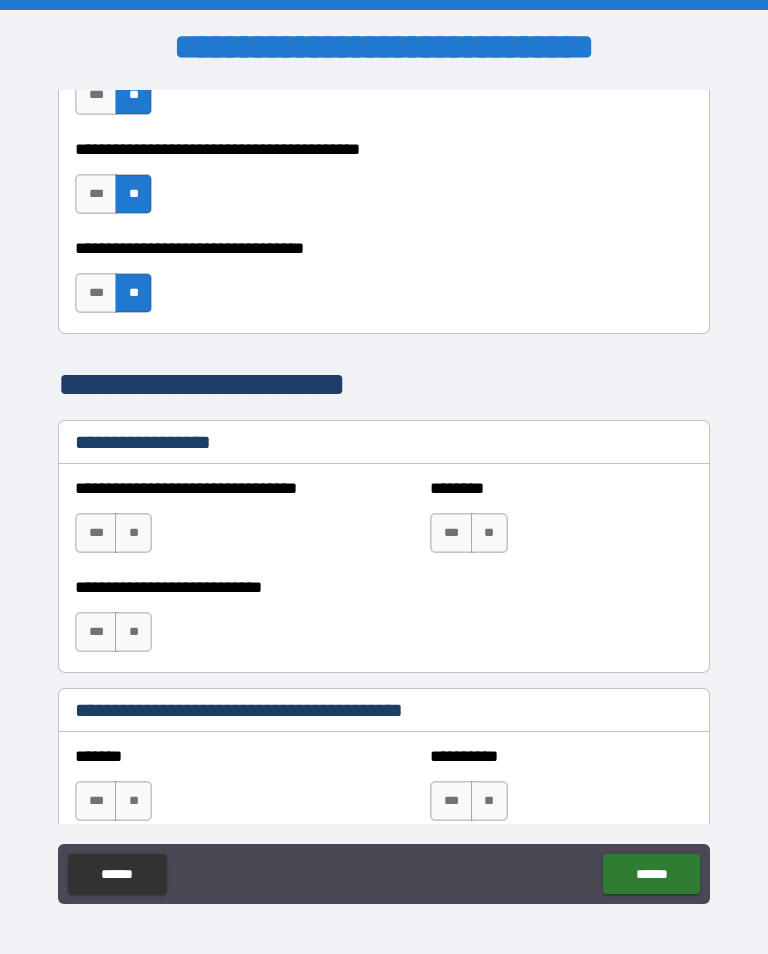 scroll, scrollTop: 1273, scrollLeft: 0, axis: vertical 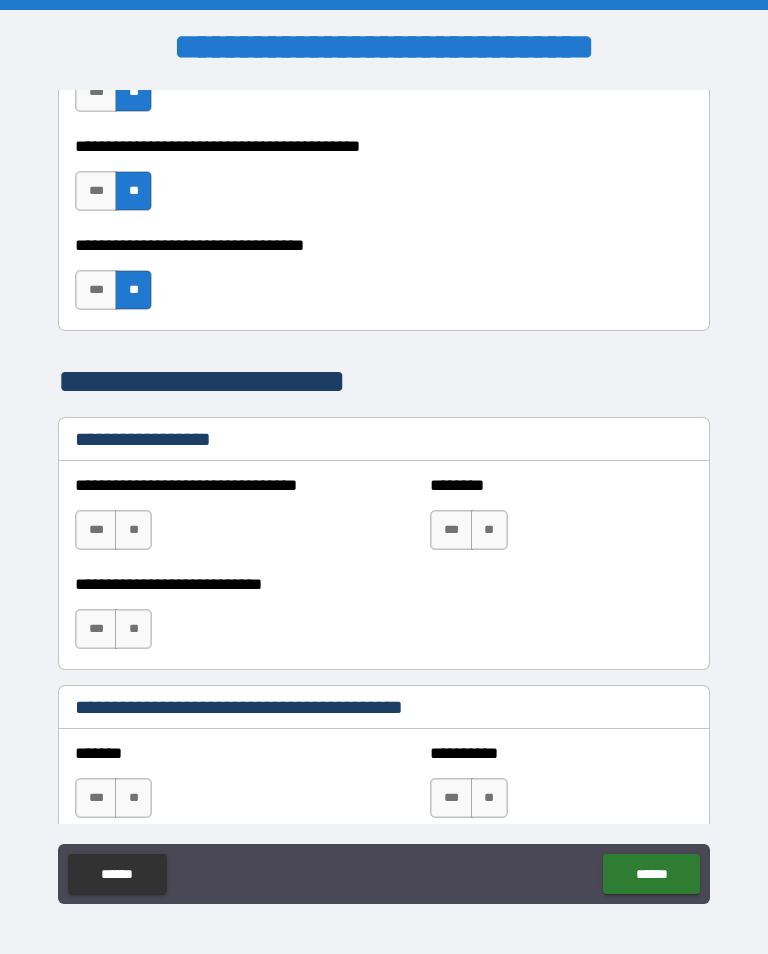 click on "**" at bounding box center [133, 530] 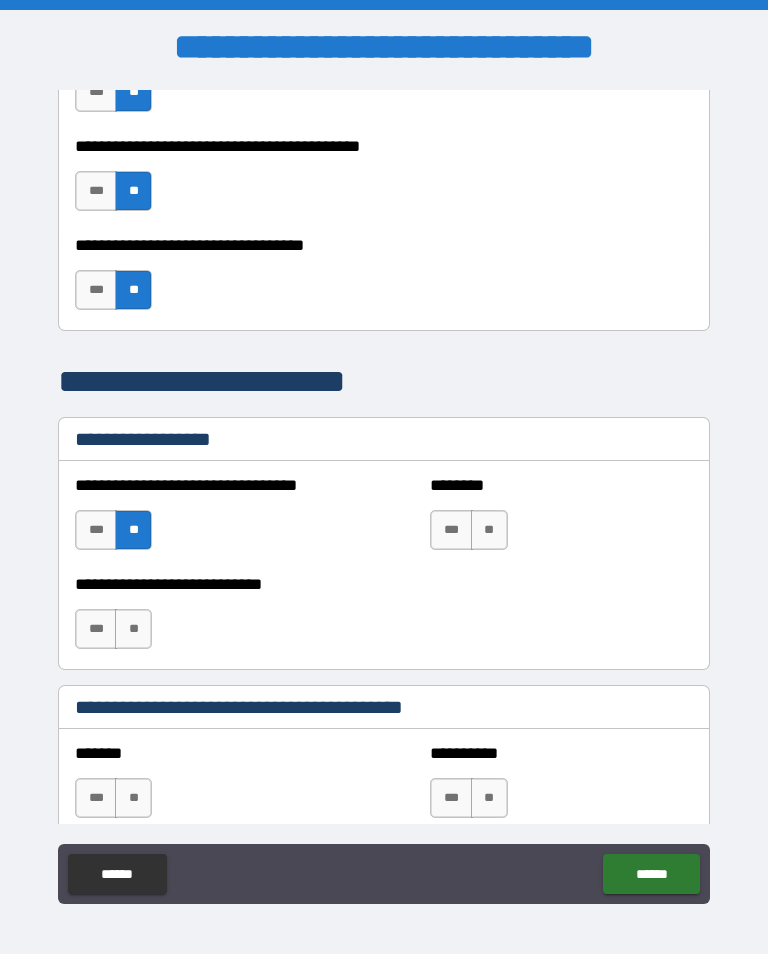 click on "**" at bounding box center [489, 530] 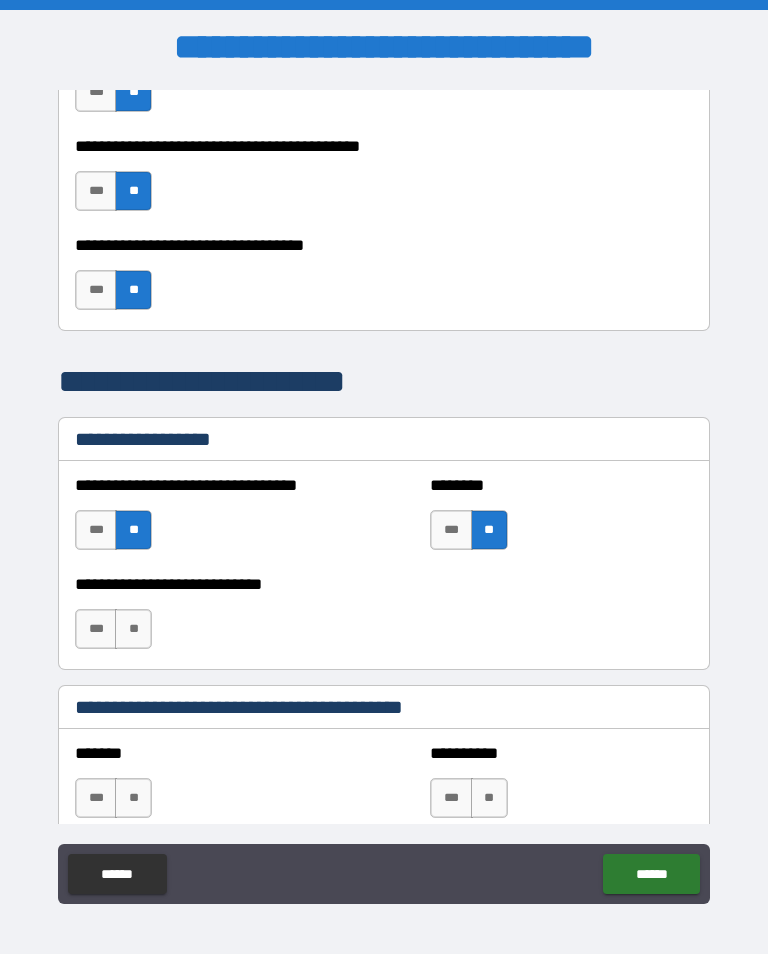 click on "**" at bounding box center (133, 629) 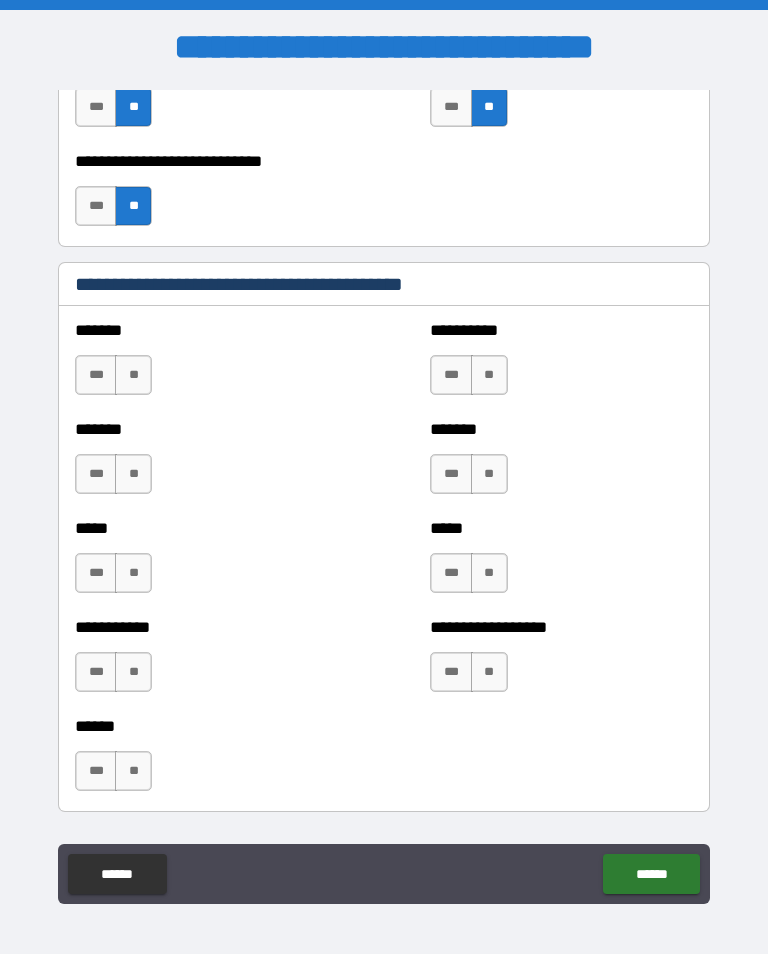 scroll, scrollTop: 1705, scrollLeft: 0, axis: vertical 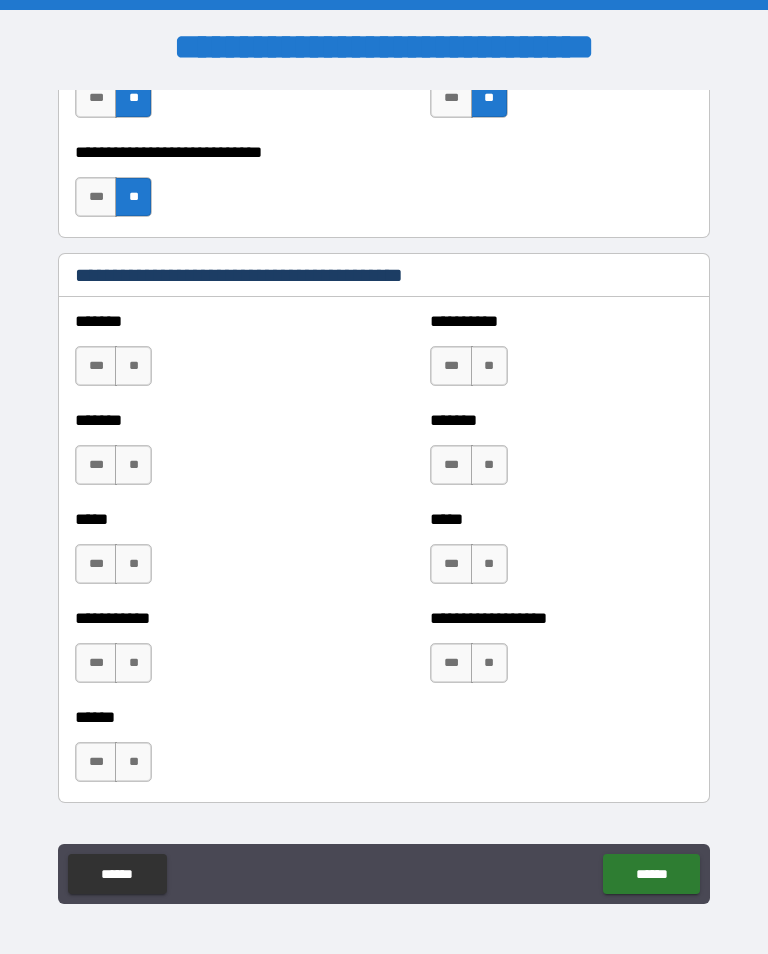 click on "**" at bounding box center [133, 366] 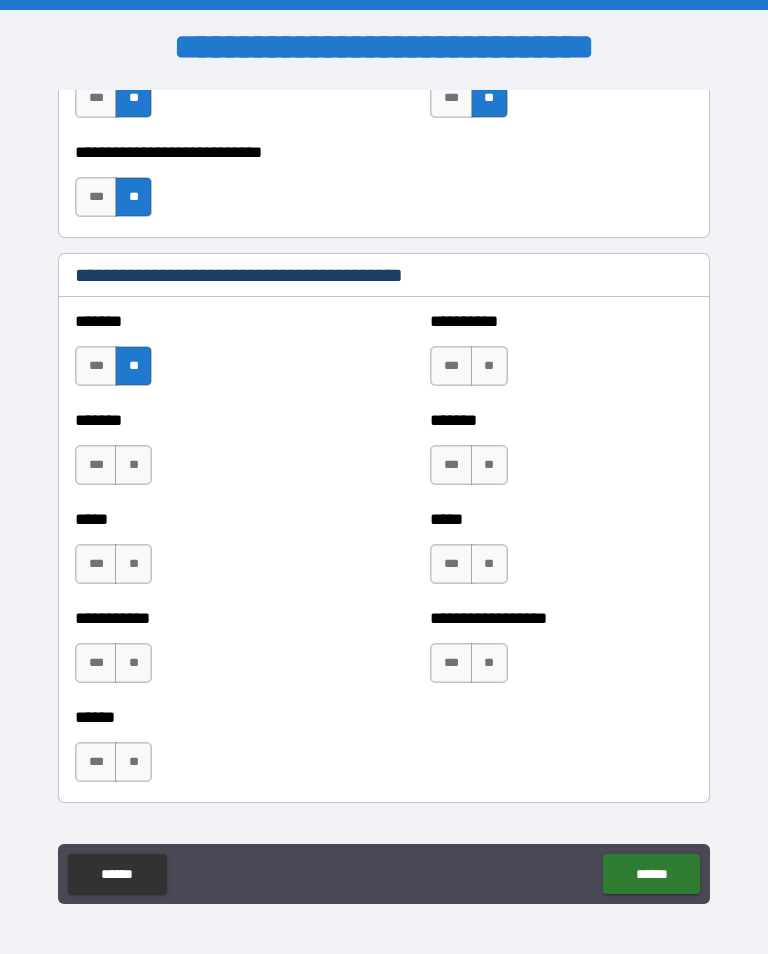 click on "**" at bounding box center [133, 465] 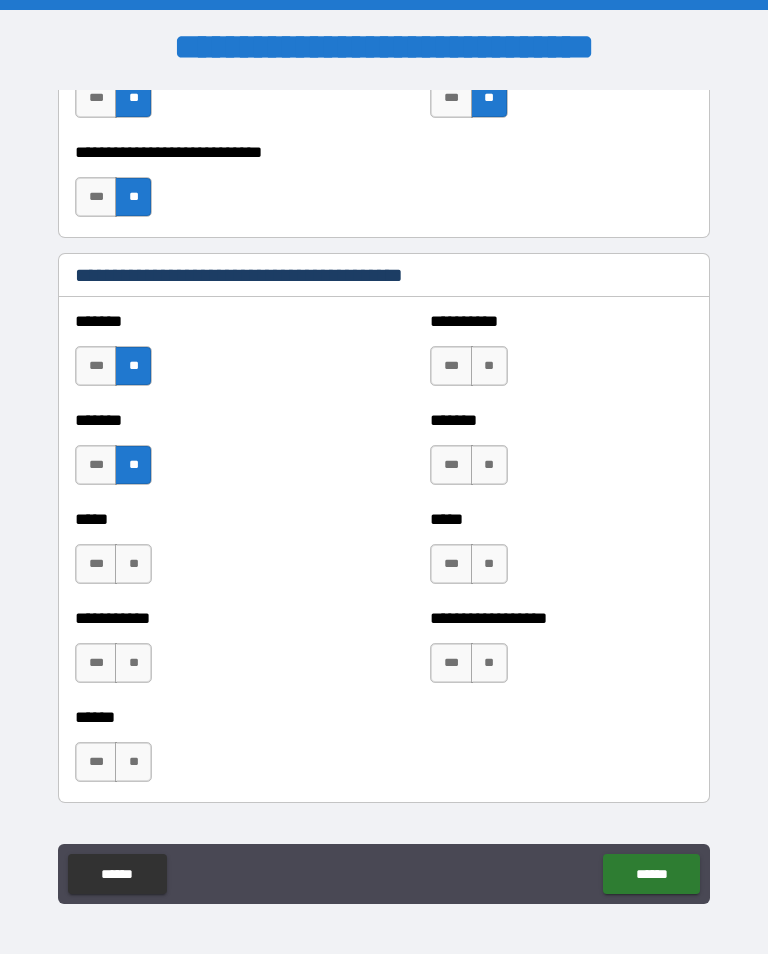 click on "**" at bounding box center (133, 564) 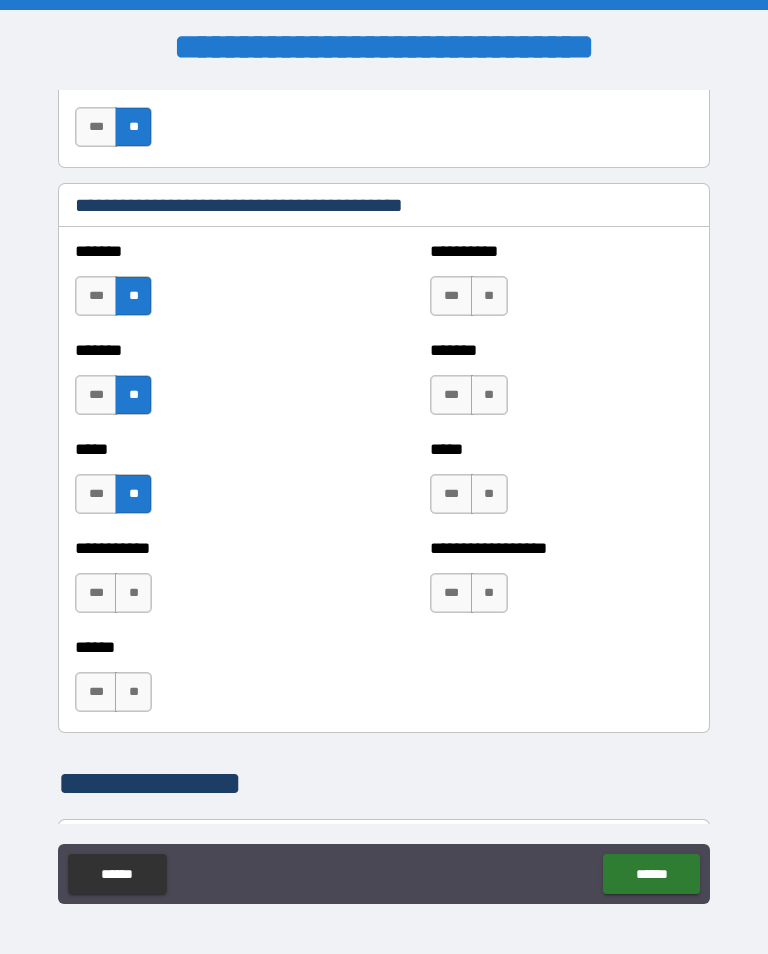 scroll, scrollTop: 1787, scrollLeft: 0, axis: vertical 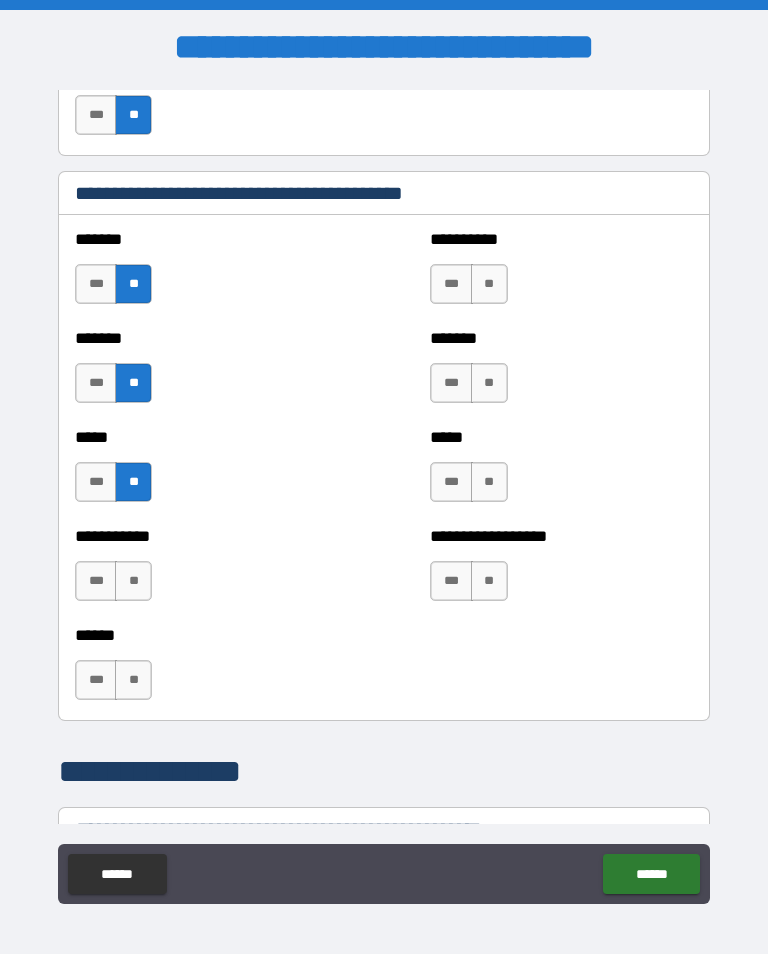 click on "**" at bounding box center [133, 581] 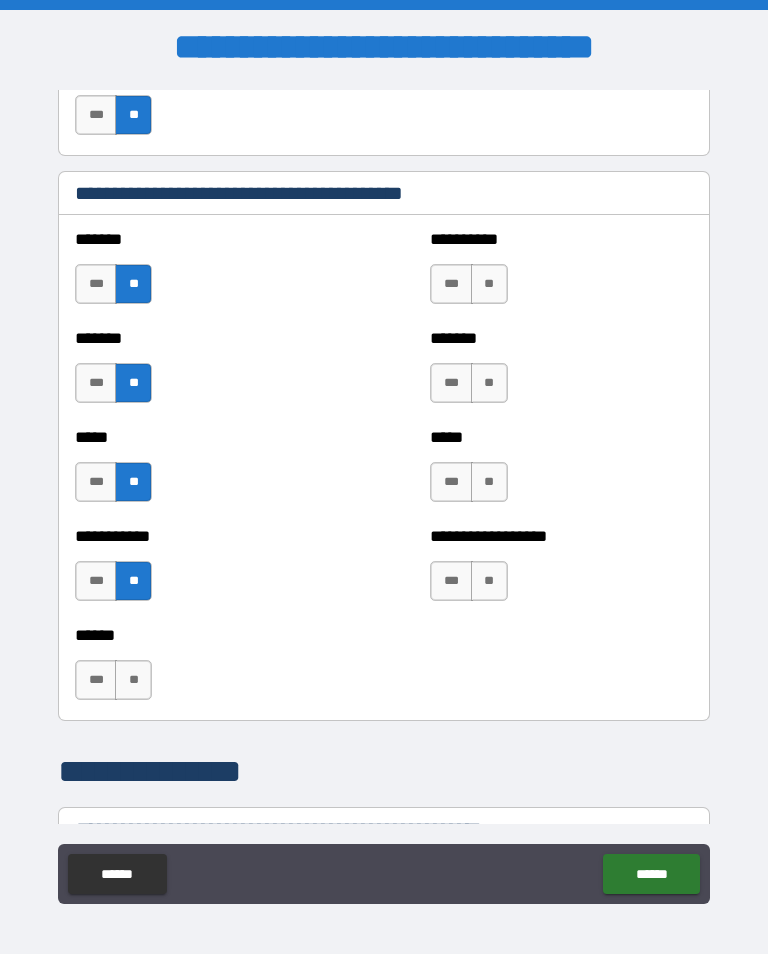 click on "**" at bounding box center [489, 482] 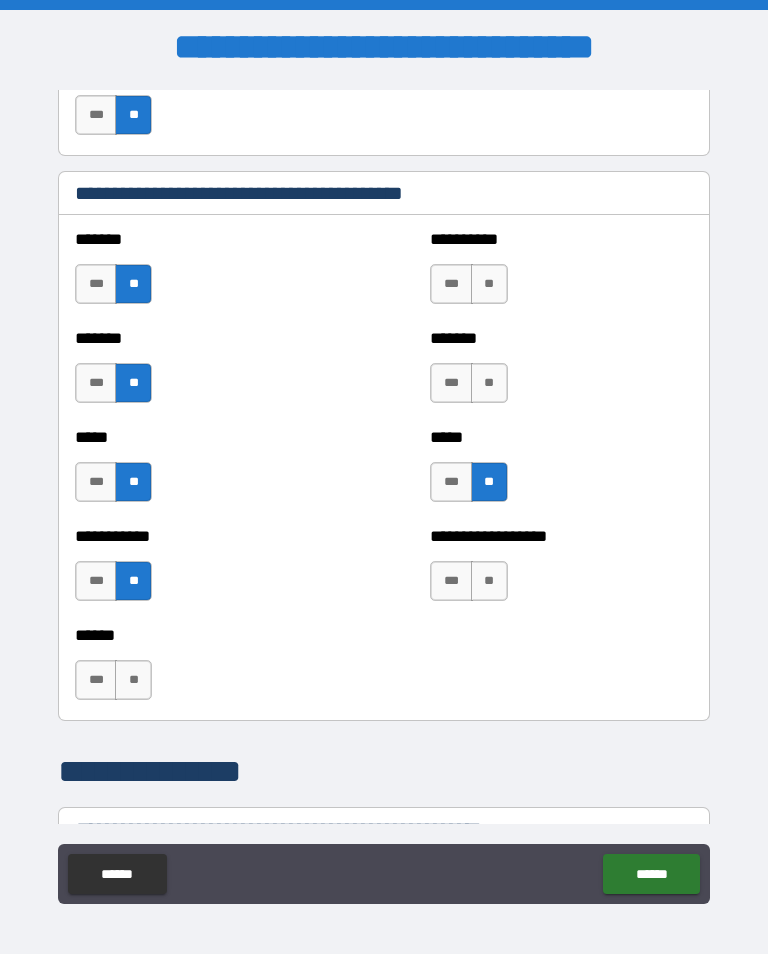 click on "**" at bounding box center (489, 383) 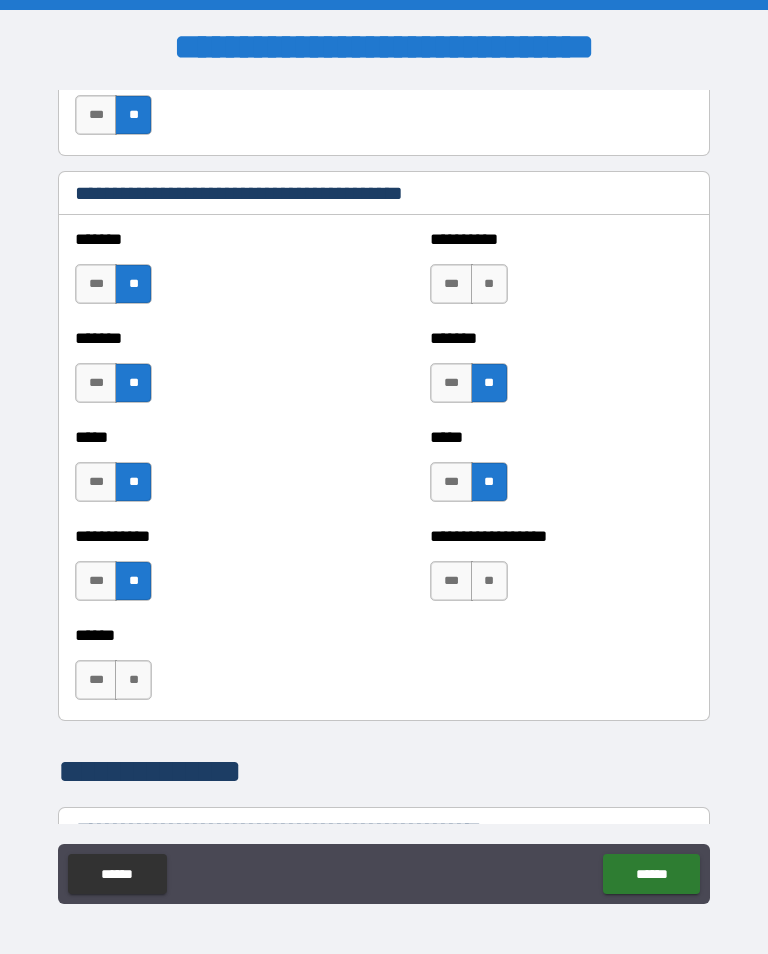 click on "**********" at bounding box center (561, 274) 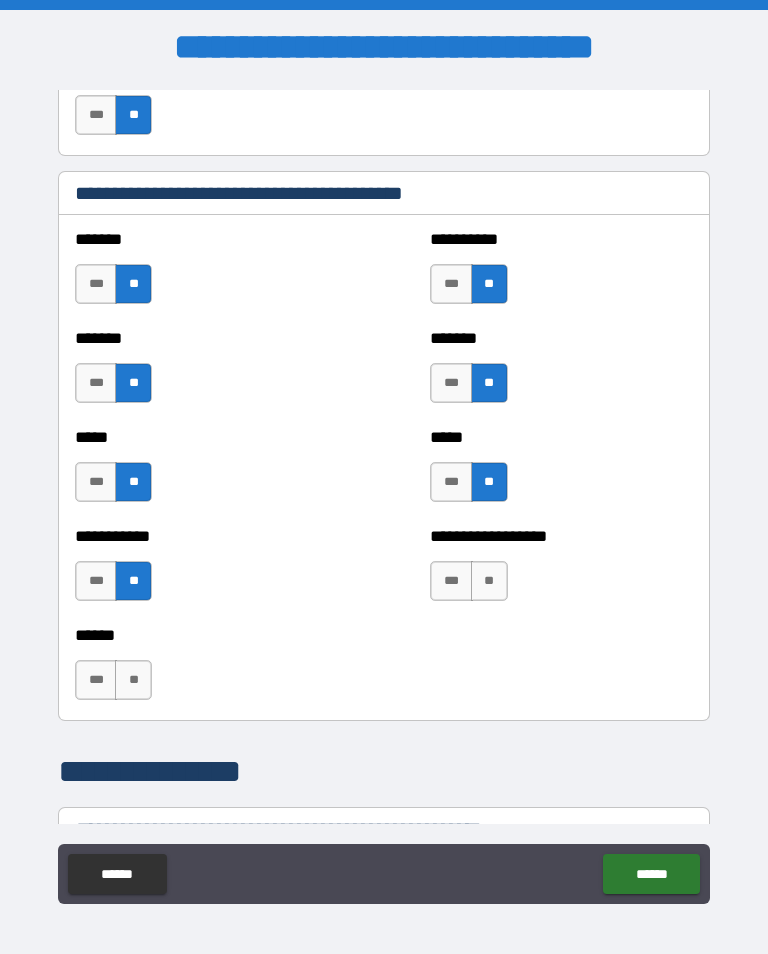 click on "**" at bounding box center (489, 581) 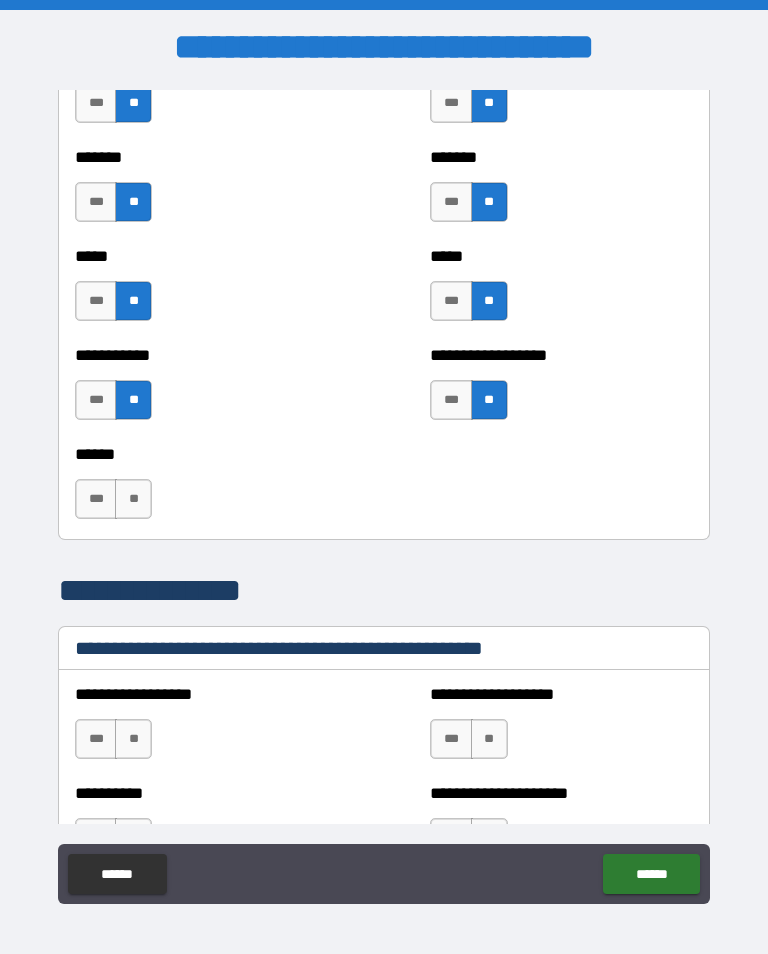 scroll, scrollTop: 1969, scrollLeft: 0, axis: vertical 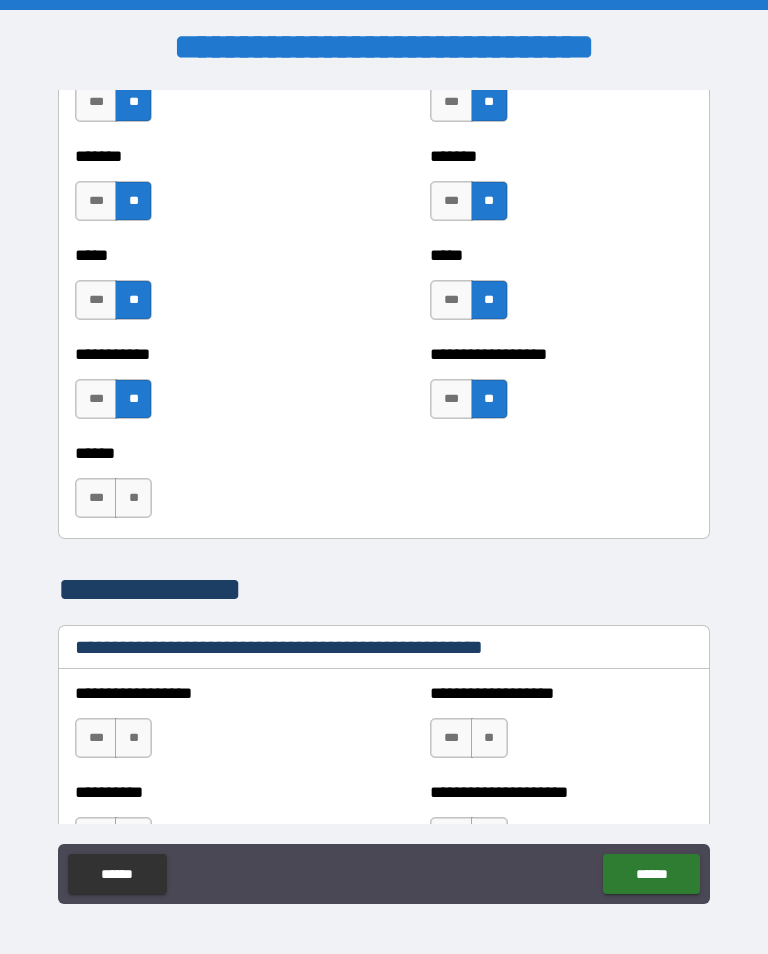 click on "**" at bounding box center [133, 498] 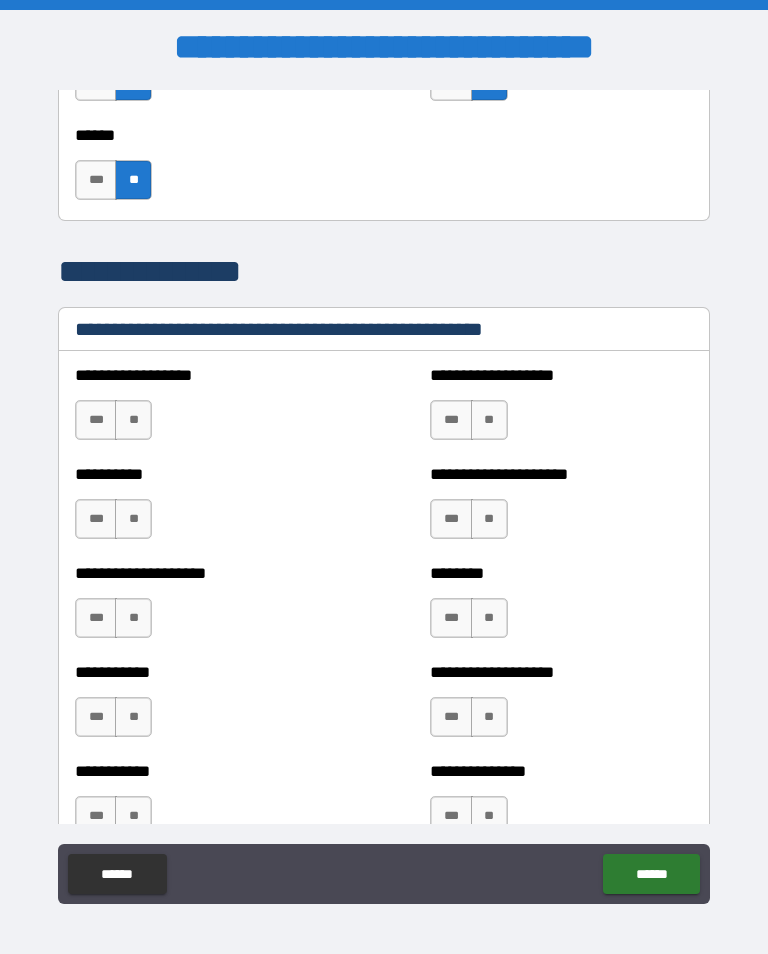 scroll, scrollTop: 2290, scrollLeft: 0, axis: vertical 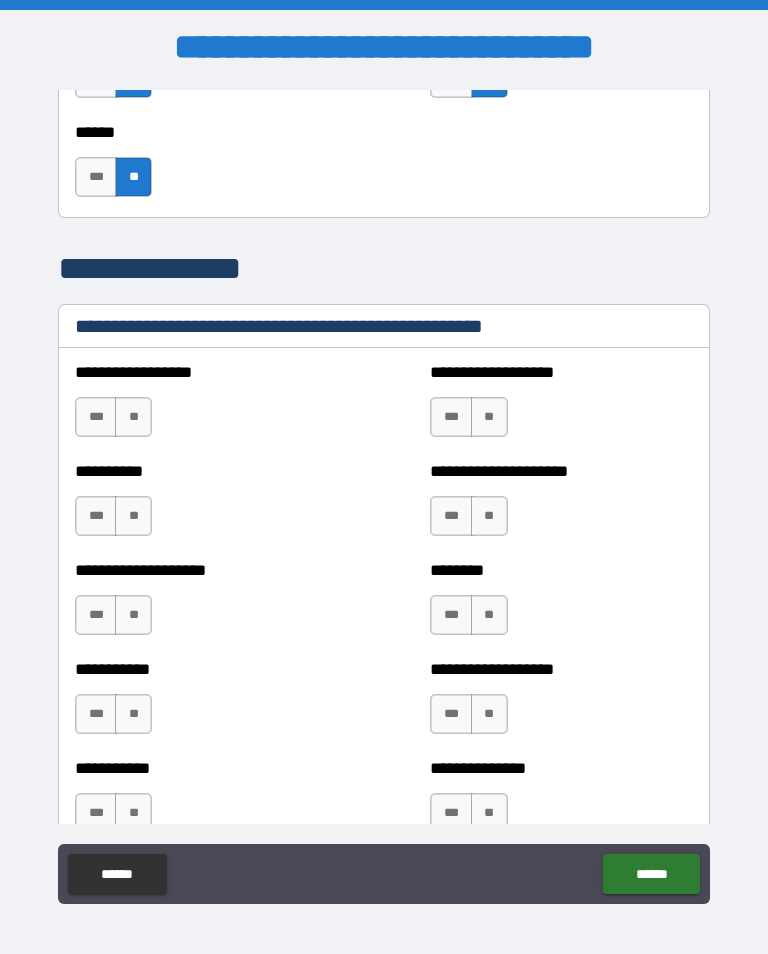 click on "**" at bounding box center [133, 417] 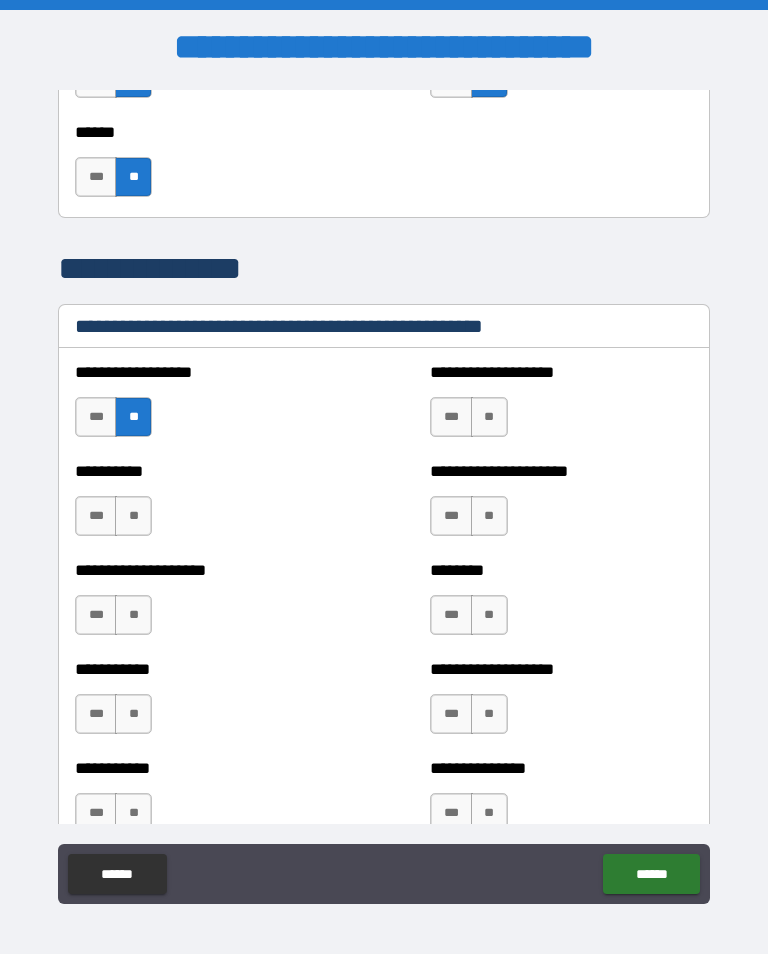 click on "**" at bounding box center (133, 516) 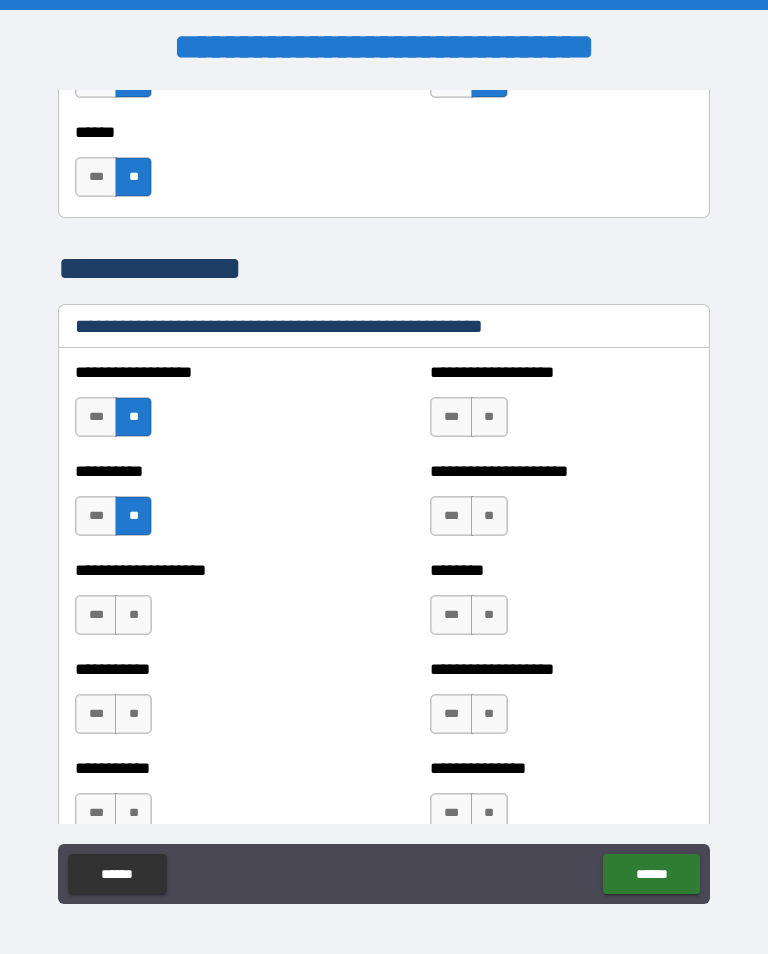 click on "**" at bounding box center (133, 615) 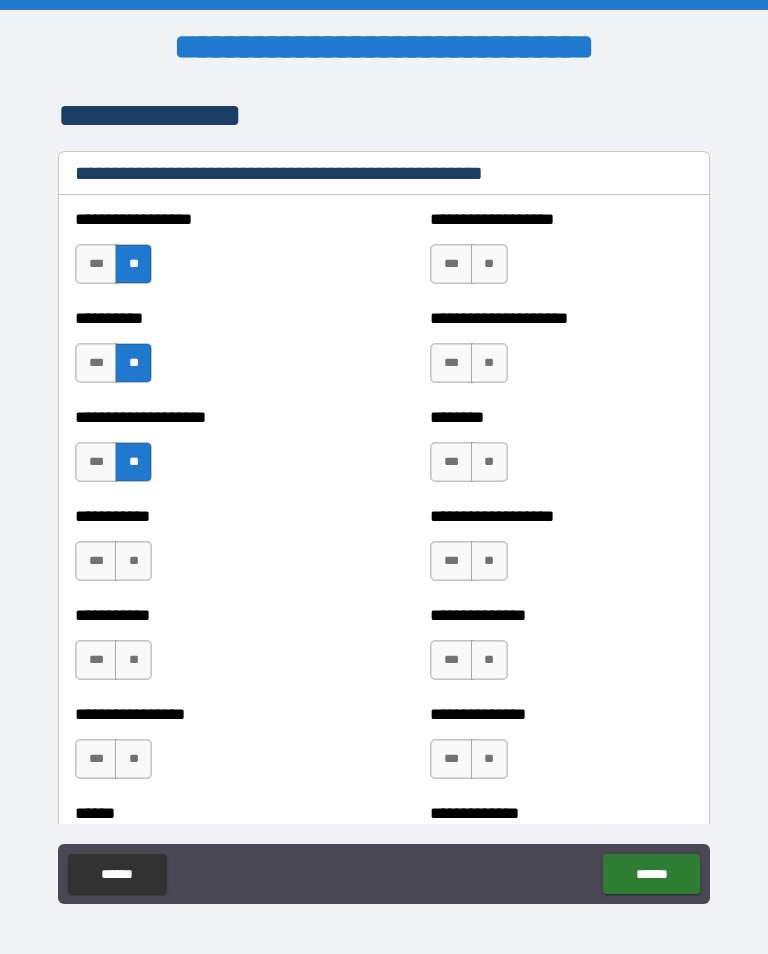 scroll, scrollTop: 2491, scrollLeft: 0, axis: vertical 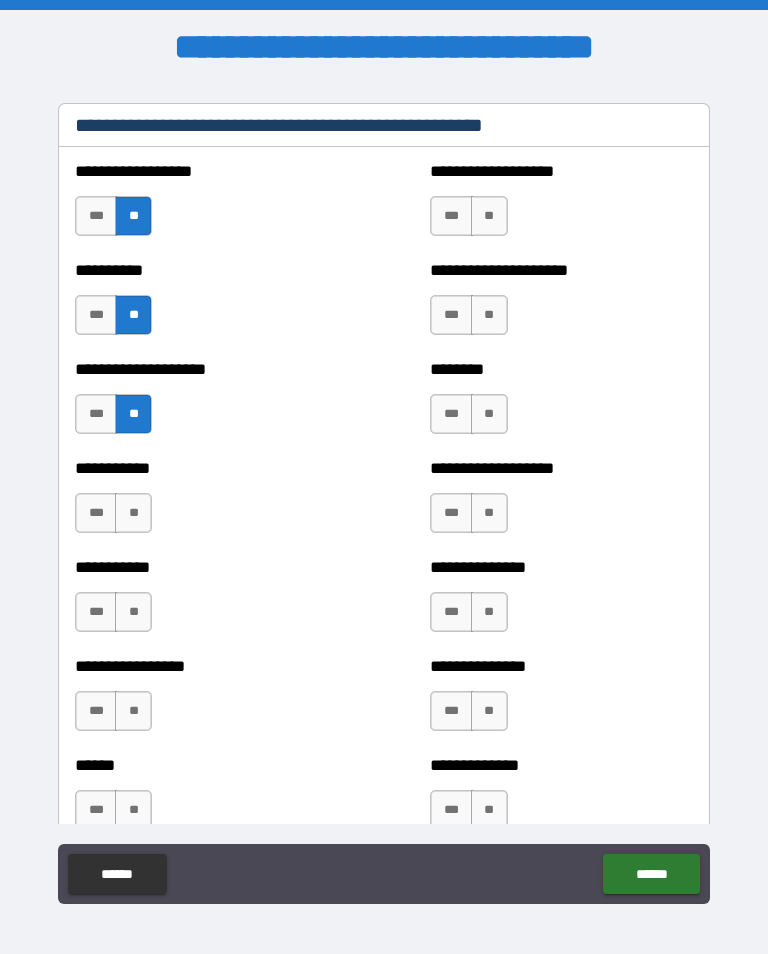click on "**" at bounding box center (133, 513) 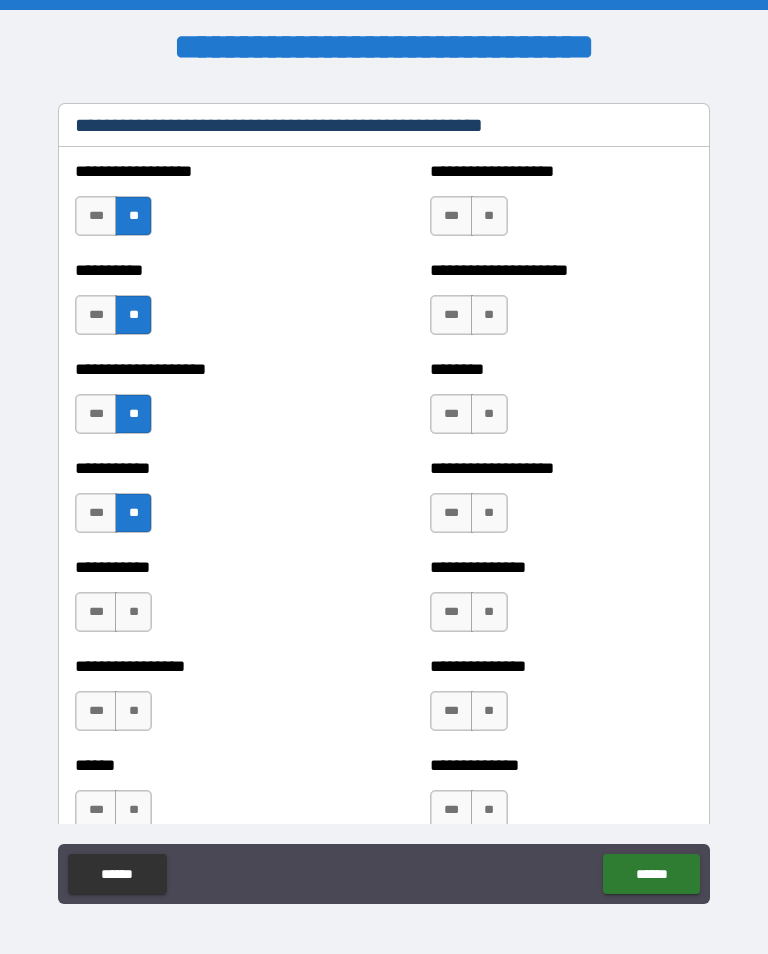 click on "**" at bounding box center (133, 612) 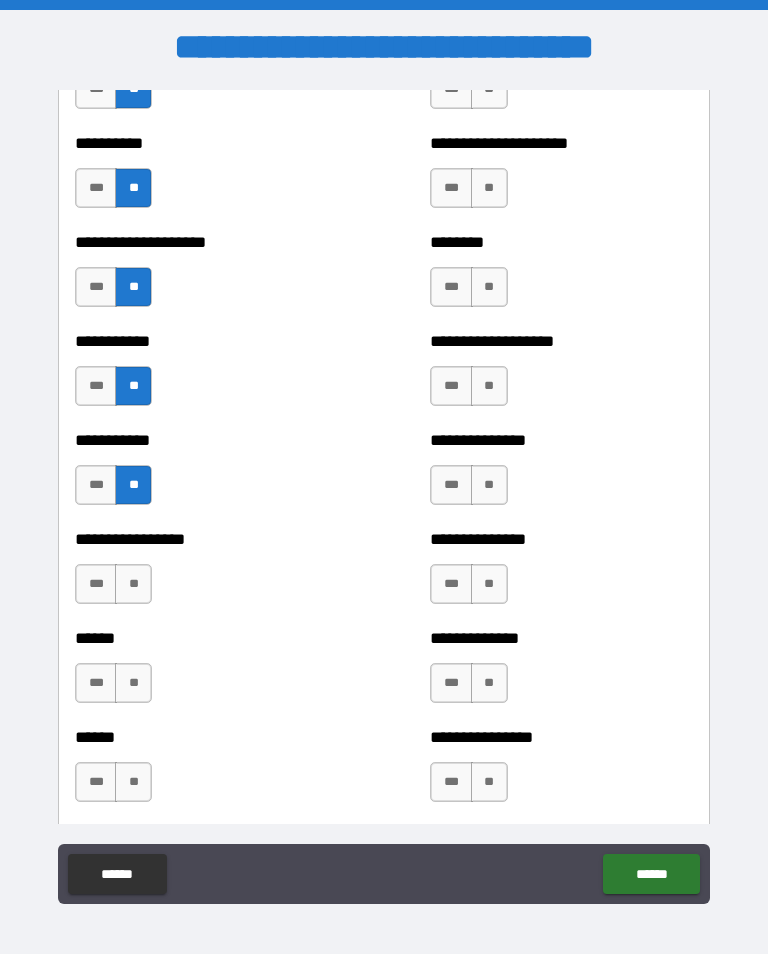 scroll, scrollTop: 2618, scrollLeft: 0, axis: vertical 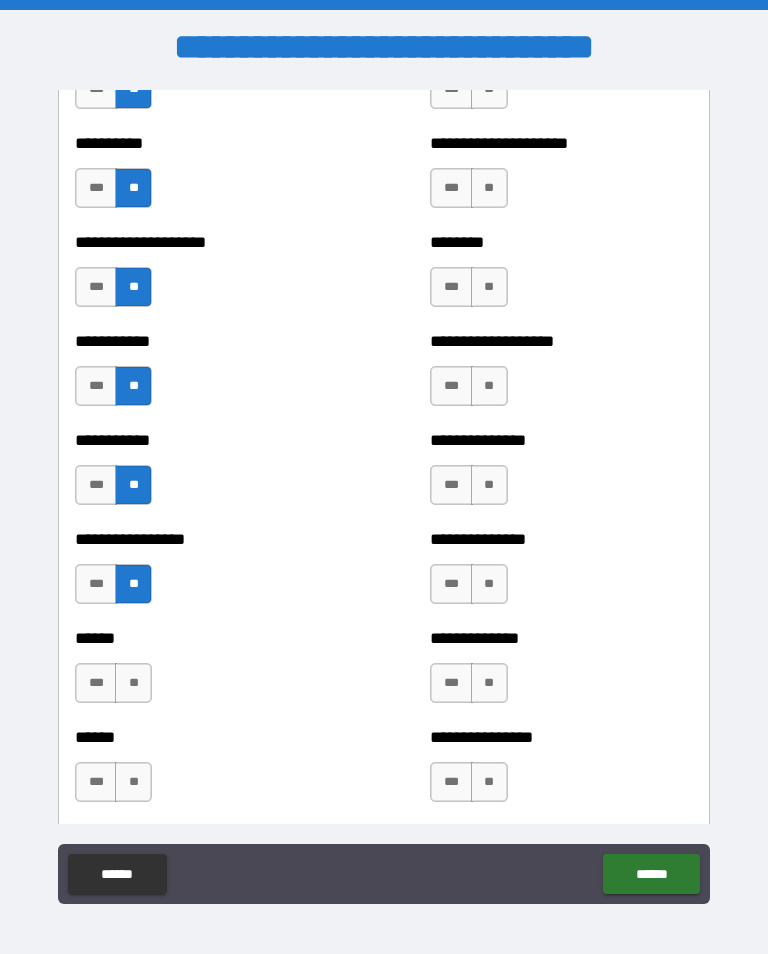 click on "**" at bounding box center (133, 683) 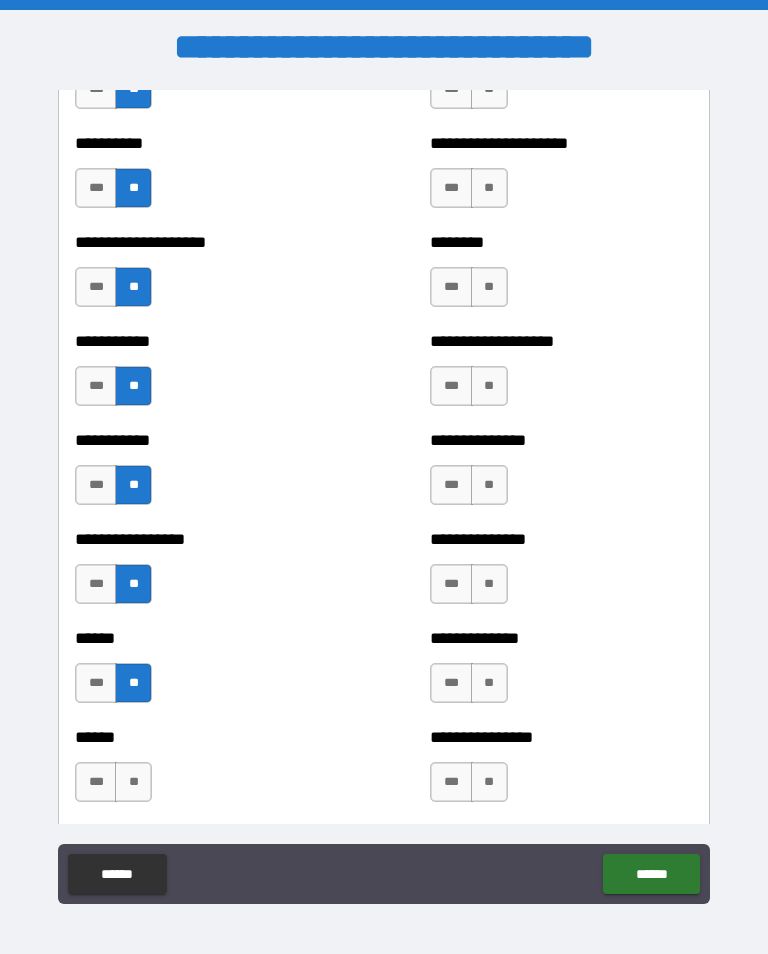 click on "**" at bounding box center (133, 782) 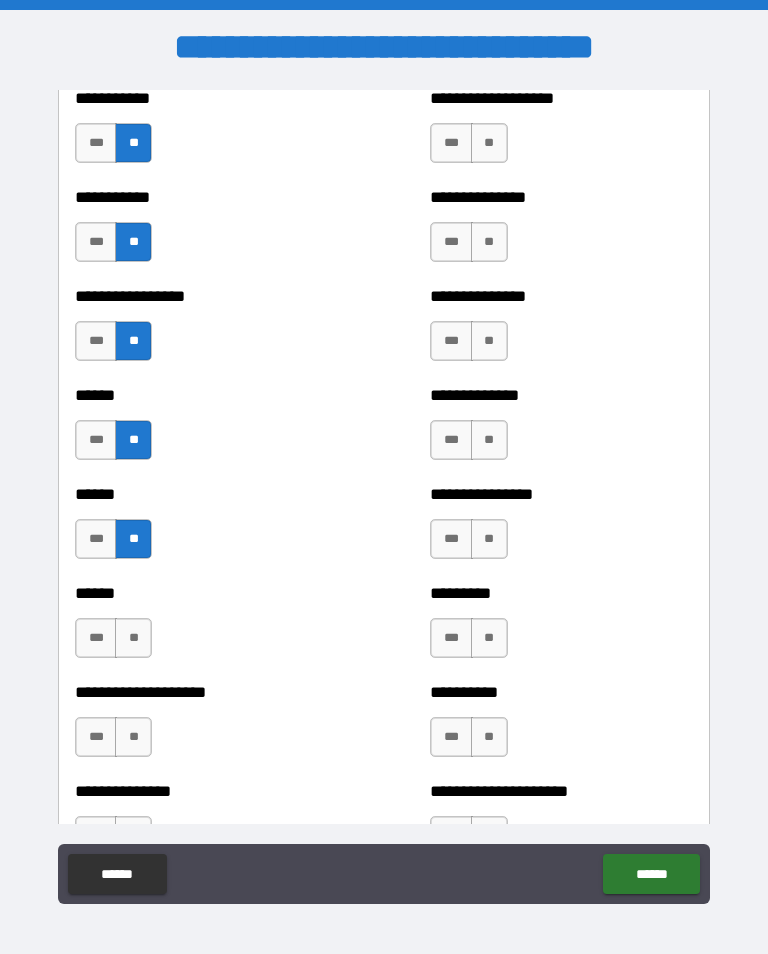scroll, scrollTop: 2859, scrollLeft: 0, axis: vertical 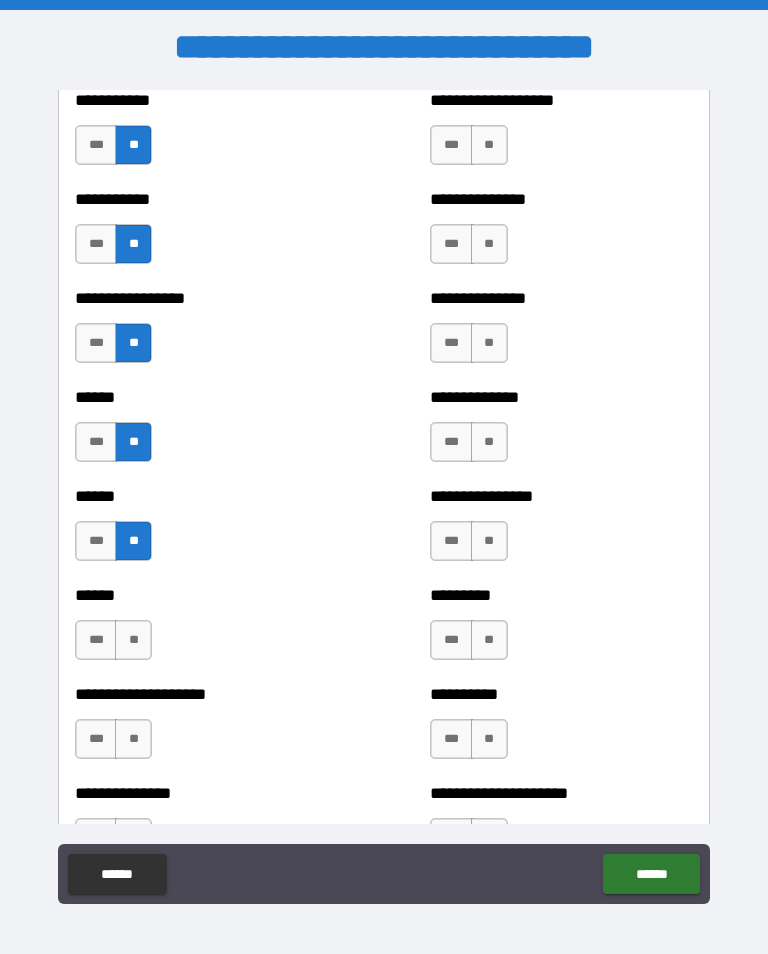 click on "**" at bounding box center (133, 640) 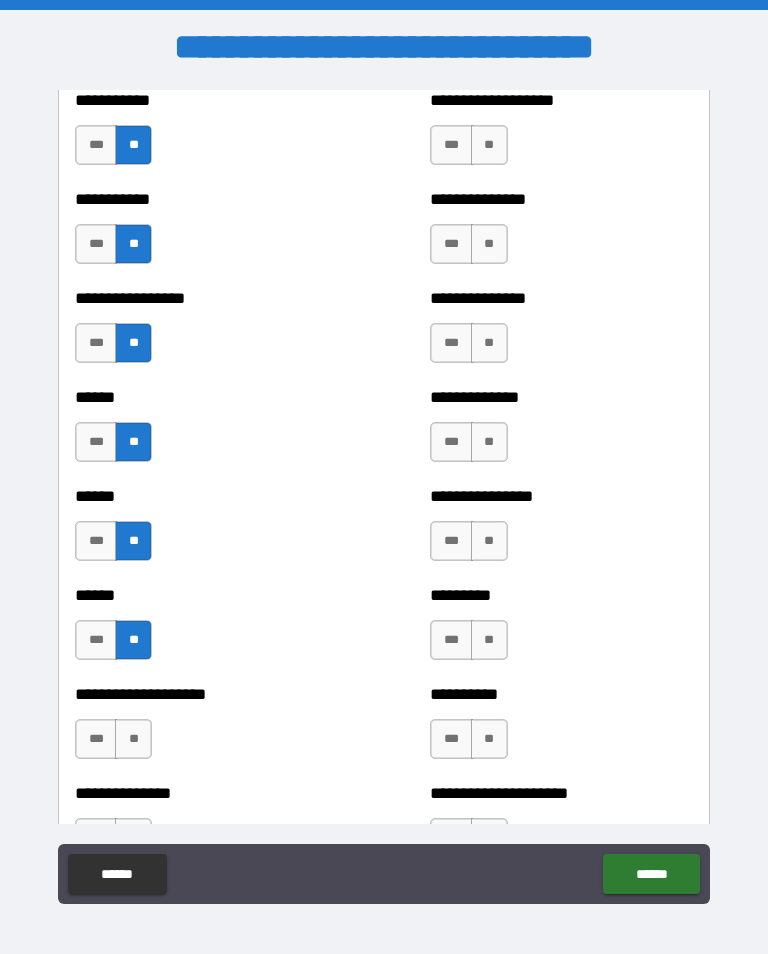 click on "**********" at bounding box center (206, 729) 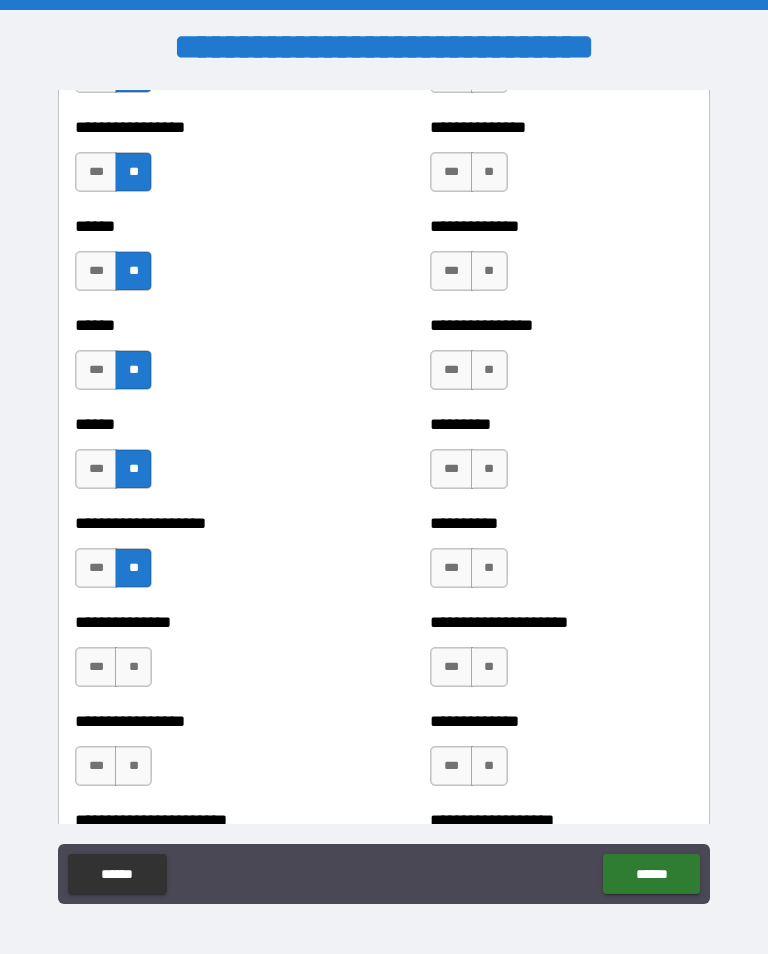 scroll, scrollTop: 3034, scrollLeft: 0, axis: vertical 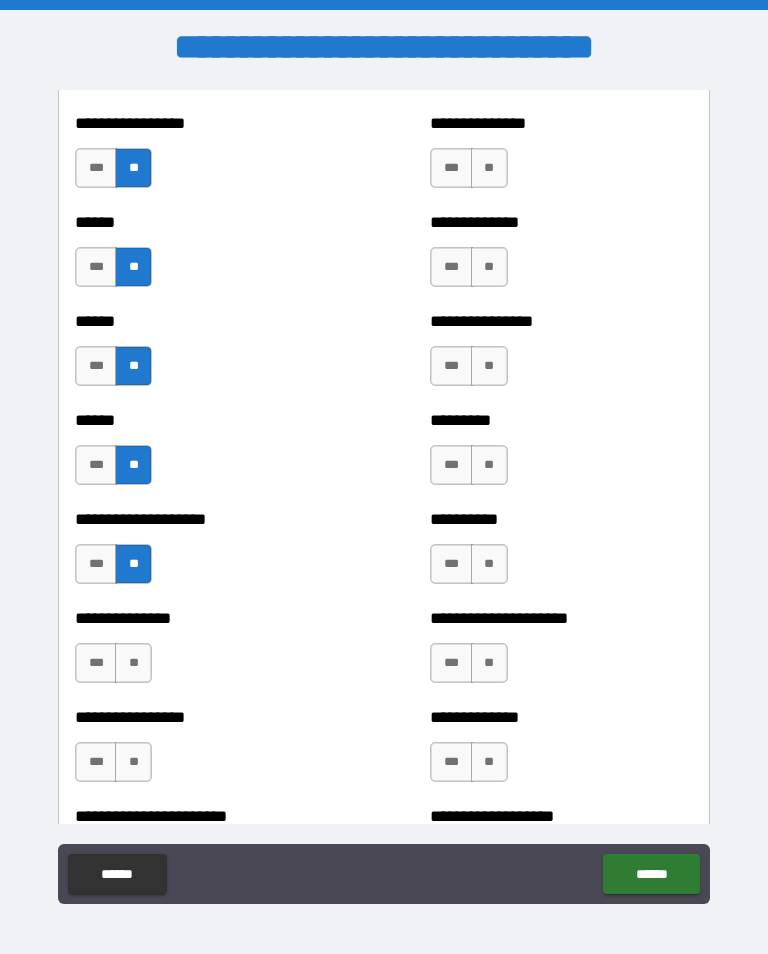 click on "**" at bounding box center [133, 663] 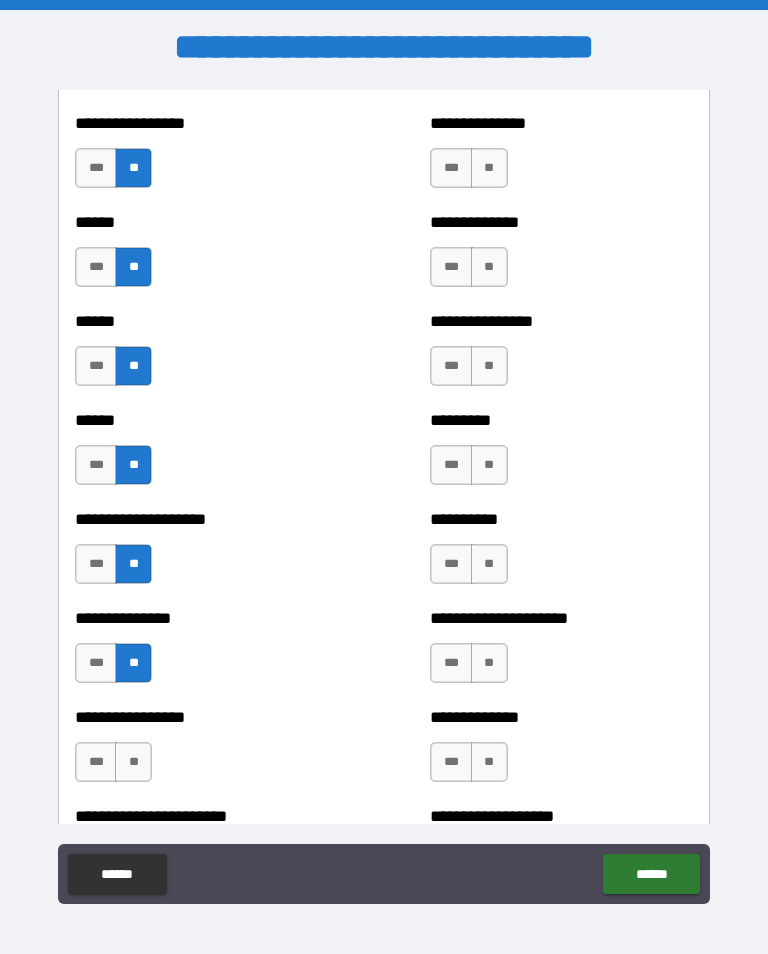 click on "**" at bounding box center [133, 762] 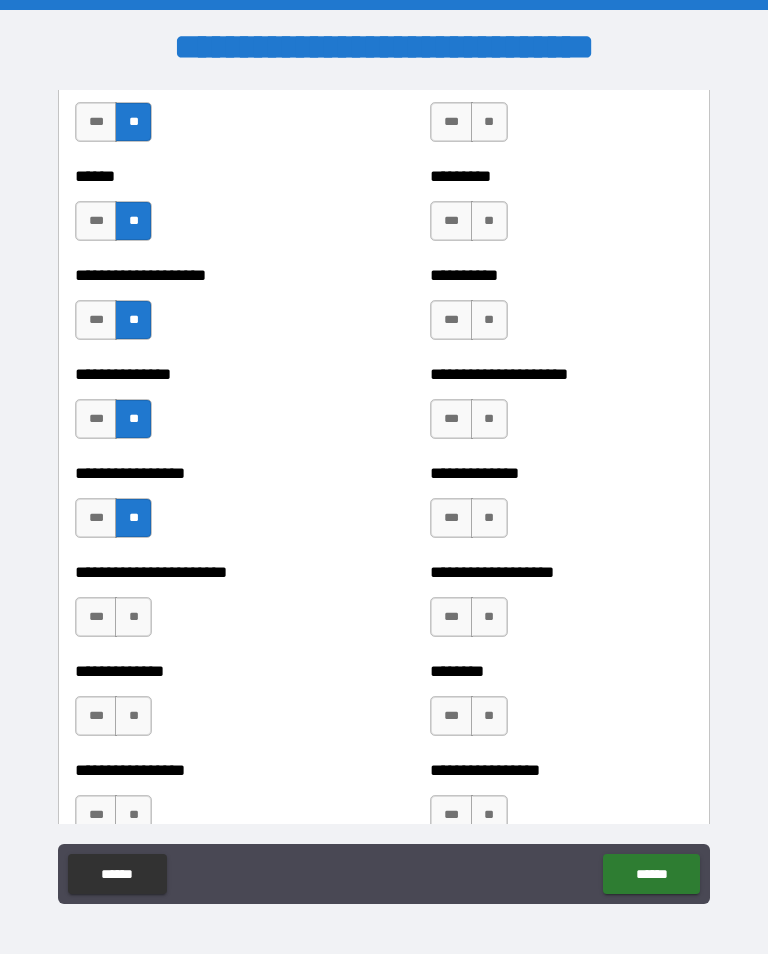 scroll, scrollTop: 3279, scrollLeft: 0, axis: vertical 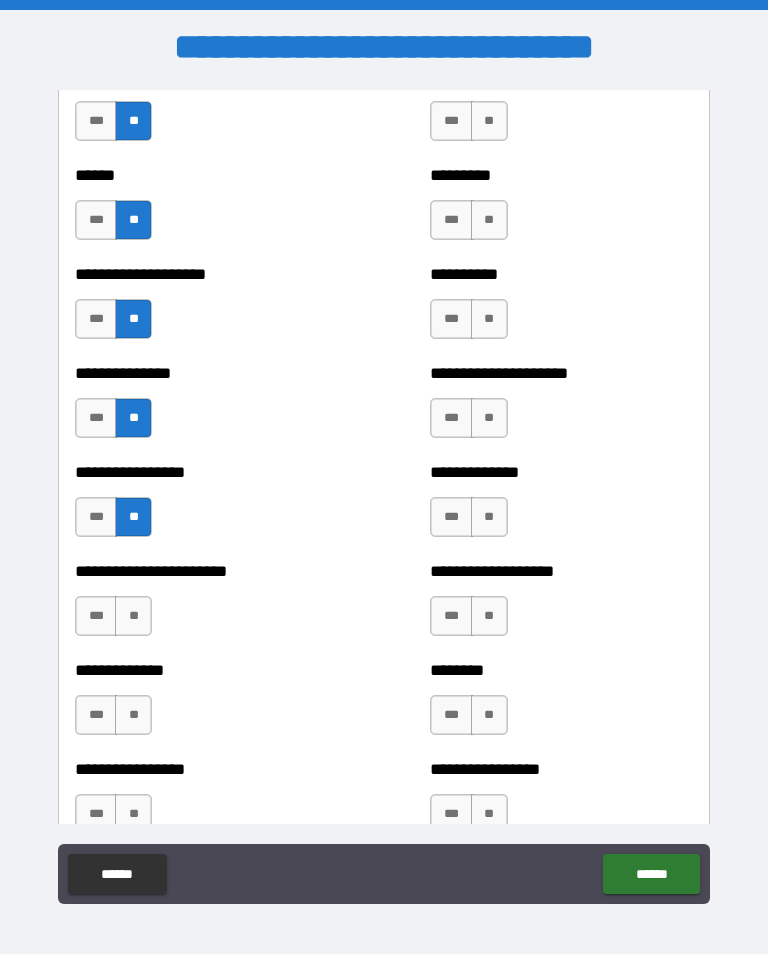 click on "**" at bounding box center [133, 616] 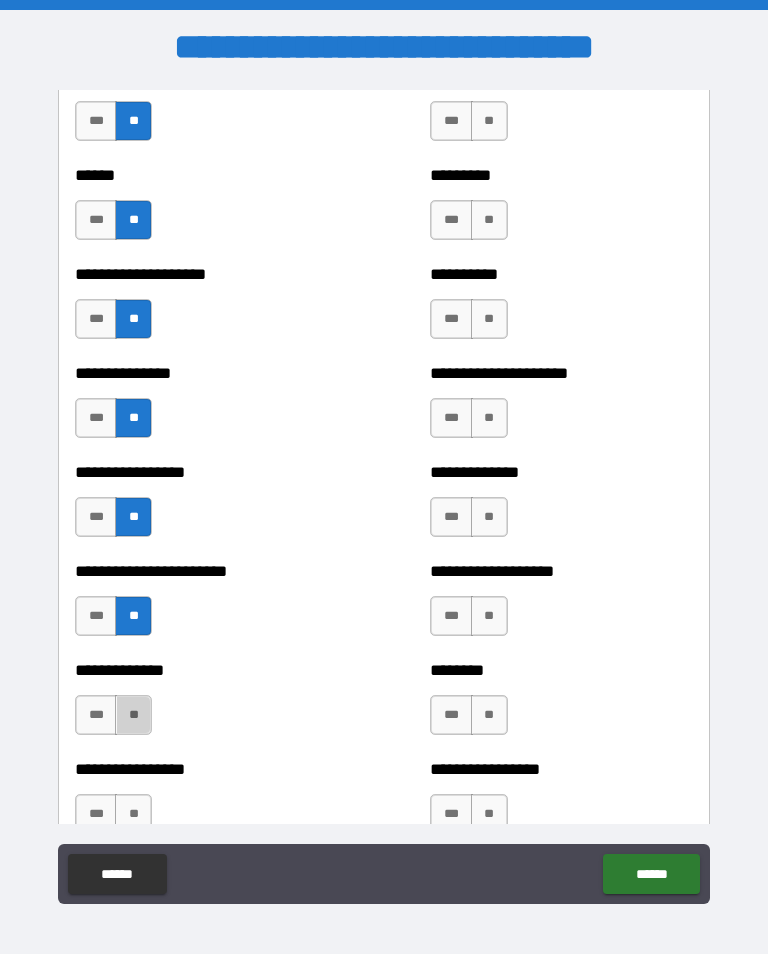 click on "**" at bounding box center [133, 715] 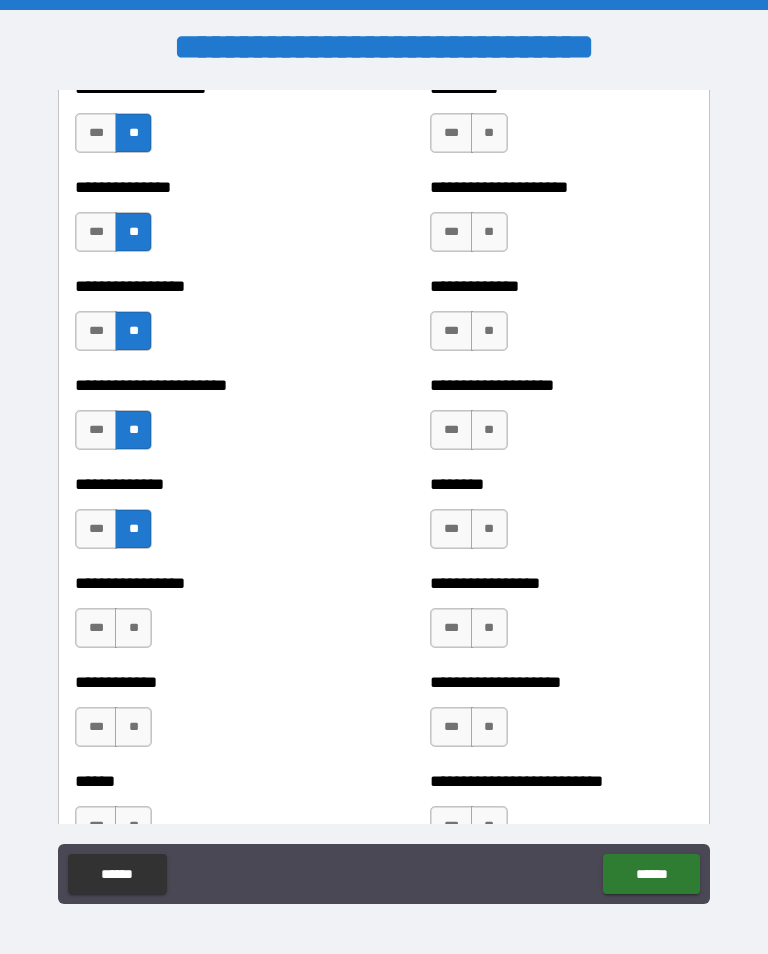 scroll, scrollTop: 3468, scrollLeft: 0, axis: vertical 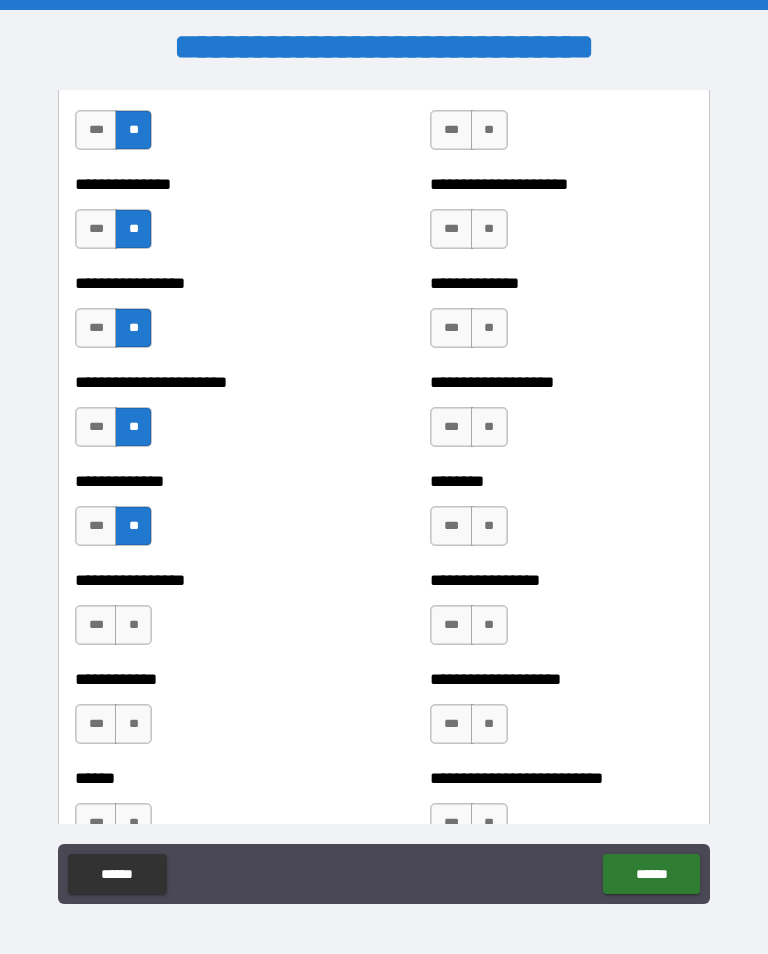 click on "**" at bounding box center (133, 625) 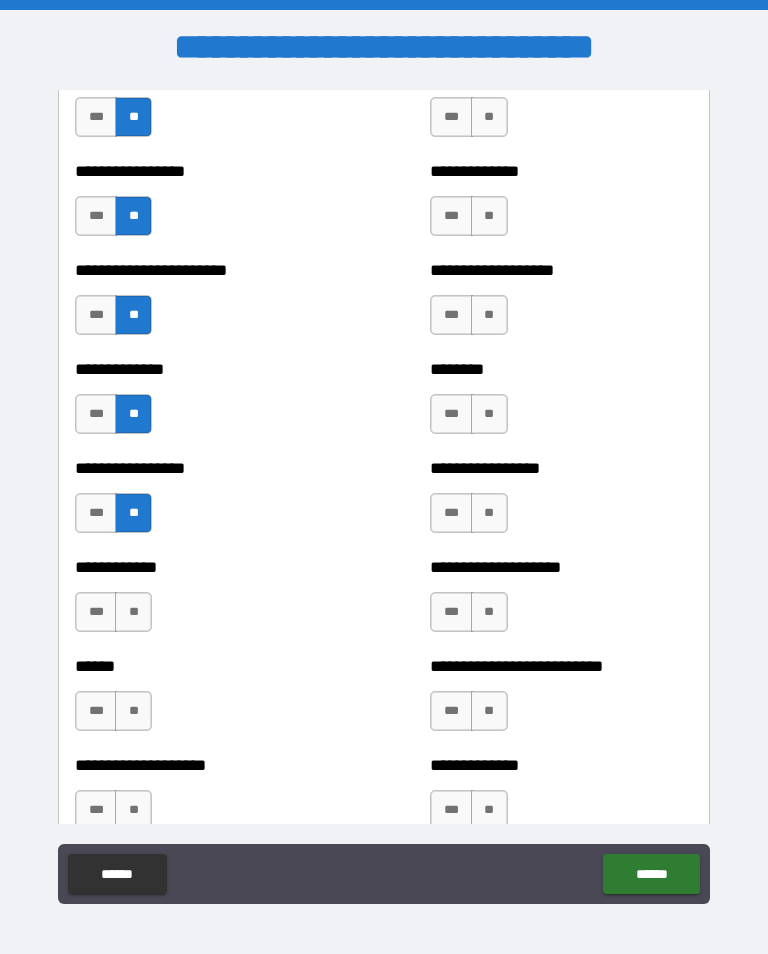 scroll, scrollTop: 3582, scrollLeft: 0, axis: vertical 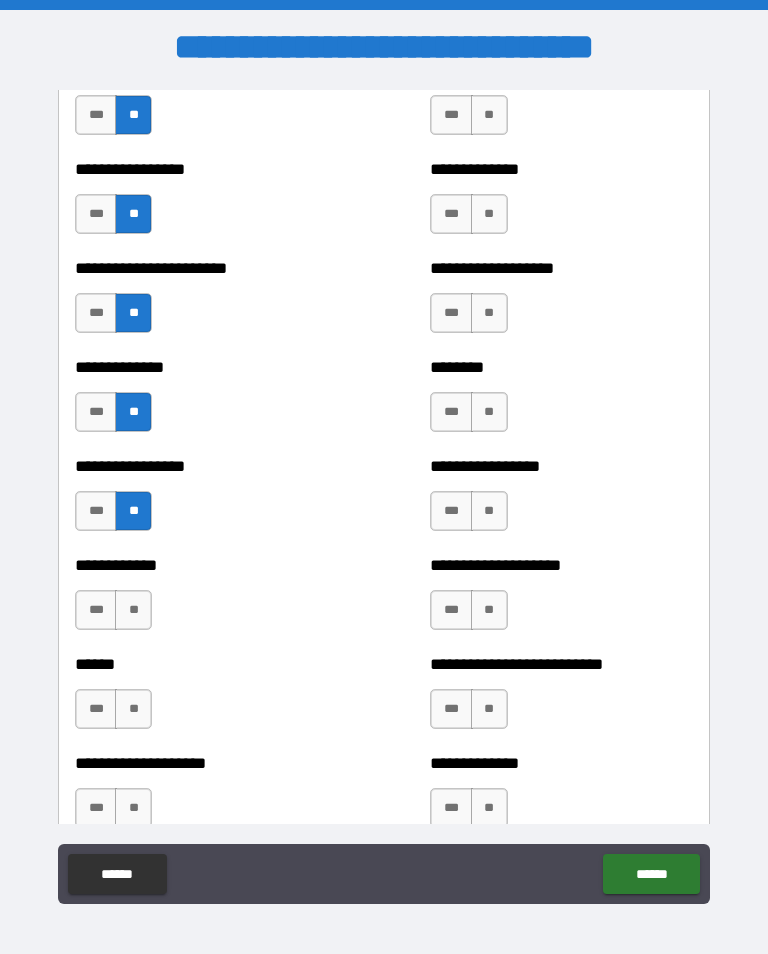 click on "**" at bounding box center [133, 610] 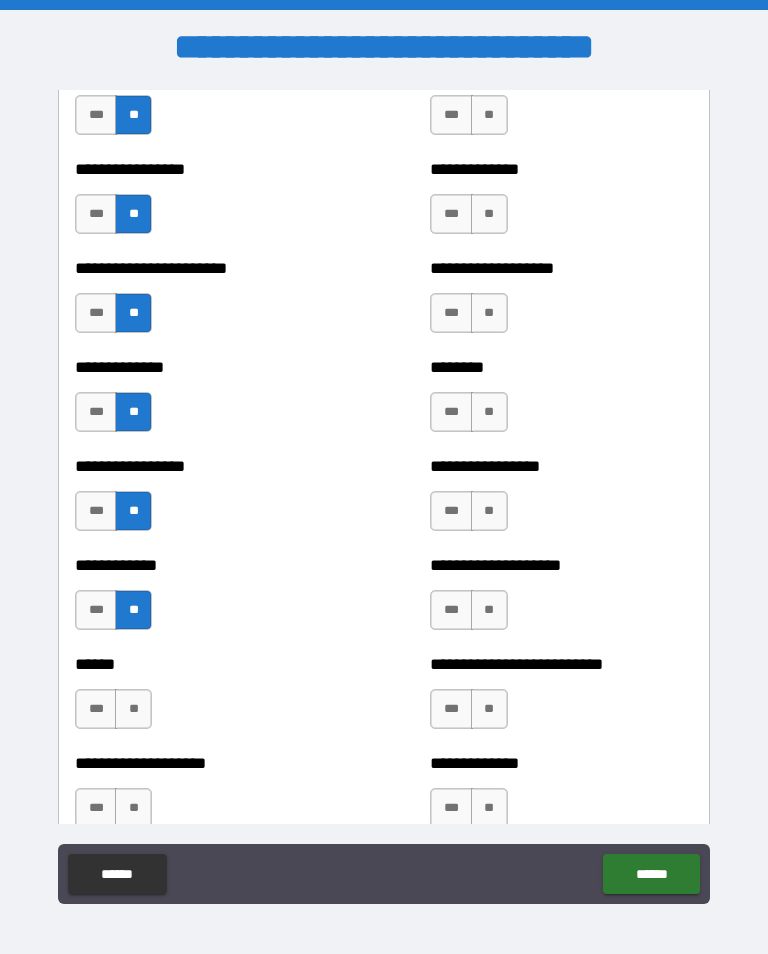 click on "***" at bounding box center [96, 709] 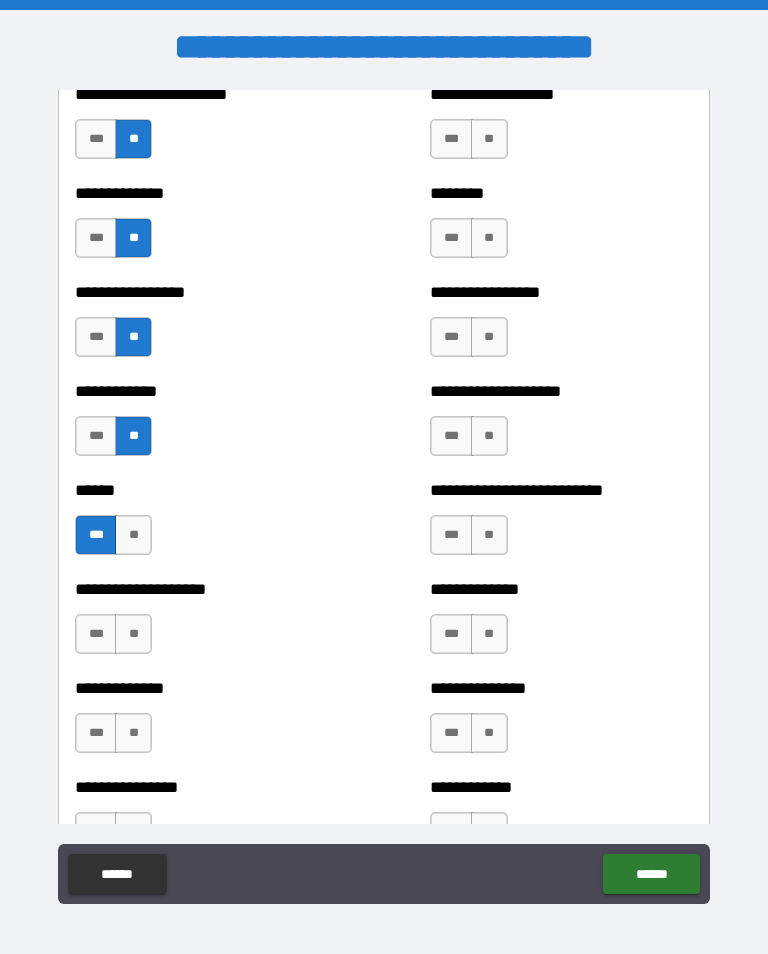 scroll, scrollTop: 3754, scrollLeft: 0, axis: vertical 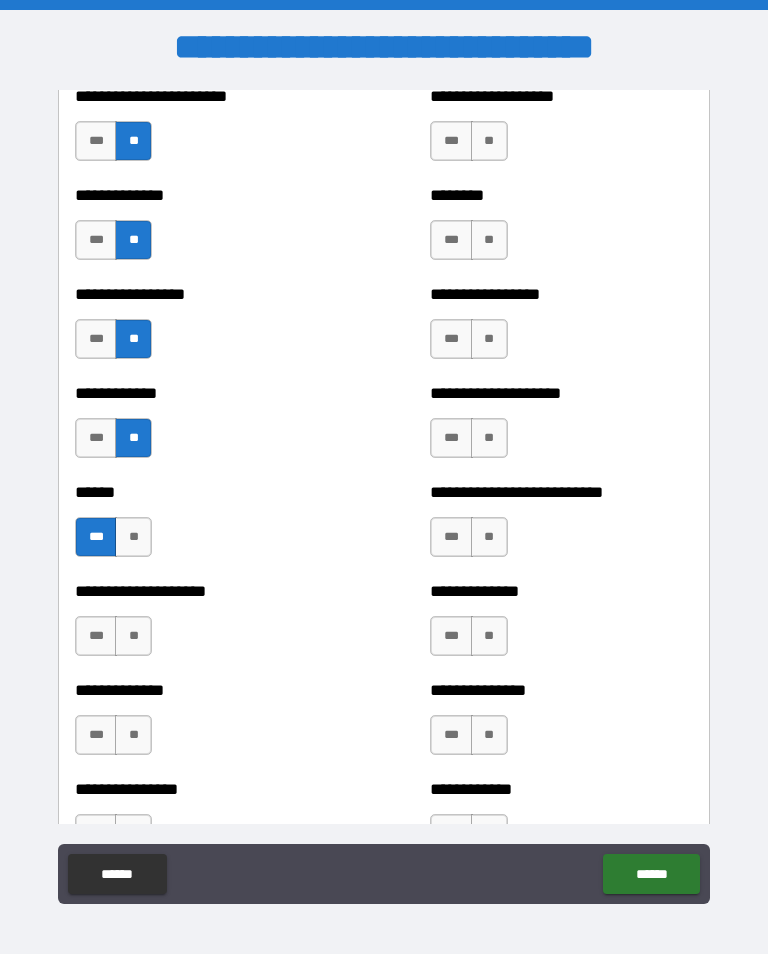 click on "**" at bounding box center [133, 636] 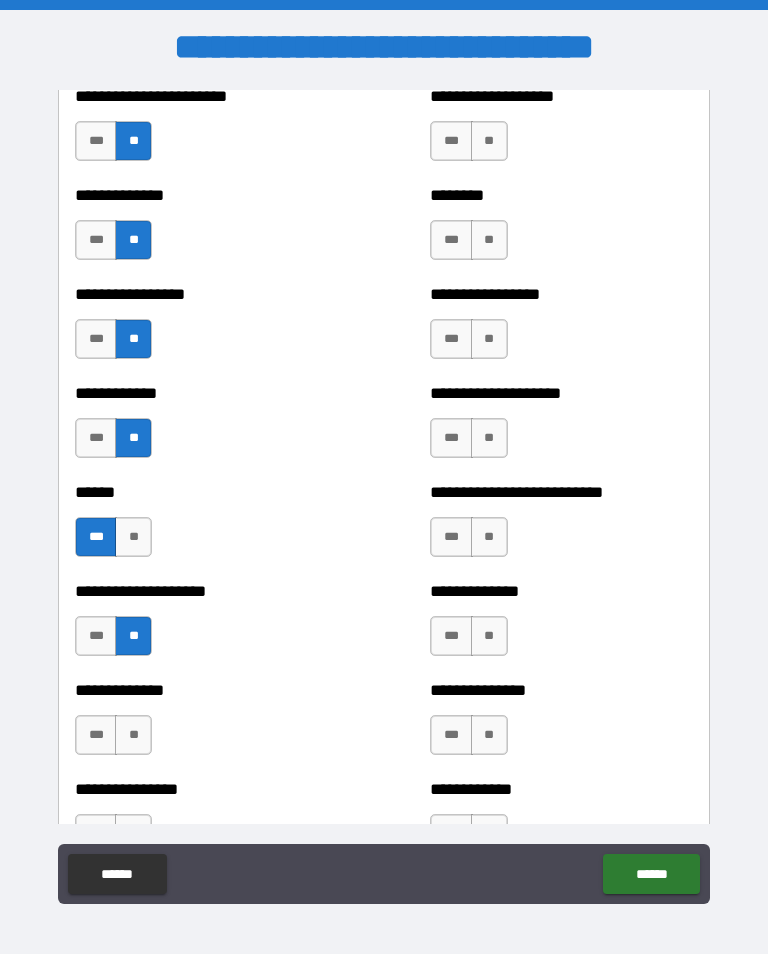 scroll, scrollTop: 3821, scrollLeft: 0, axis: vertical 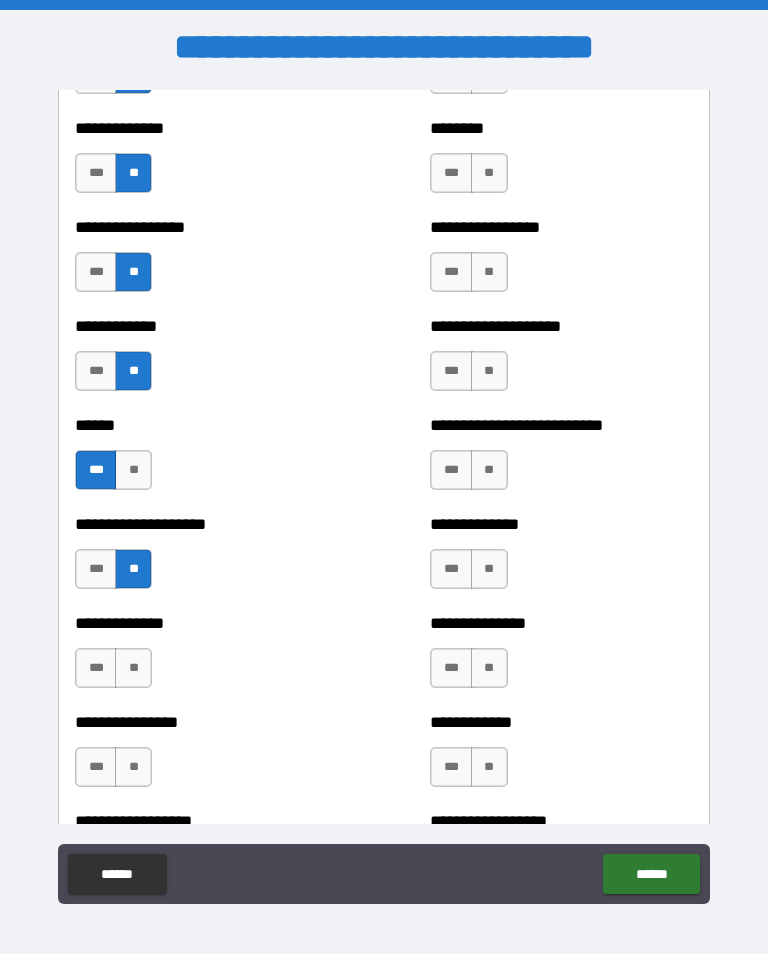 click on "**" at bounding box center (133, 668) 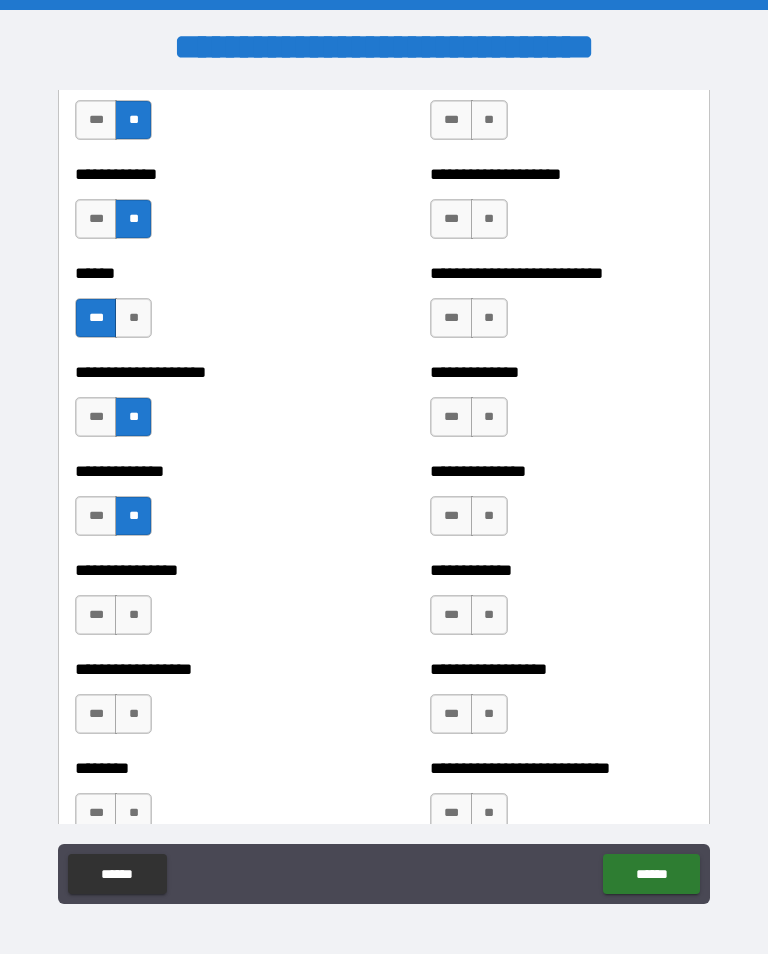 scroll, scrollTop: 3984, scrollLeft: 0, axis: vertical 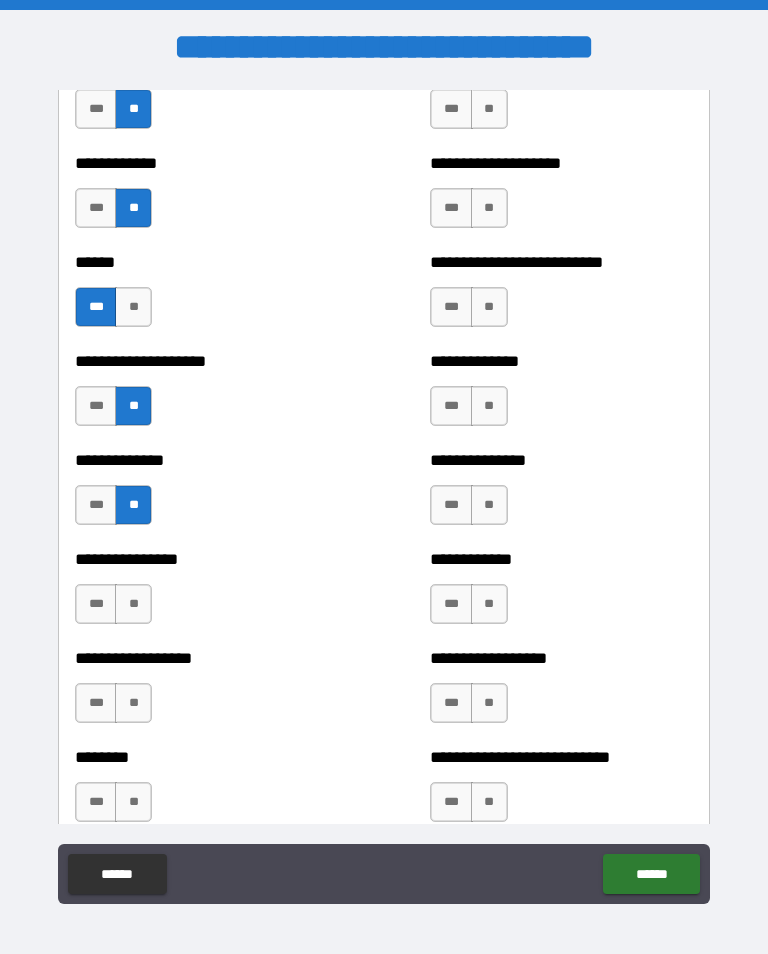 click on "**" at bounding box center (133, 604) 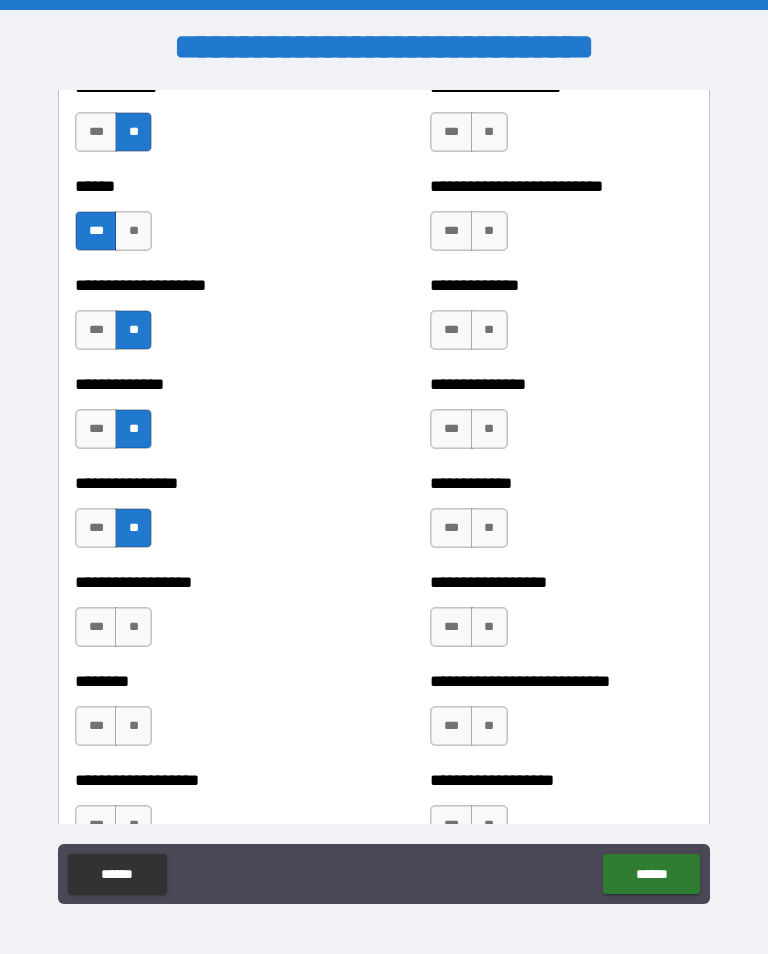 scroll, scrollTop: 4062, scrollLeft: 0, axis: vertical 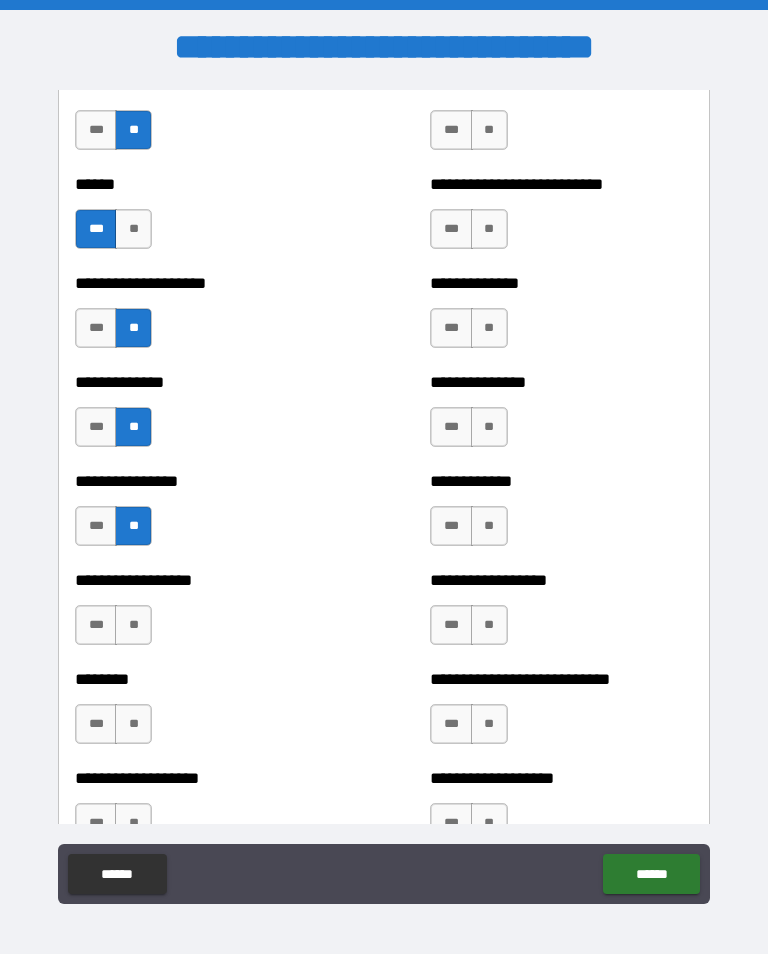 click on "**" at bounding box center (133, 625) 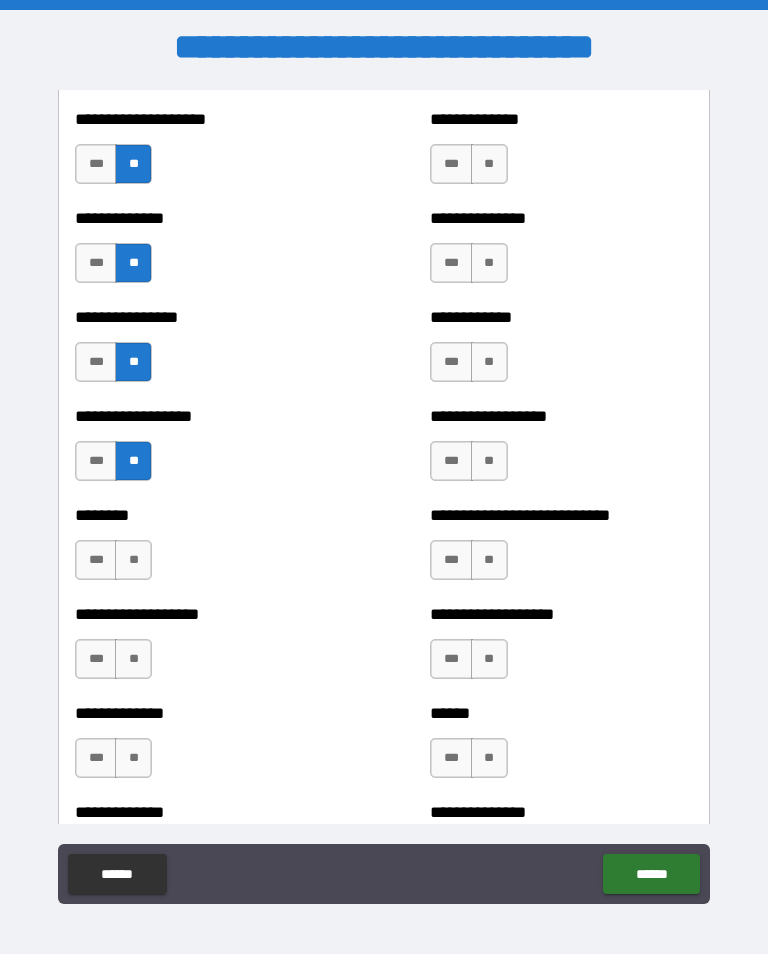 scroll, scrollTop: 4235, scrollLeft: 0, axis: vertical 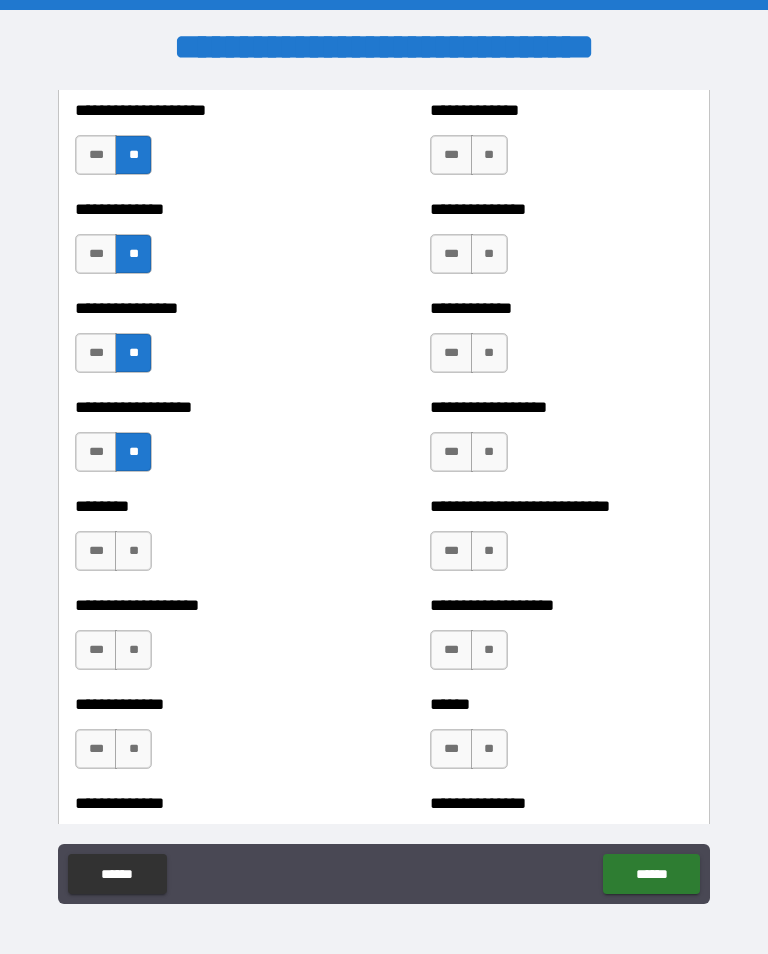 click on "**" at bounding box center [133, 551] 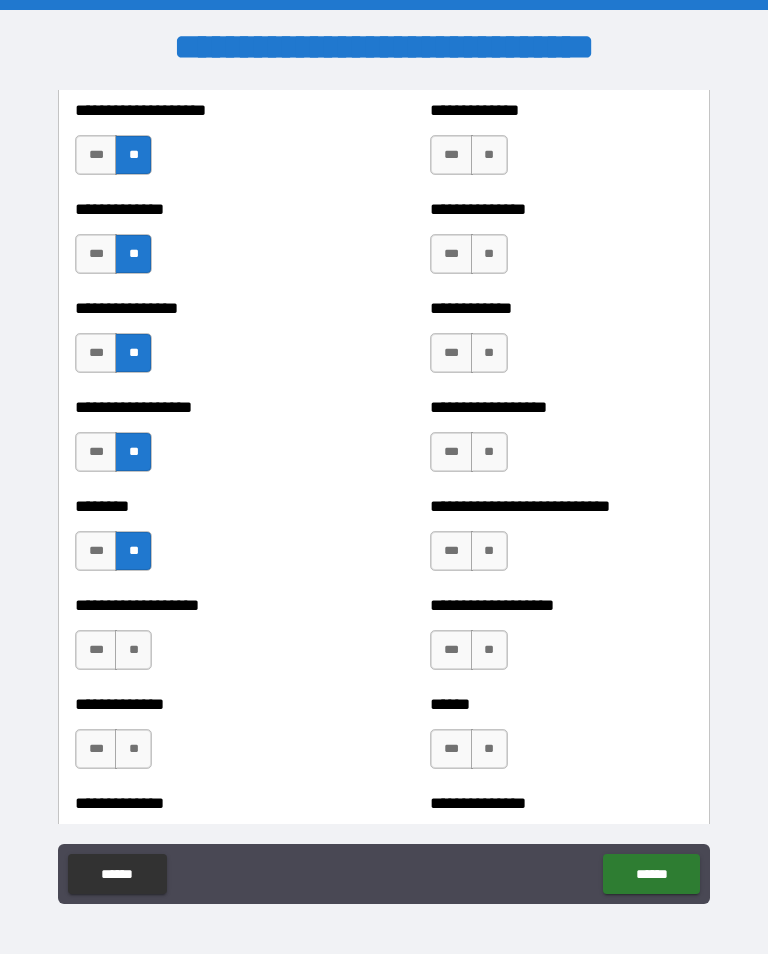 click on "**" at bounding box center (133, 650) 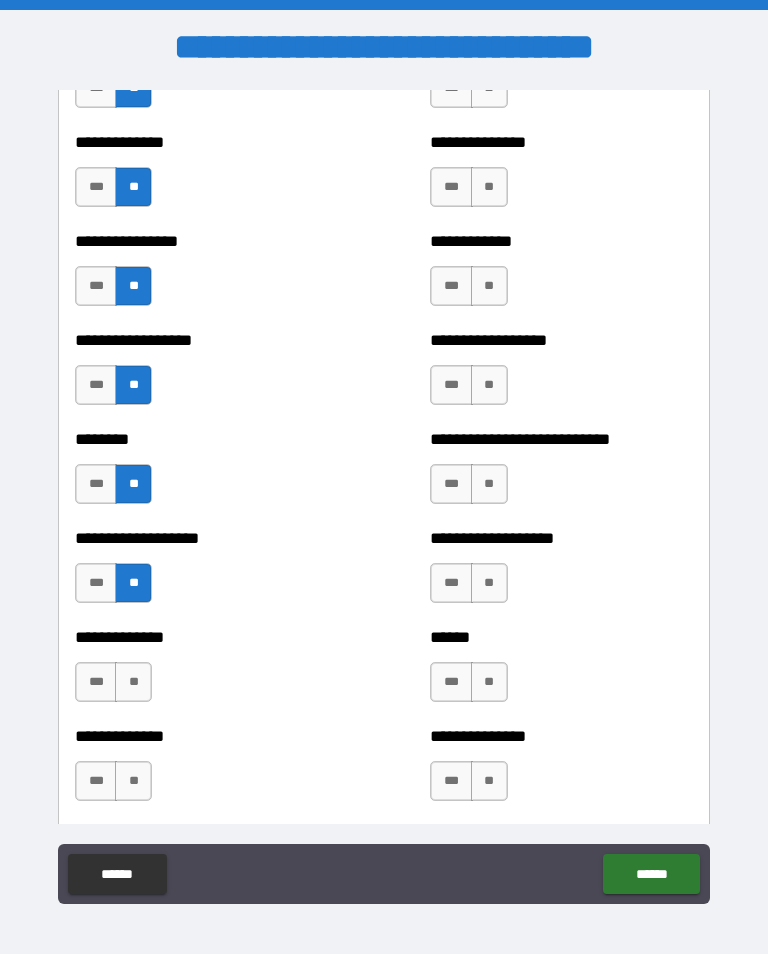 scroll, scrollTop: 4303, scrollLeft: 0, axis: vertical 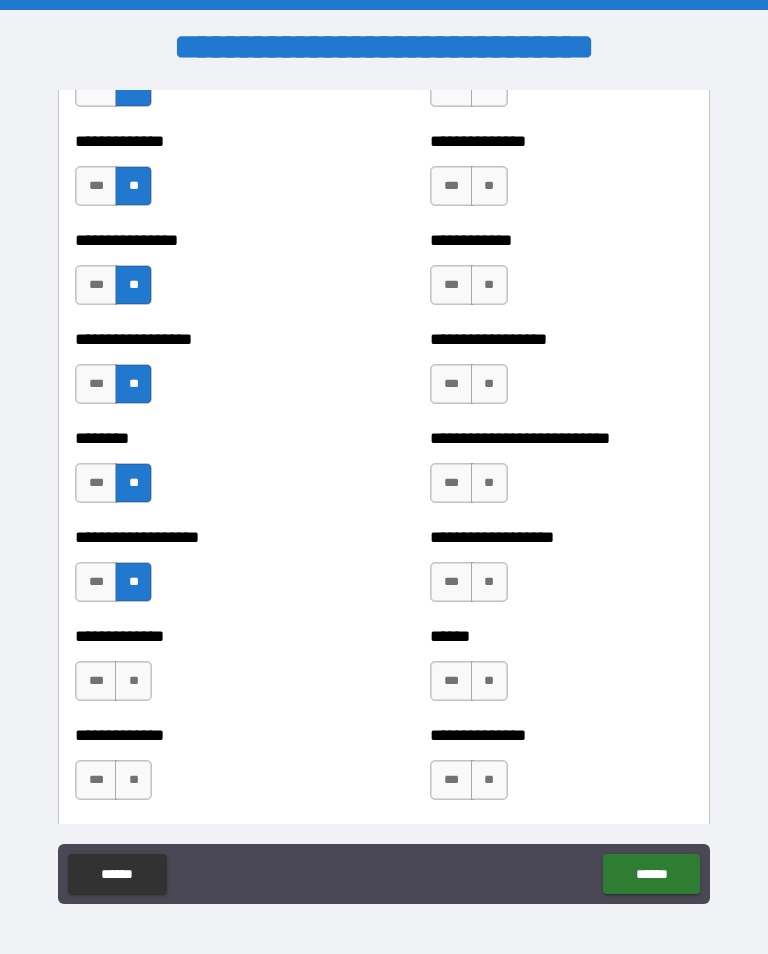 click on "**" at bounding box center [133, 681] 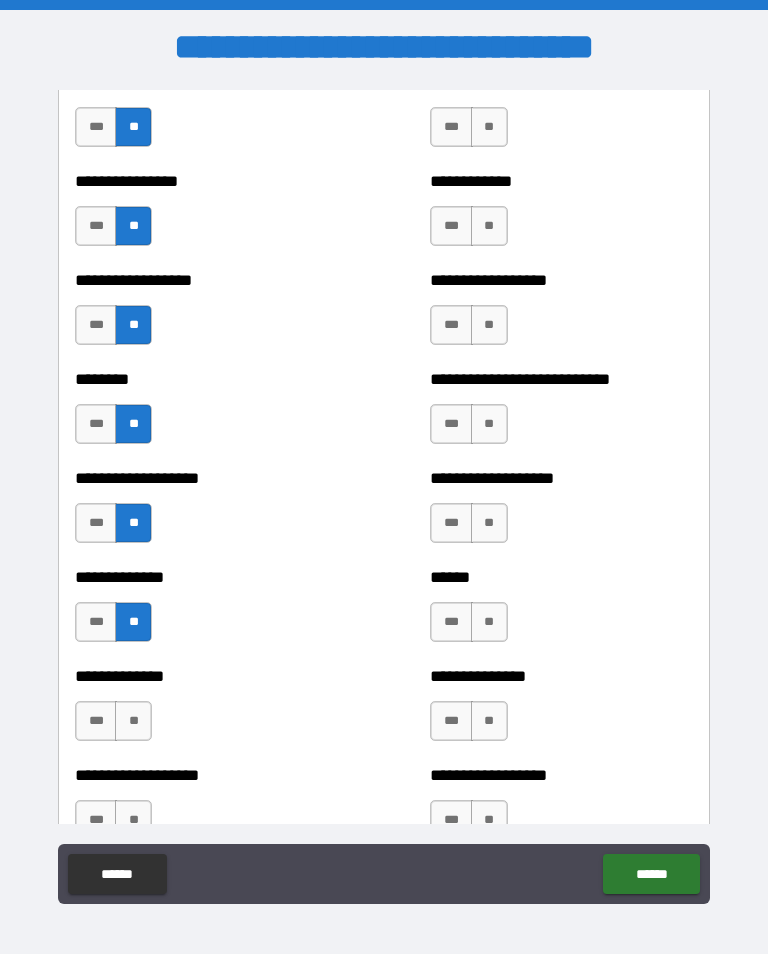 scroll, scrollTop: 4423, scrollLeft: 0, axis: vertical 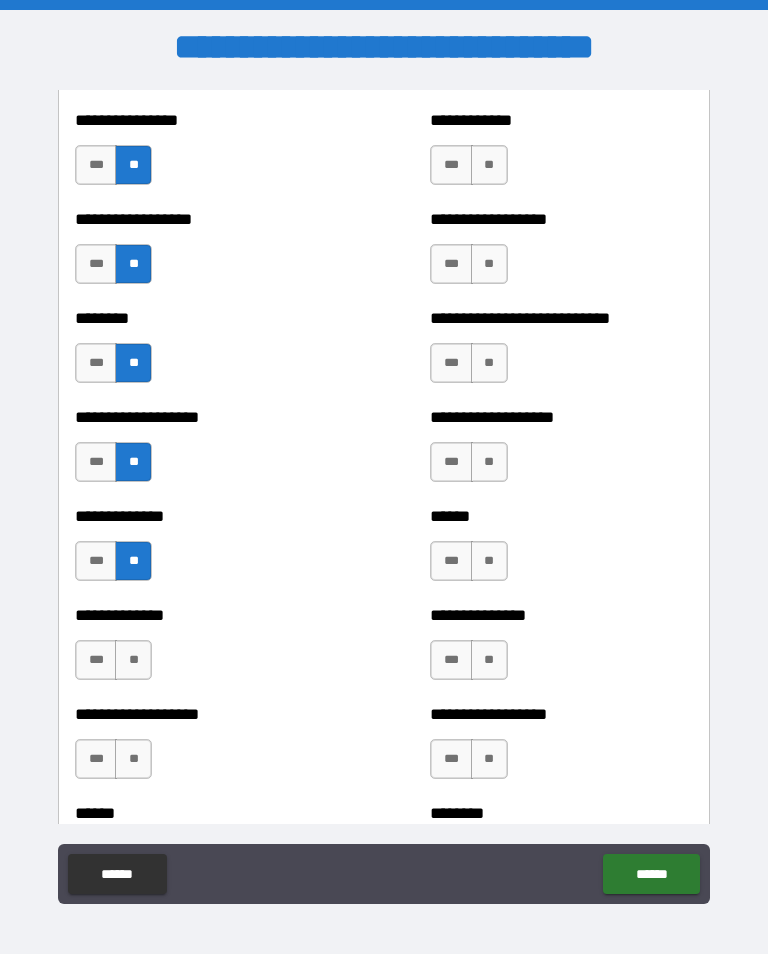 click on "**" at bounding box center (133, 660) 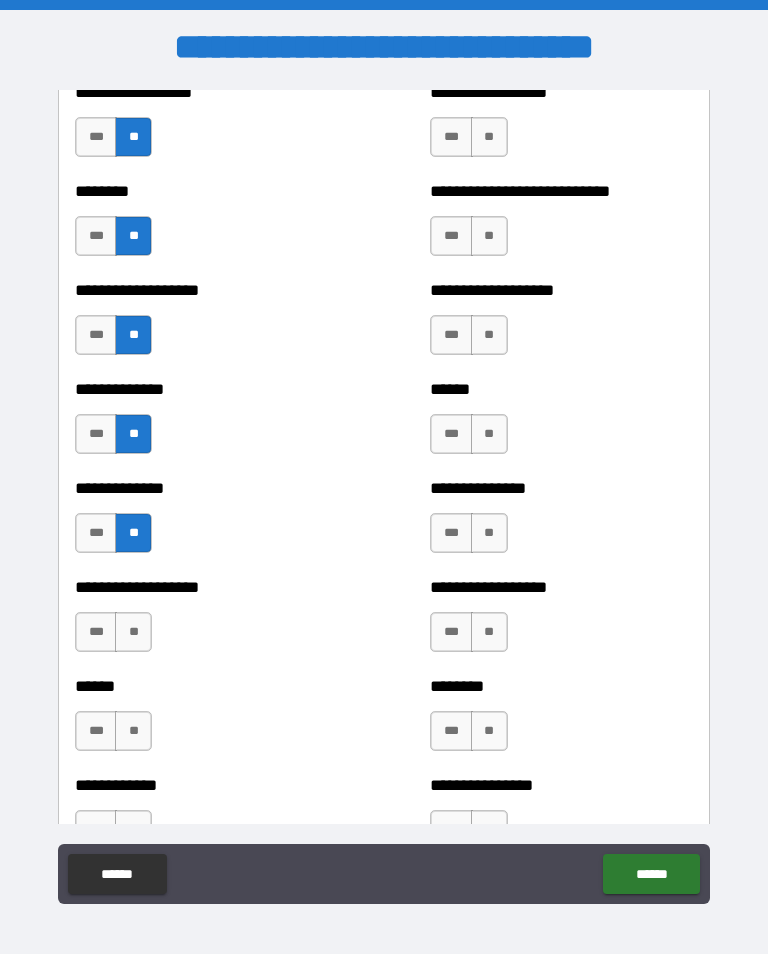 scroll, scrollTop: 4551, scrollLeft: 0, axis: vertical 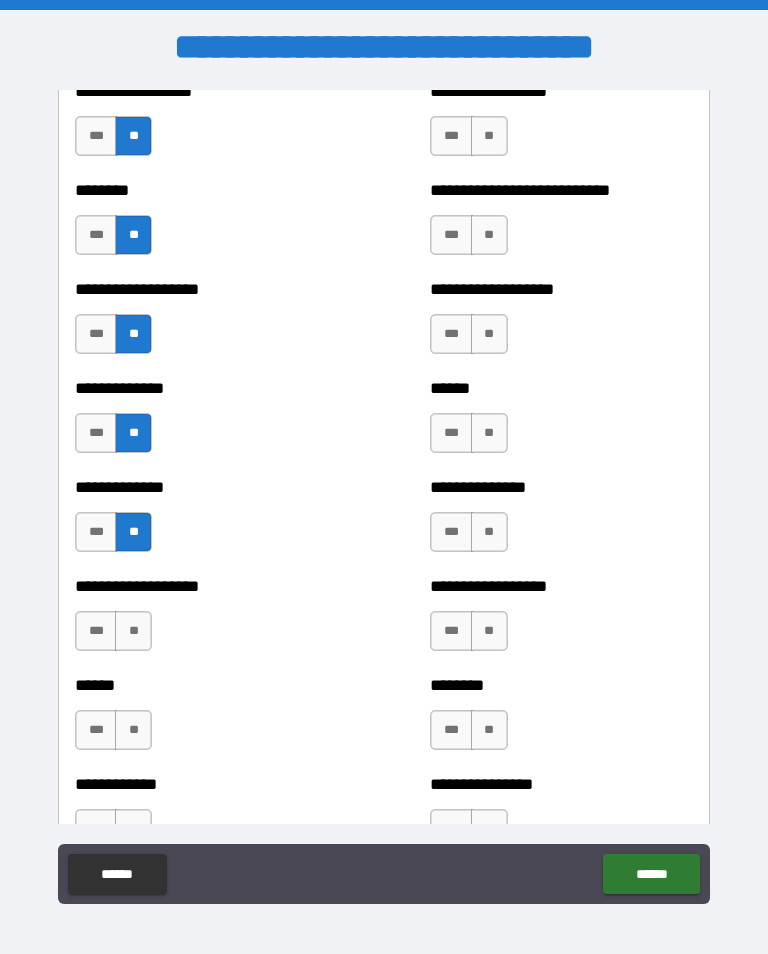 click on "**" at bounding box center (133, 631) 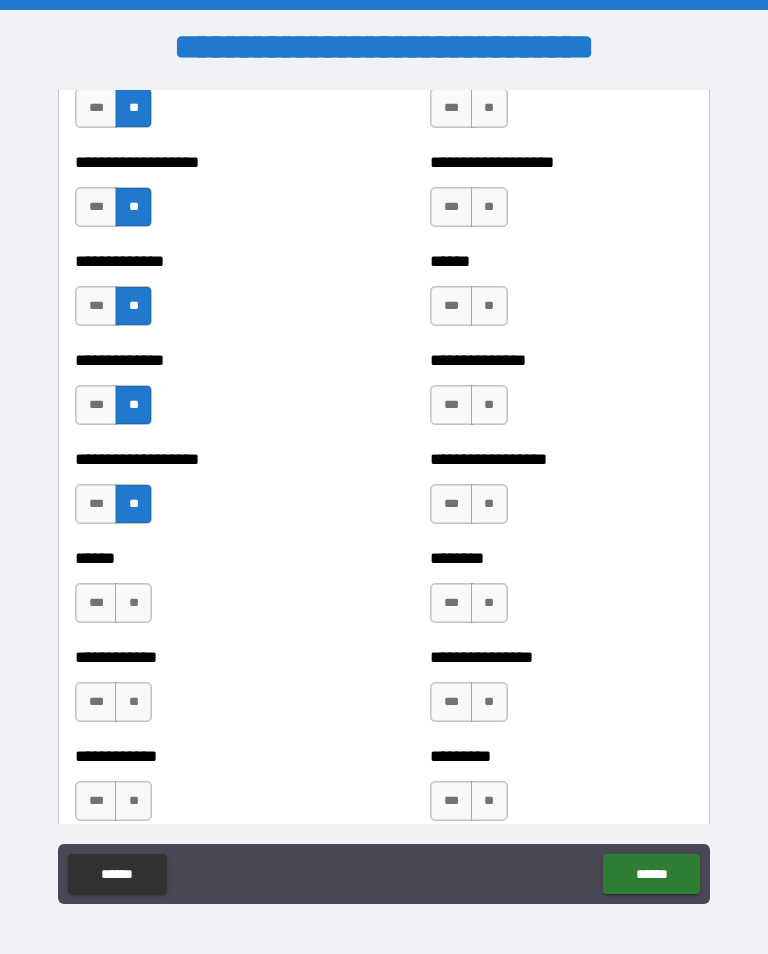 scroll, scrollTop: 4678, scrollLeft: 0, axis: vertical 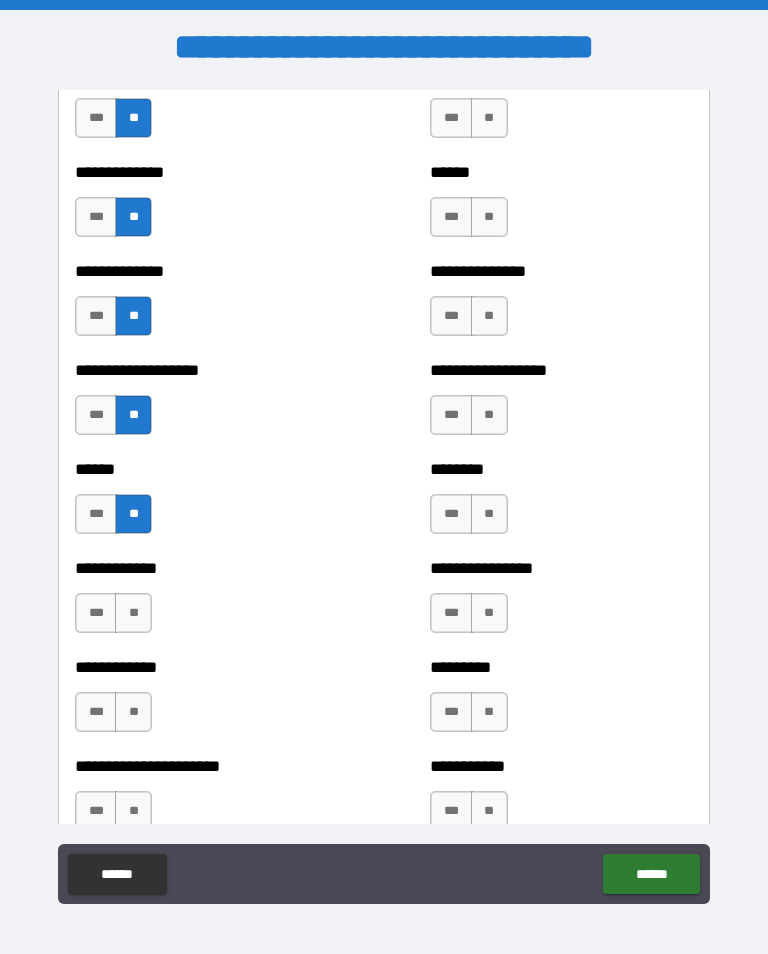 click on "**" at bounding box center (133, 613) 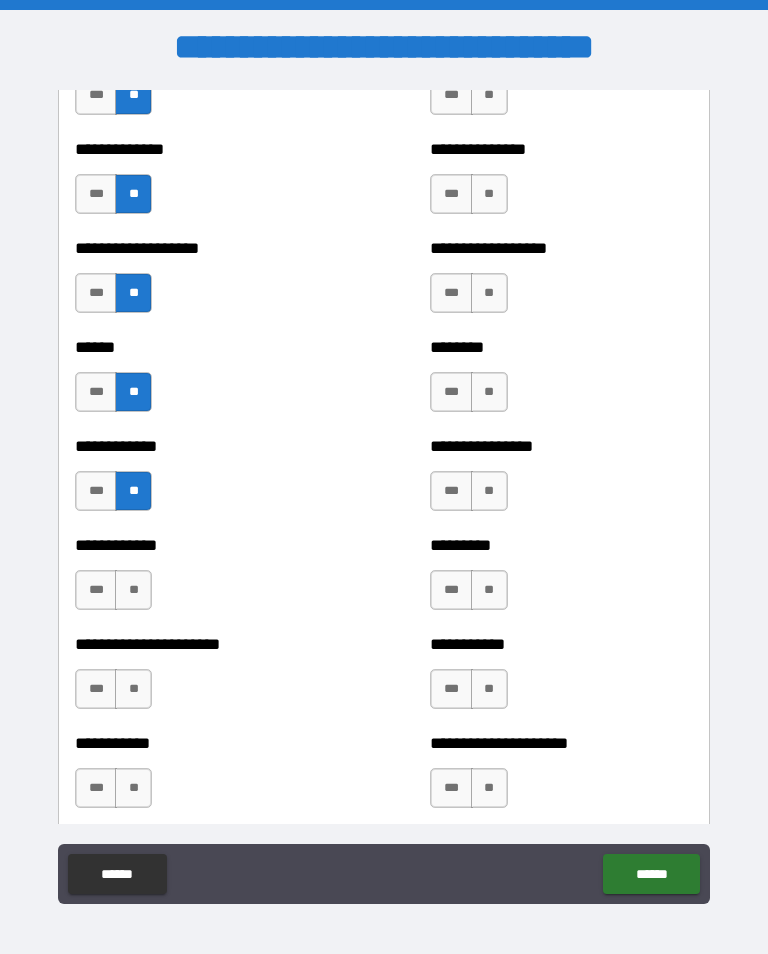 scroll, scrollTop: 4892, scrollLeft: 0, axis: vertical 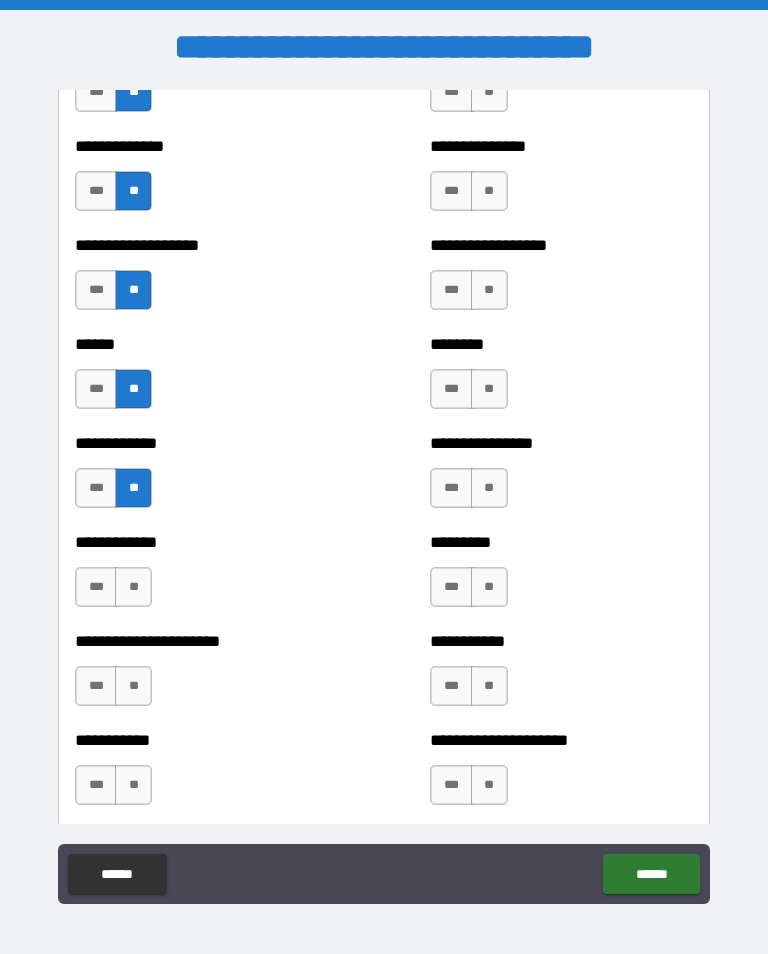 click on "**" at bounding box center [133, 587] 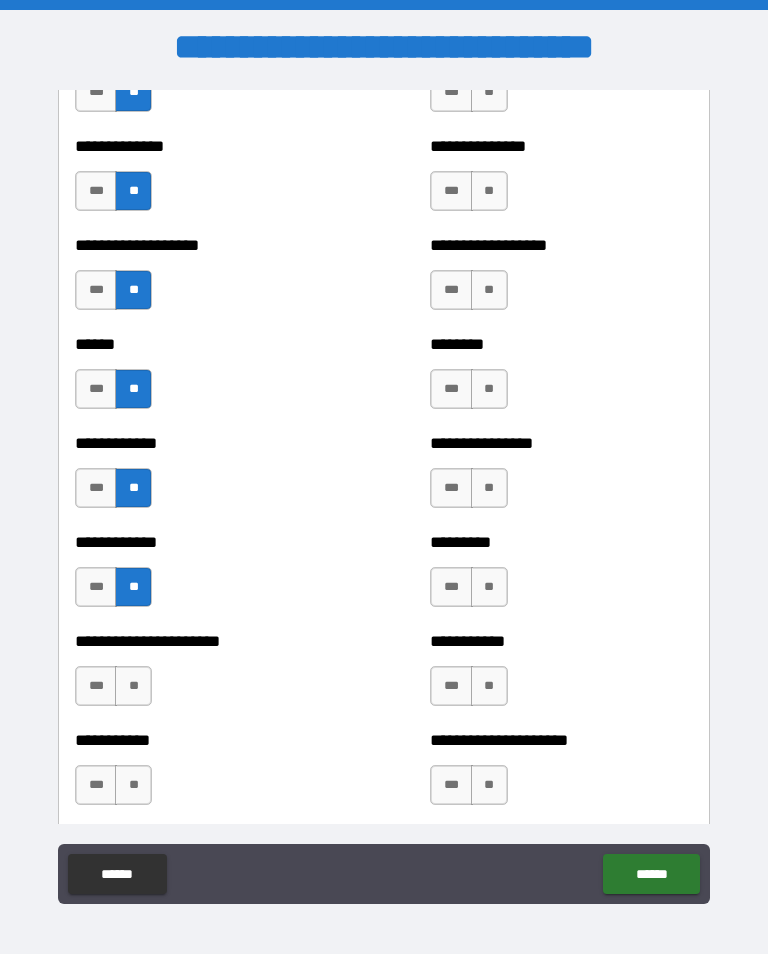 click on "**" at bounding box center (133, 686) 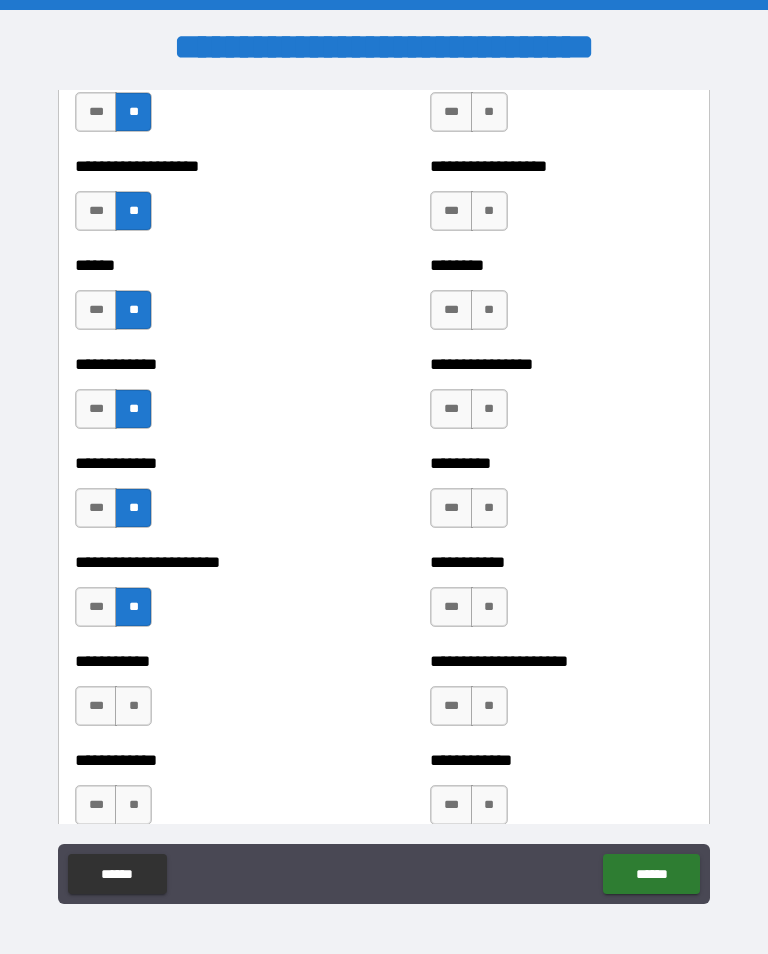 scroll, scrollTop: 4978, scrollLeft: 0, axis: vertical 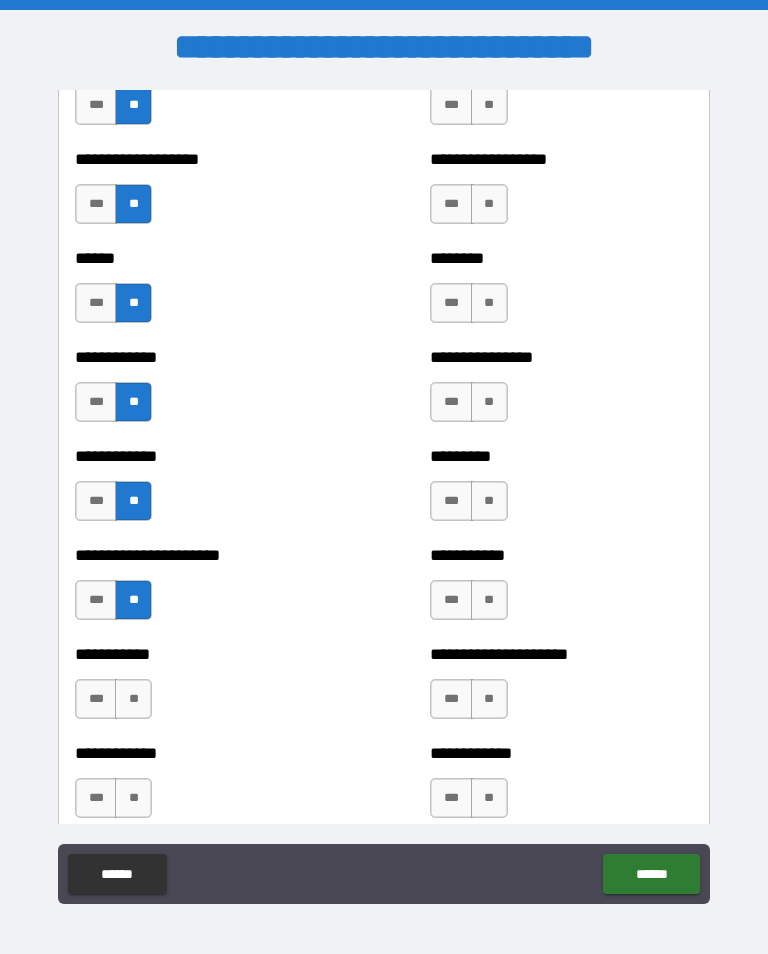 click on "**" at bounding box center (133, 699) 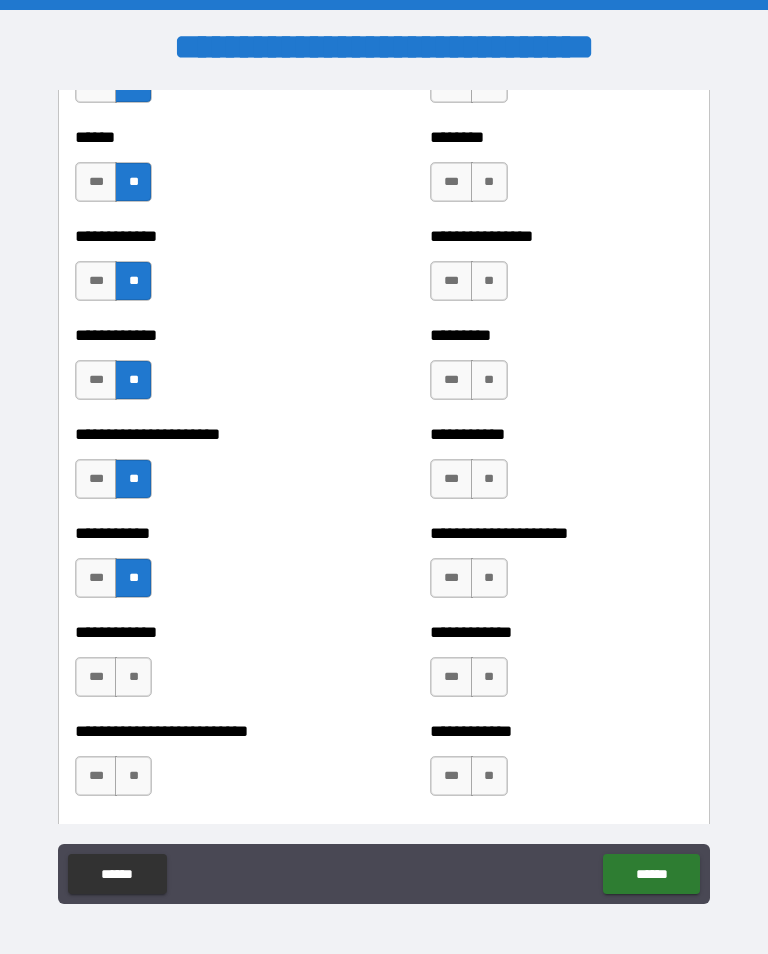 scroll, scrollTop: 5100, scrollLeft: 0, axis: vertical 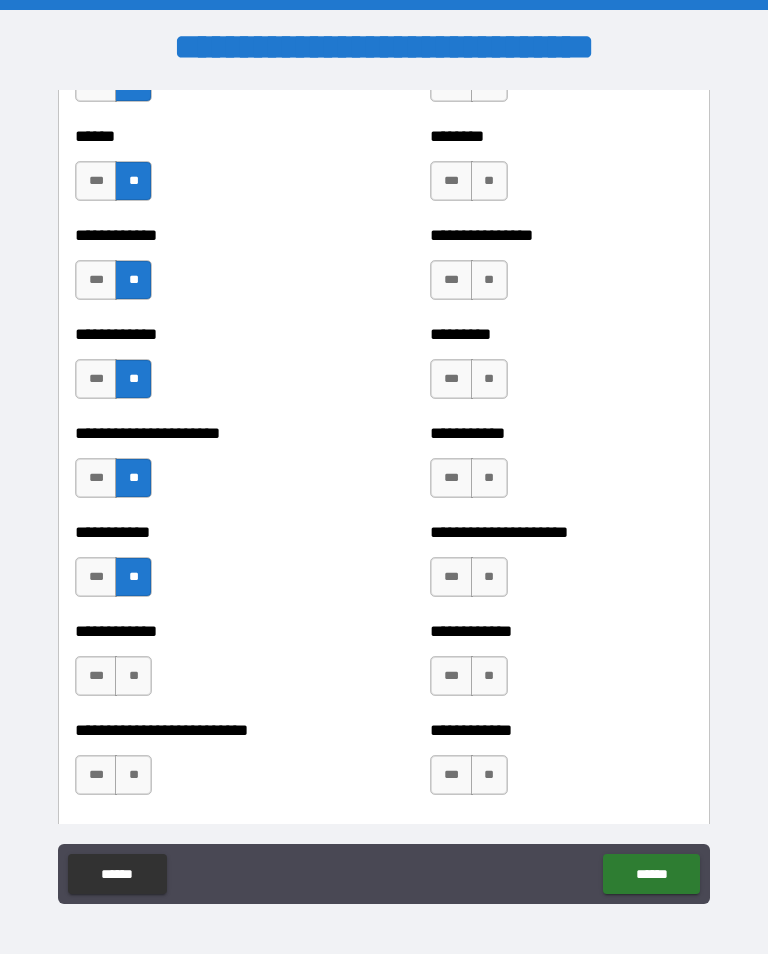 click on "**" at bounding box center (133, 676) 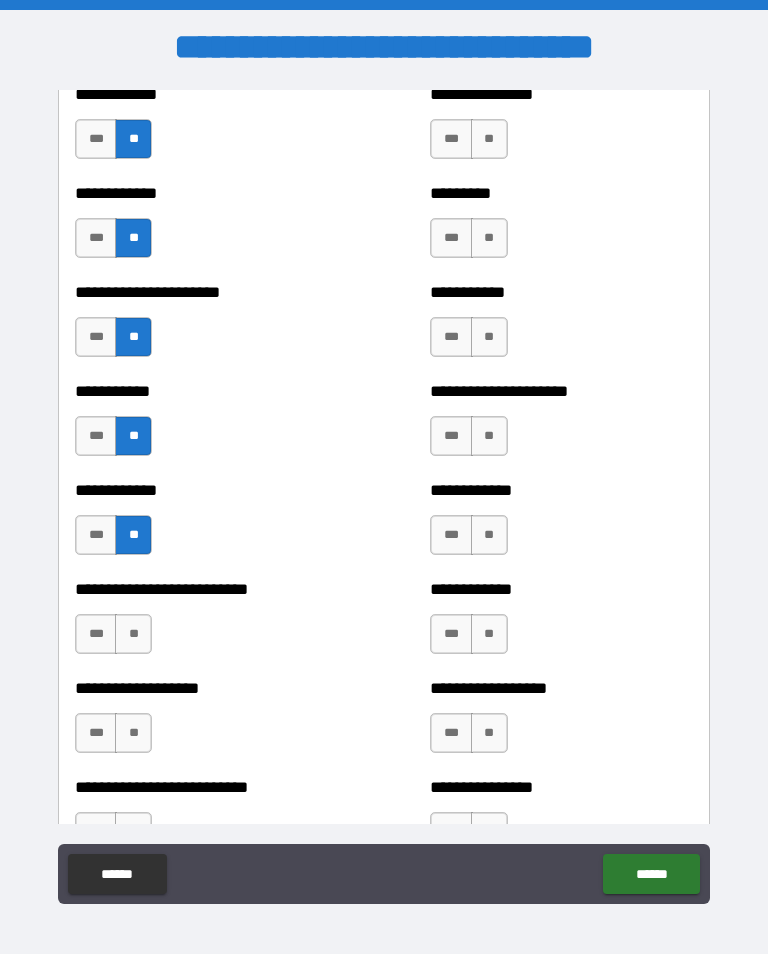 scroll, scrollTop: 5256, scrollLeft: 0, axis: vertical 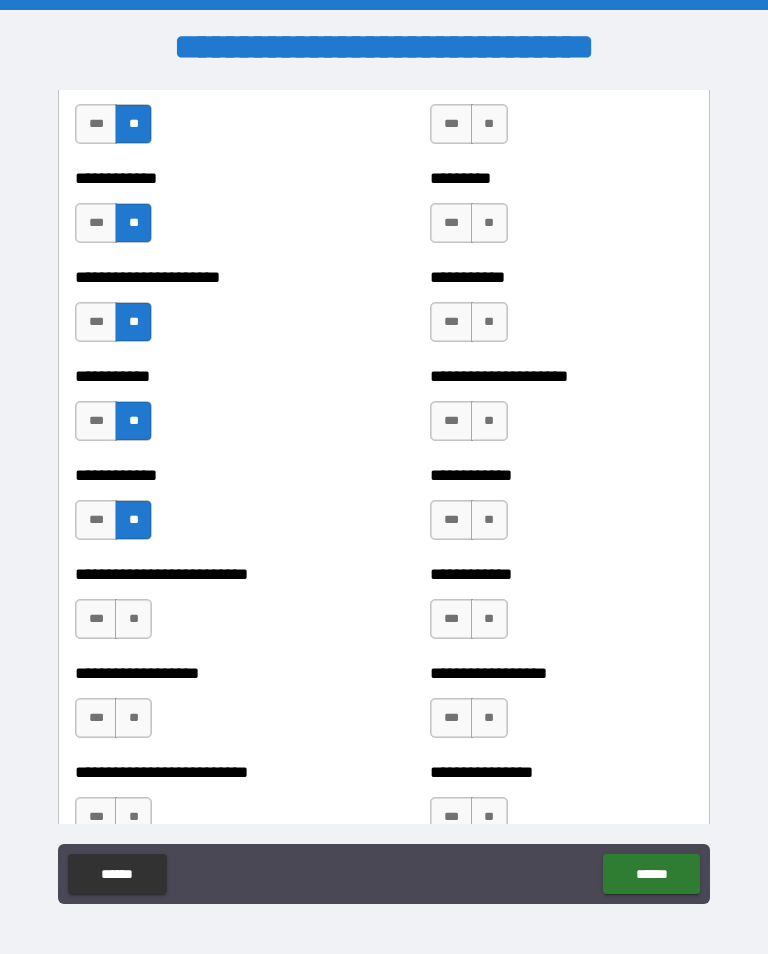 click on "**" at bounding box center (133, 619) 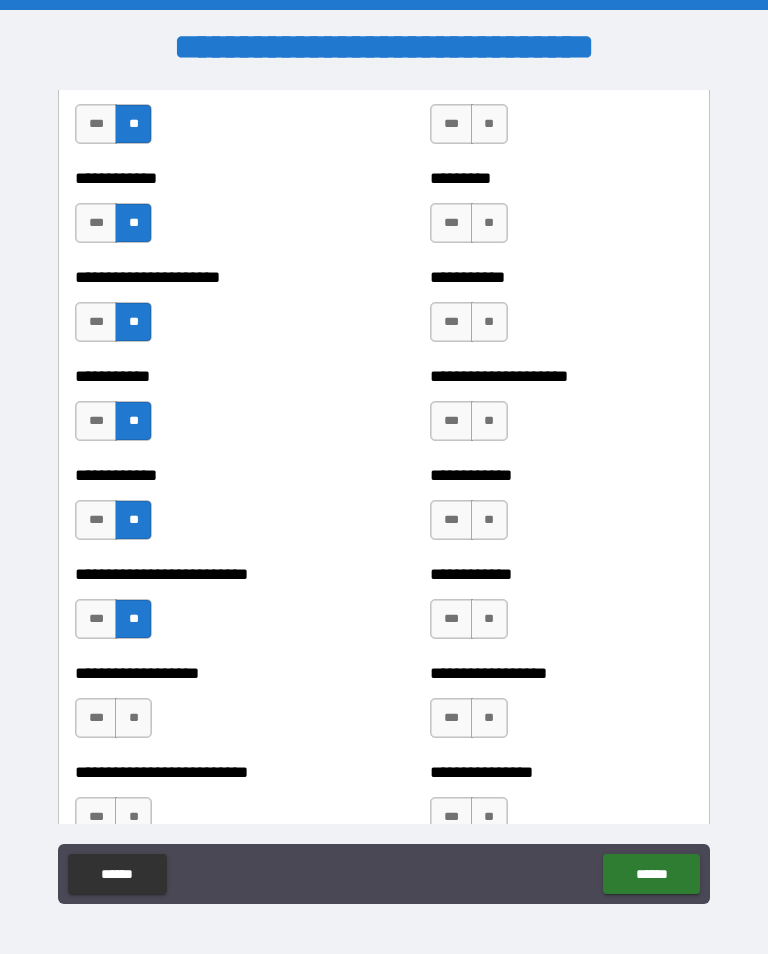 scroll, scrollTop: 5361, scrollLeft: 0, axis: vertical 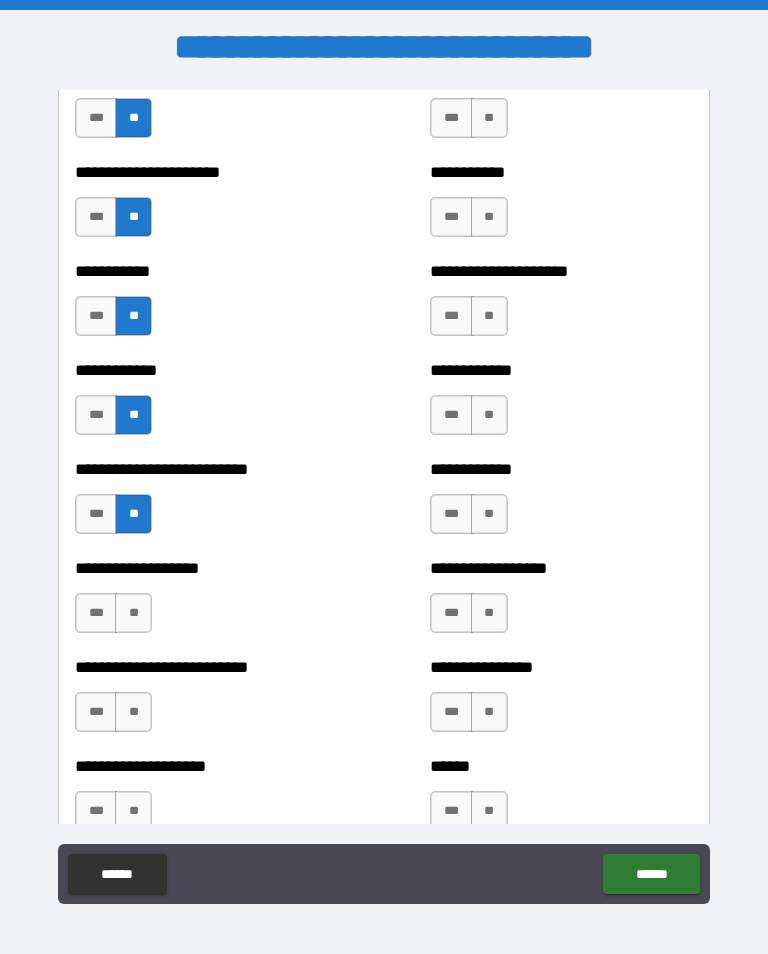 click on "**" at bounding box center [133, 613] 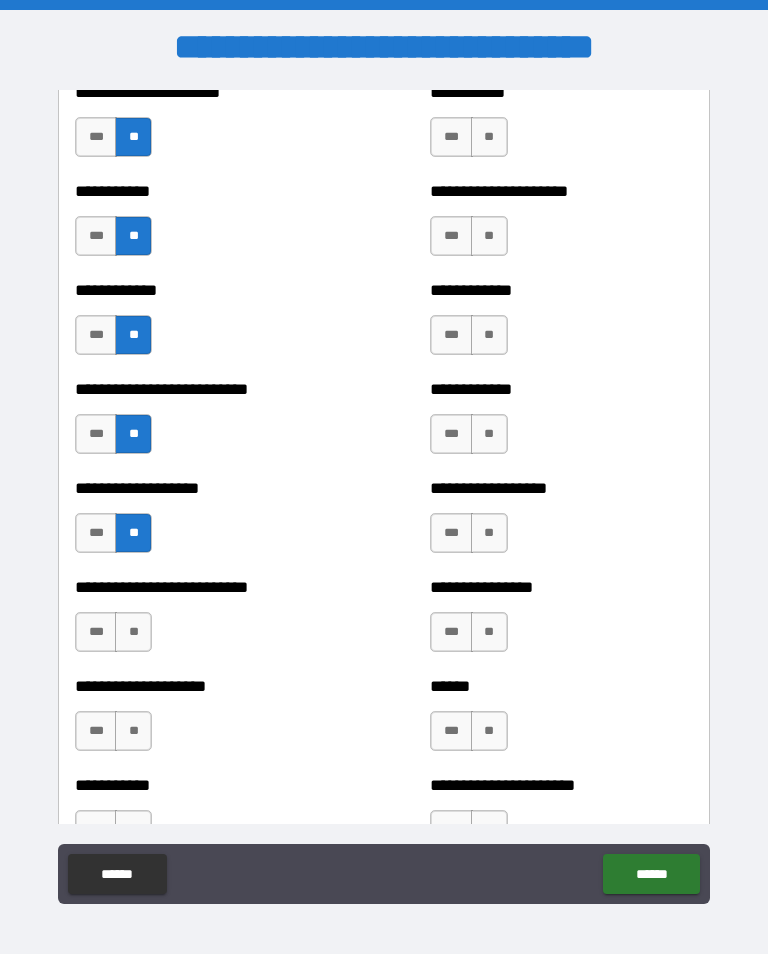scroll, scrollTop: 5483, scrollLeft: 0, axis: vertical 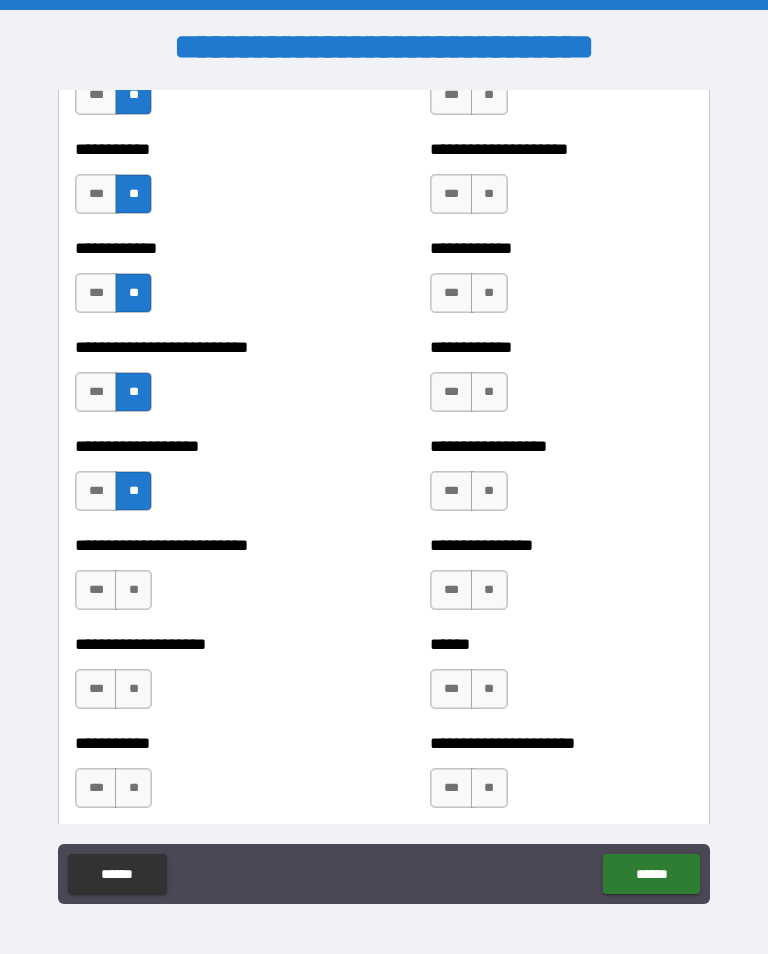 click on "**" at bounding box center (133, 590) 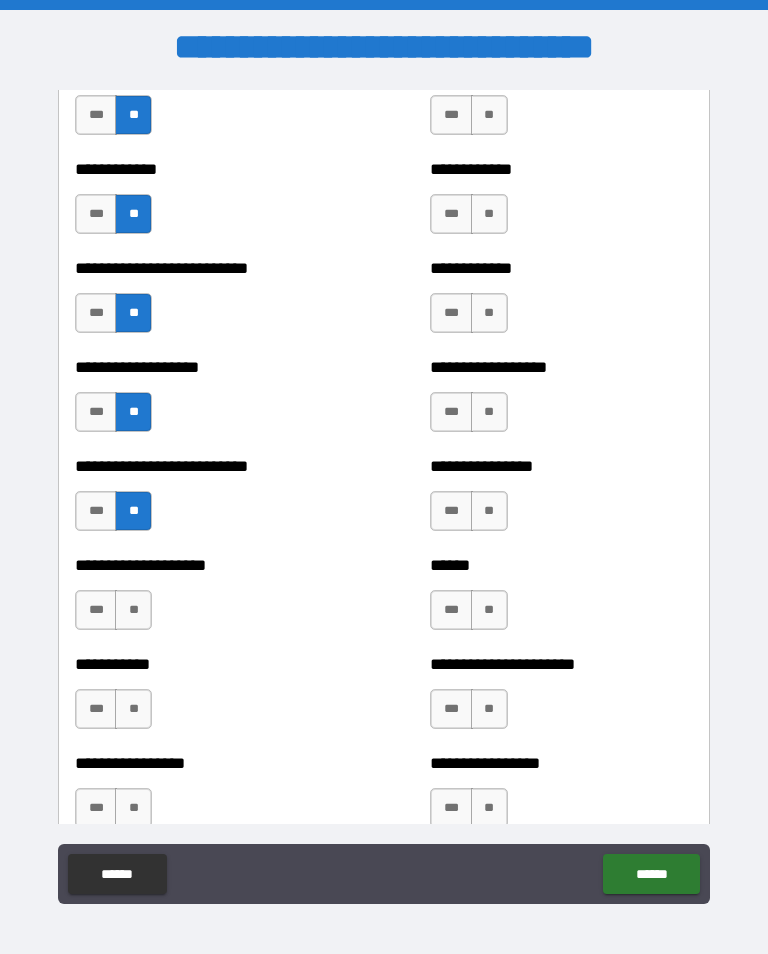 scroll, scrollTop: 5563, scrollLeft: 0, axis: vertical 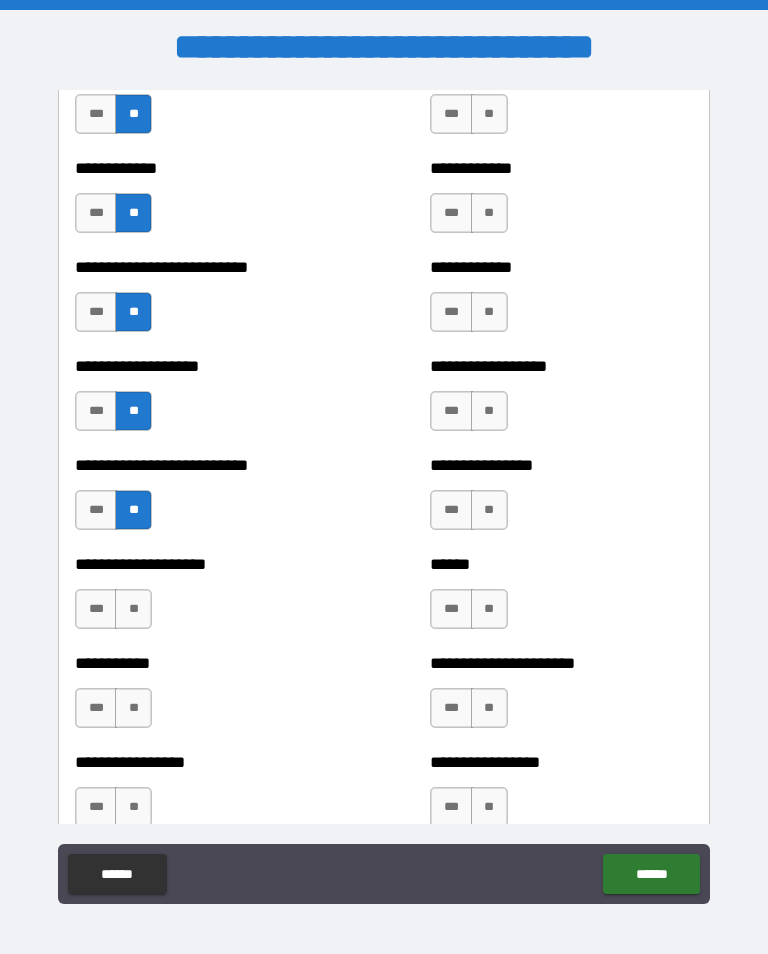 click on "**" at bounding box center [133, 609] 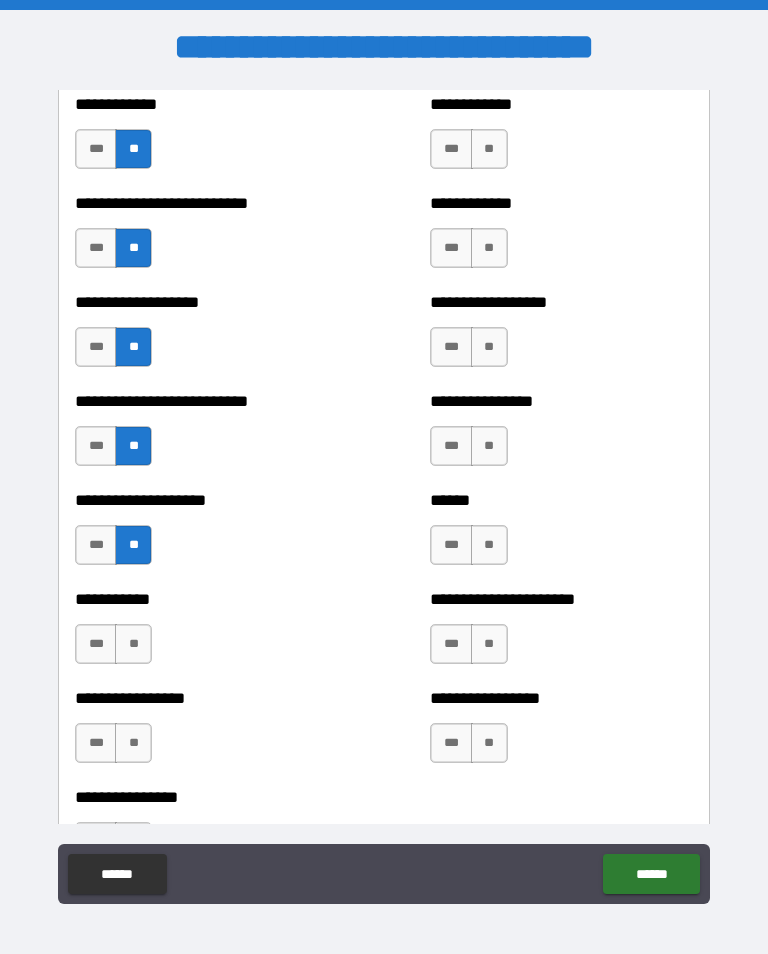 scroll, scrollTop: 5665, scrollLeft: 0, axis: vertical 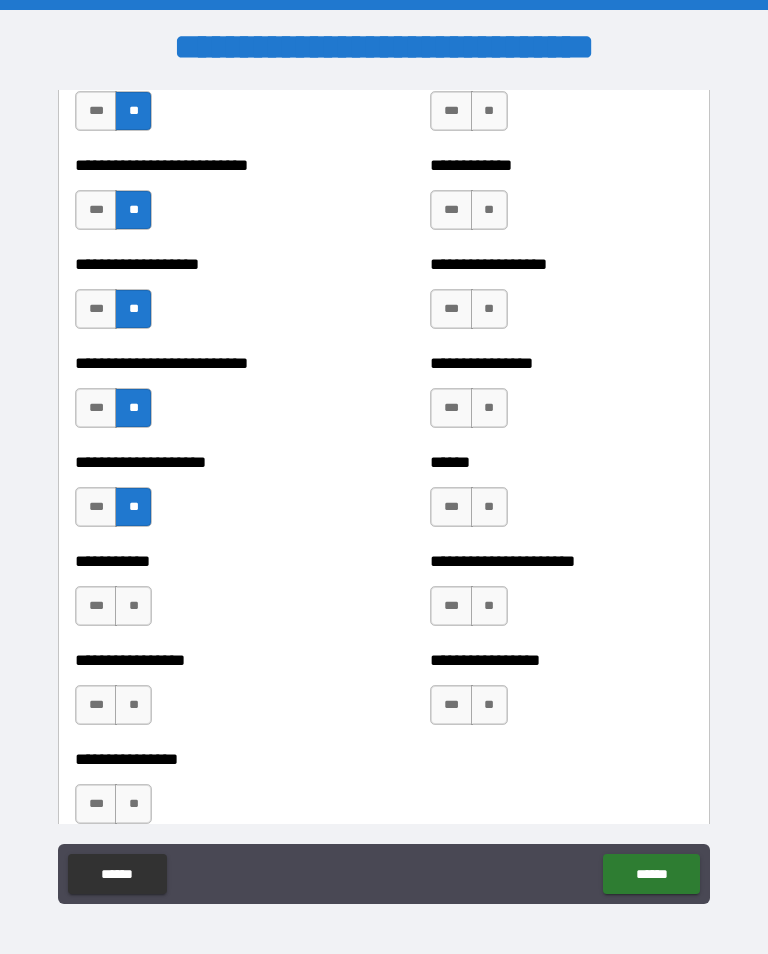 click on "**" at bounding box center (133, 606) 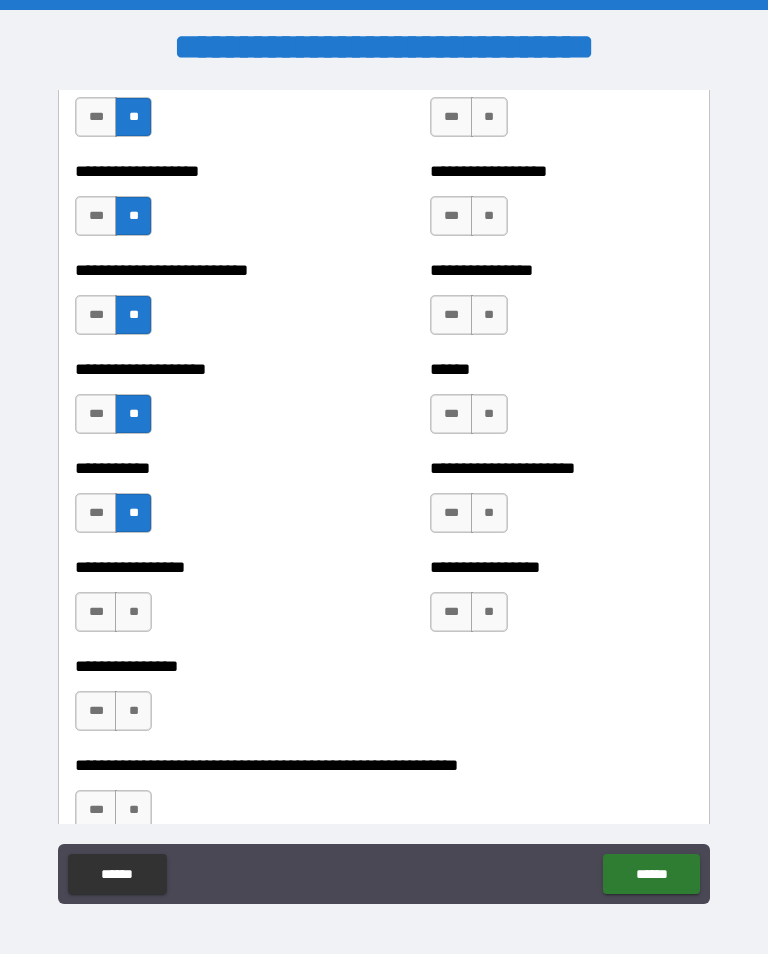 scroll, scrollTop: 5772, scrollLeft: 0, axis: vertical 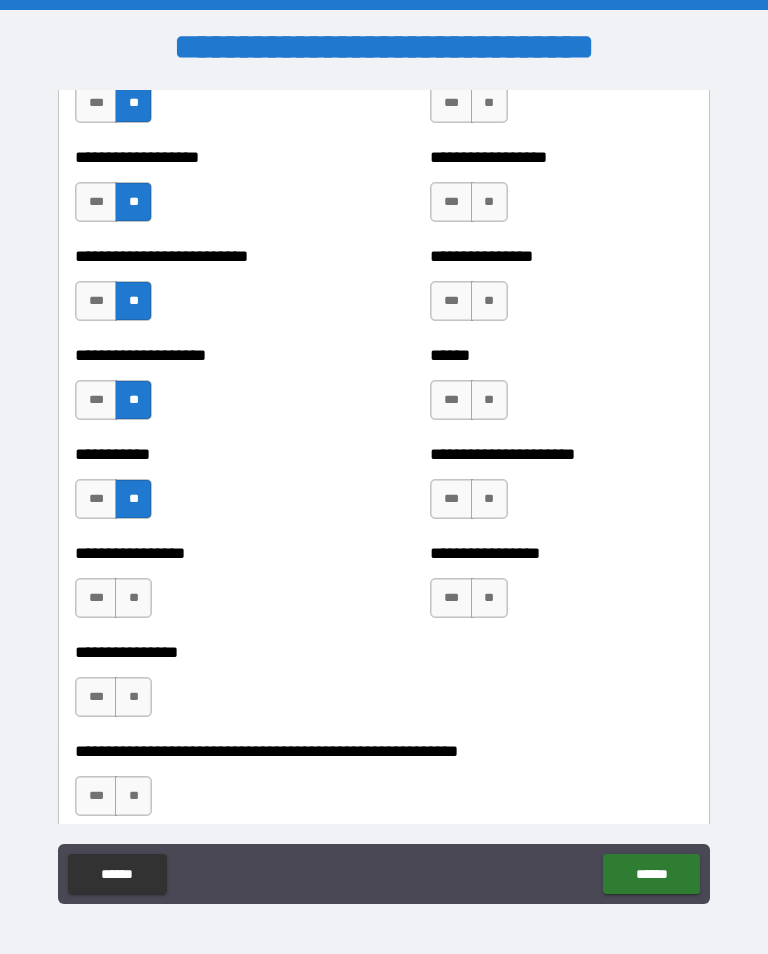 click on "**" at bounding box center (133, 598) 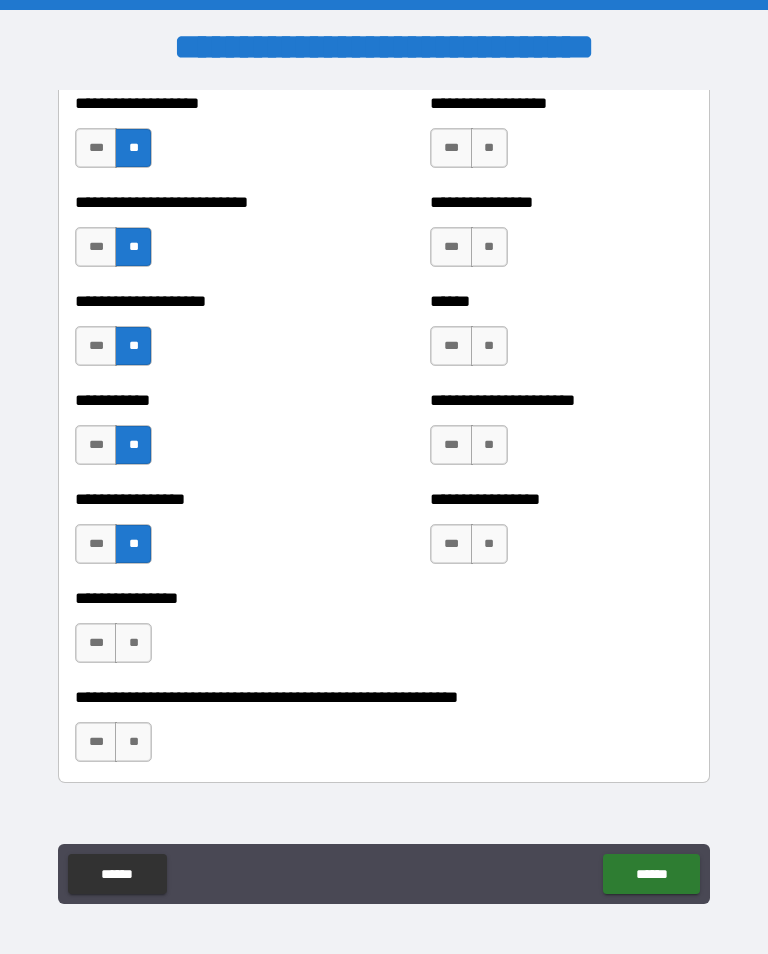 scroll, scrollTop: 5875, scrollLeft: 0, axis: vertical 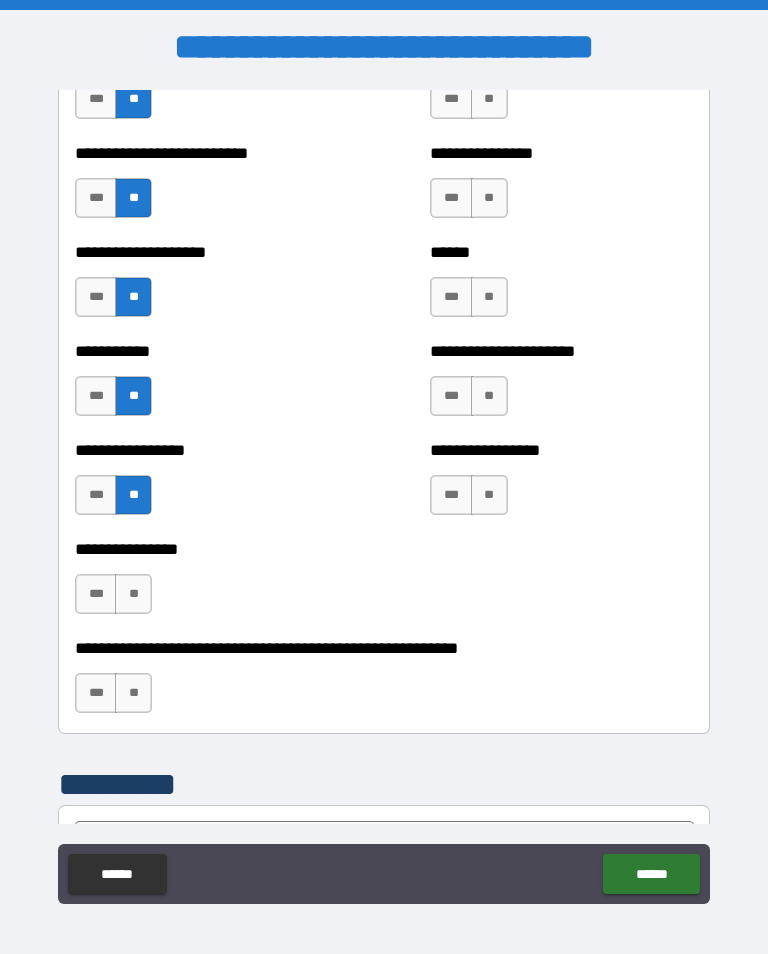 click on "**" at bounding box center (133, 594) 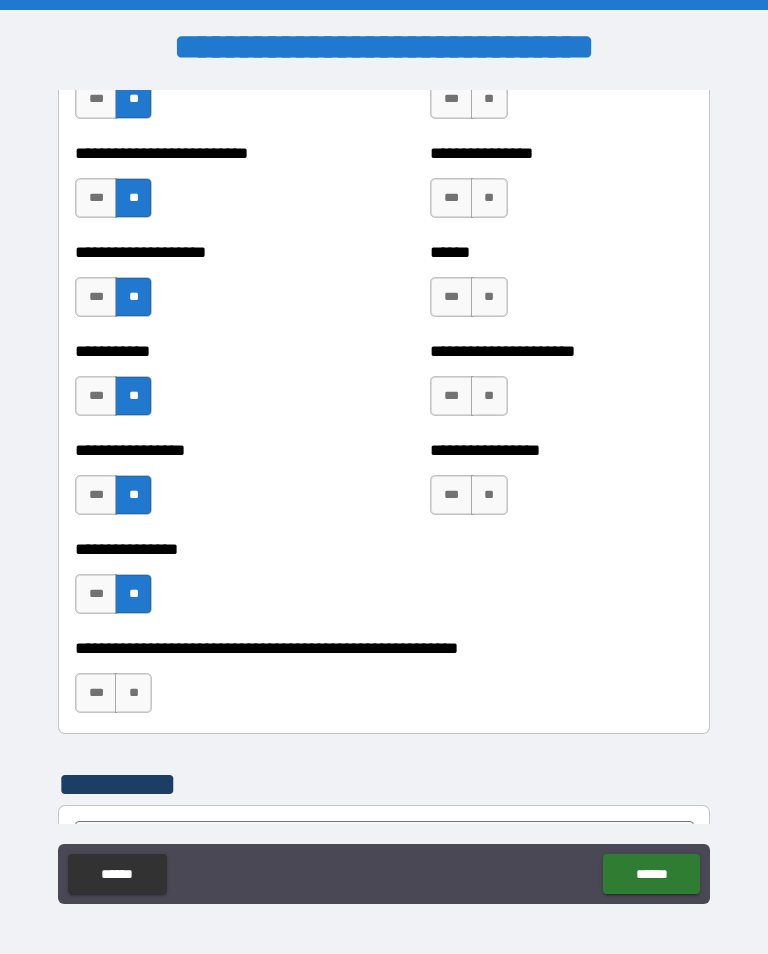 click on "**" at bounding box center [133, 693] 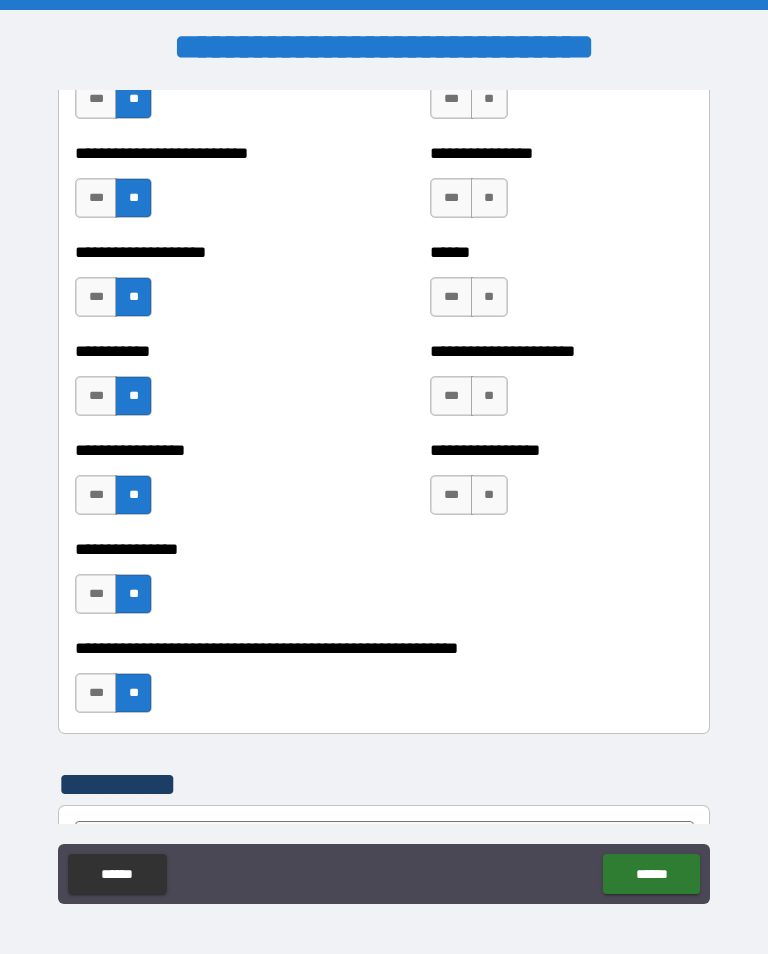 click on "**********" at bounding box center (561, 485) 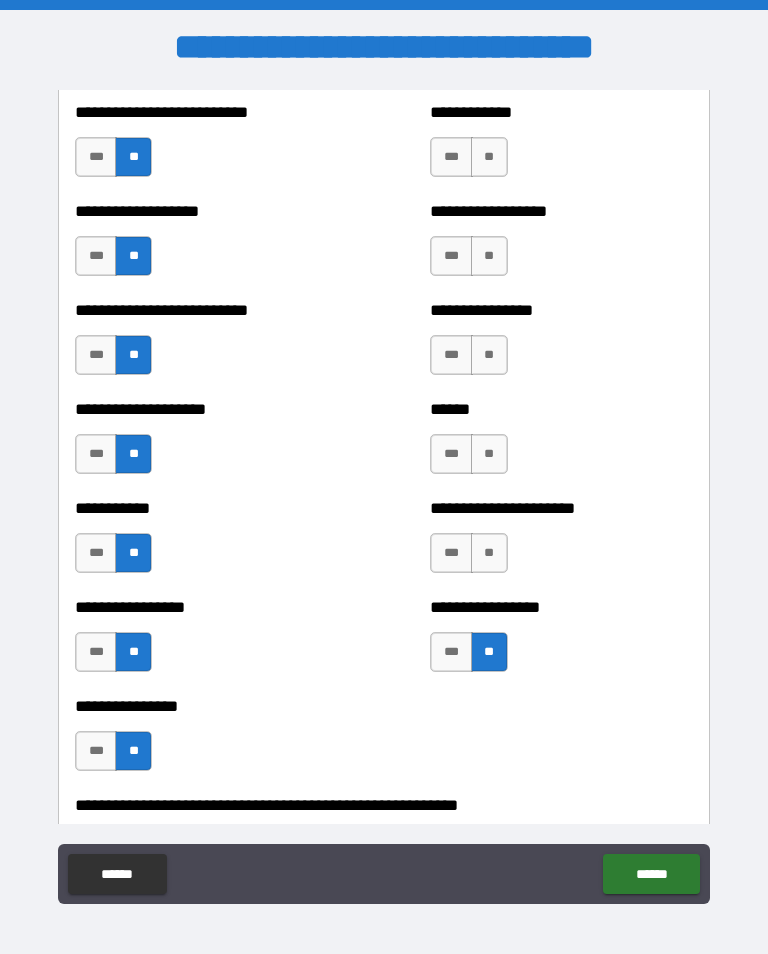scroll, scrollTop: 5711, scrollLeft: 0, axis: vertical 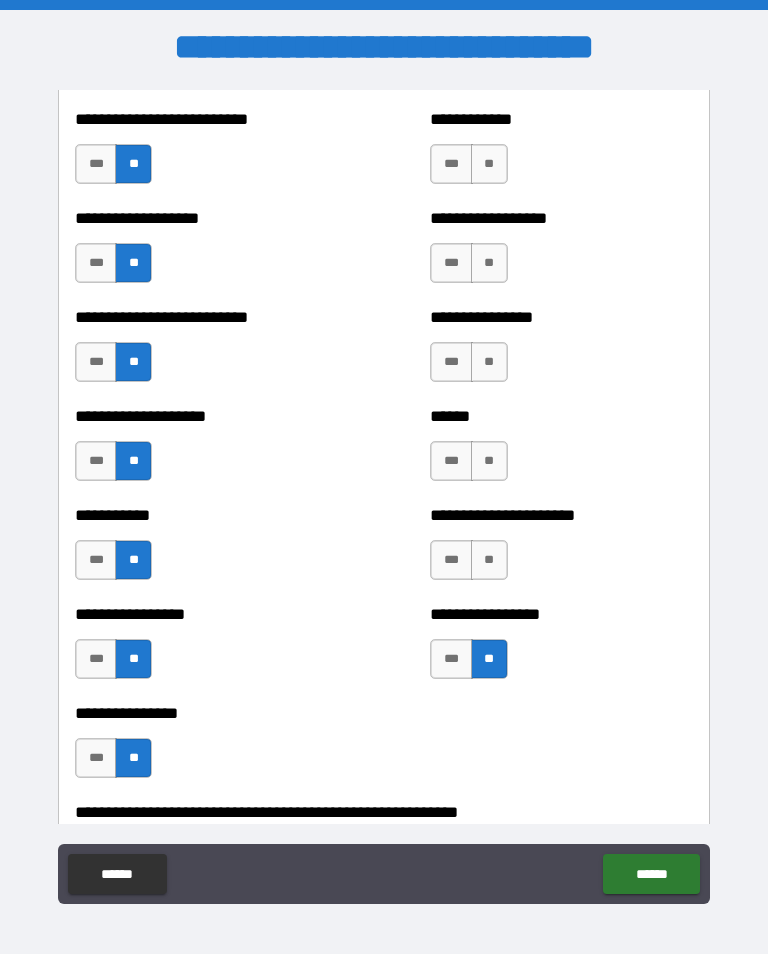 click on "**" at bounding box center [489, 560] 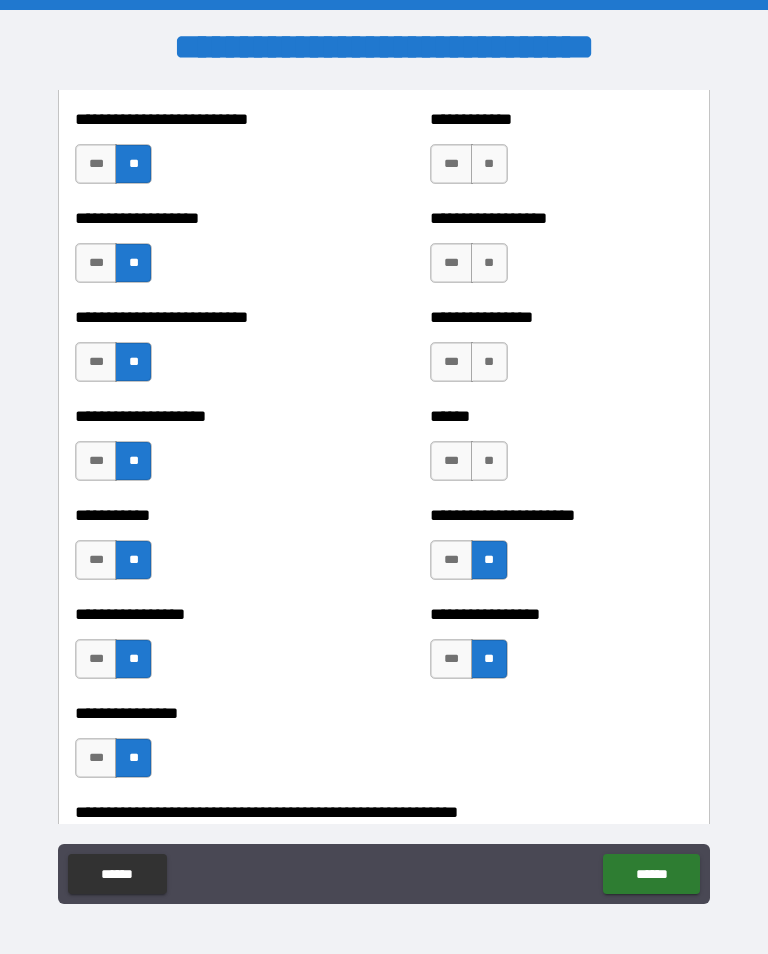 click on "**" at bounding box center [489, 461] 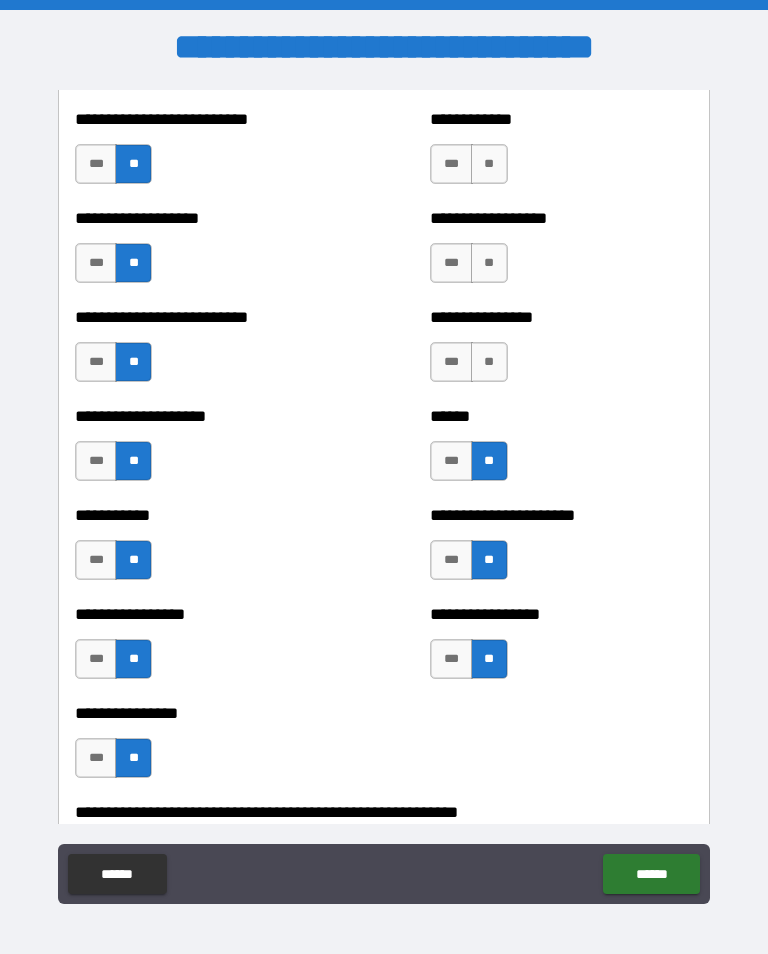 click on "**" at bounding box center [489, 362] 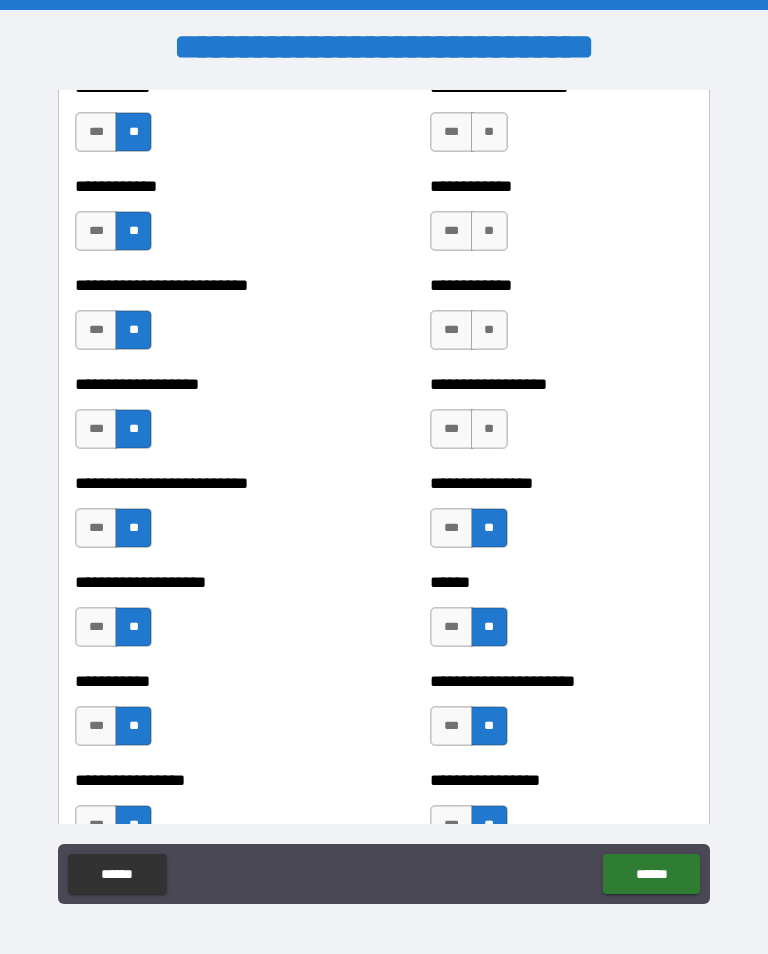 scroll, scrollTop: 5526, scrollLeft: 0, axis: vertical 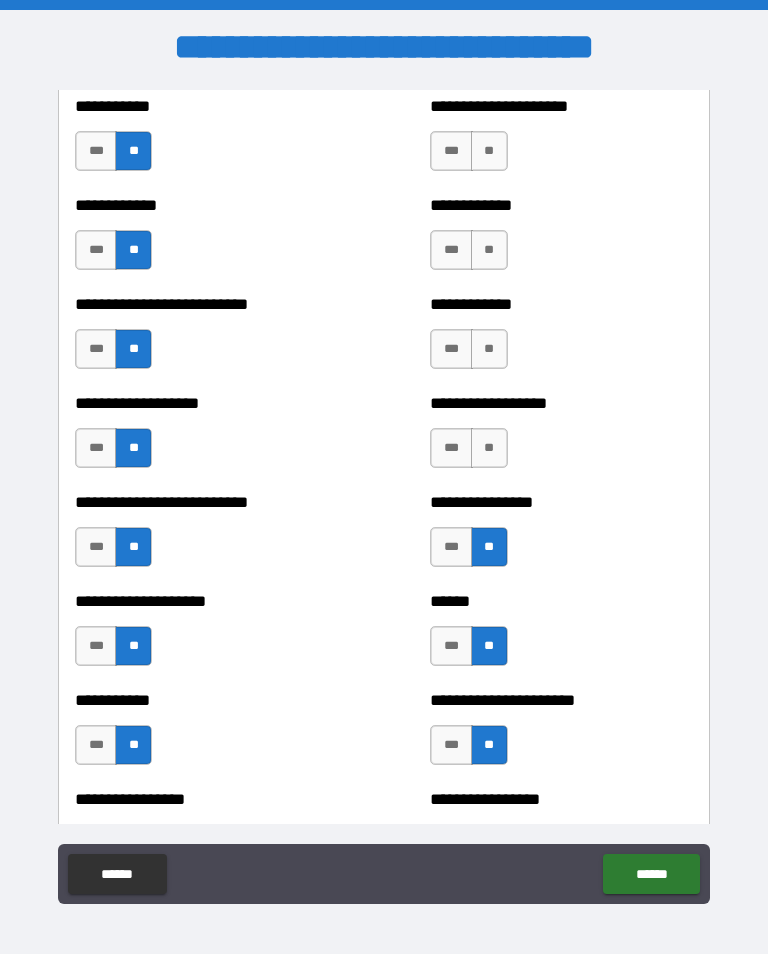 click on "**" at bounding box center [489, 448] 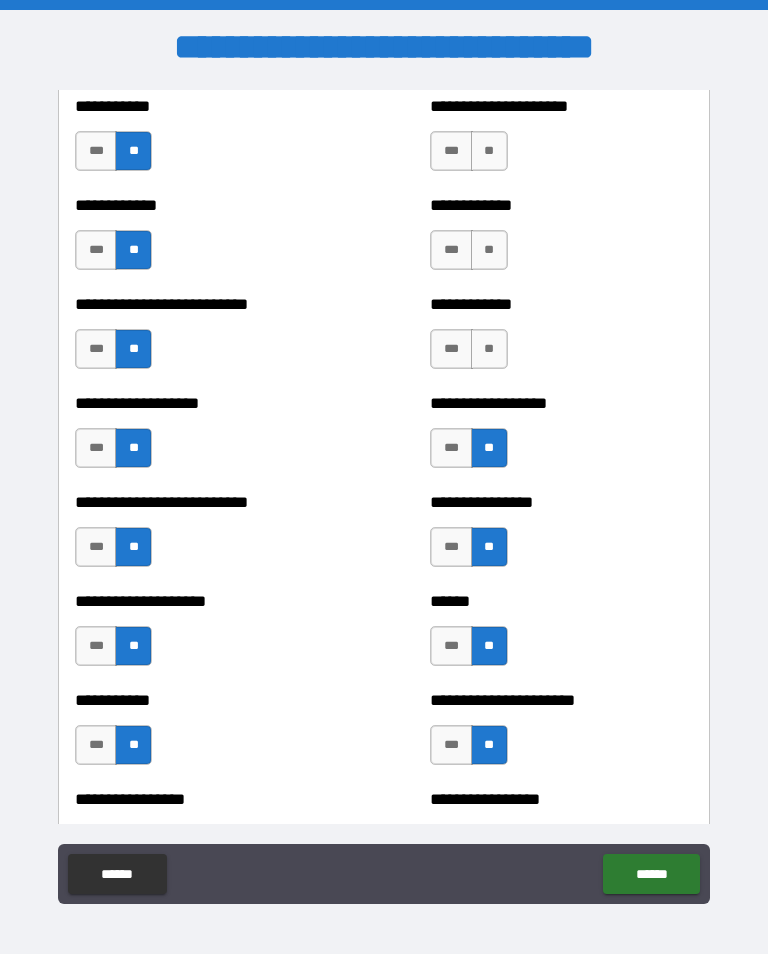 click on "**" at bounding box center (489, 349) 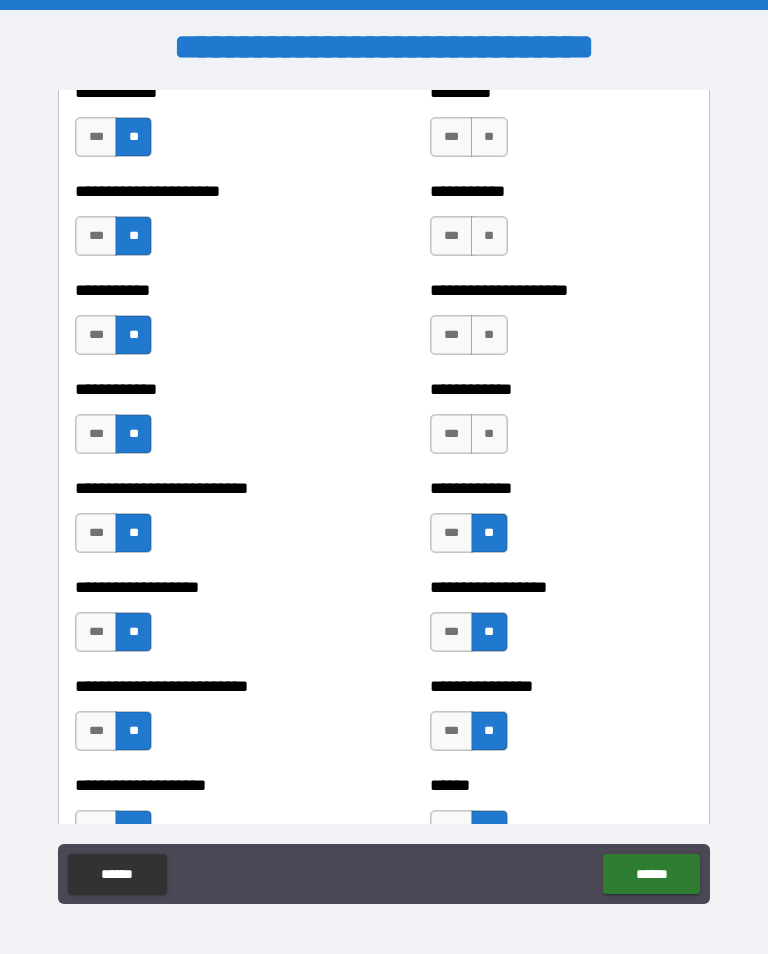 scroll, scrollTop: 5336, scrollLeft: 0, axis: vertical 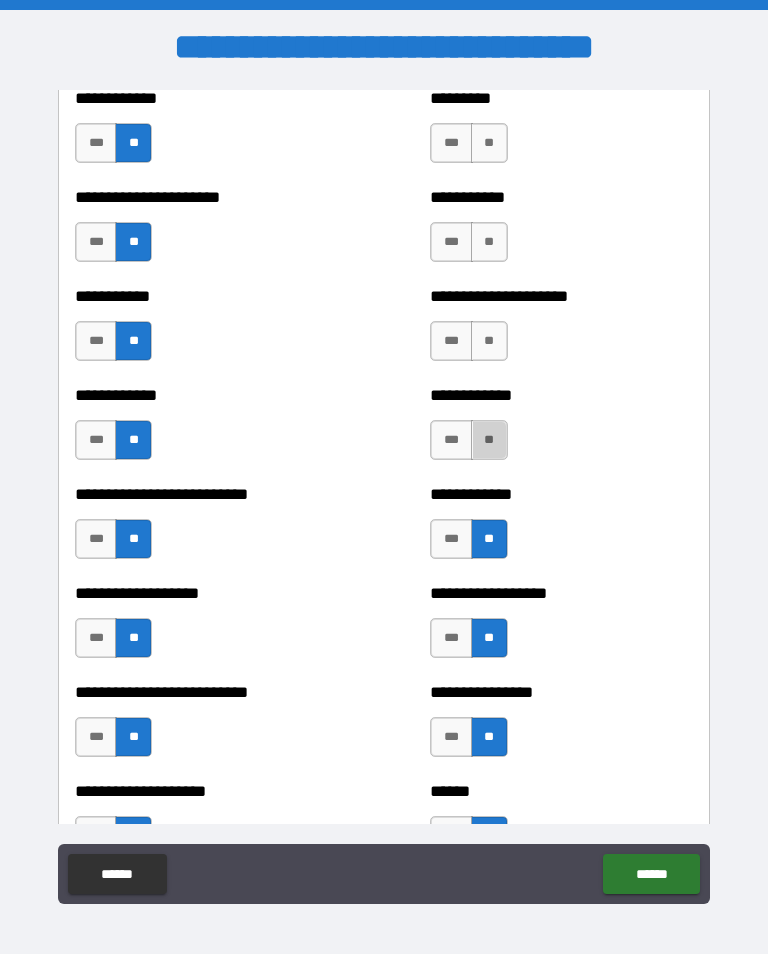 click on "**" at bounding box center (489, 440) 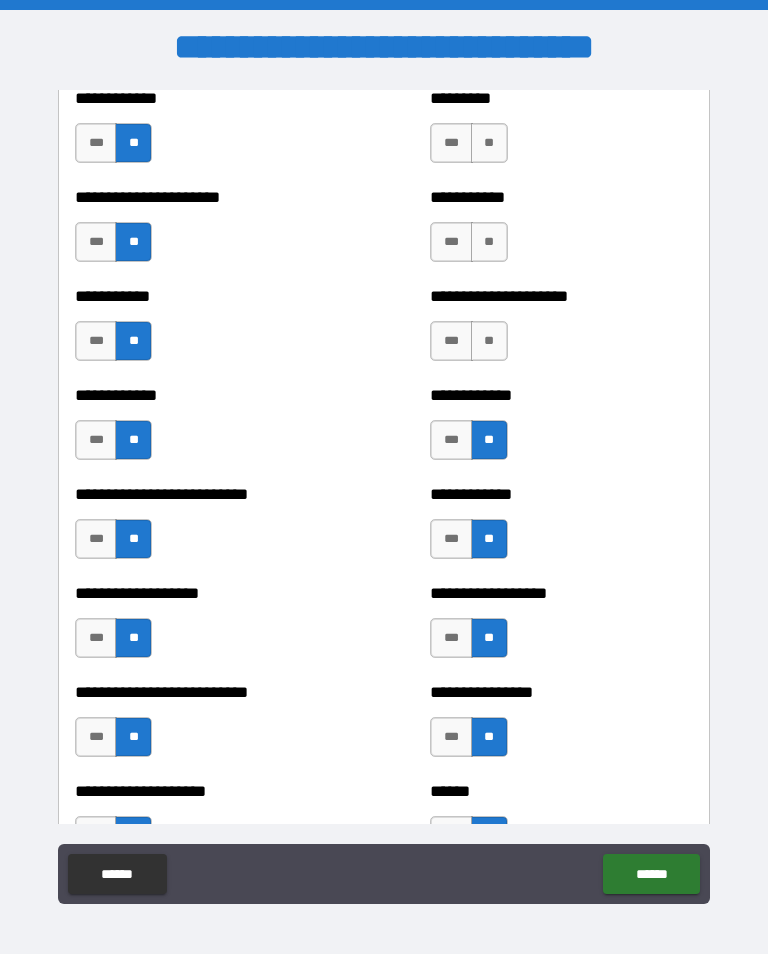 click on "**" at bounding box center [489, 341] 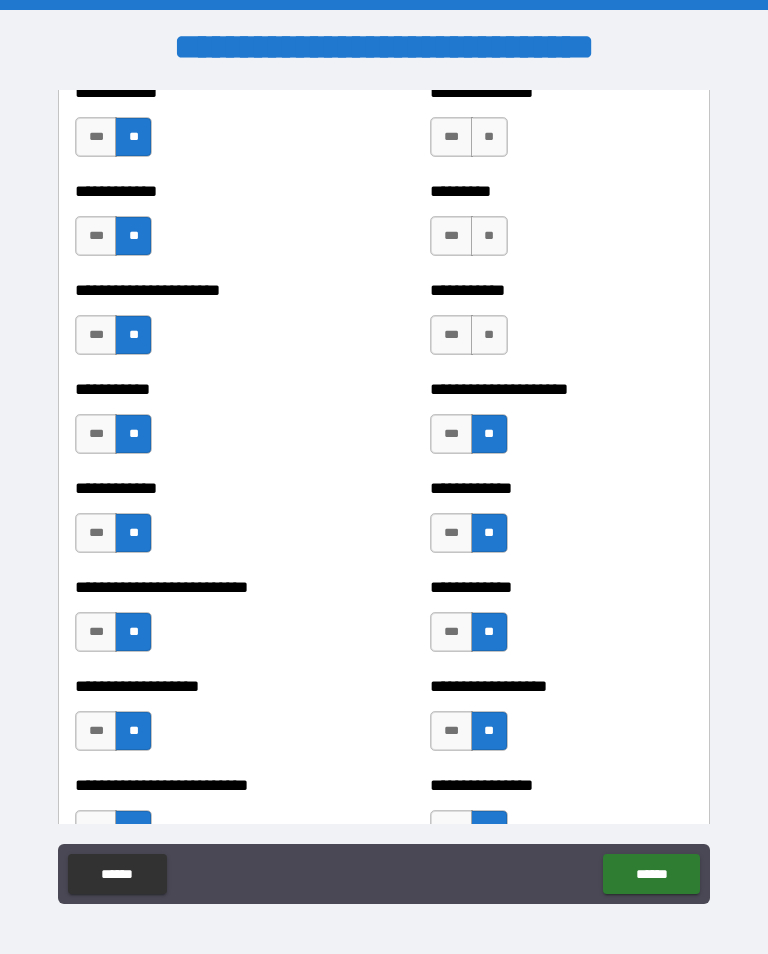 scroll, scrollTop: 5231, scrollLeft: 0, axis: vertical 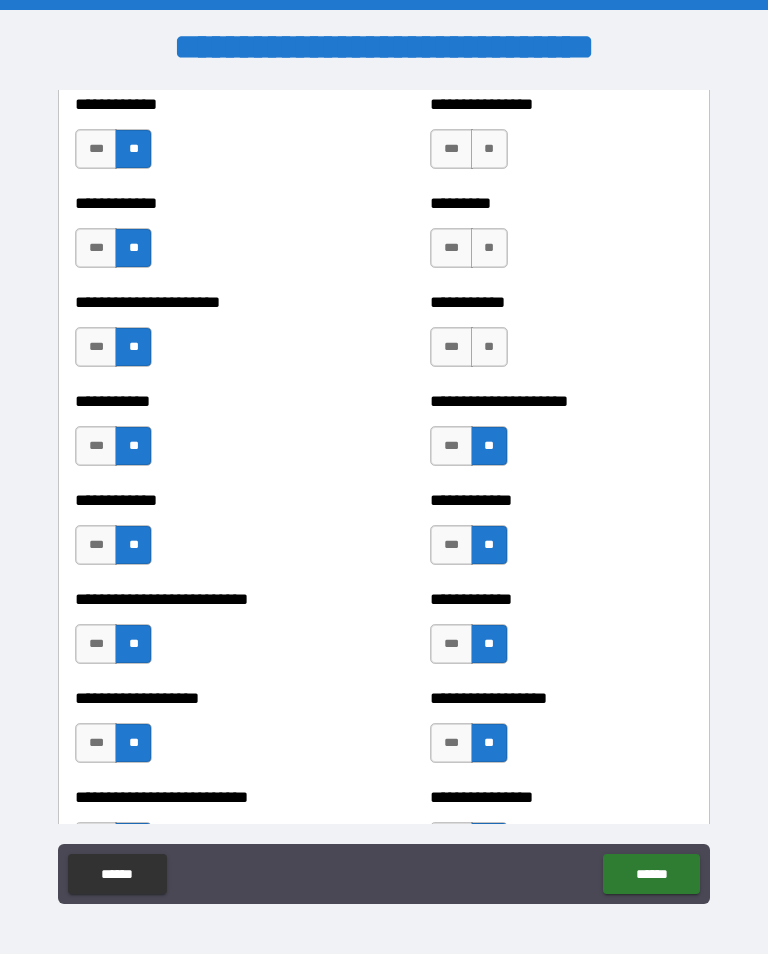 click on "**" at bounding box center (489, 347) 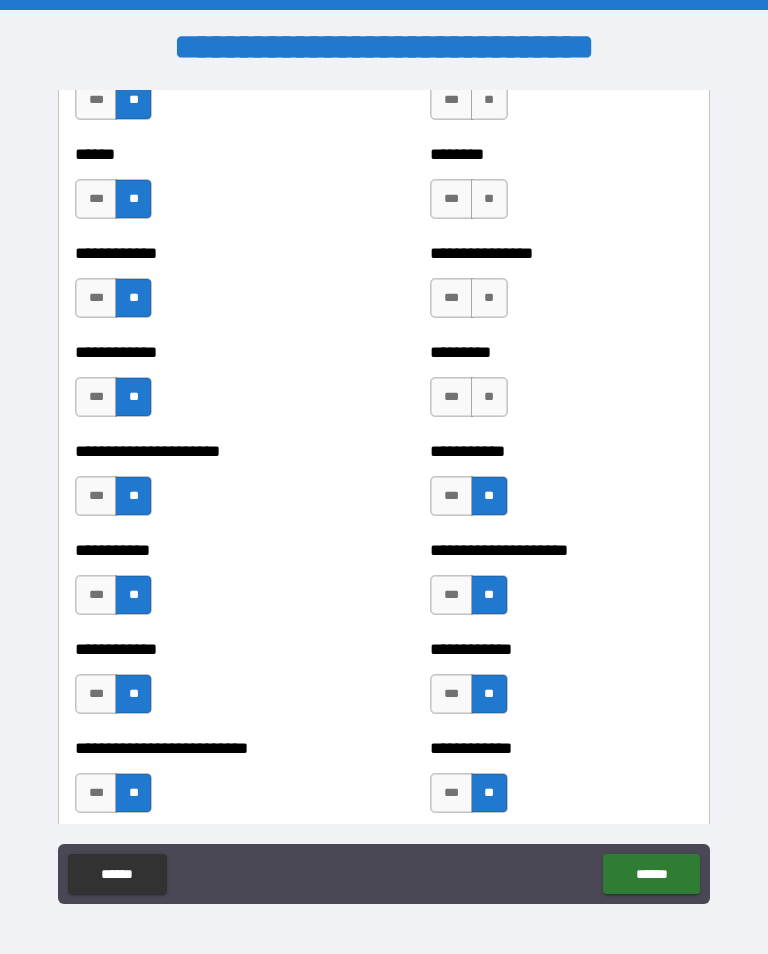 scroll, scrollTop: 5079, scrollLeft: 0, axis: vertical 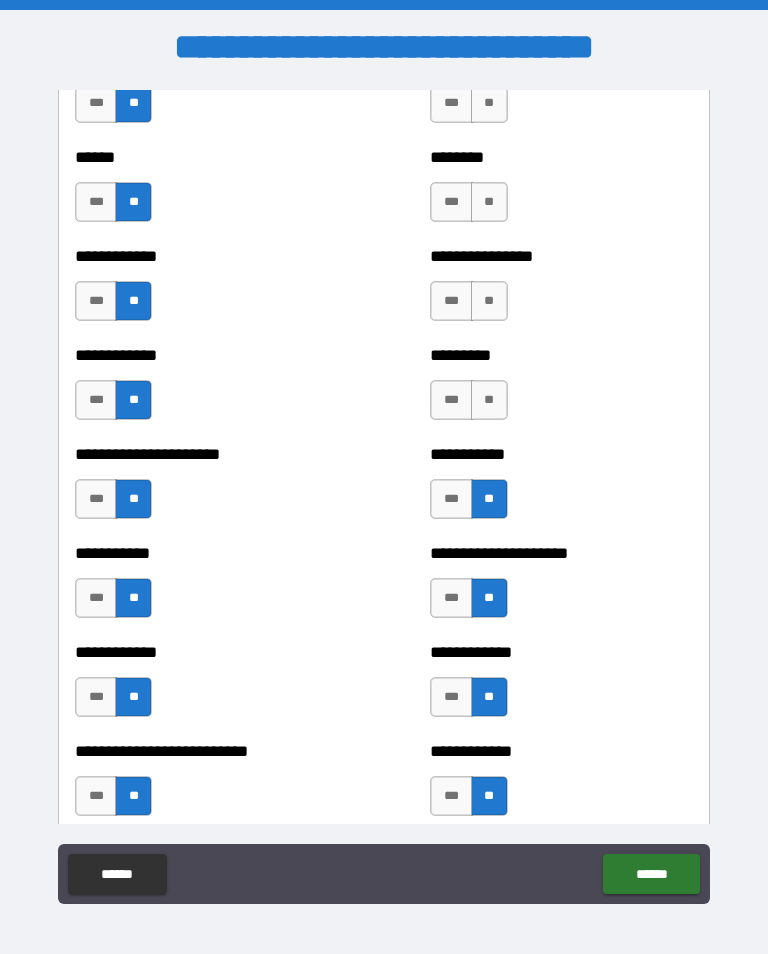 click on "**" at bounding box center [489, 400] 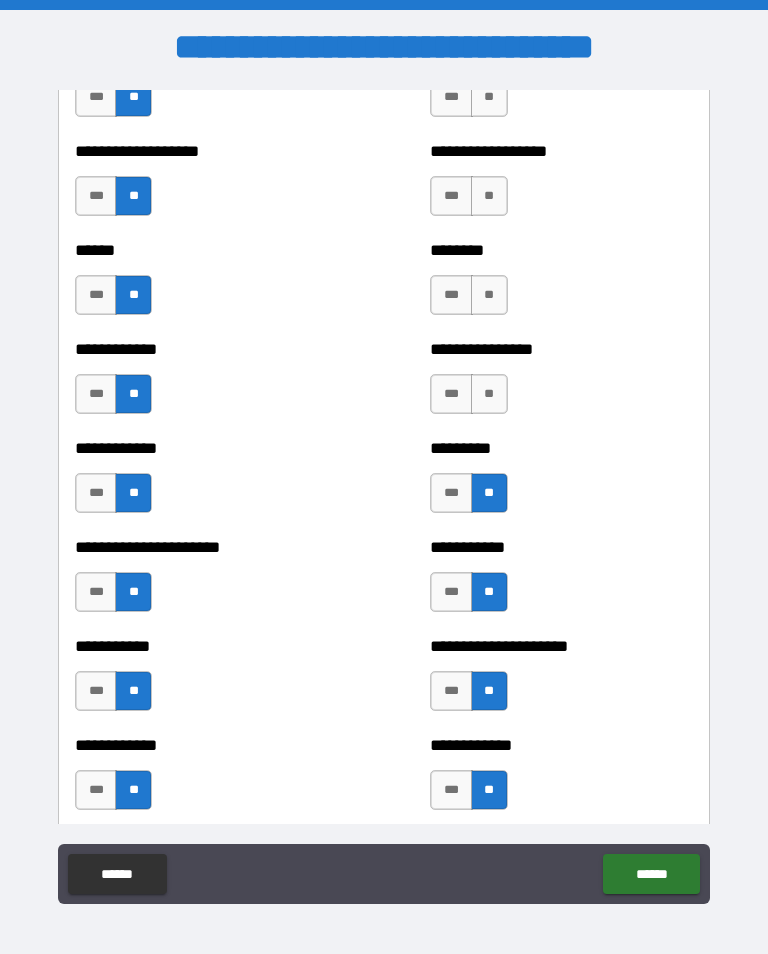 scroll, scrollTop: 4984, scrollLeft: 0, axis: vertical 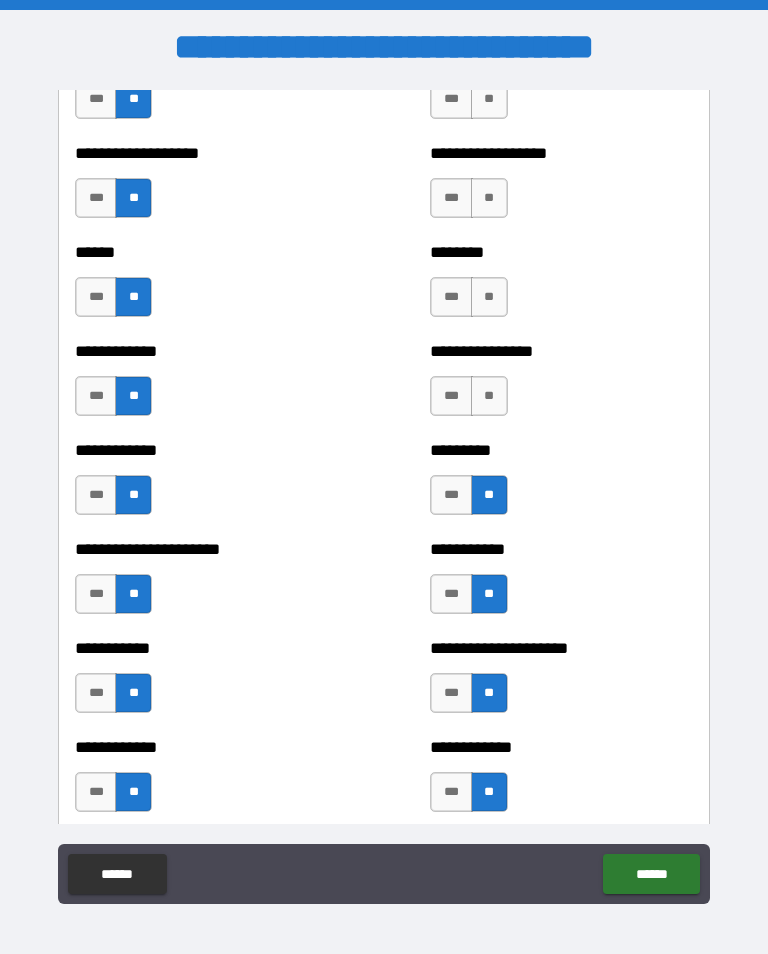 click on "**" at bounding box center [489, 396] 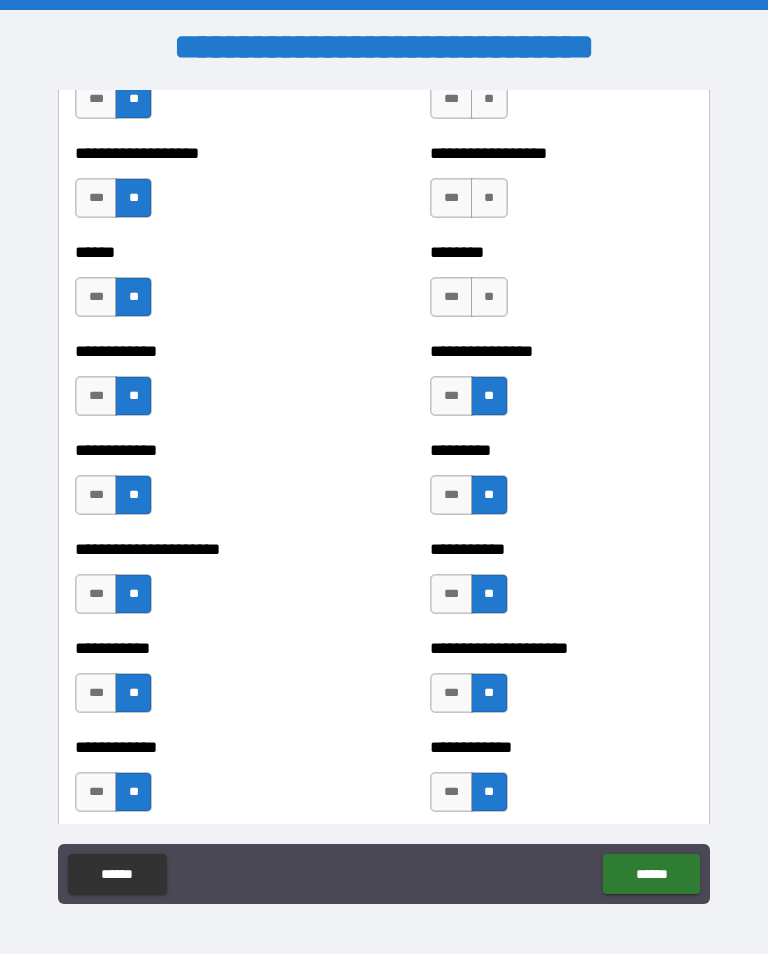click on "**" at bounding box center (489, 297) 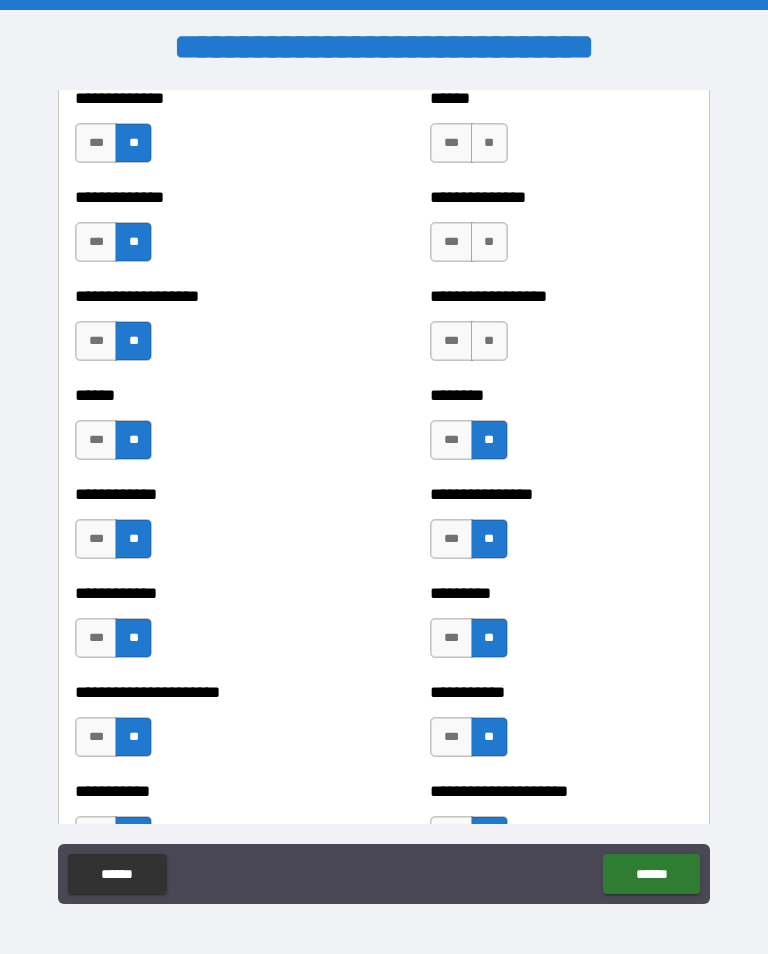 scroll, scrollTop: 4840, scrollLeft: 0, axis: vertical 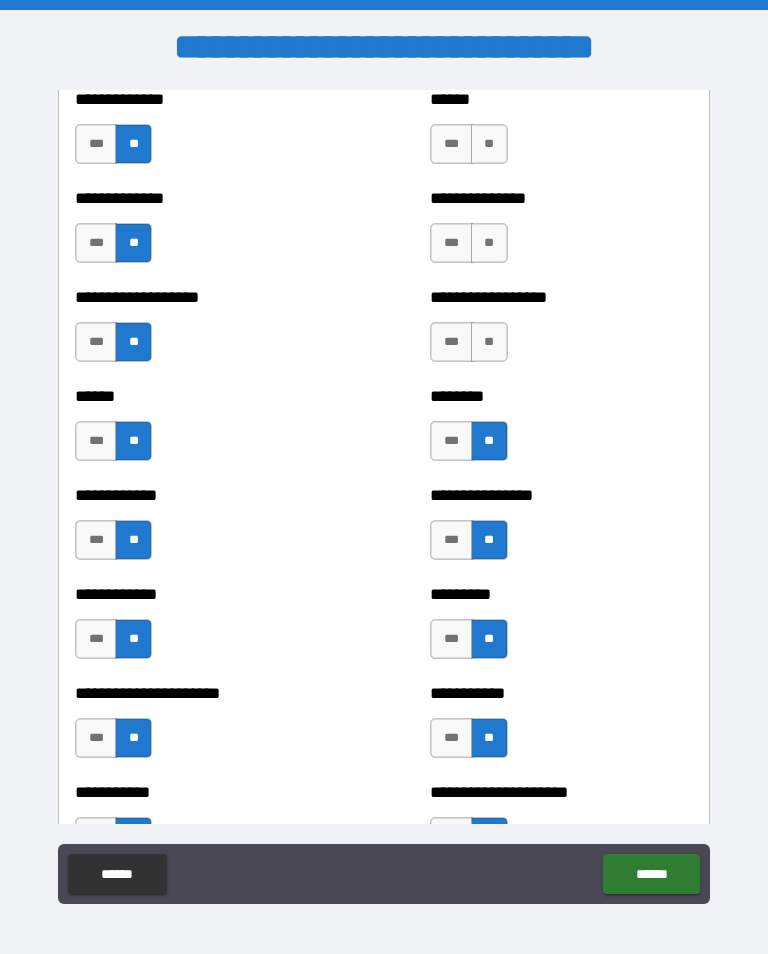 click on "**" at bounding box center [489, 342] 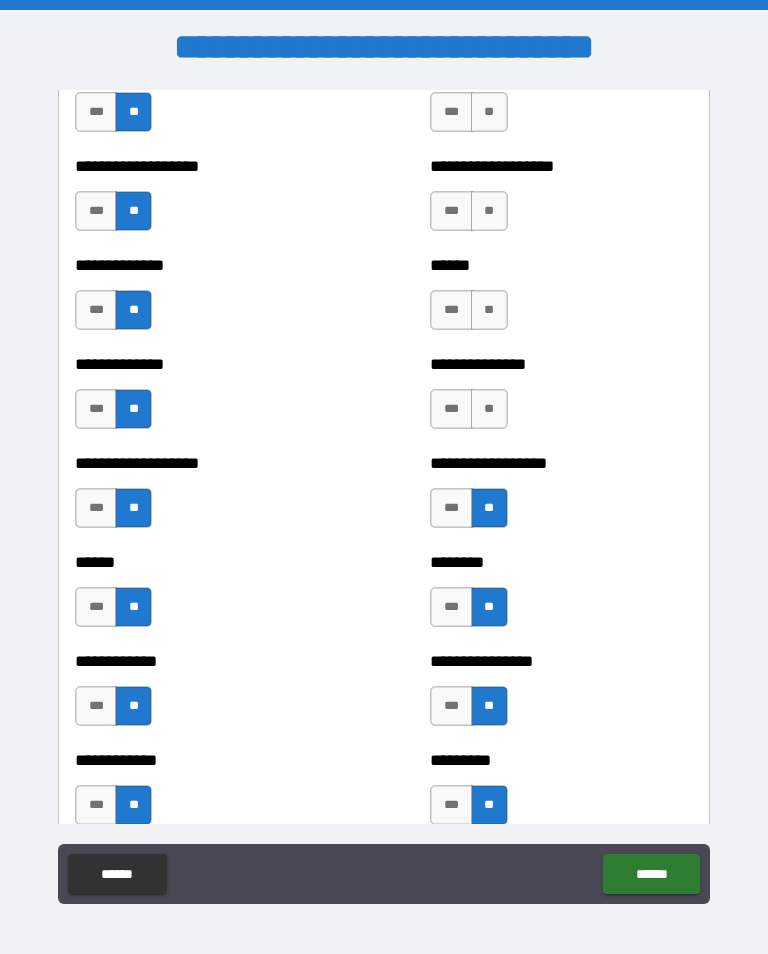 scroll, scrollTop: 4669, scrollLeft: 0, axis: vertical 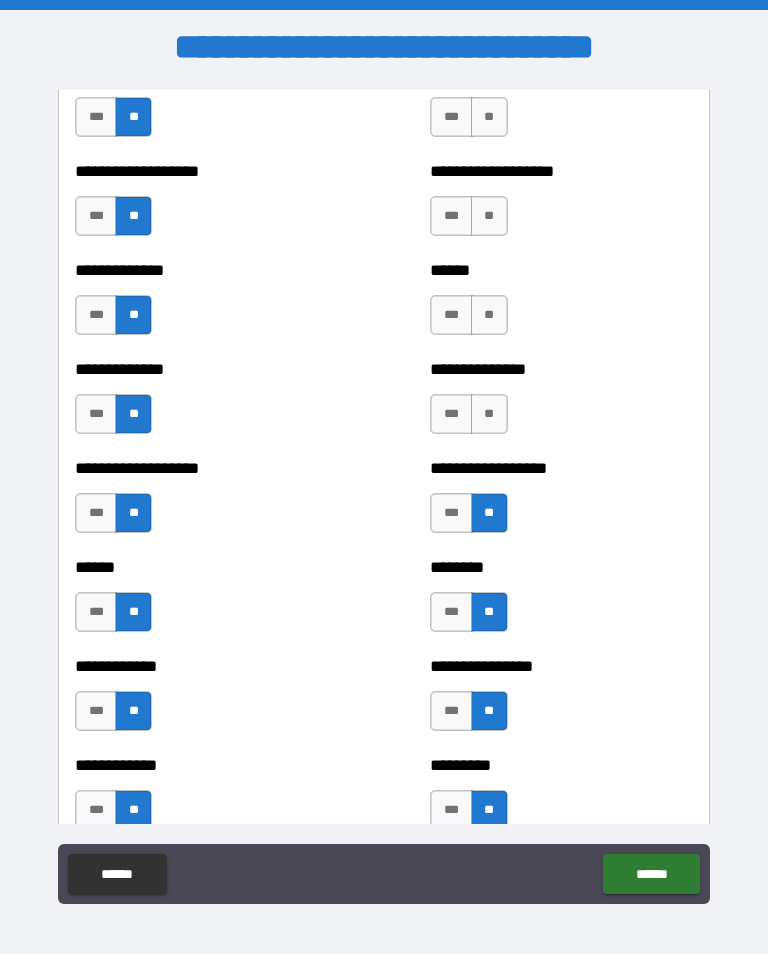 click on "*** **" at bounding box center [471, 419] 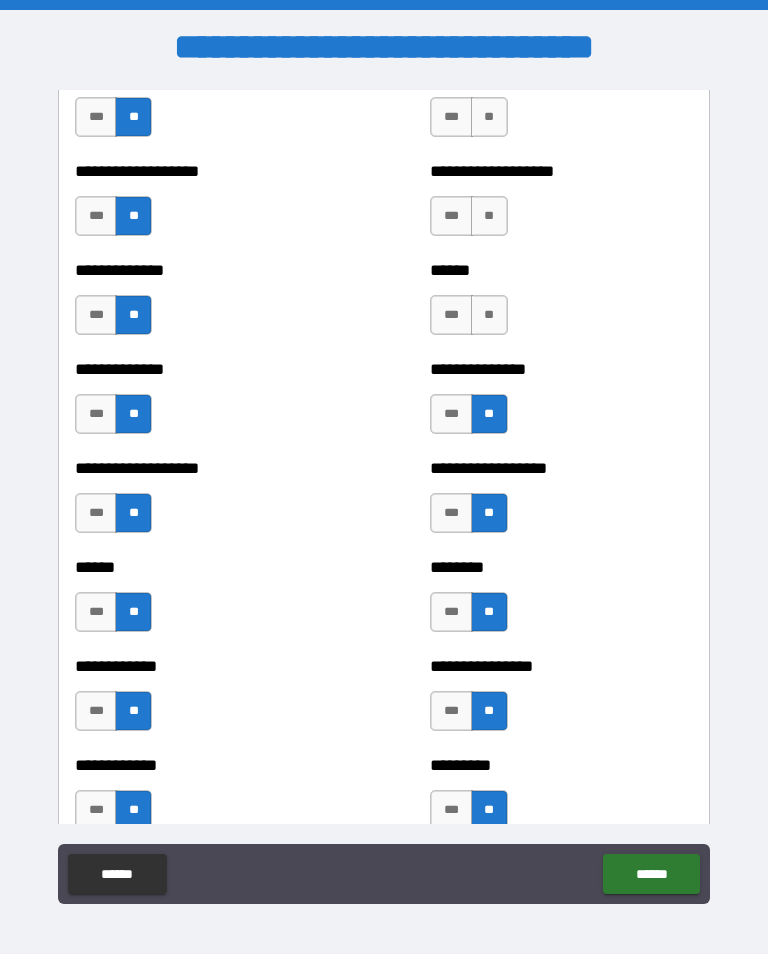 click on "**" at bounding box center (489, 315) 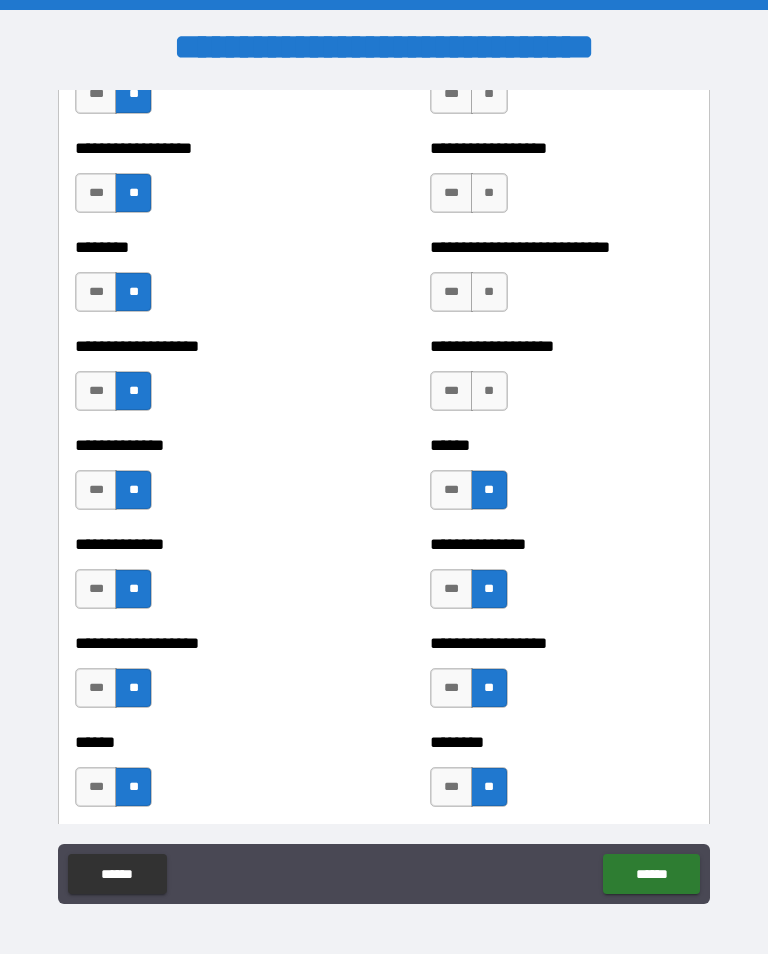 scroll, scrollTop: 4490, scrollLeft: 0, axis: vertical 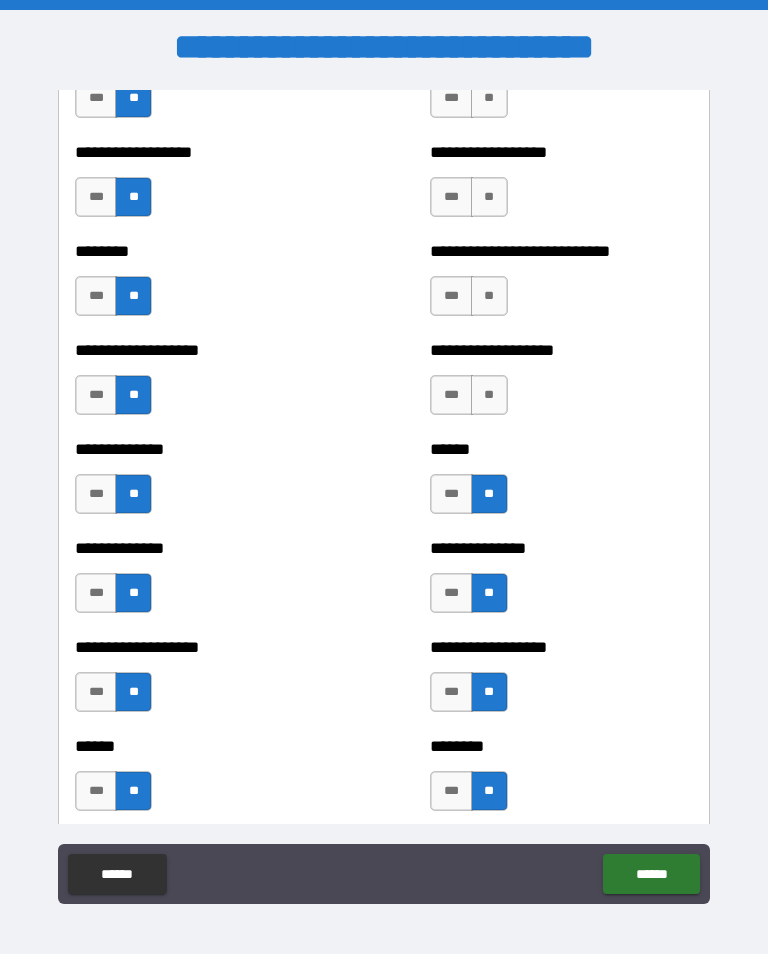 click on "***" at bounding box center (451, 395) 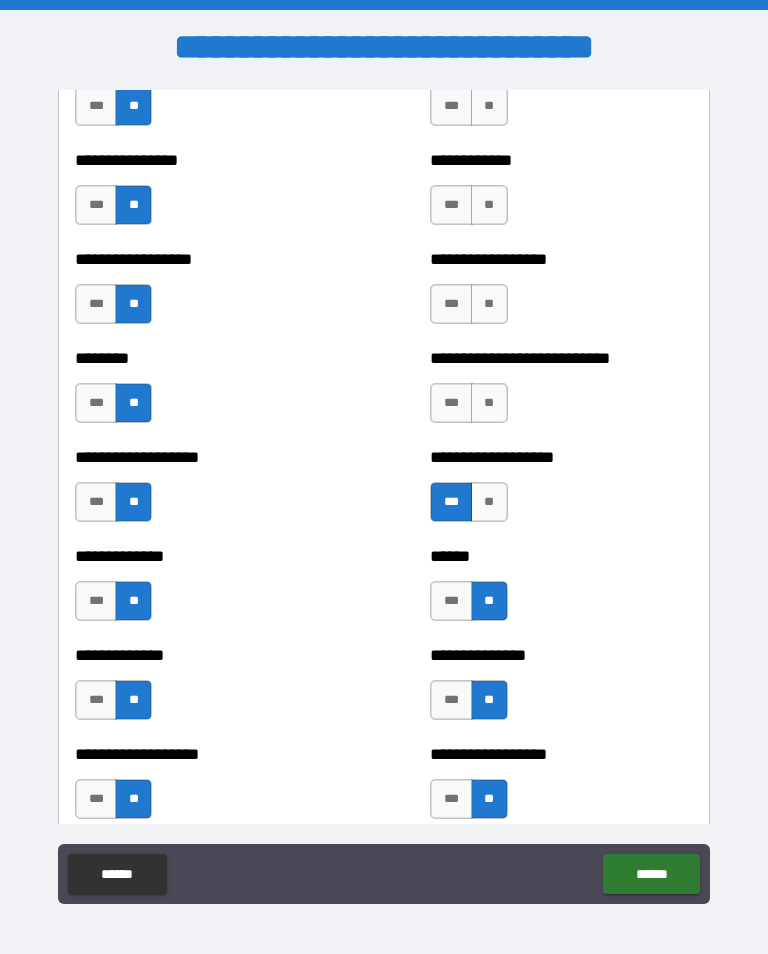 scroll, scrollTop: 4381, scrollLeft: 0, axis: vertical 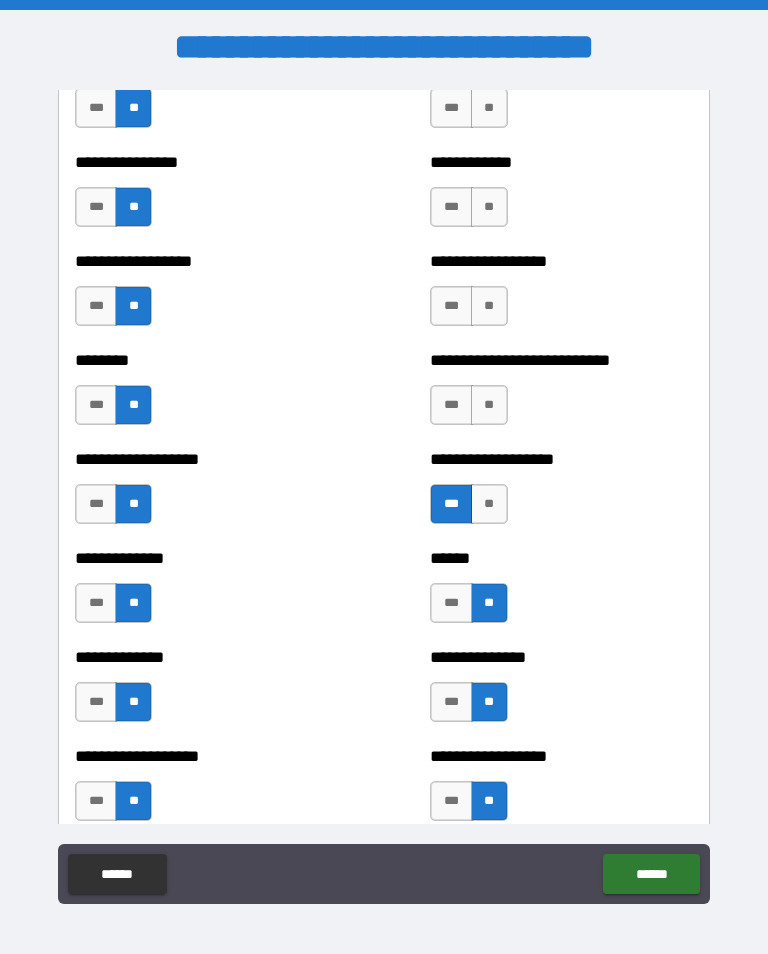 click on "**" at bounding box center (489, 405) 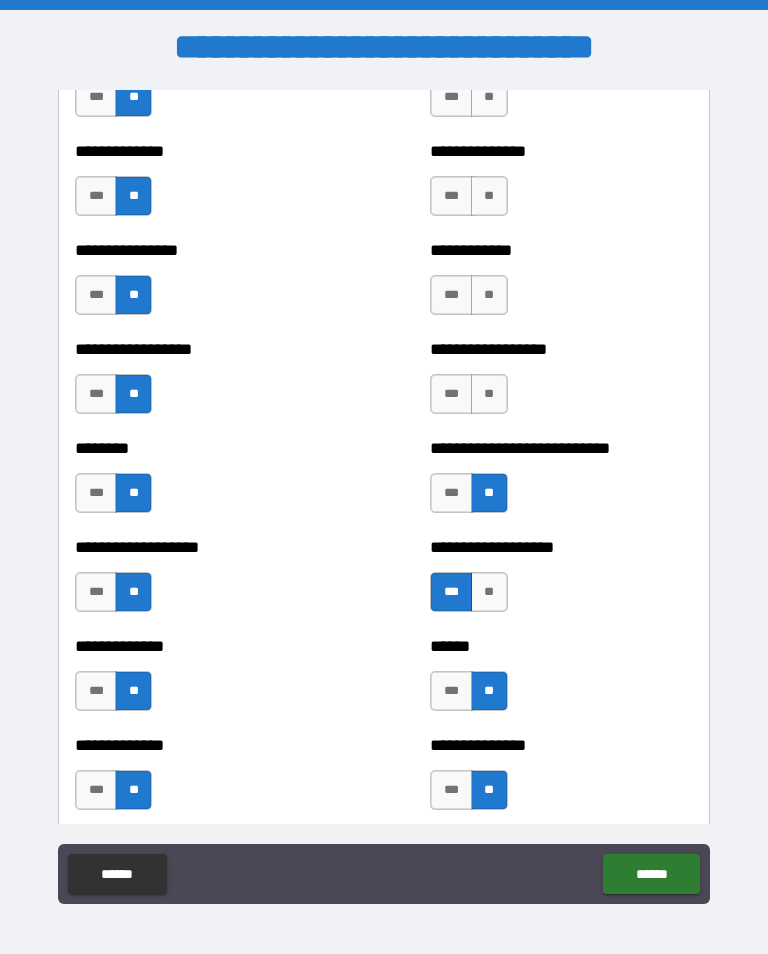 scroll, scrollTop: 4289, scrollLeft: 0, axis: vertical 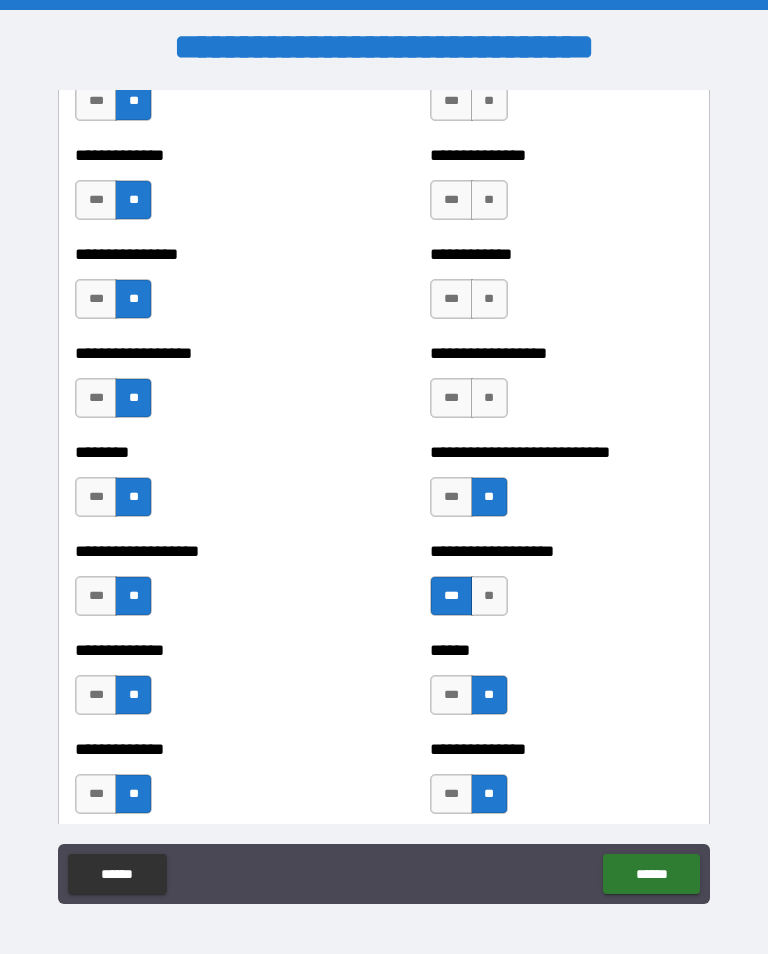 click on "**" at bounding box center (489, 398) 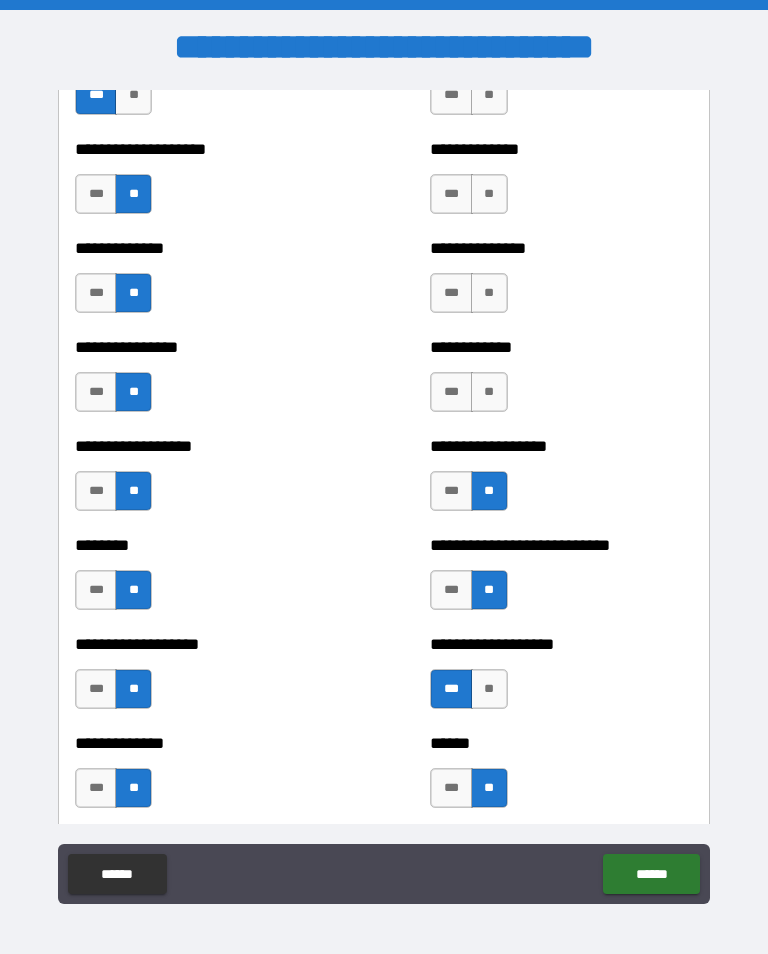 scroll, scrollTop: 4181, scrollLeft: 0, axis: vertical 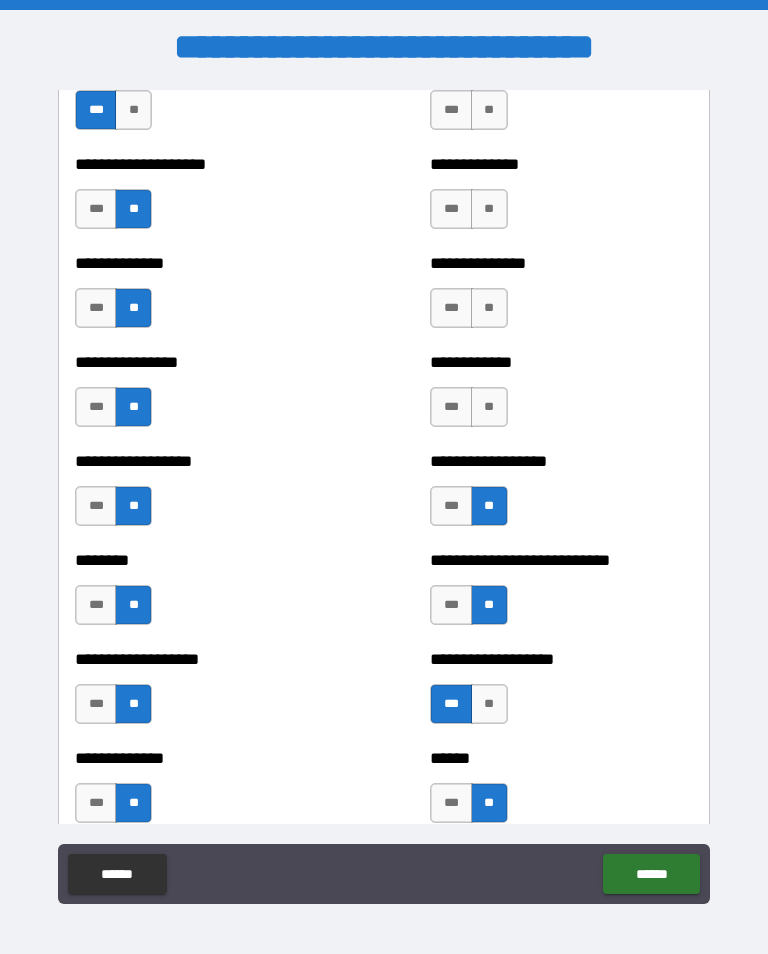 click on "**" at bounding box center [489, 407] 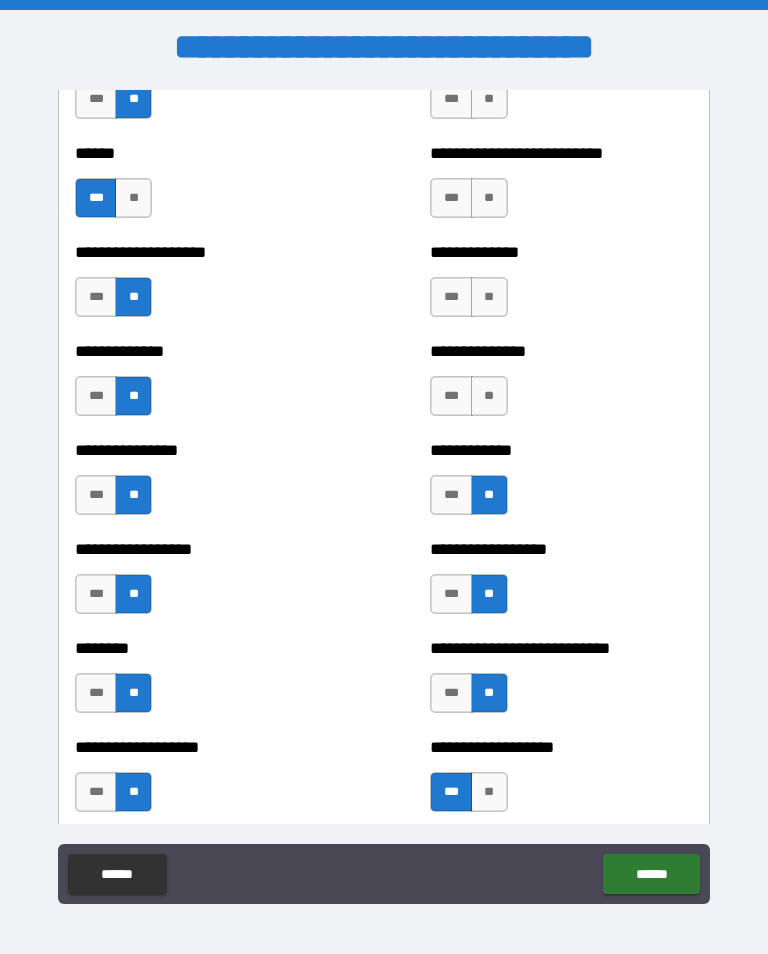 scroll, scrollTop: 4089, scrollLeft: 0, axis: vertical 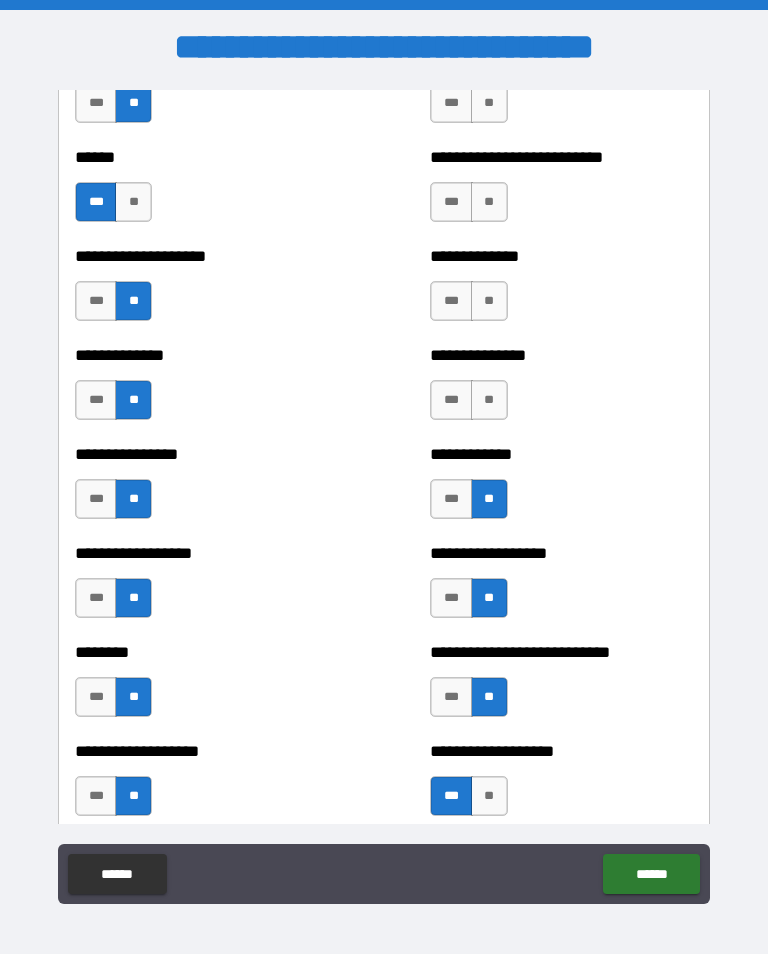 click on "**" at bounding box center [489, 400] 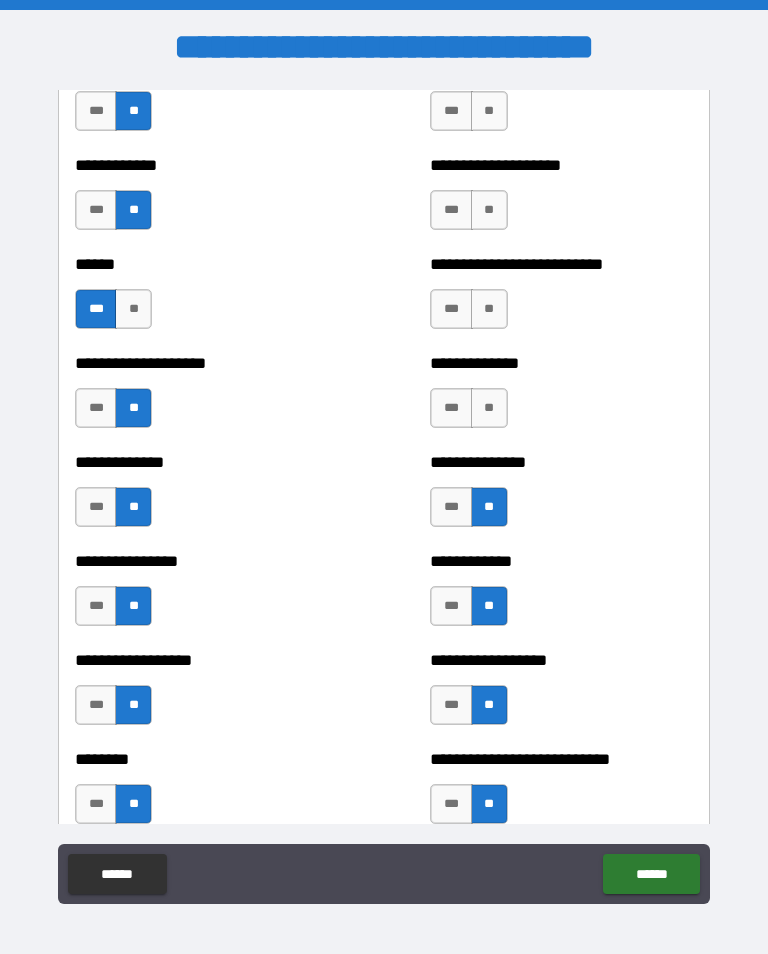 scroll, scrollTop: 3975, scrollLeft: 0, axis: vertical 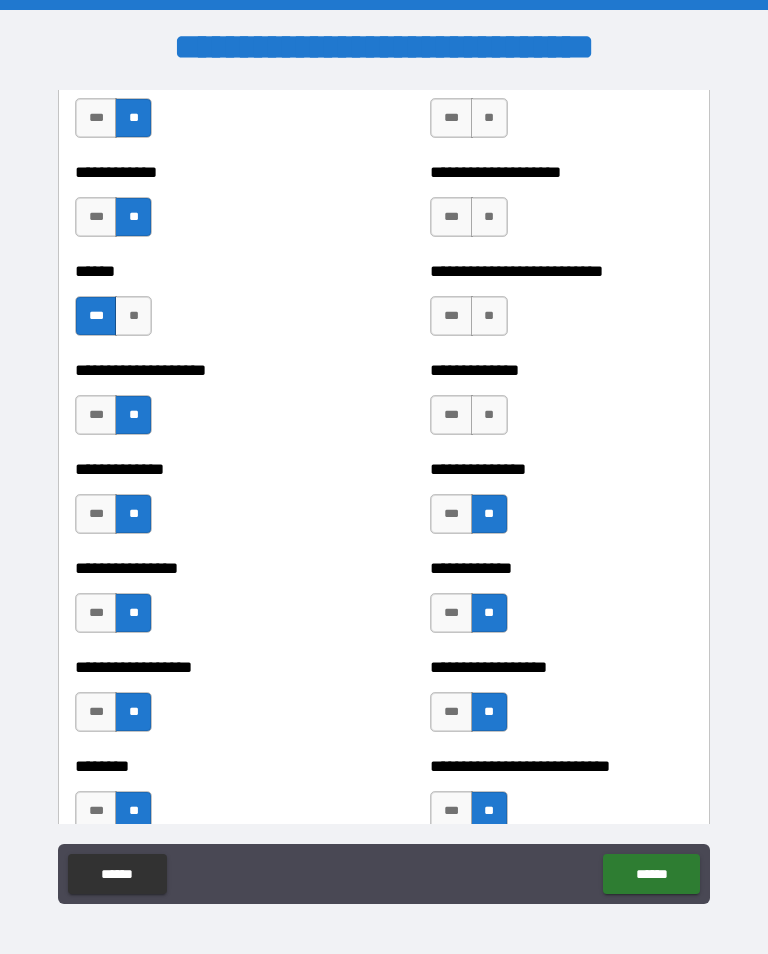 click on "**" at bounding box center (489, 415) 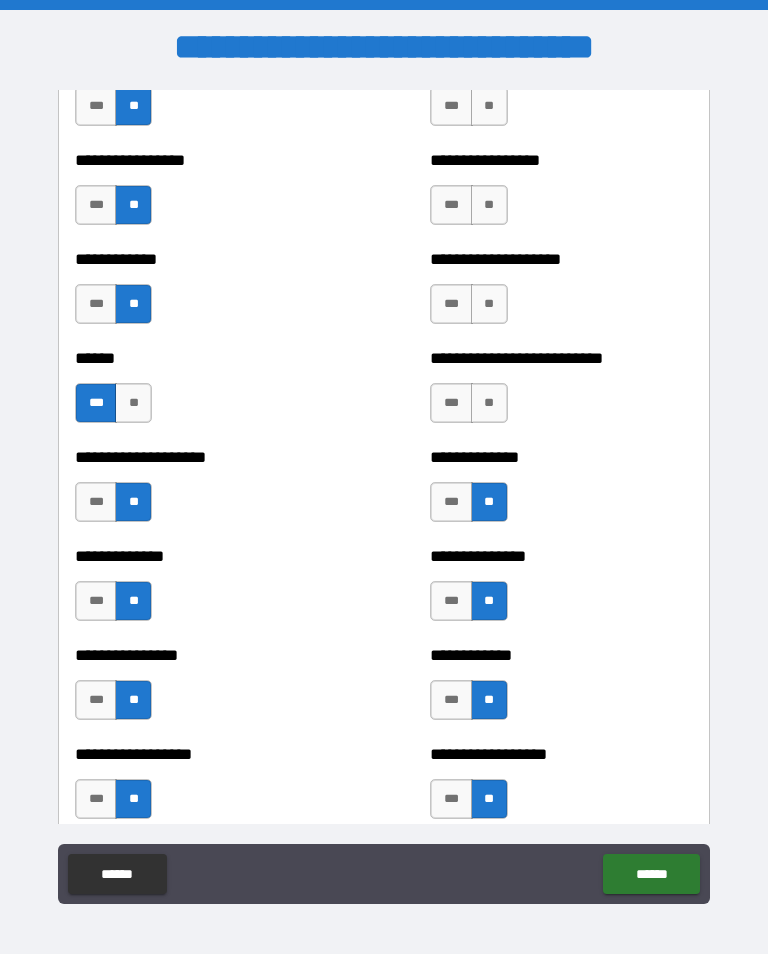 scroll, scrollTop: 3883, scrollLeft: 0, axis: vertical 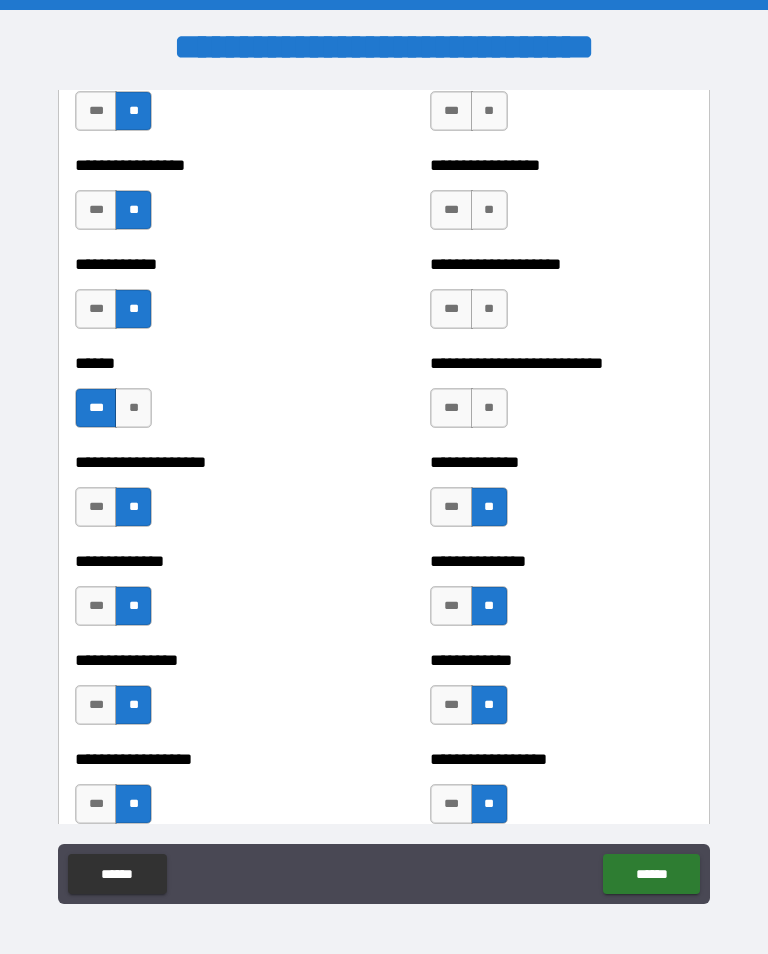 click on "**" at bounding box center [489, 408] 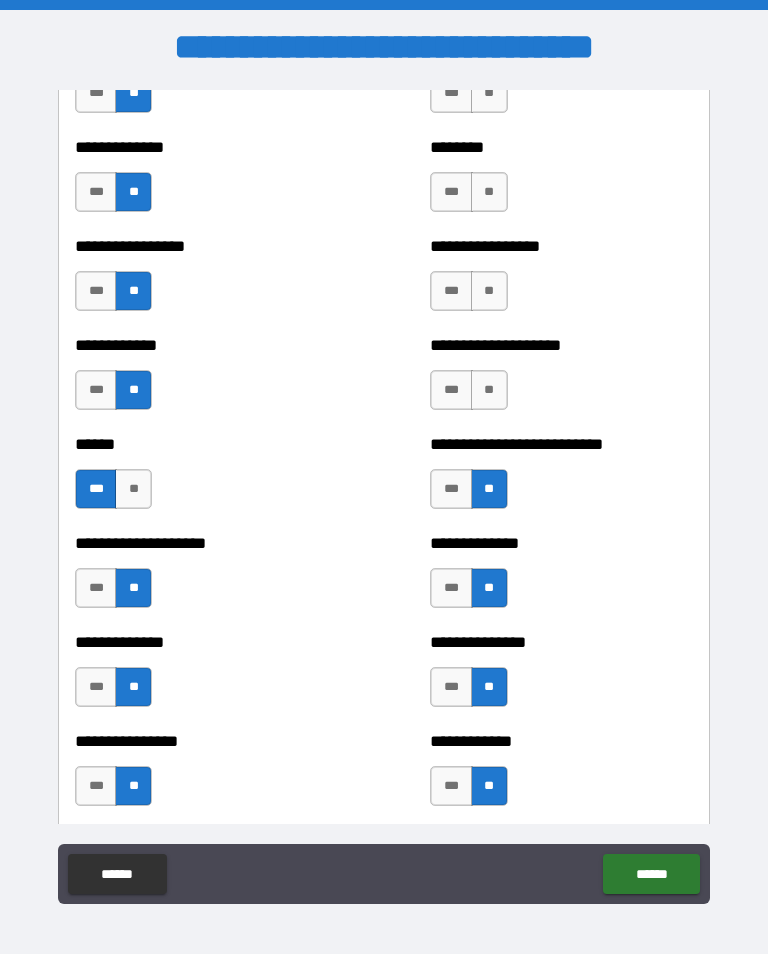 scroll, scrollTop: 3784, scrollLeft: 0, axis: vertical 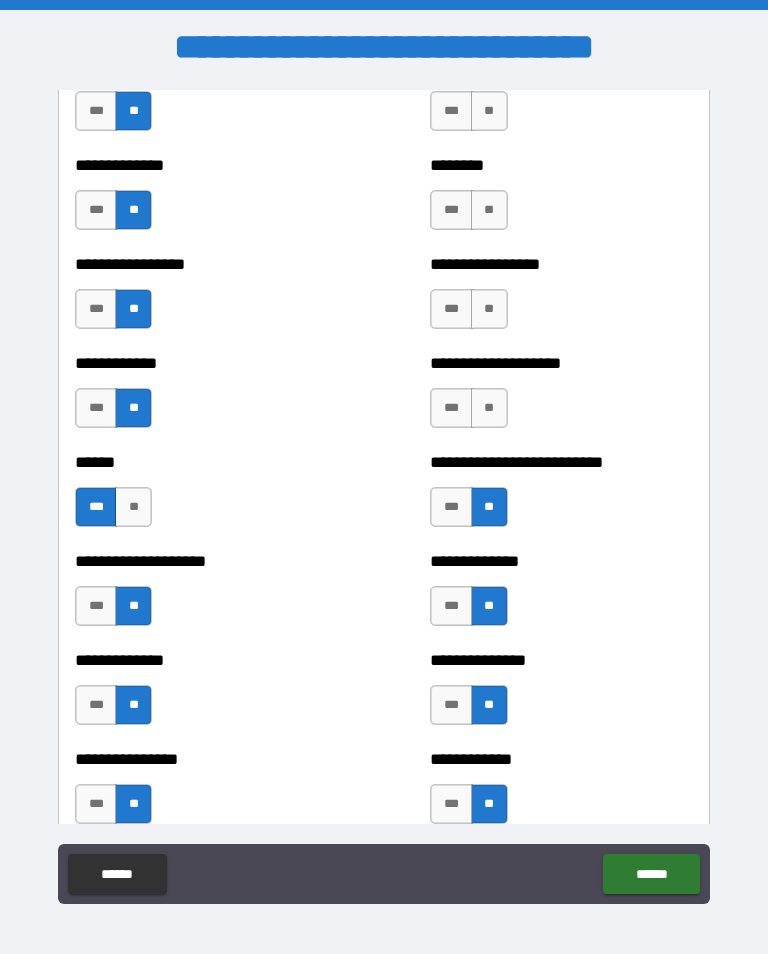 click on "**" at bounding box center (489, 408) 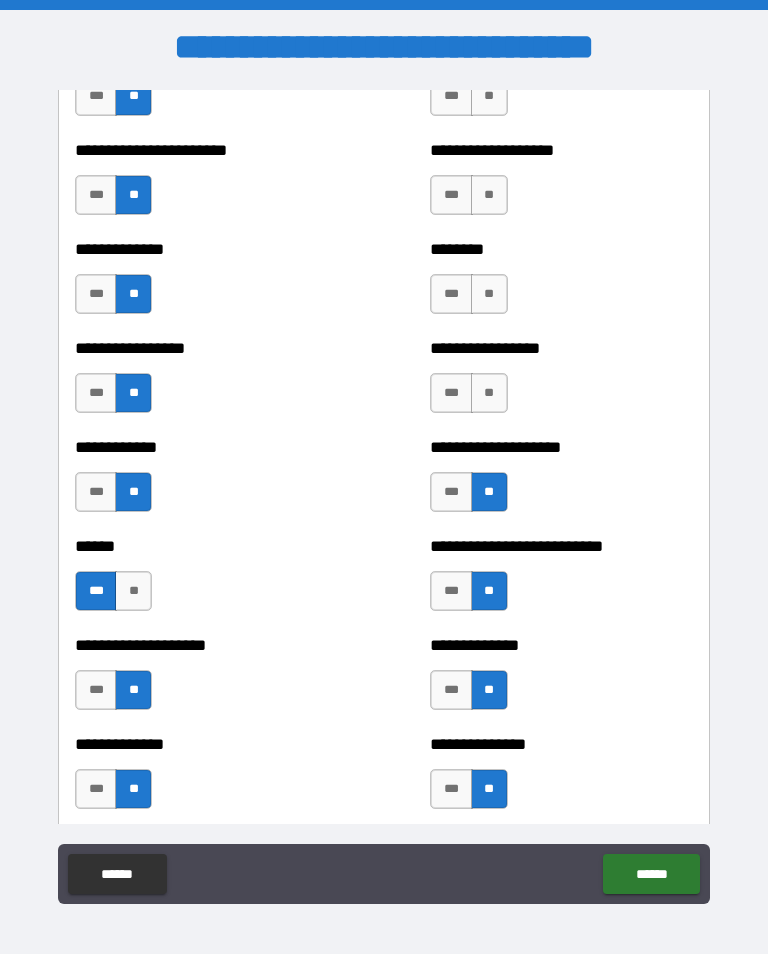 scroll, scrollTop: 3700, scrollLeft: 0, axis: vertical 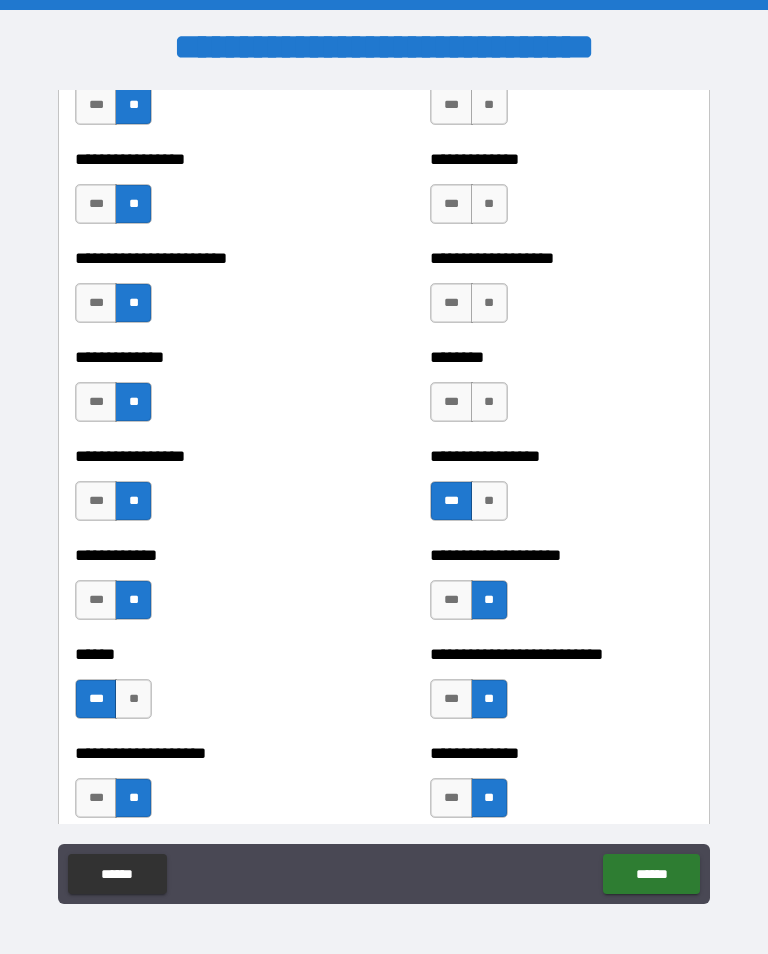 click on "**" at bounding box center [489, 402] 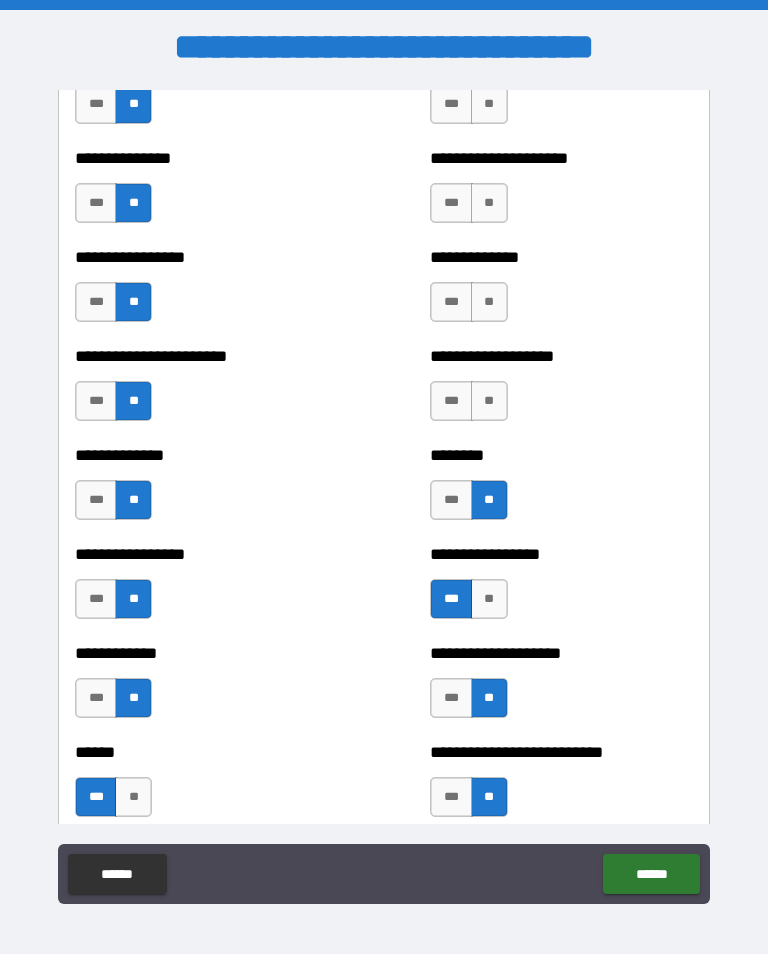 click on "**" at bounding box center (489, 401) 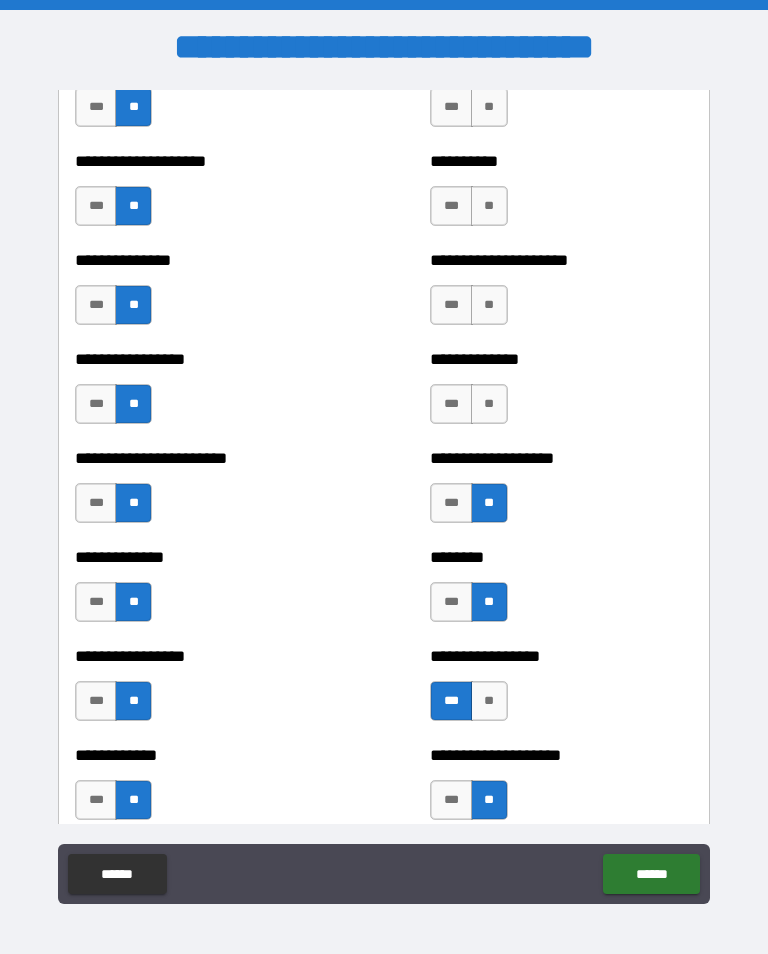 scroll, scrollTop: 3389, scrollLeft: 0, axis: vertical 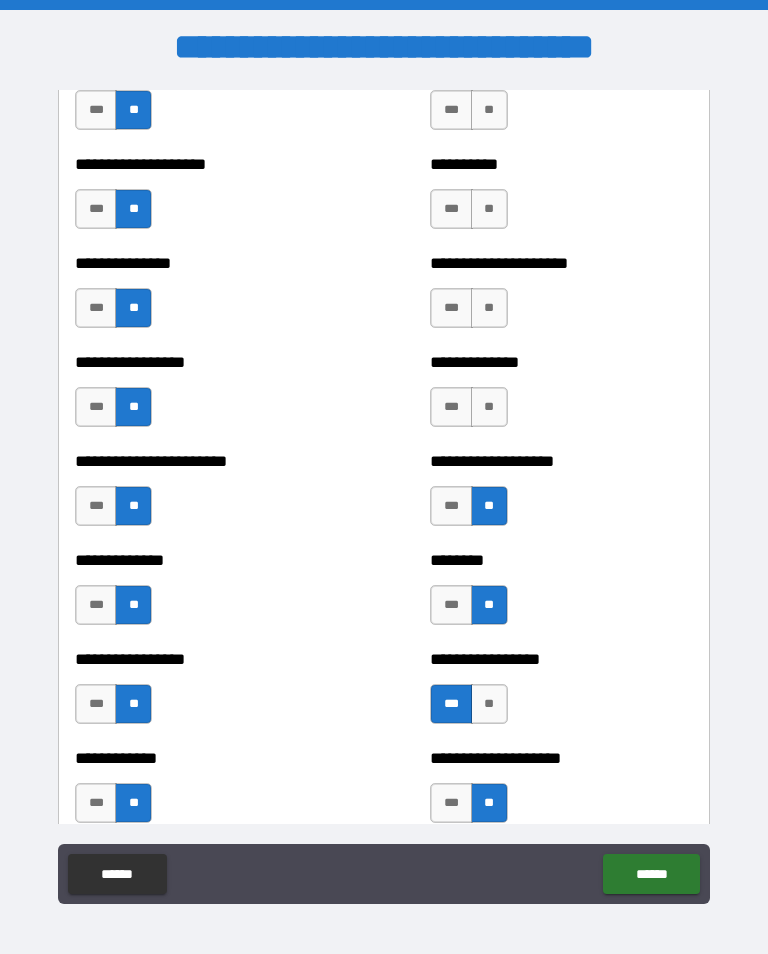click on "**" at bounding box center (489, 407) 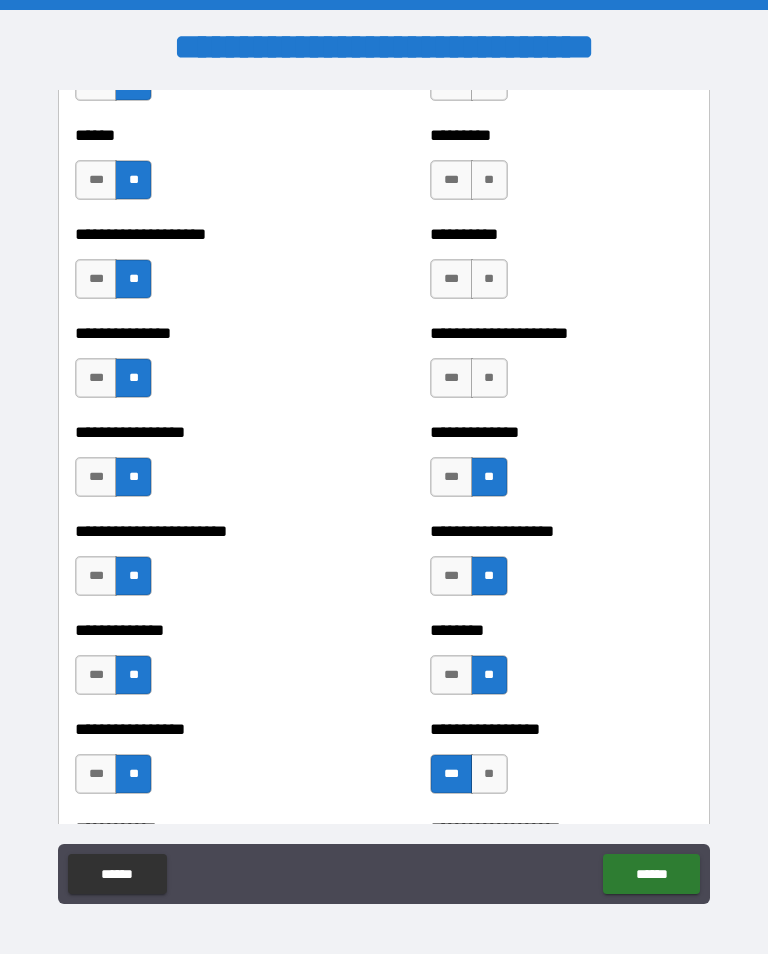 scroll, scrollTop: 3301, scrollLeft: 0, axis: vertical 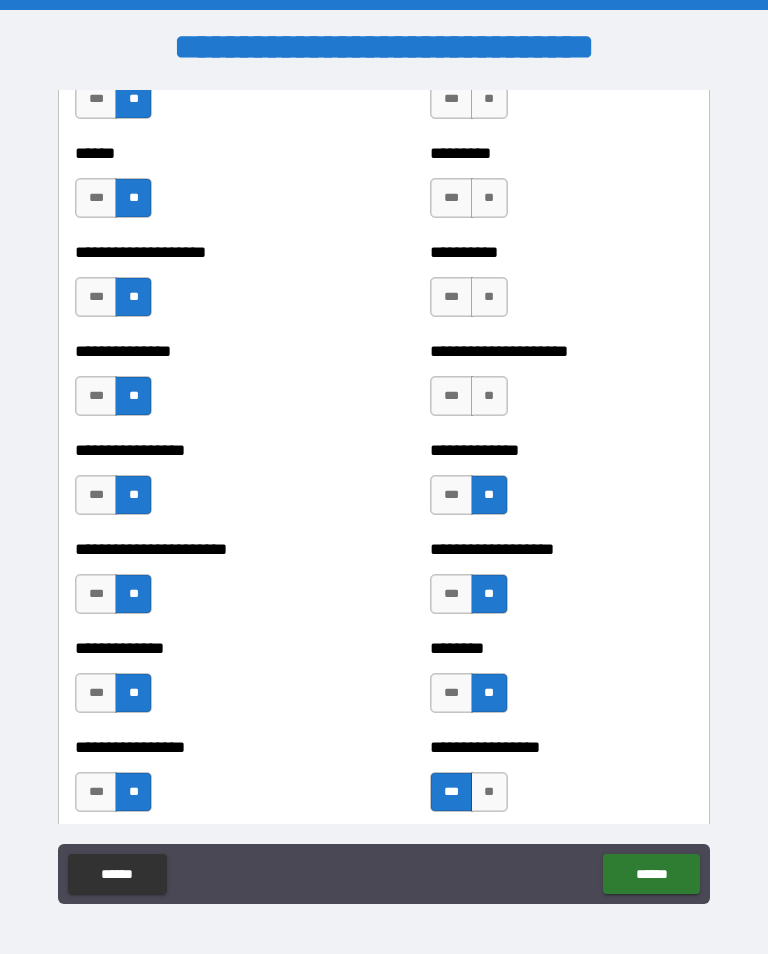 click on "**" at bounding box center [489, 396] 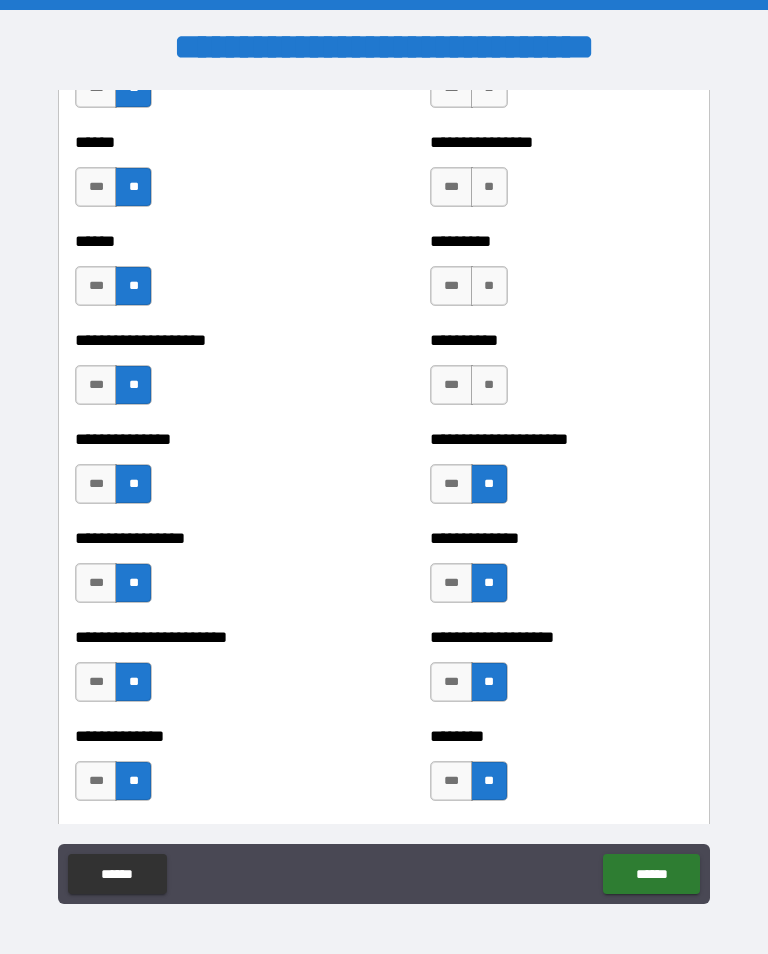 scroll, scrollTop: 3204, scrollLeft: 0, axis: vertical 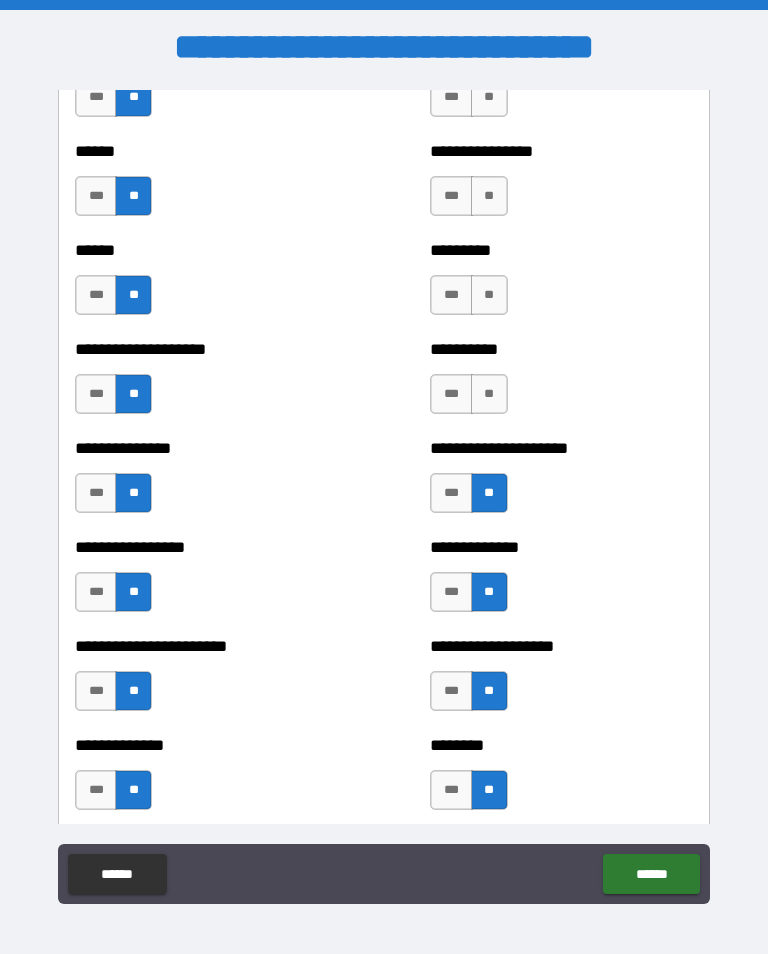 click on "**" at bounding box center (489, 394) 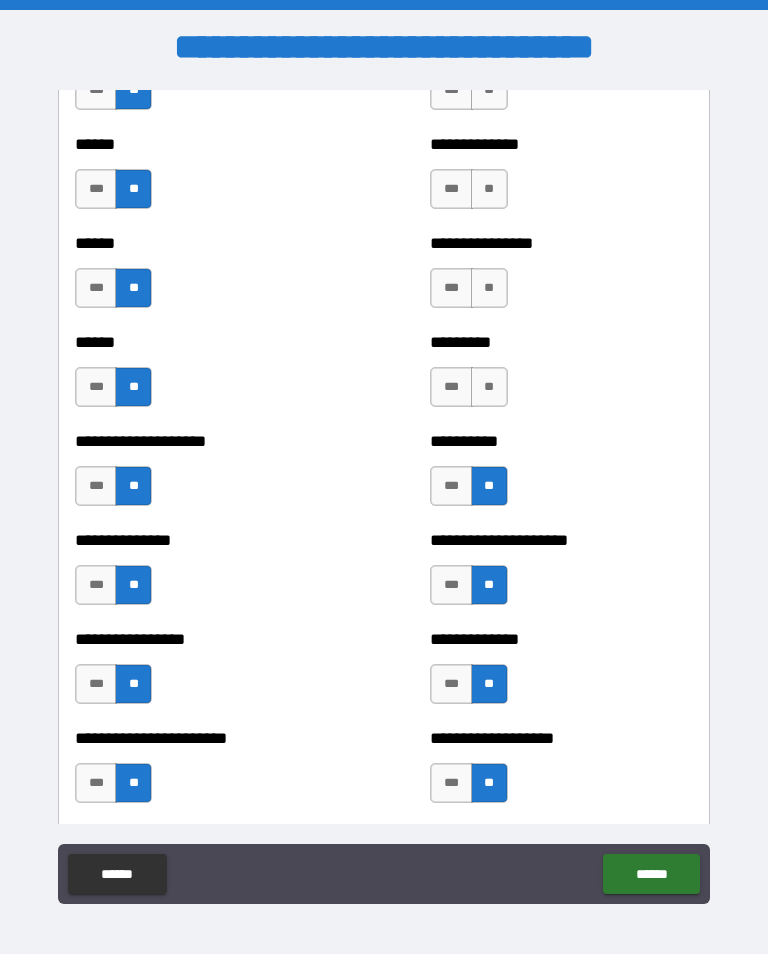 scroll, scrollTop: 3110, scrollLeft: 0, axis: vertical 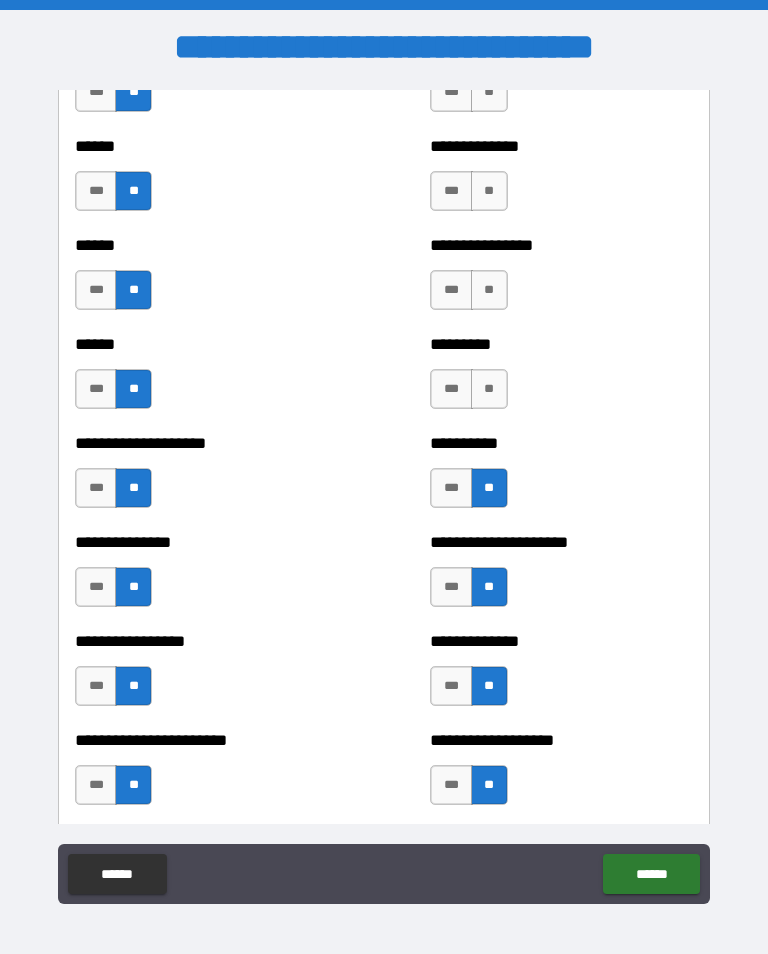 click on "**" at bounding box center (489, 389) 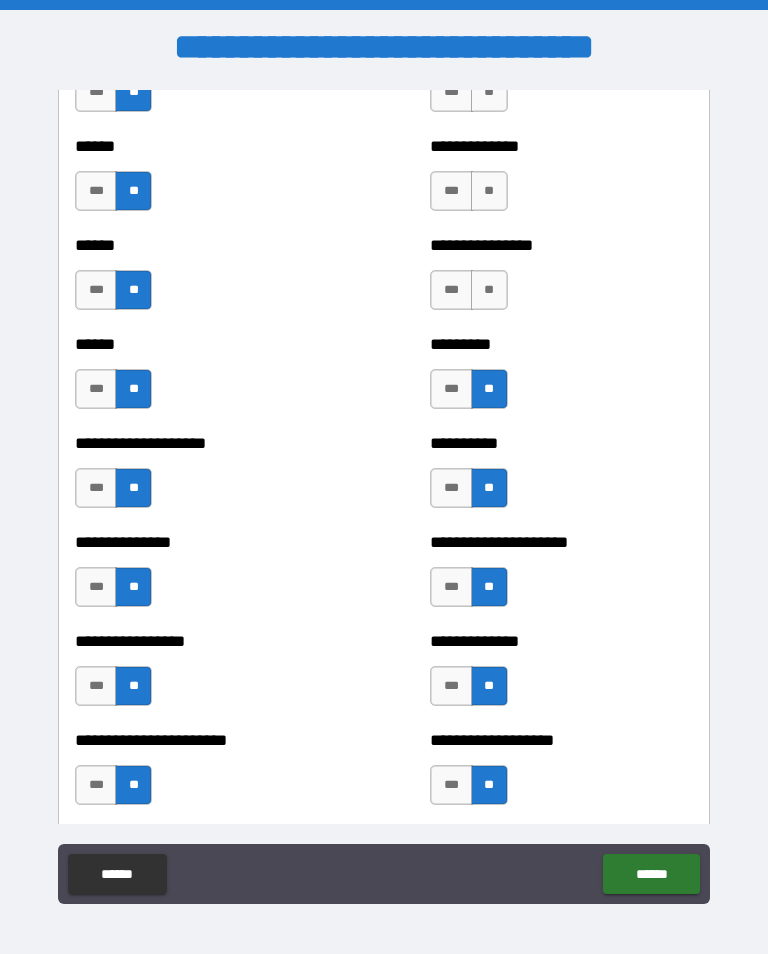 click on "**" at bounding box center [489, 290] 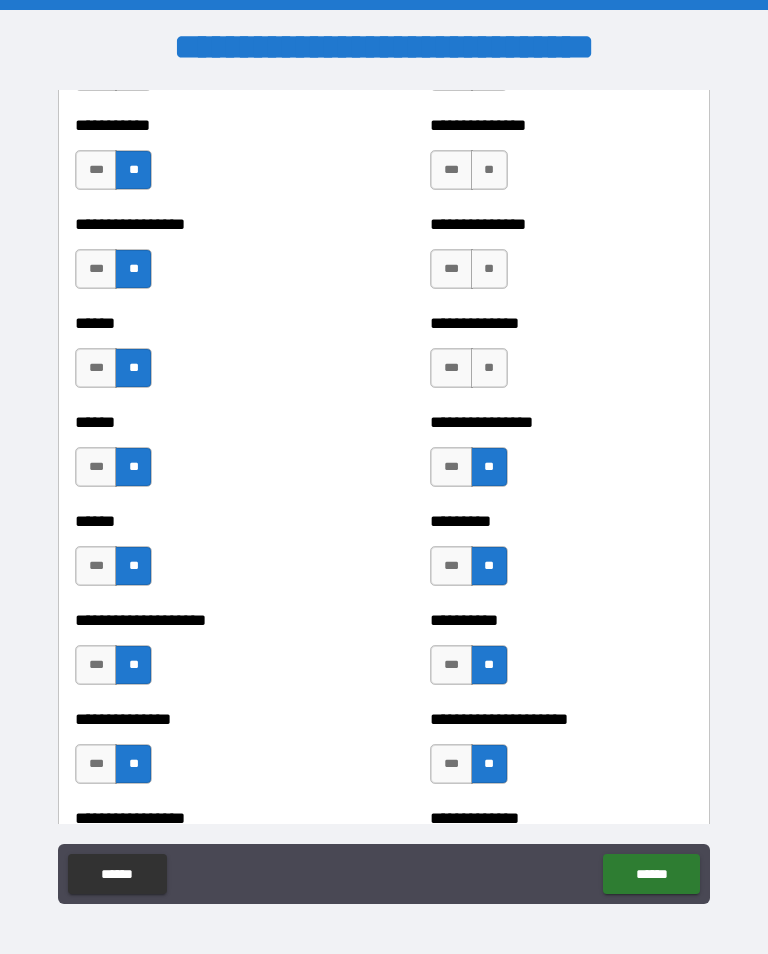 scroll, scrollTop: 2916, scrollLeft: 0, axis: vertical 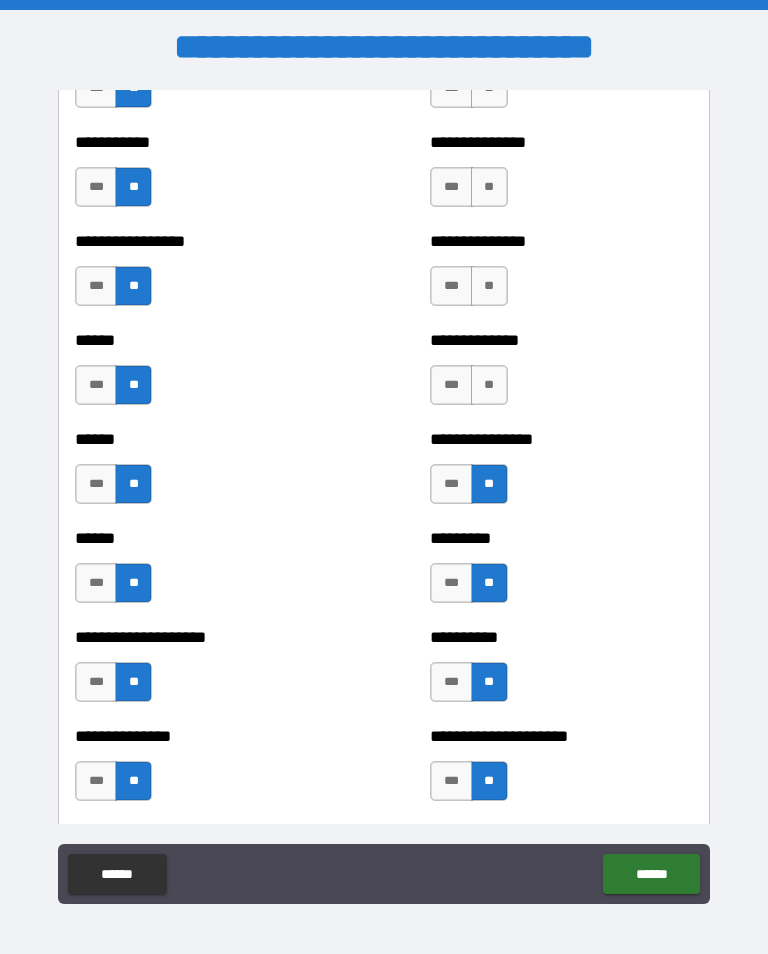 click on "**" at bounding box center [489, 385] 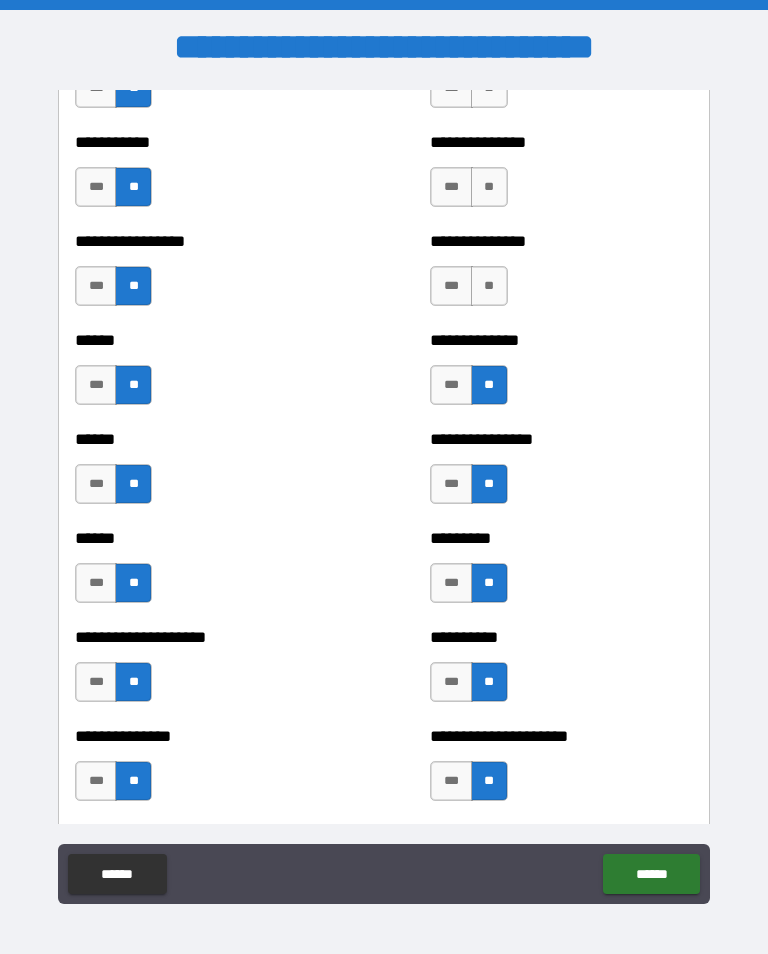 click on "**" at bounding box center (489, 286) 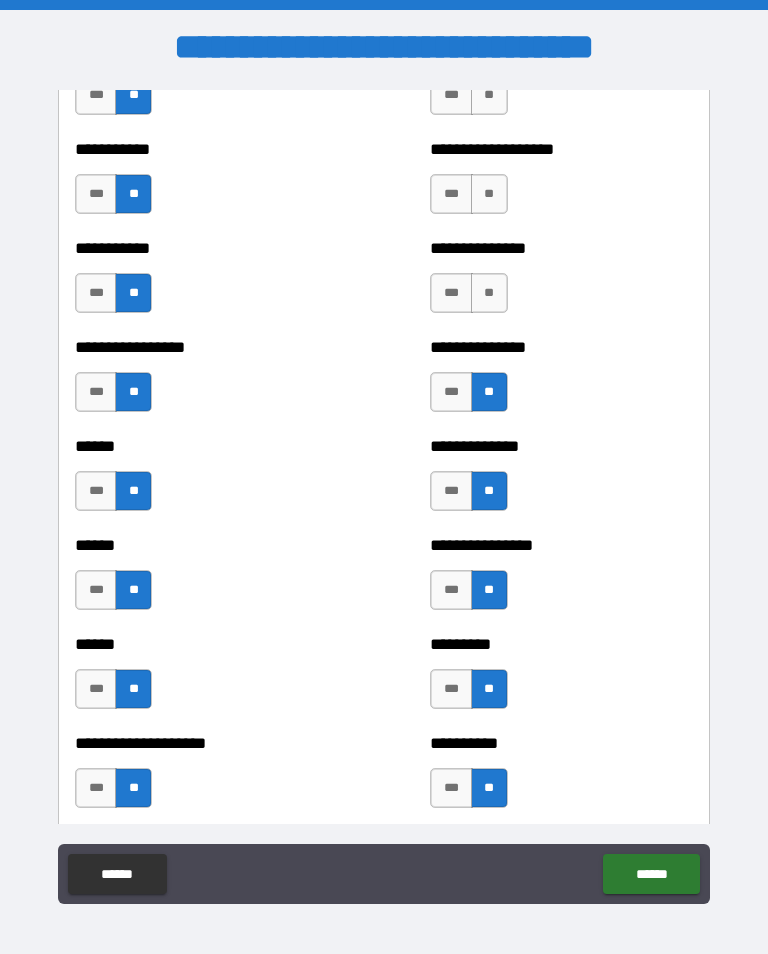 scroll, scrollTop: 2785, scrollLeft: 0, axis: vertical 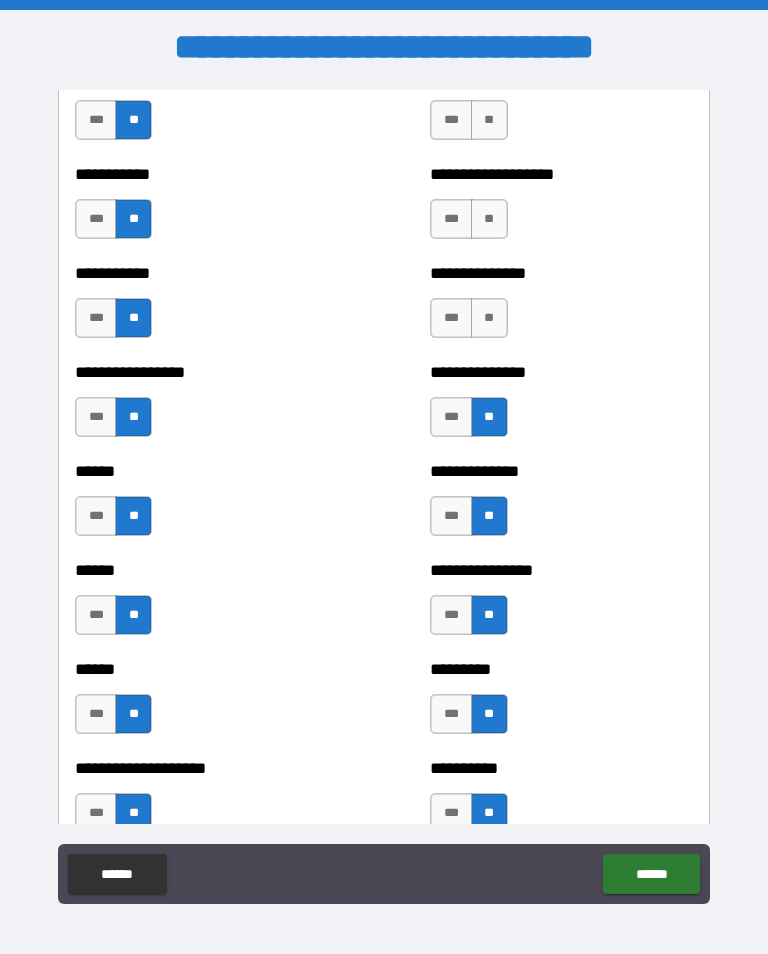 click on "**" at bounding box center [489, 318] 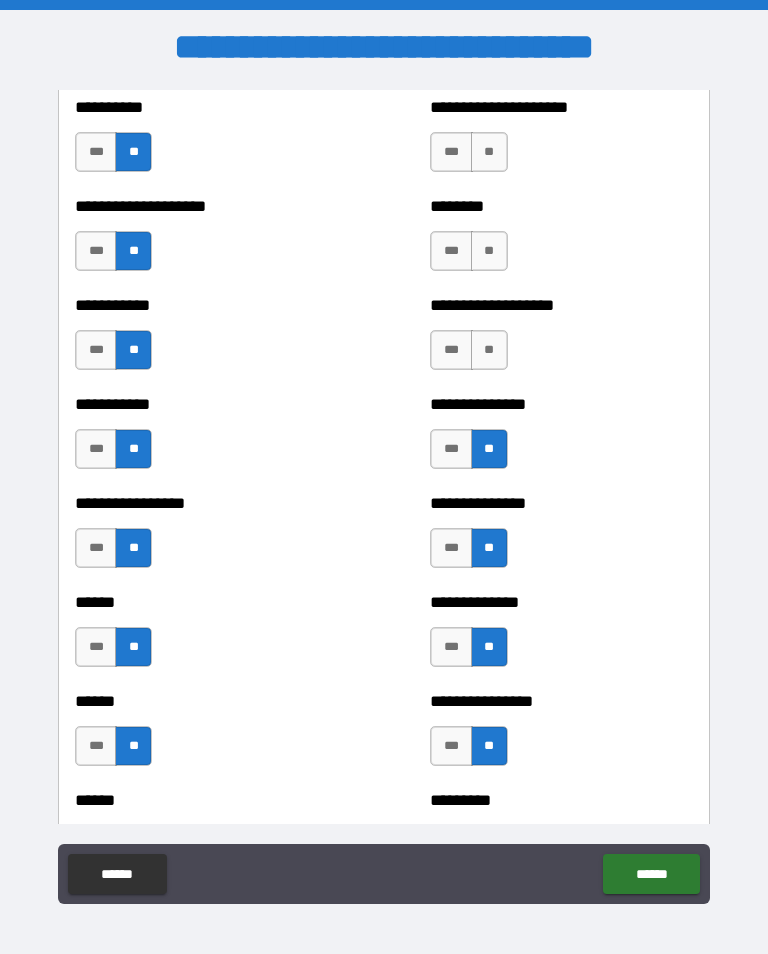 scroll, scrollTop: 2652, scrollLeft: 0, axis: vertical 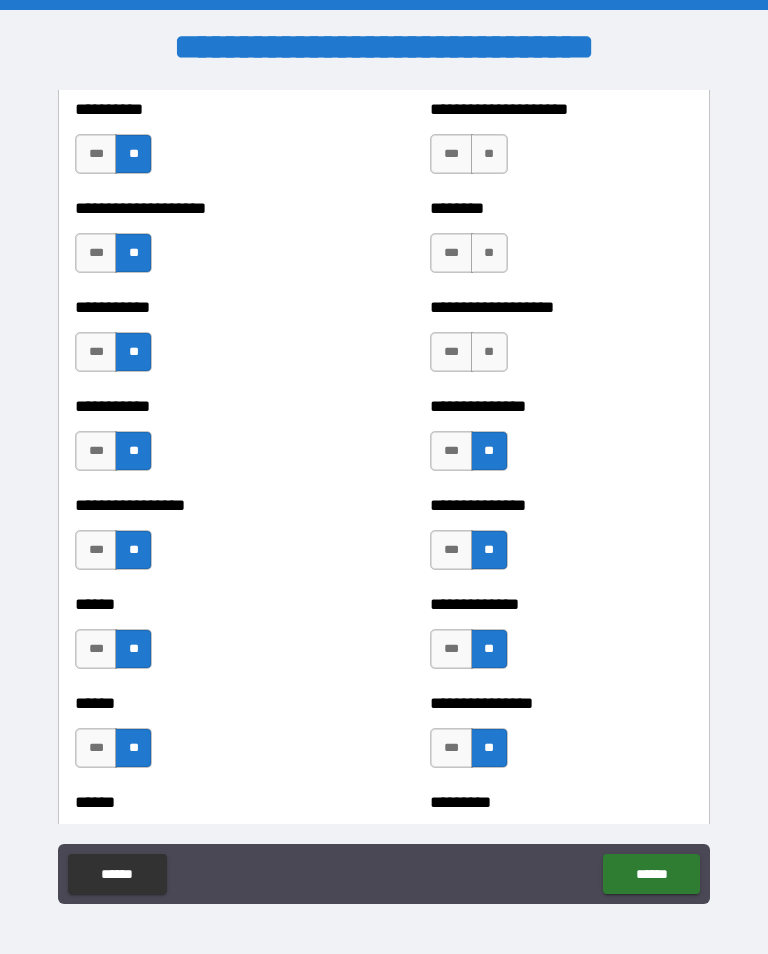 click on "***" at bounding box center [451, 352] 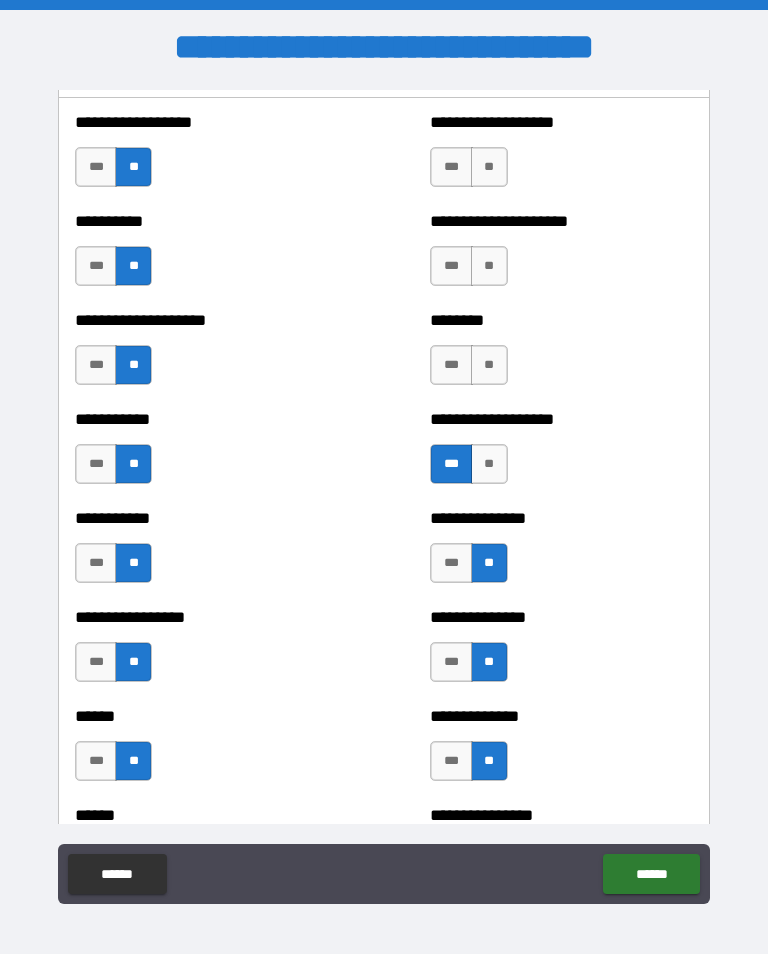 scroll, scrollTop: 2539, scrollLeft: 0, axis: vertical 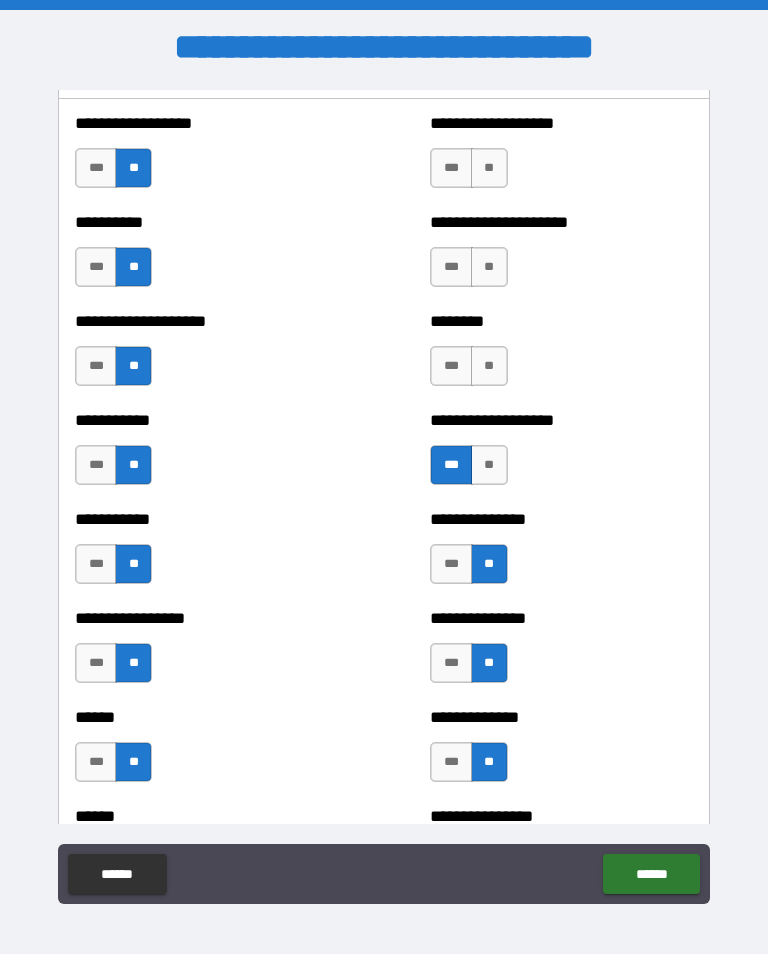 click on "***" at bounding box center [451, 366] 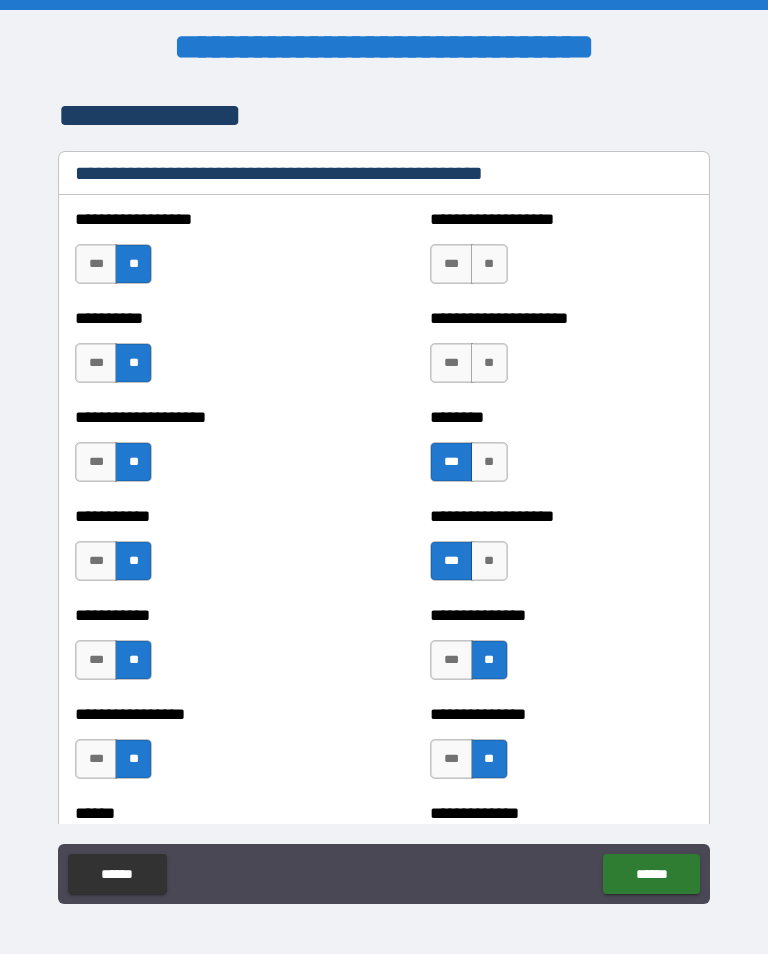 scroll, scrollTop: 2439, scrollLeft: 0, axis: vertical 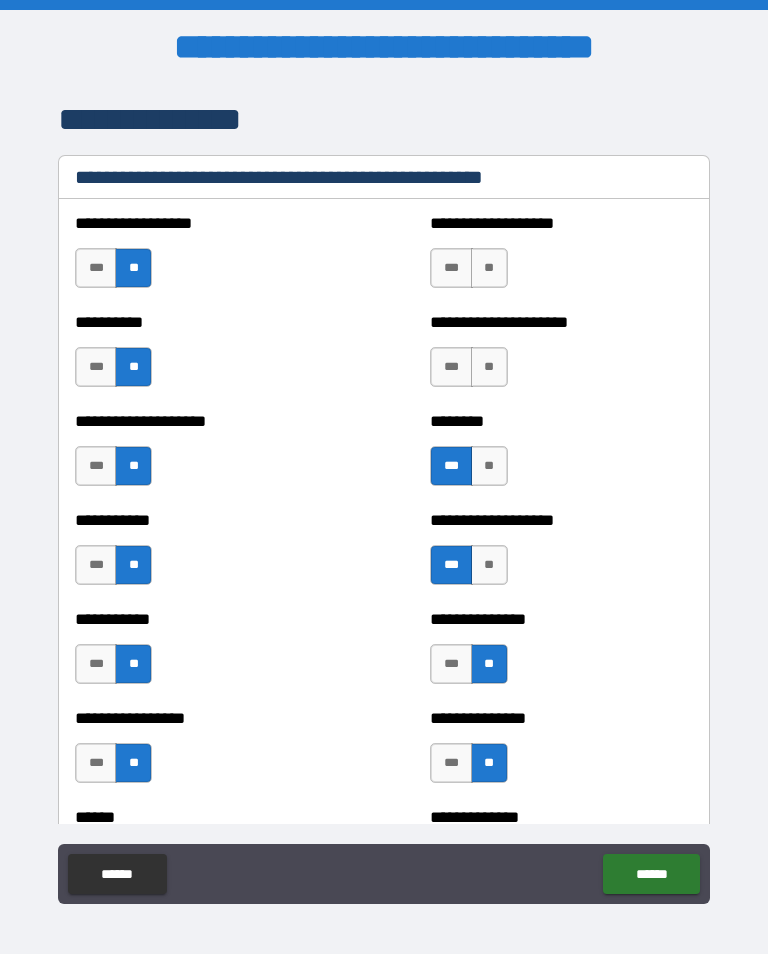 click on "**" at bounding box center [489, 367] 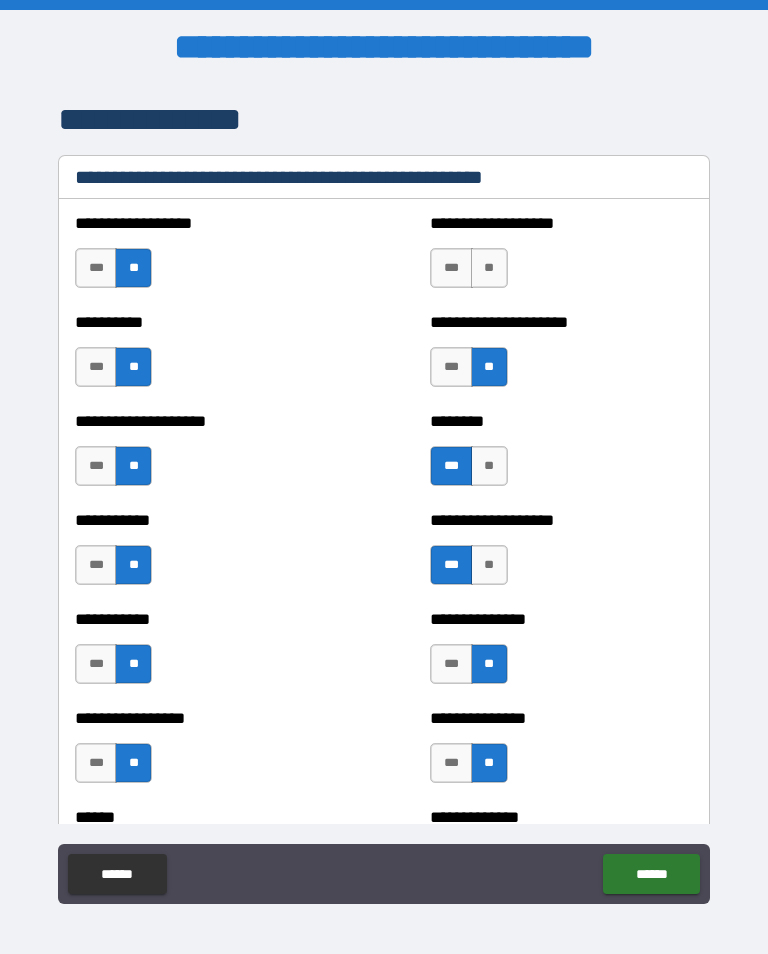 click on "**" at bounding box center (489, 268) 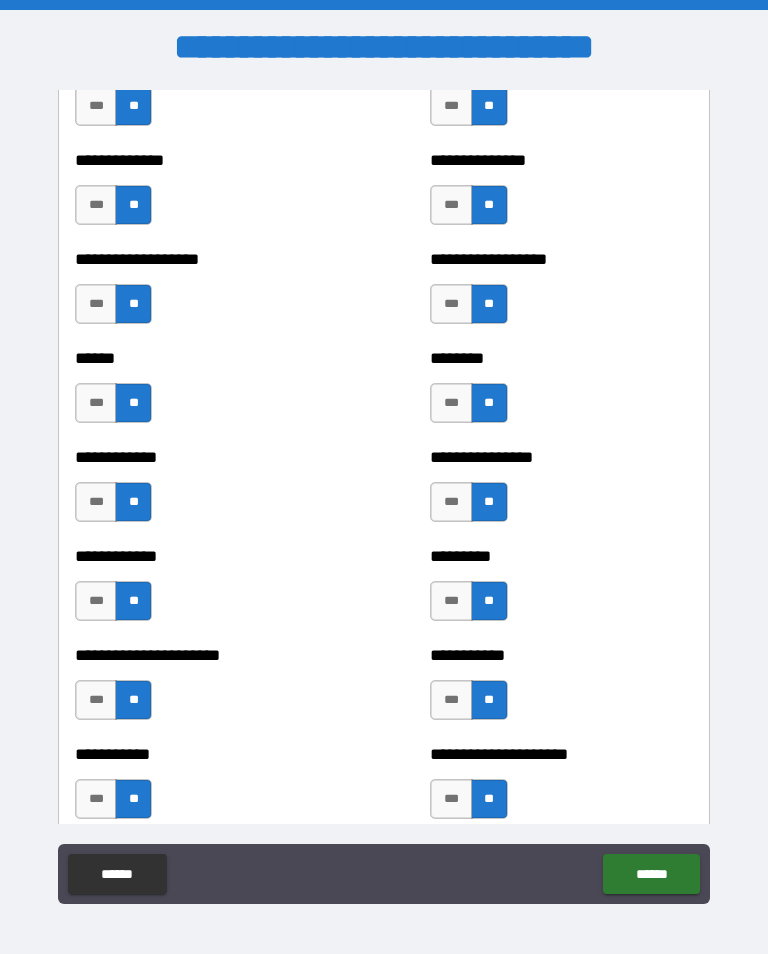 click on "******" at bounding box center [651, 874] 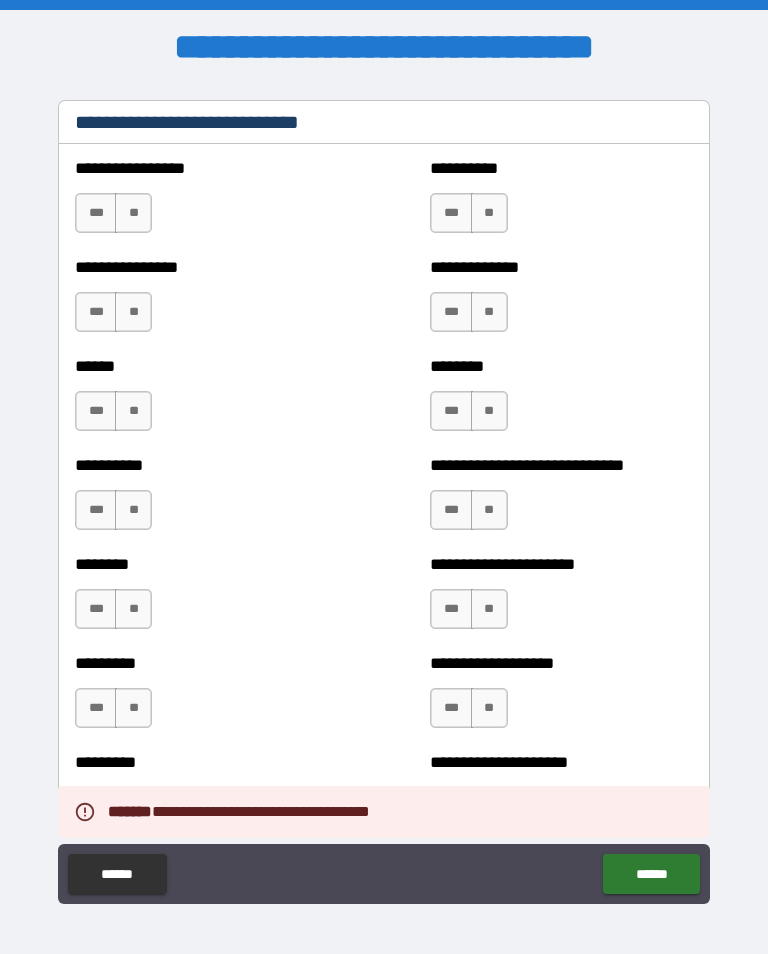 scroll, scrollTop: 6772, scrollLeft: 0, axis: vertical 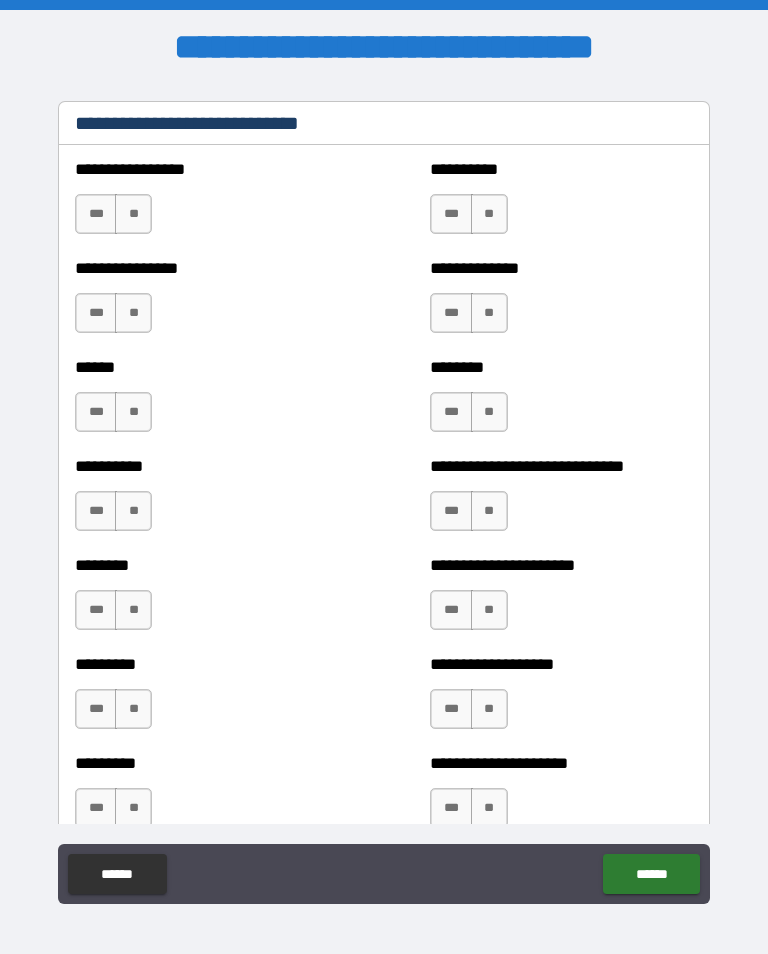 click on "**" at bounding box center [133, 214] 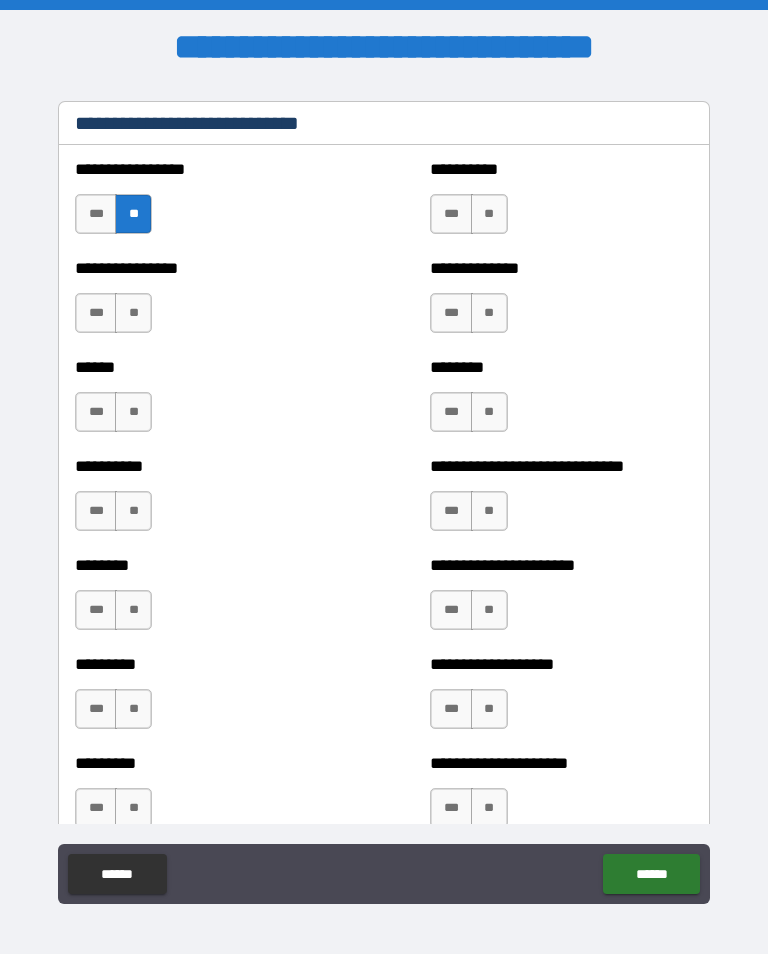 click on "***" at bounding box center [451, 511] 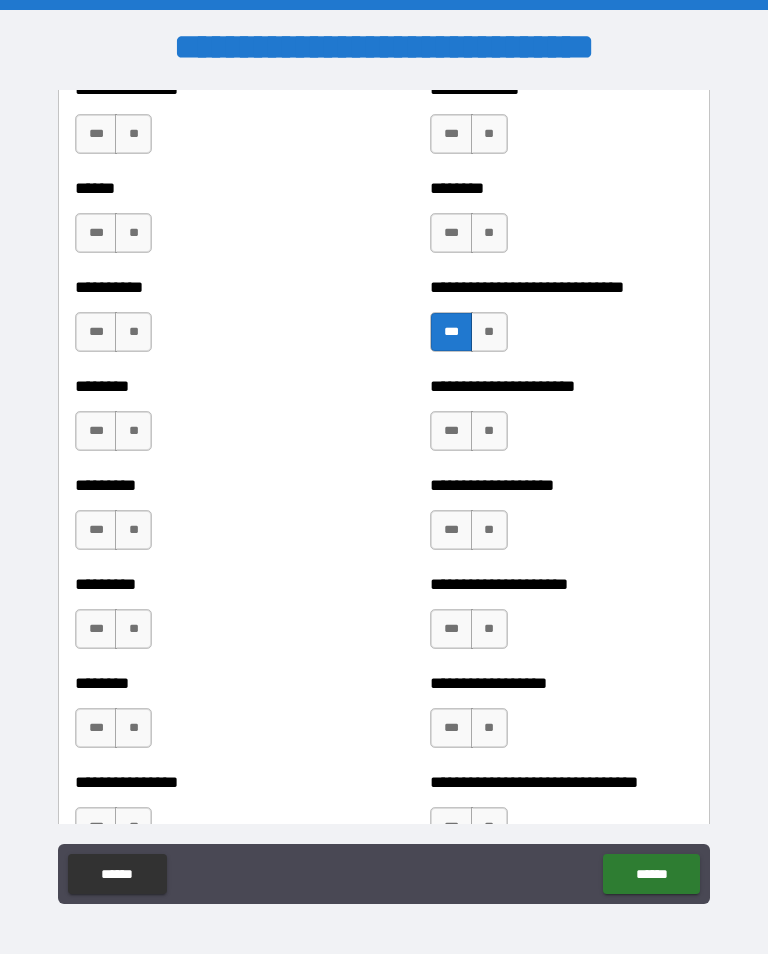 scroll, scrollTop: 6952, scrollLeft: 0, axis: vertical 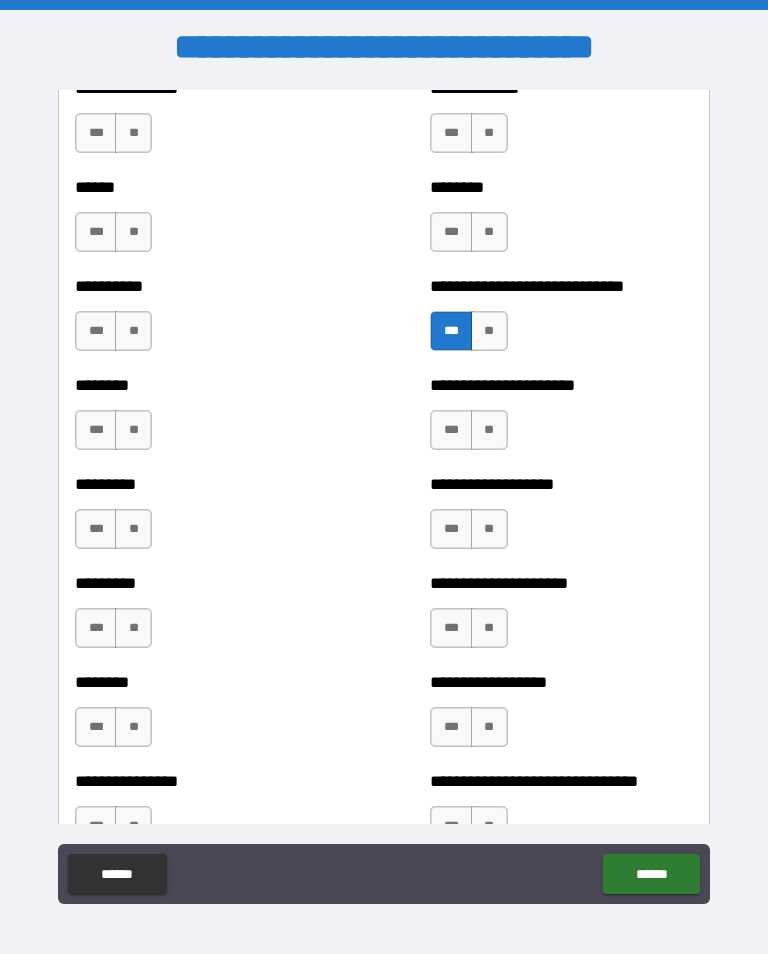 click on "***" at bounding box center (451, 430) 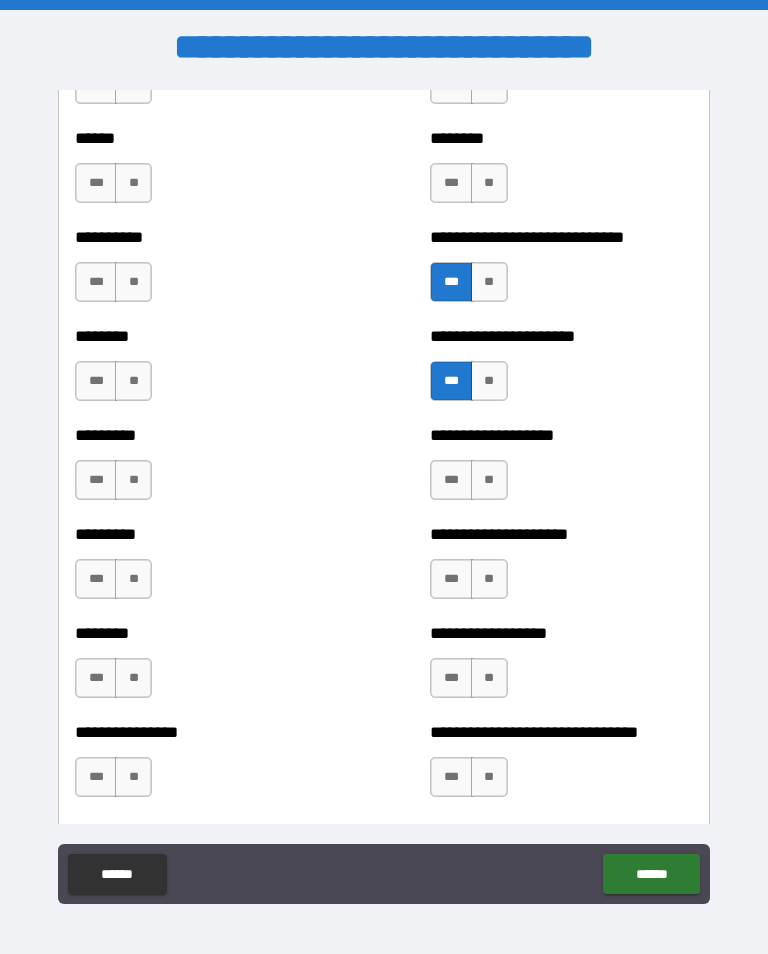 scroll, scrollTop: 7007, scrollLeft: 0, axis: vertical 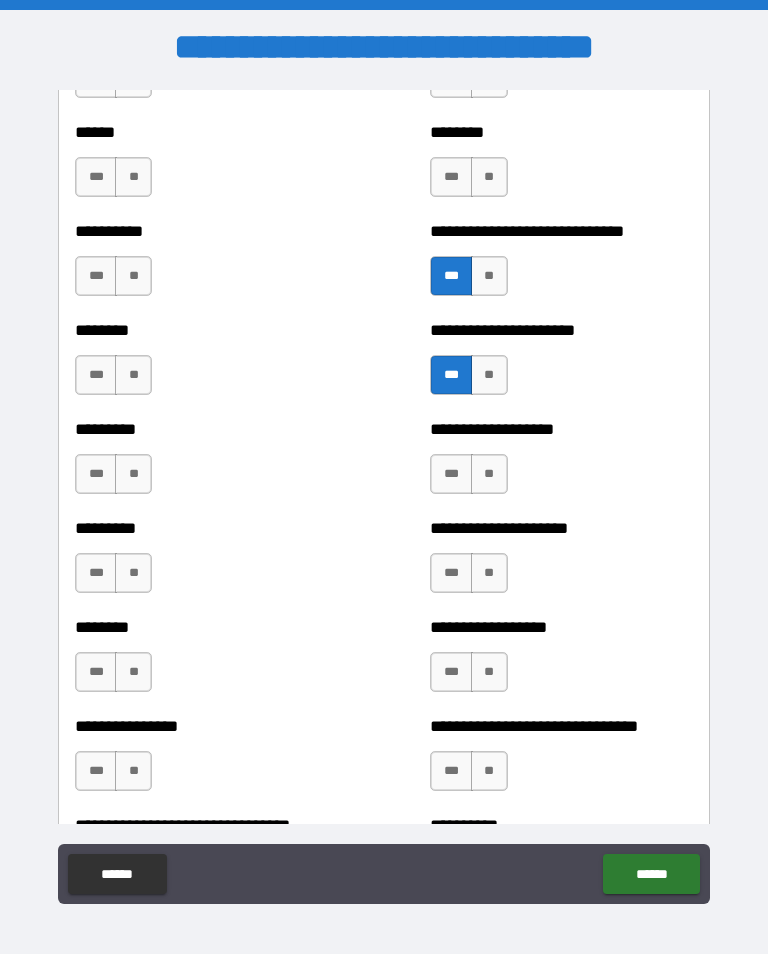 click on "***" at bounding box center (96, 573) 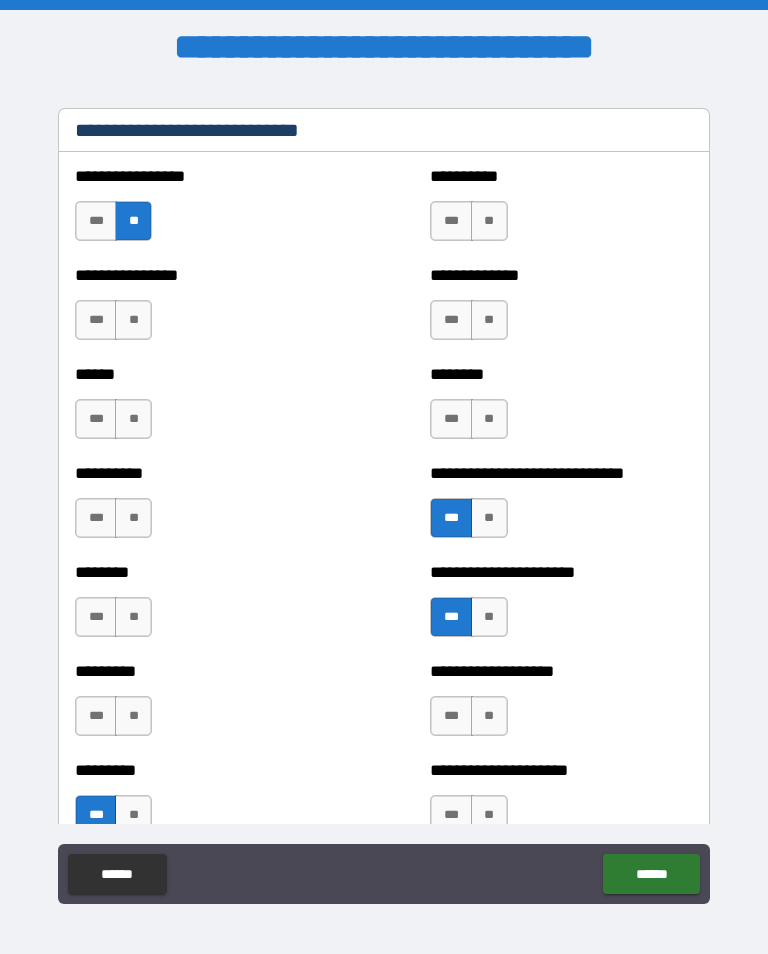 scroll, scrollTop: 6769, scrollLeft: 0, axis: vertical 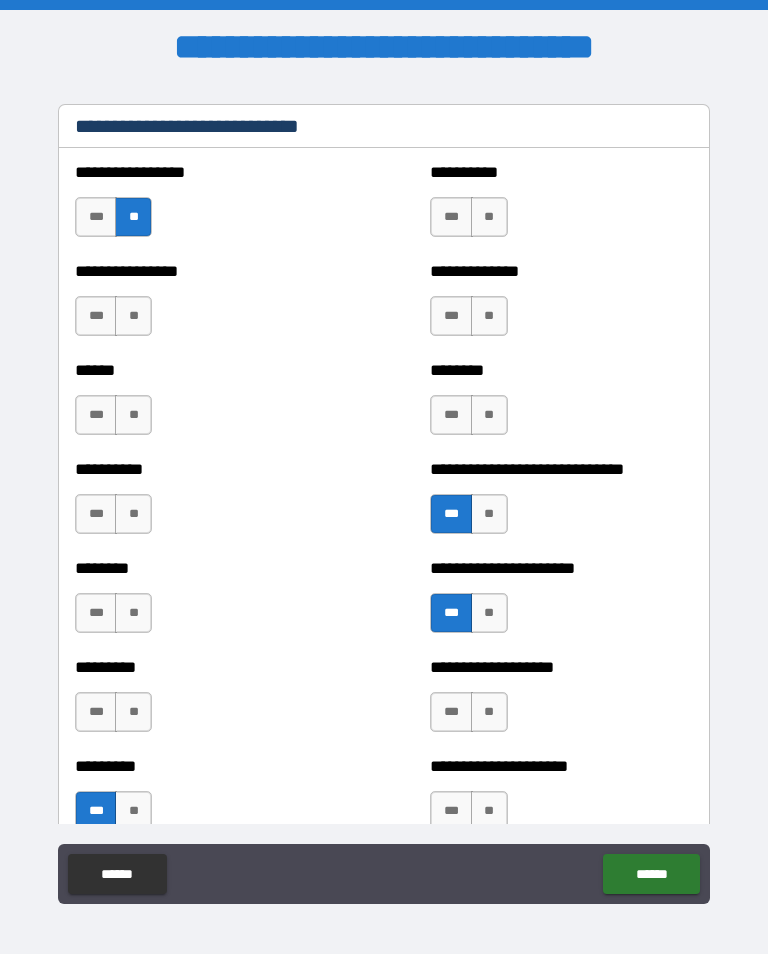 click on "***" at bounding box center (451, 415) 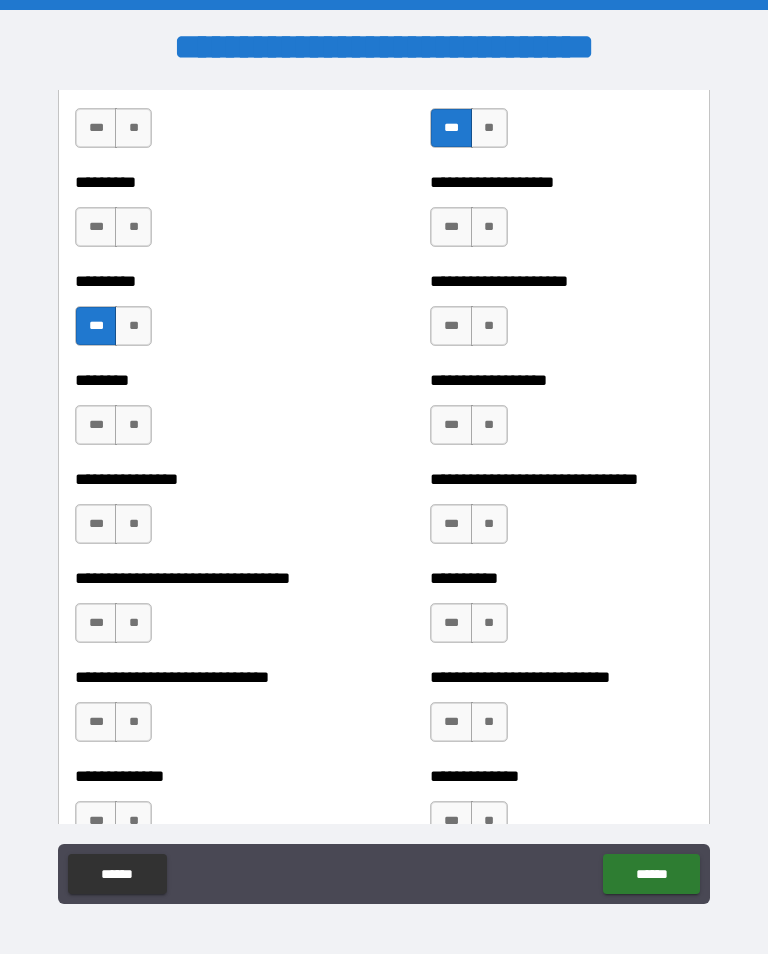 scroll, scrollTop: 7254, scrollLeft: 0, axis: vertical 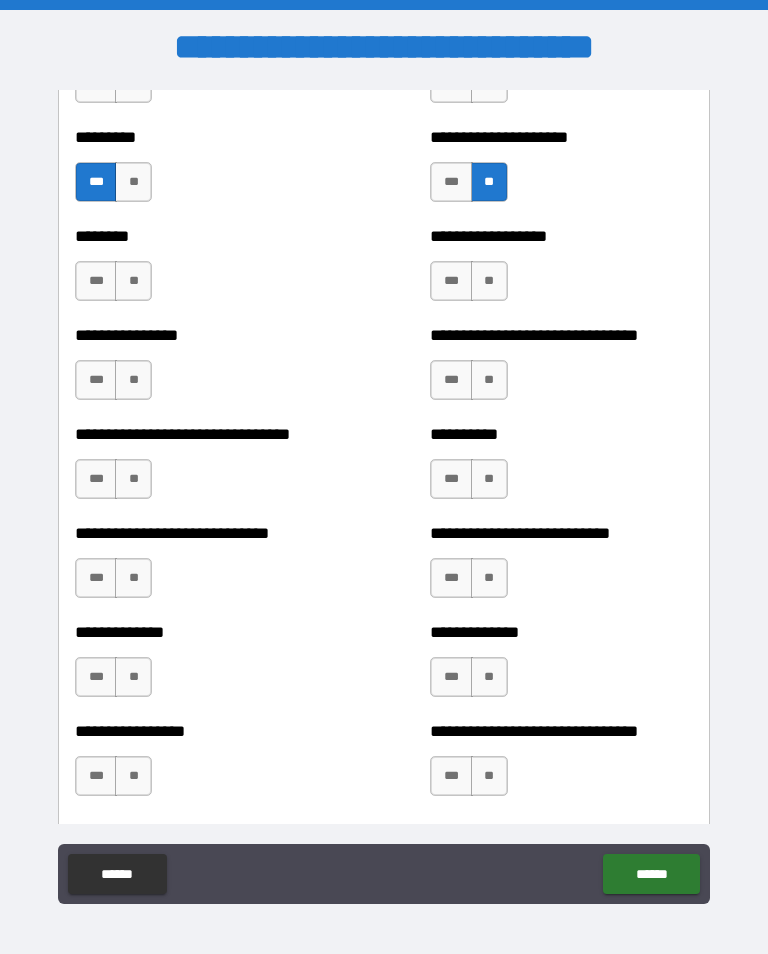 click on "***" at bounding box center (96, 479) 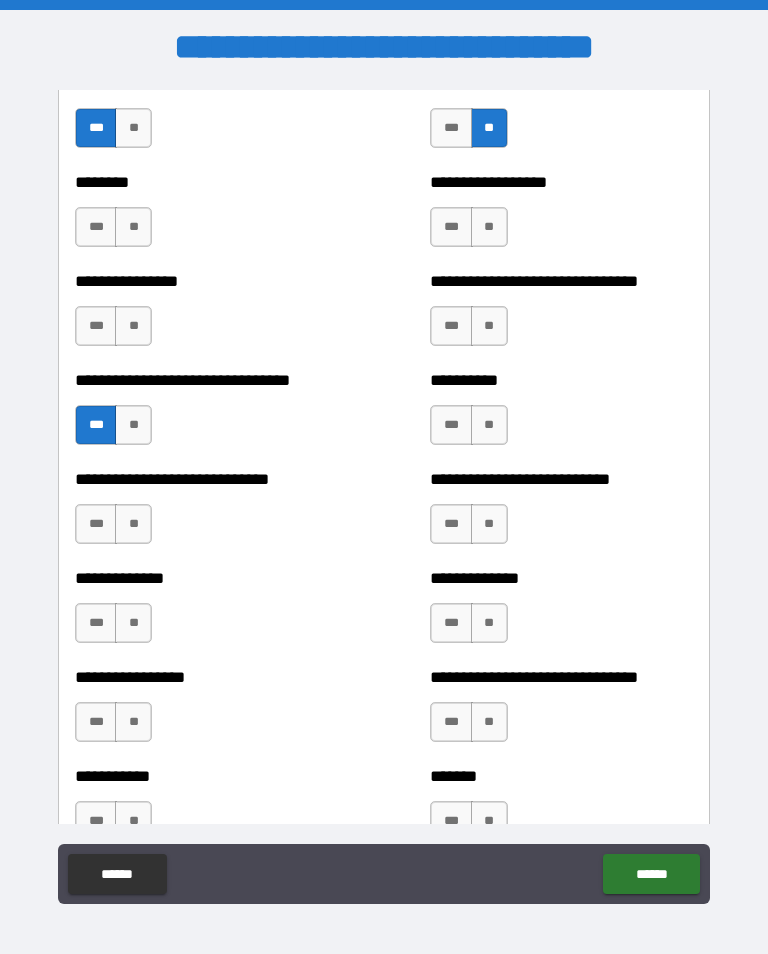 scroll, scrollTop: 7456, scrollLeft: 0, axis: vertical 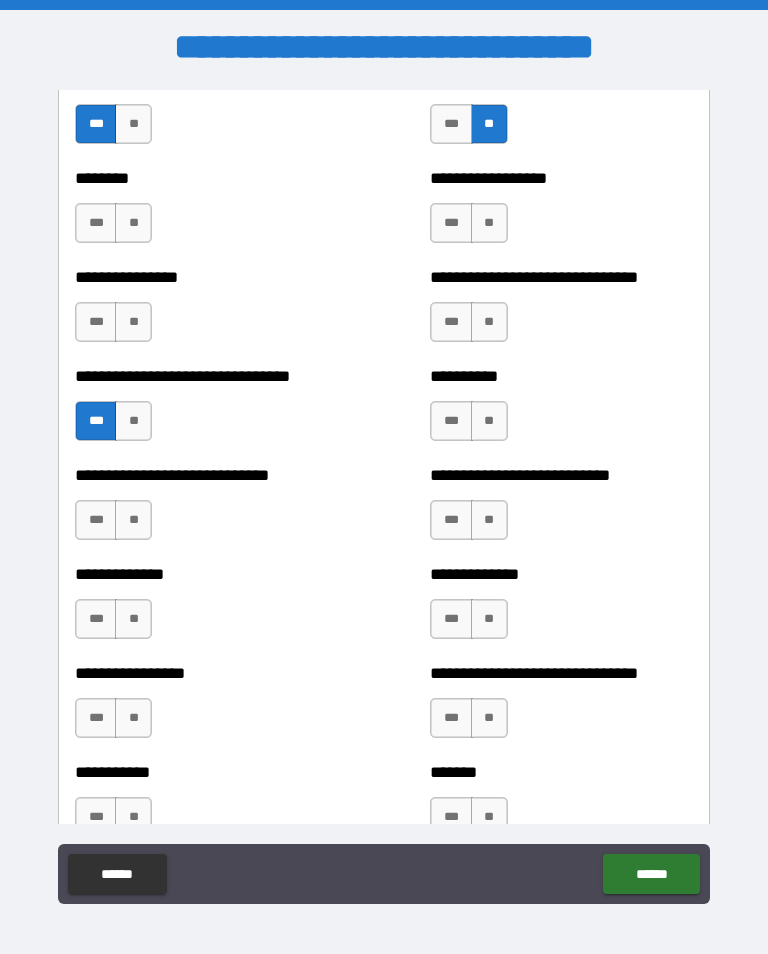 click on "***" at bounding box center [451, 421] 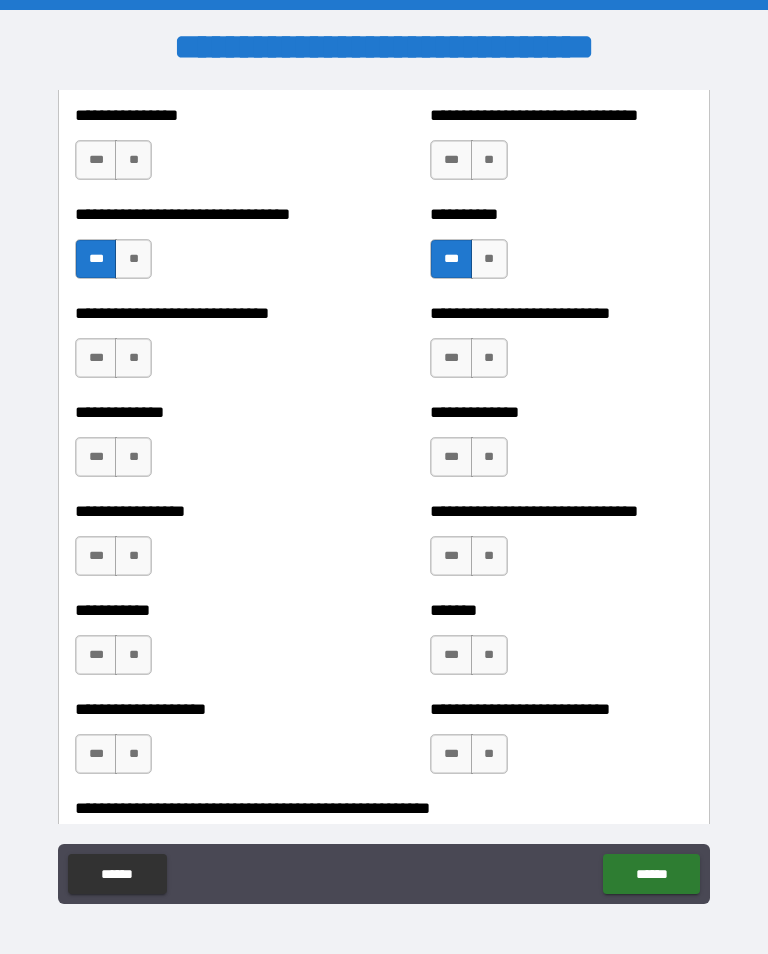 scroll, scrollTop: 7623, scrollLeft: 0, axis: vertical 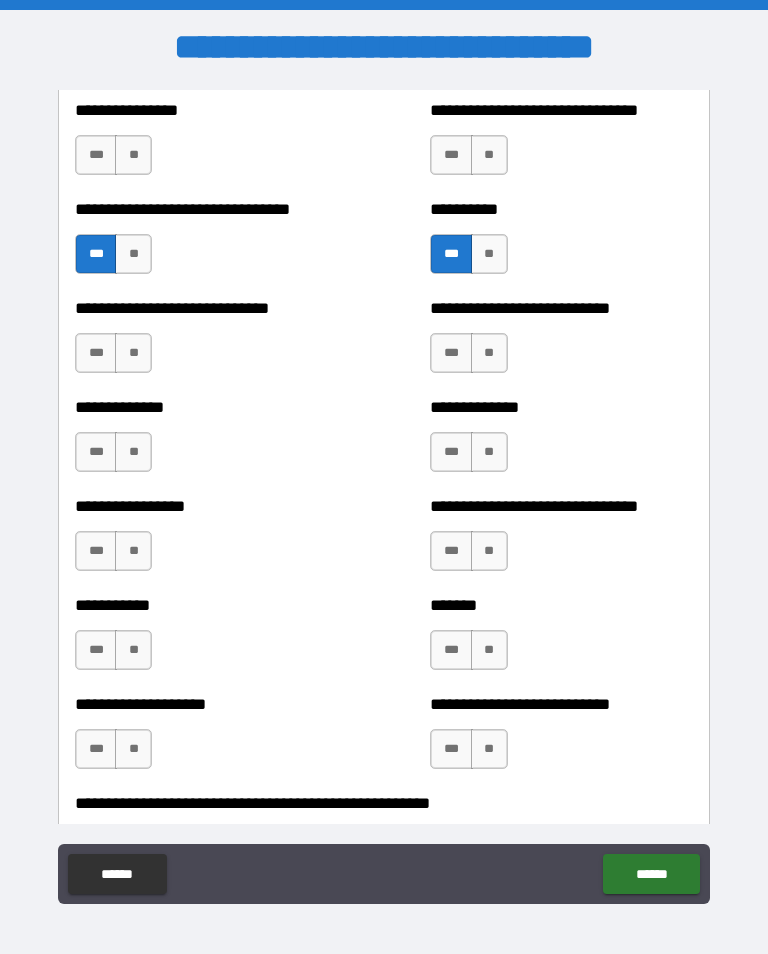 click on "**" at bounding box center [133, 353] 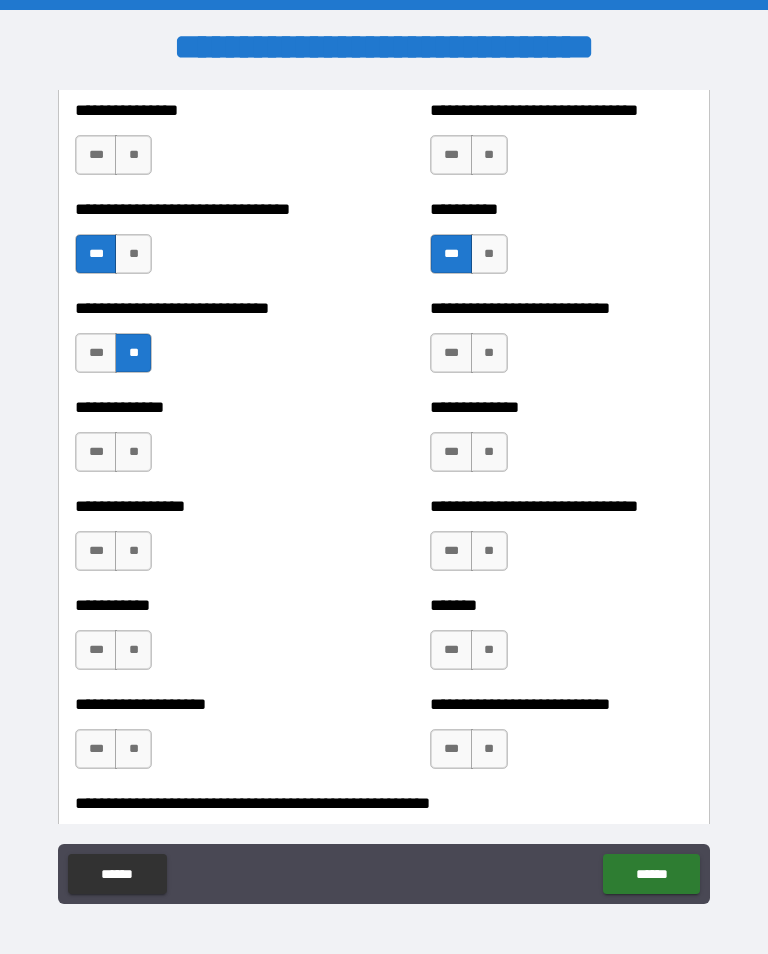 click on "***" at bounding box center [451, 353] 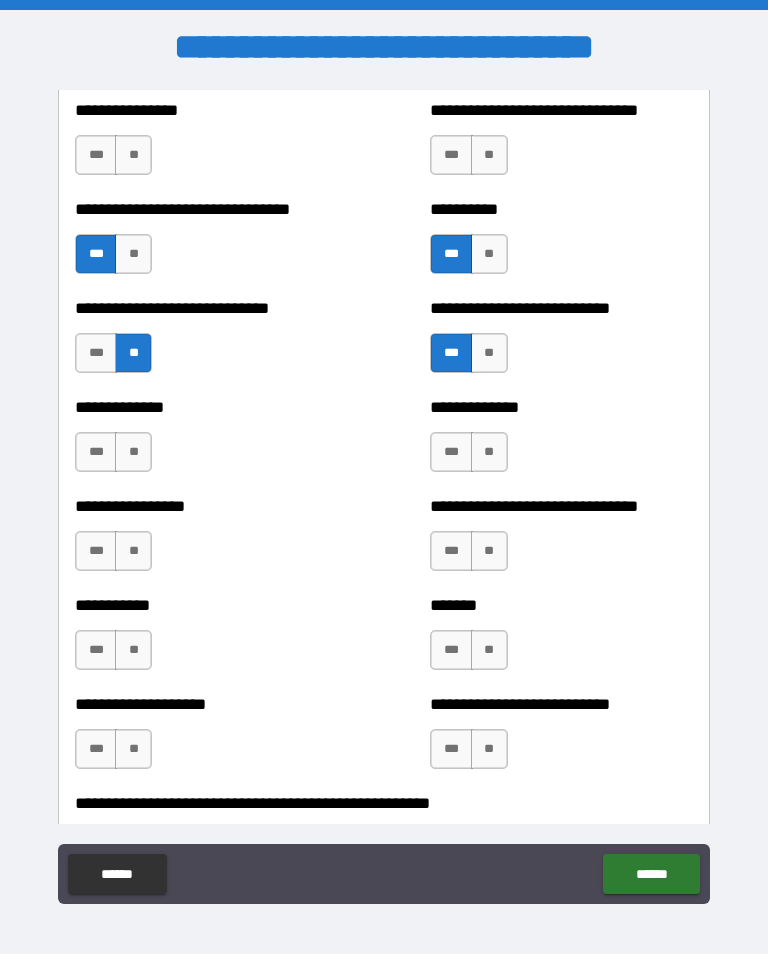 click on "**" at bounding box center [133, 452] 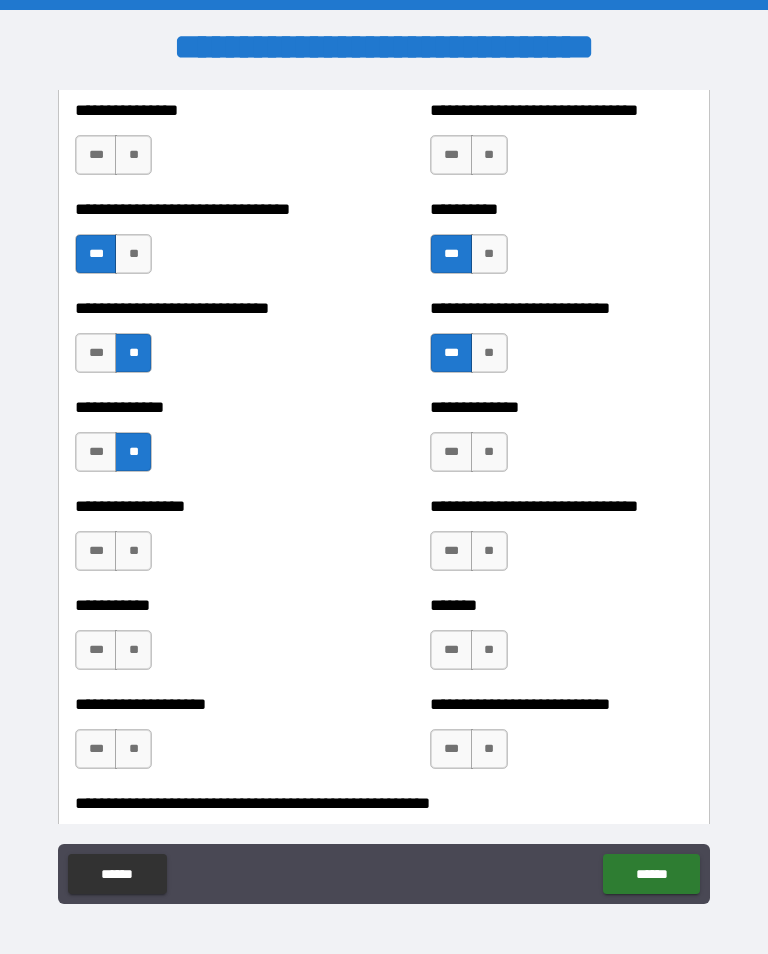 click on "**" at bounding box center (489, 452) 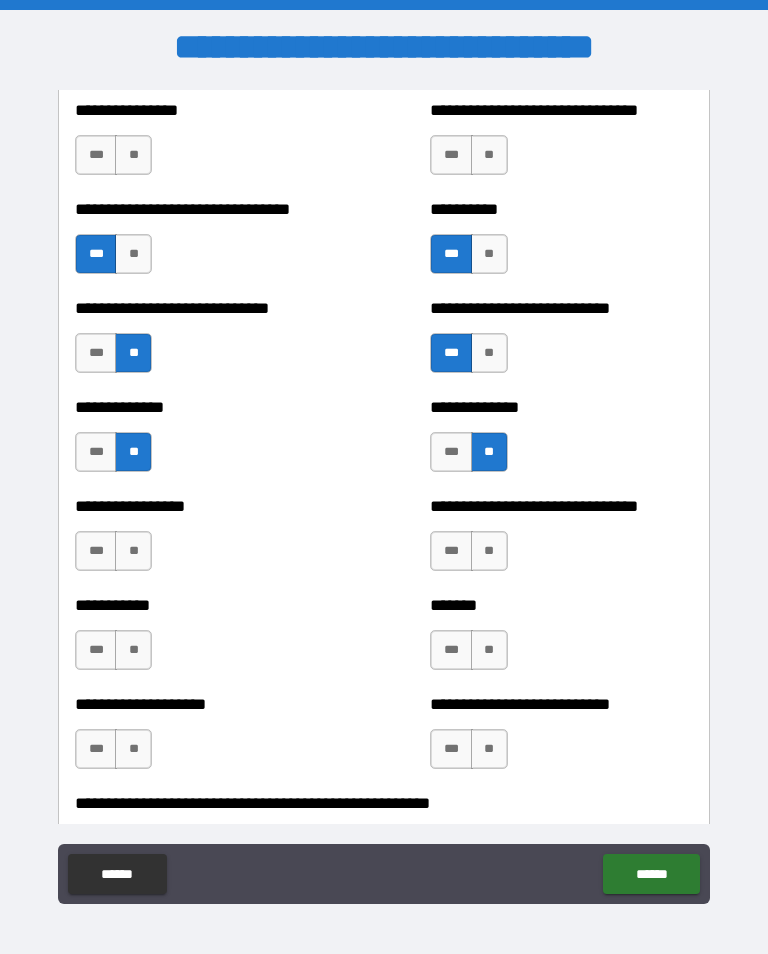 click on "***" at bounding box center [96, 551] 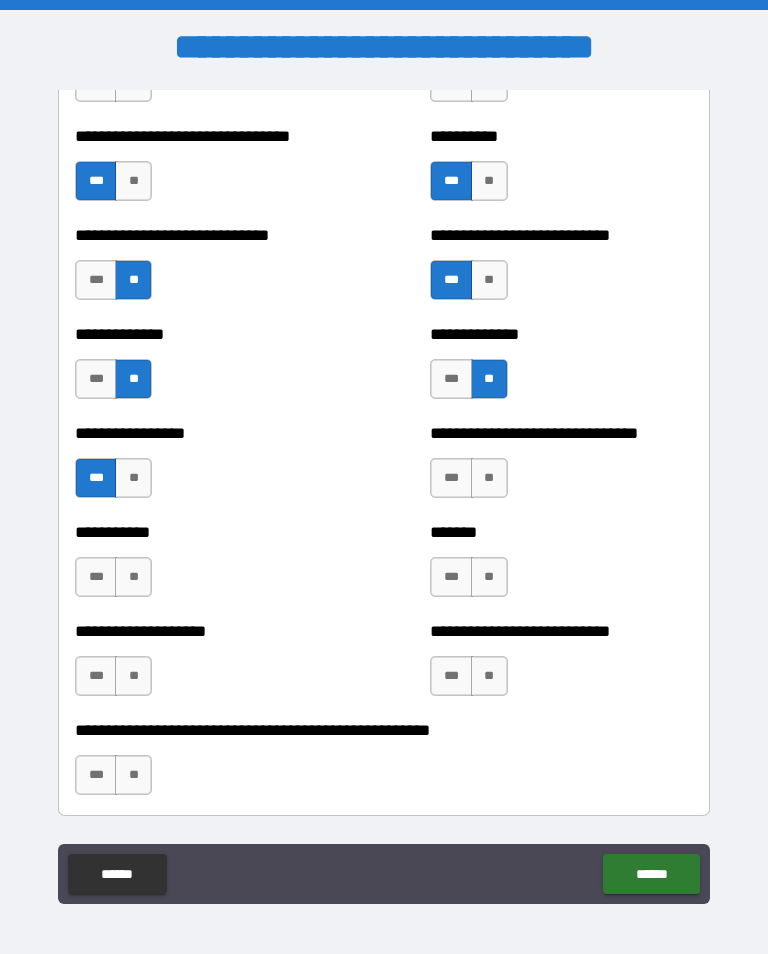 scroll, scrollTop: 7696, scrollLeft: 0, axis: vertical 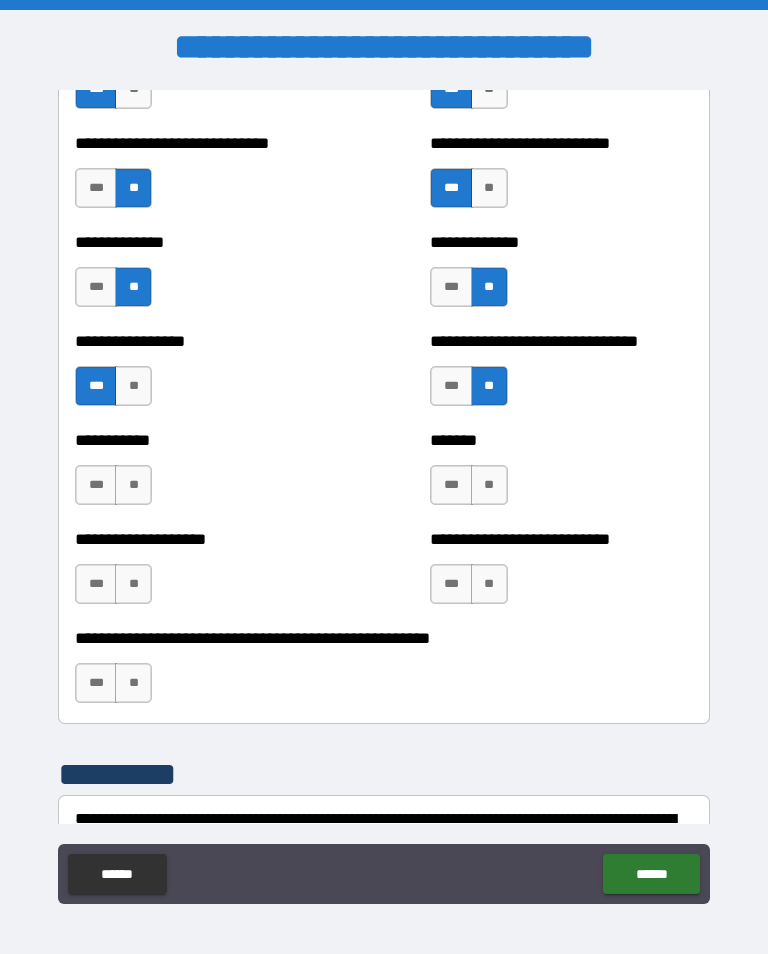 click on "**" at bounding box center [133, 485] 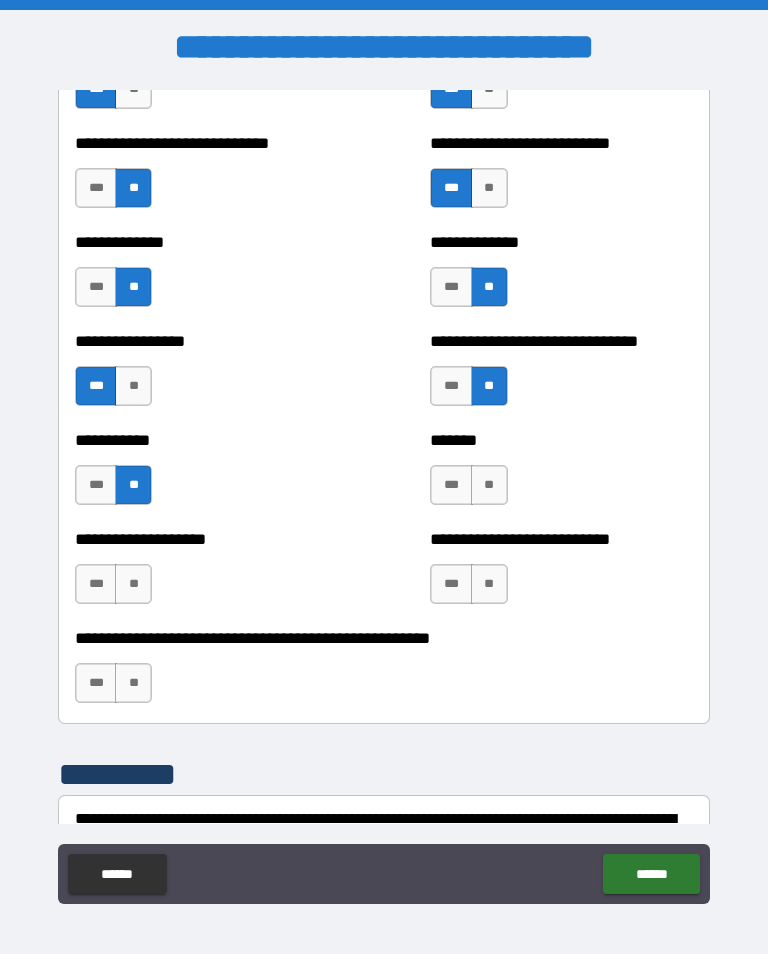 click on "***" at bounding box center (451, 485) 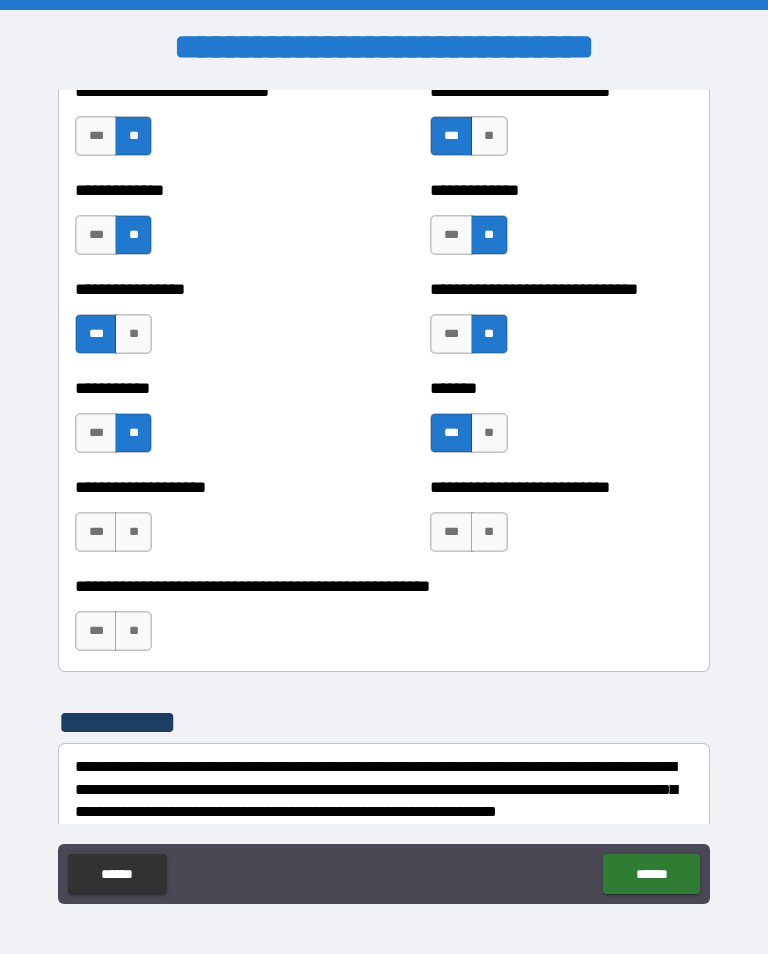 scroll, scrollTop: 7861, scrollLeft: 0, axis: vertical 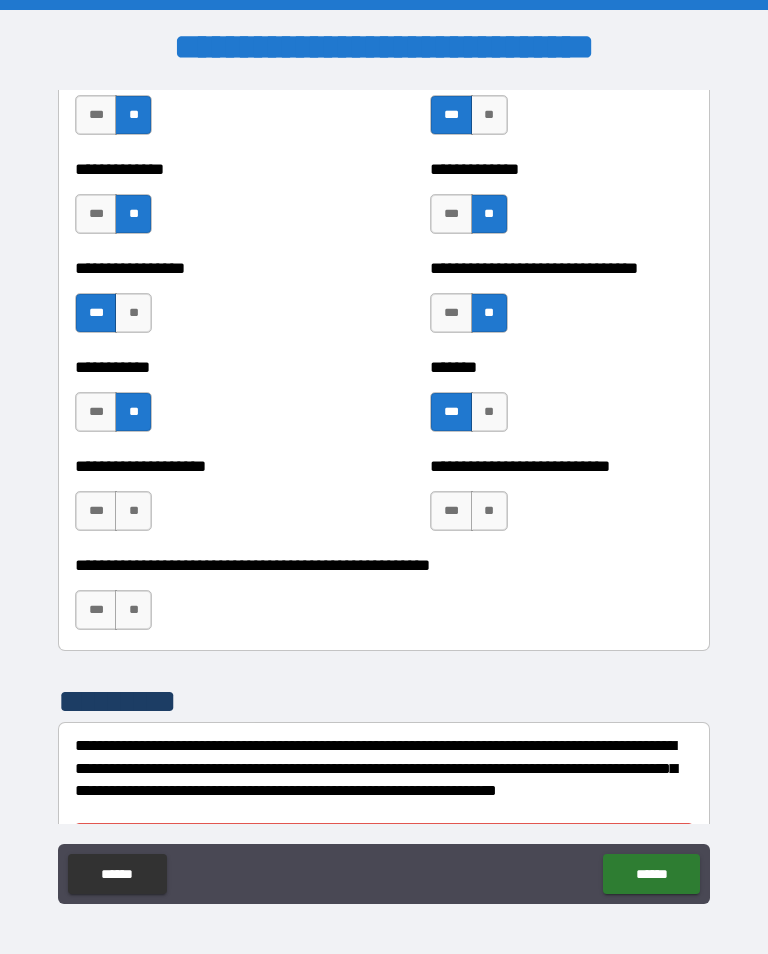 click on "***" at bounding box center (96, 511) 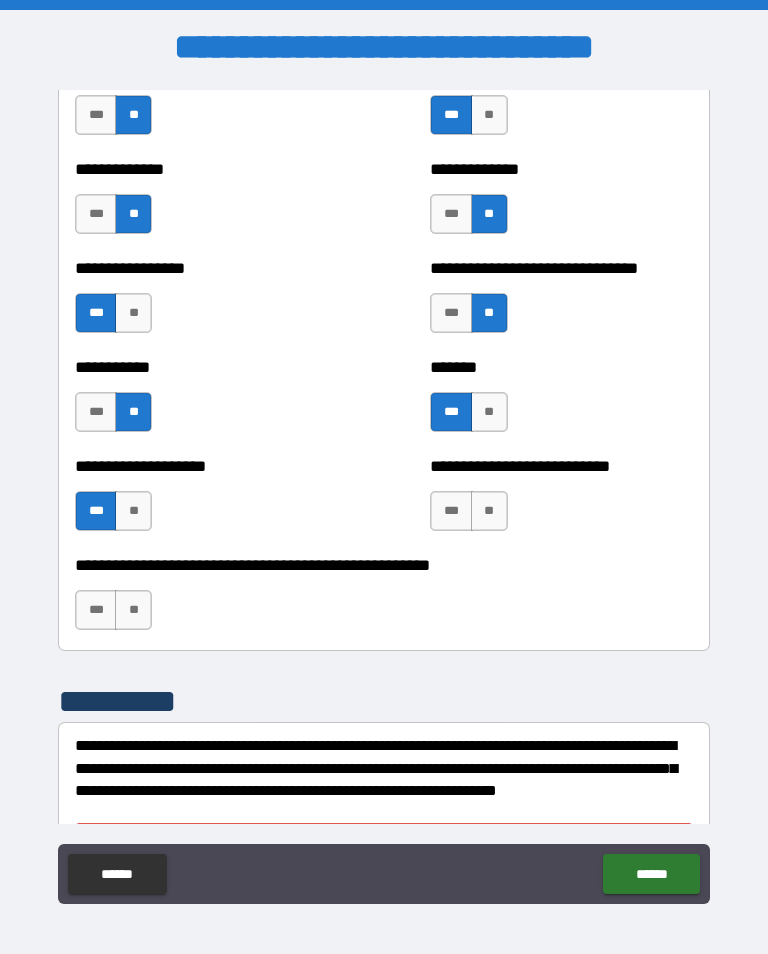 click on "**" at bounding box center (489, 511) 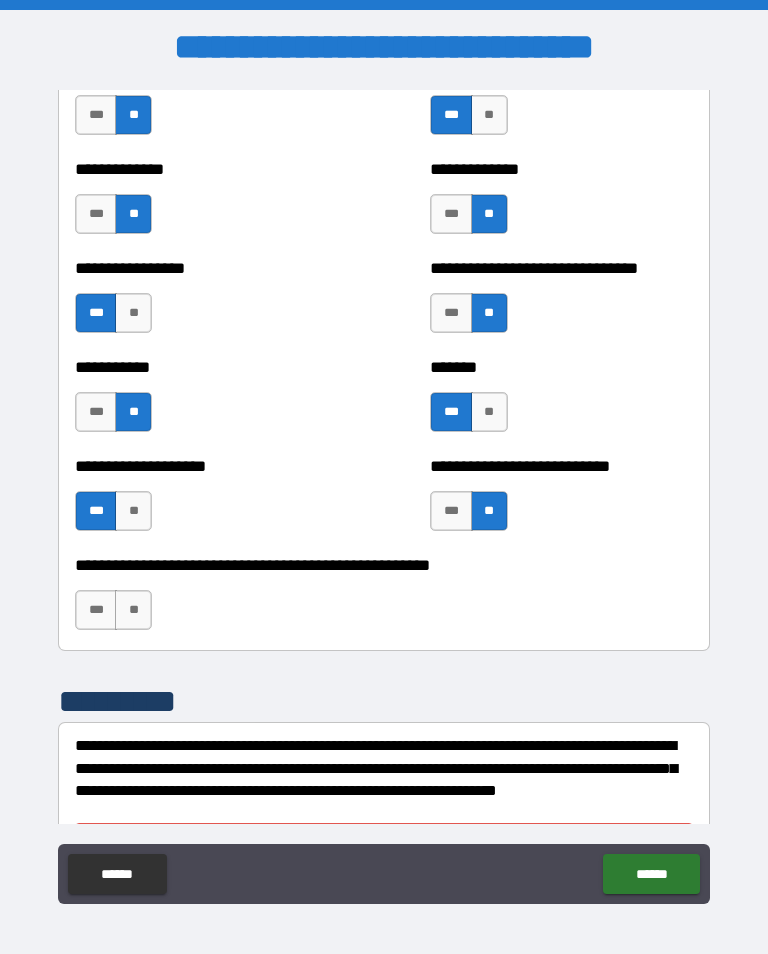 click on "**" at bounding box center (133, 610) 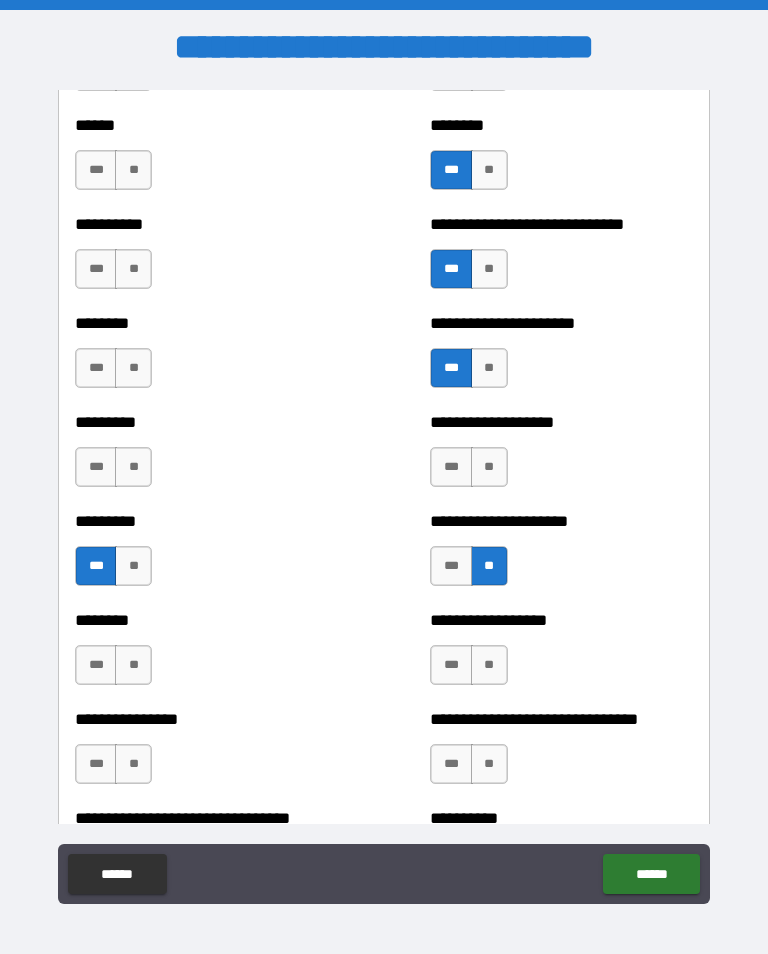 scroll, scrollTop: 7018, scrollLeft: 0, axis: vertical 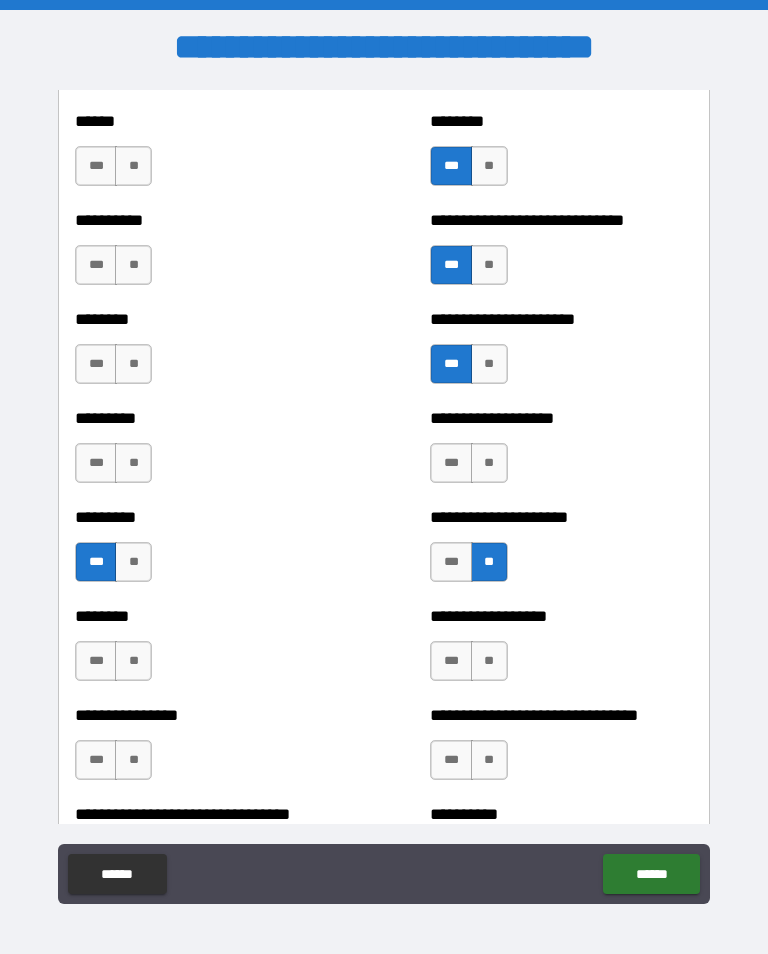 click on "***" at bounding box center (96, 364) 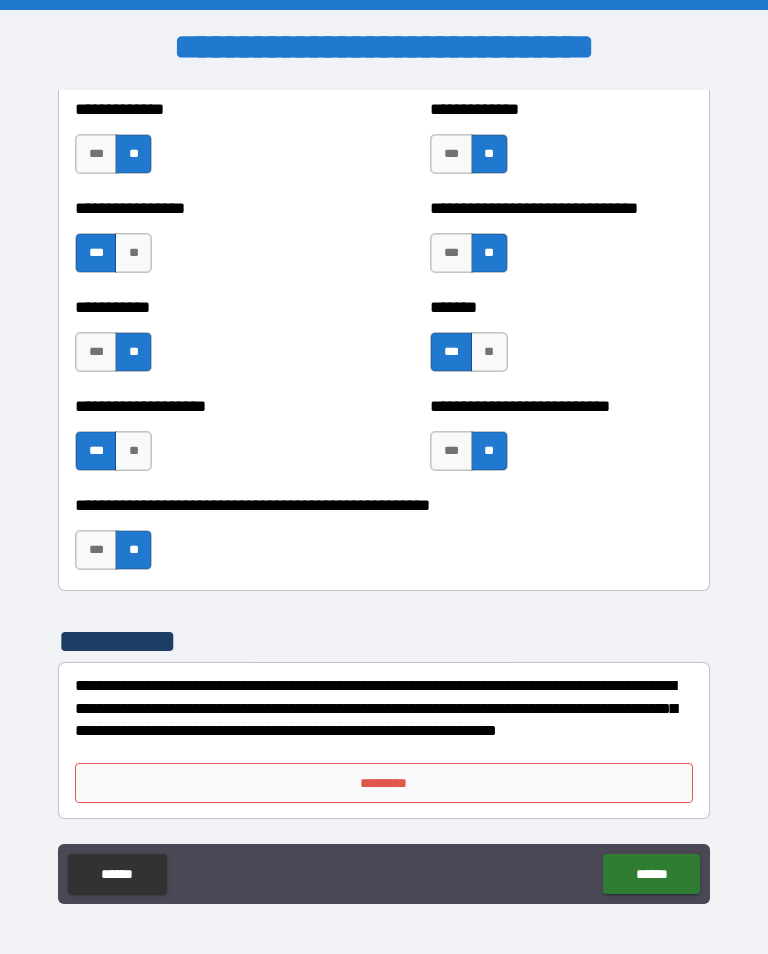 scroll, scrollTop: 7921, scrollLeft: 0, axis: vertical 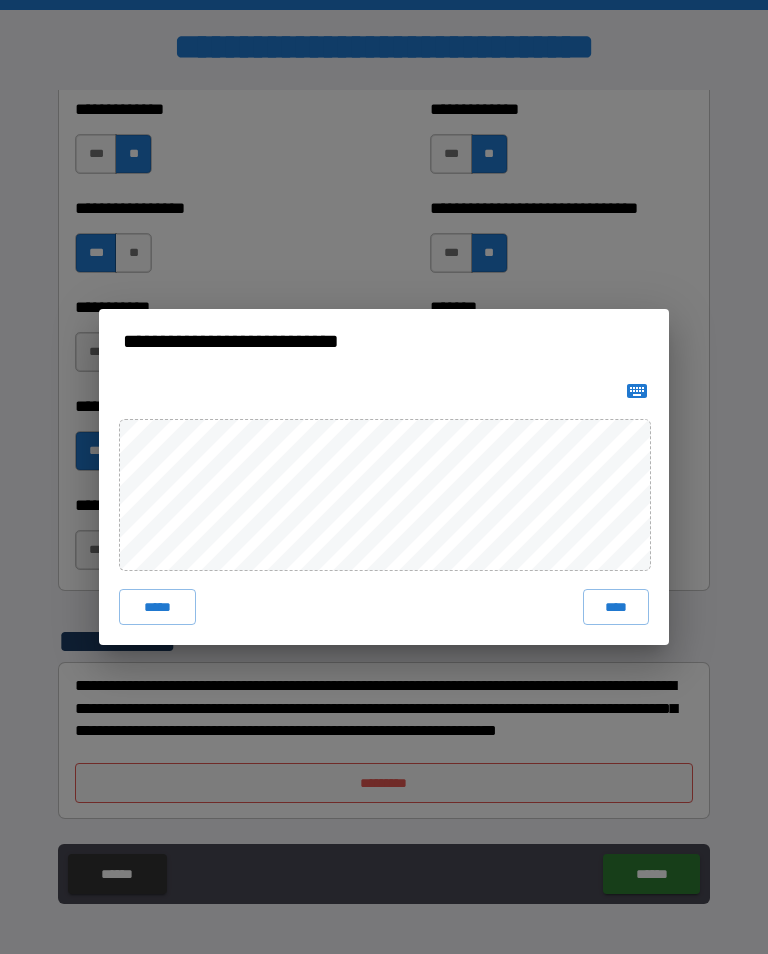 click on "****" at bounding box center (616, 607) 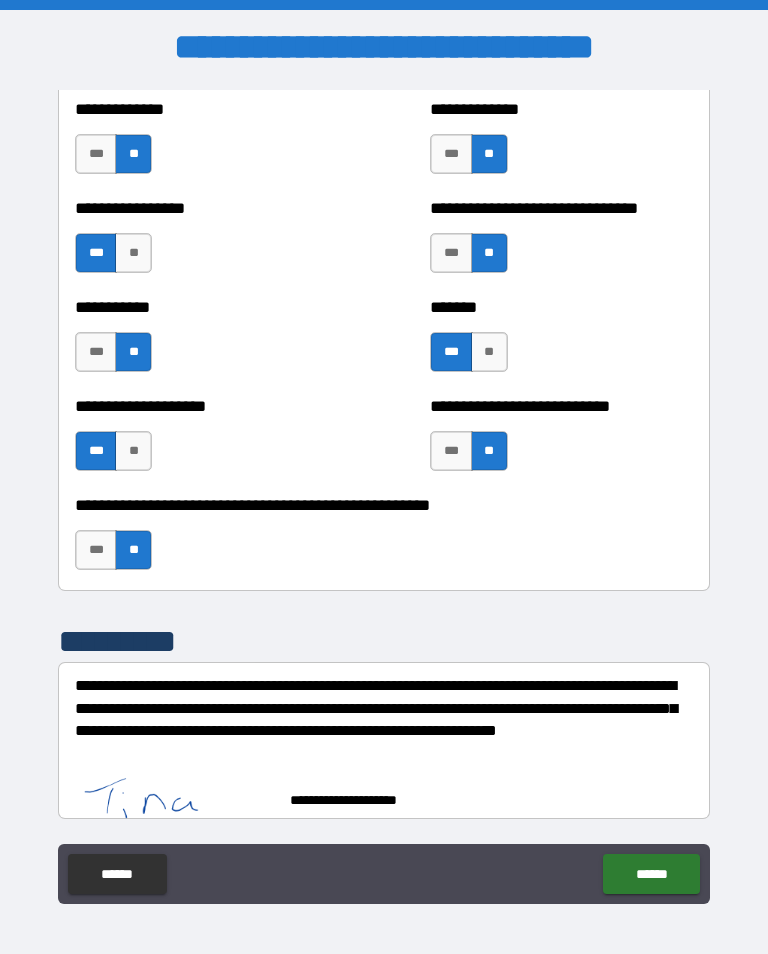 scroll, scrollTop: 7911, scrollLeft: 0, axis: vertical 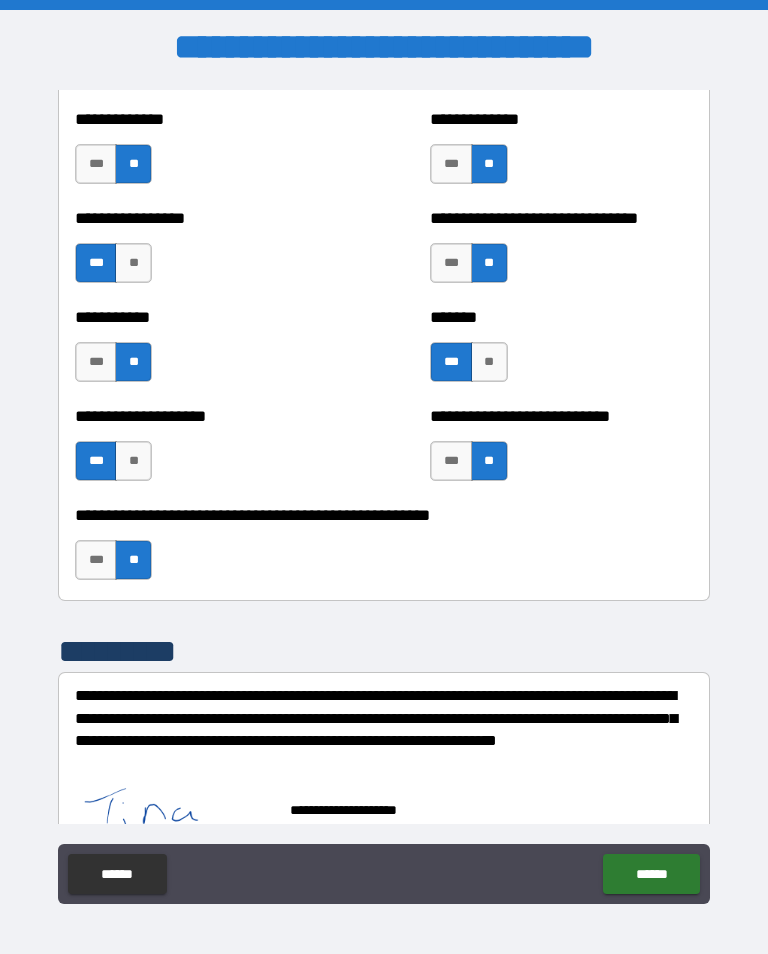 click on "******" at bounding box center (651, 874) 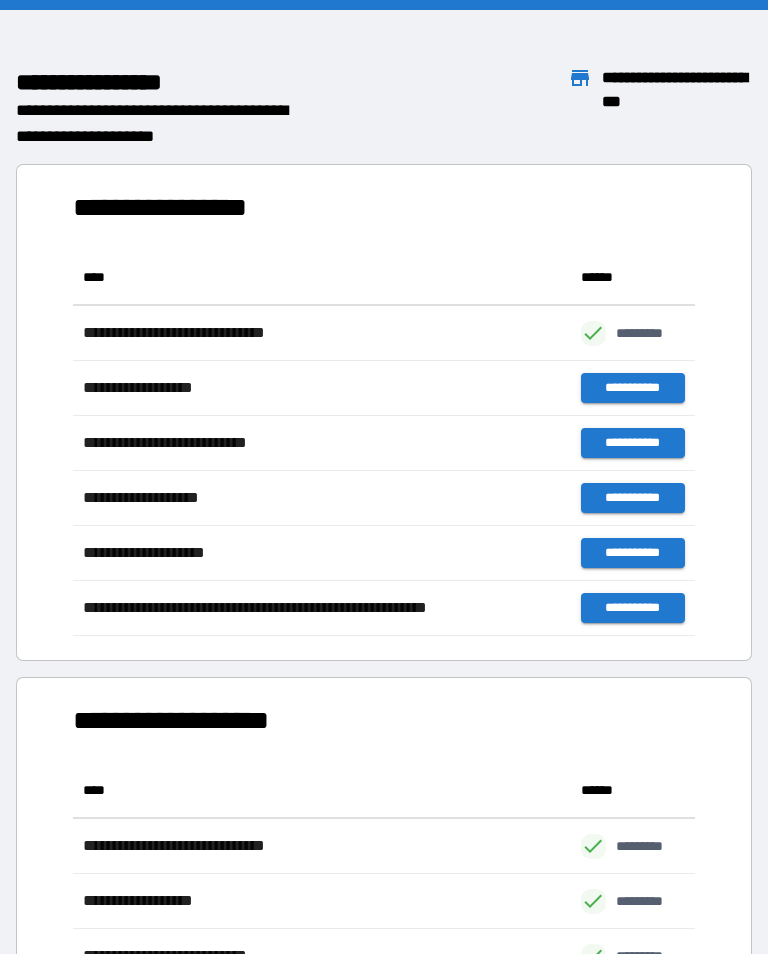 scroll, scrollTop: 386, scrollLeft: 622, axis: both 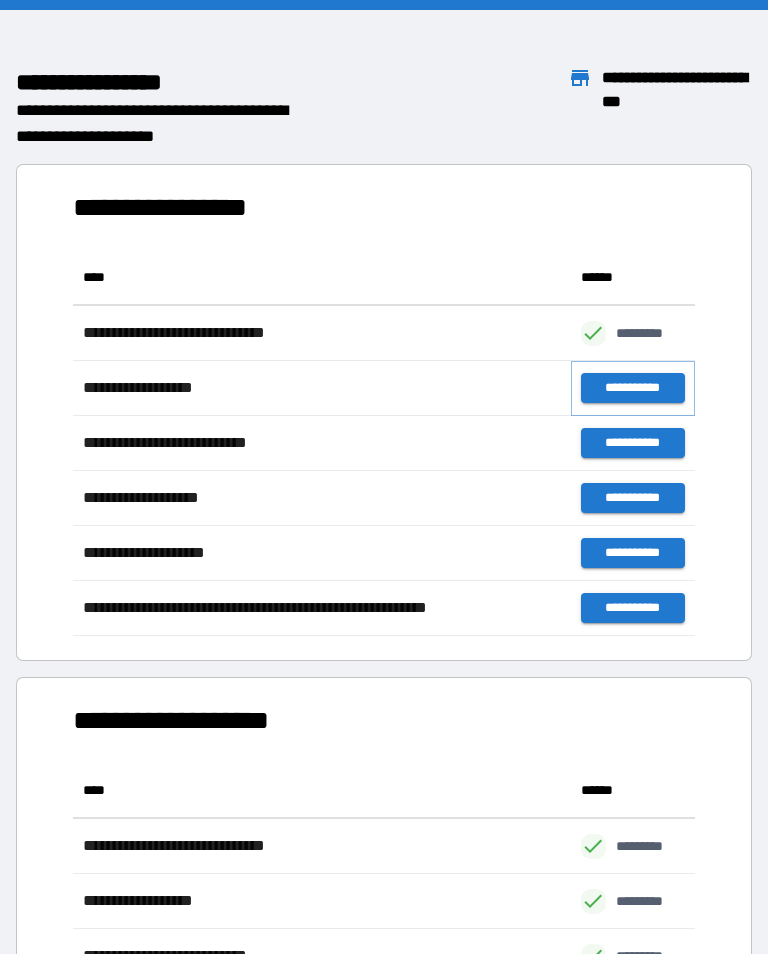click on "**********" at bounding box center (633, 388) 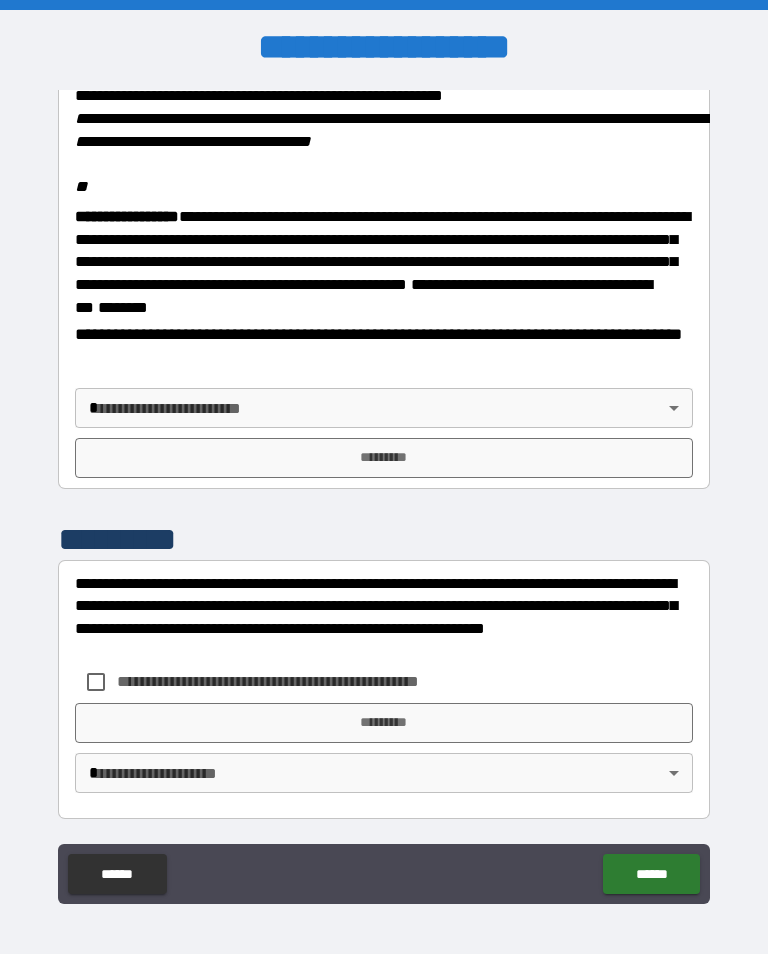 scroll, scrollTop: 2448, scrollLeft: 0, axis: vertical 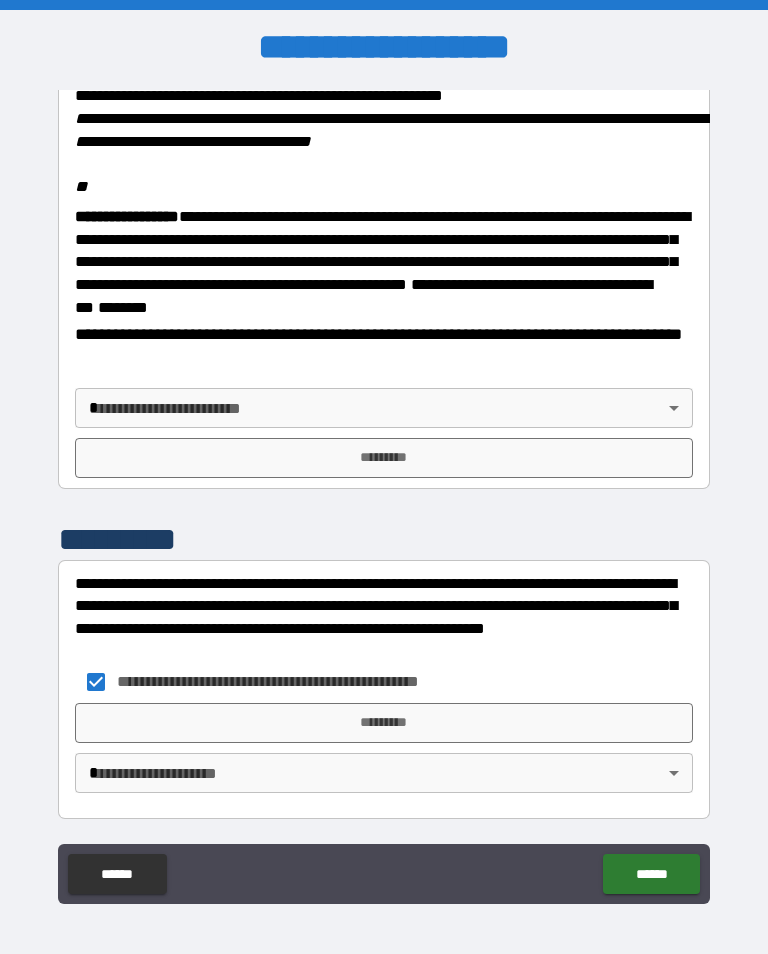 click on "*********" at bounding box center [384, 723] 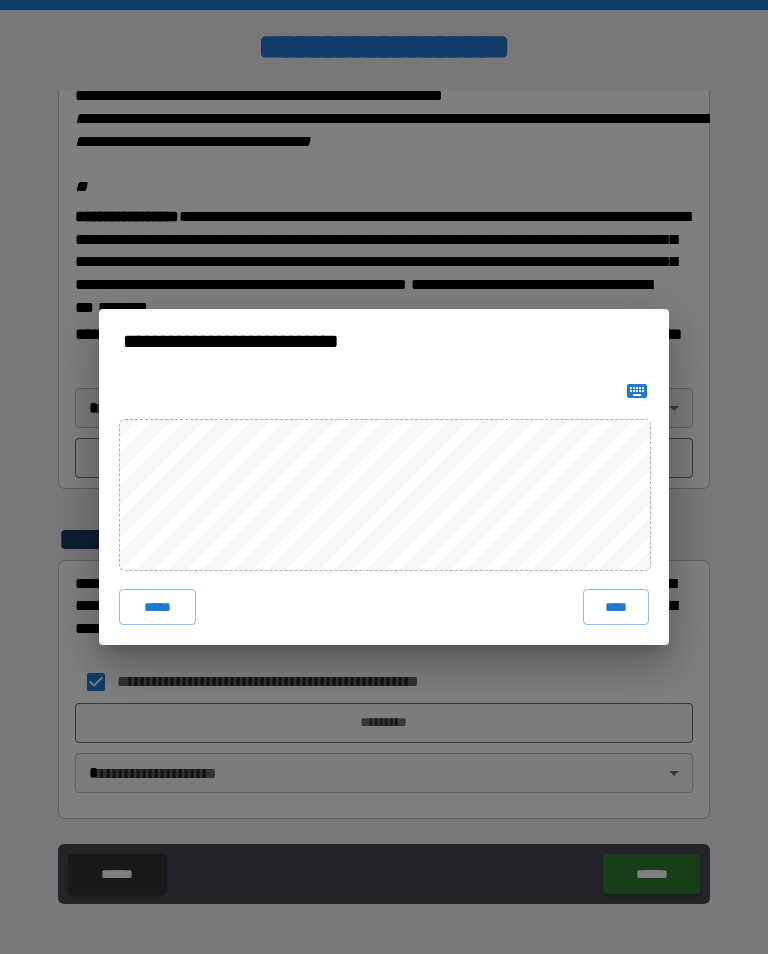 click on "****" at bounding box center (616, 607) 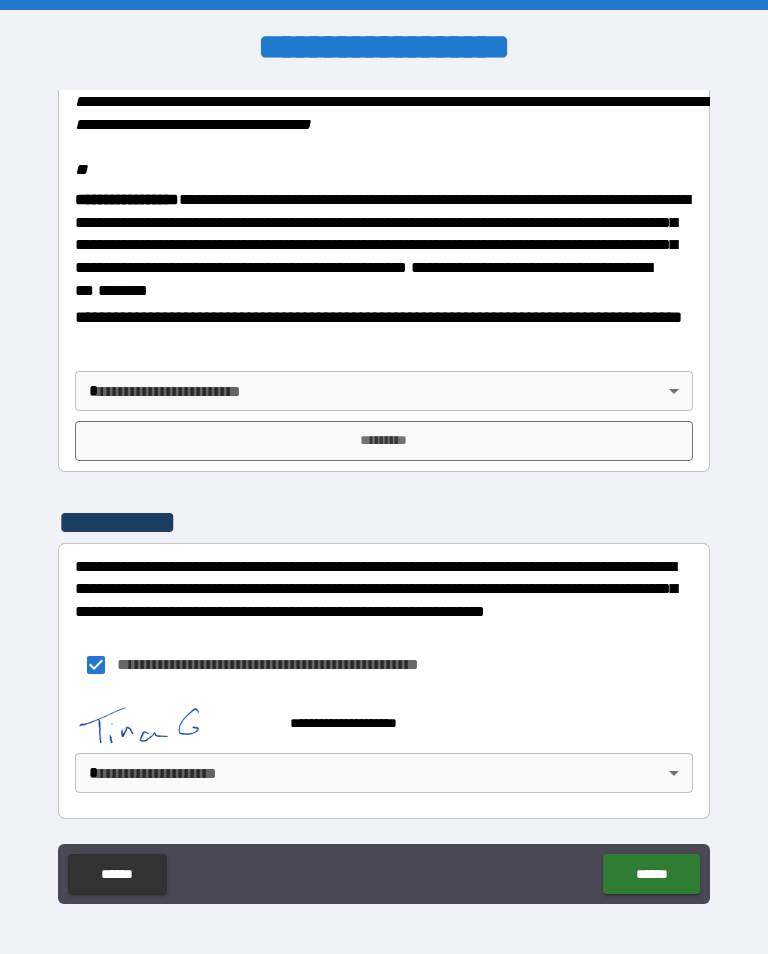 click on "******" at bounding box center (651, 874) 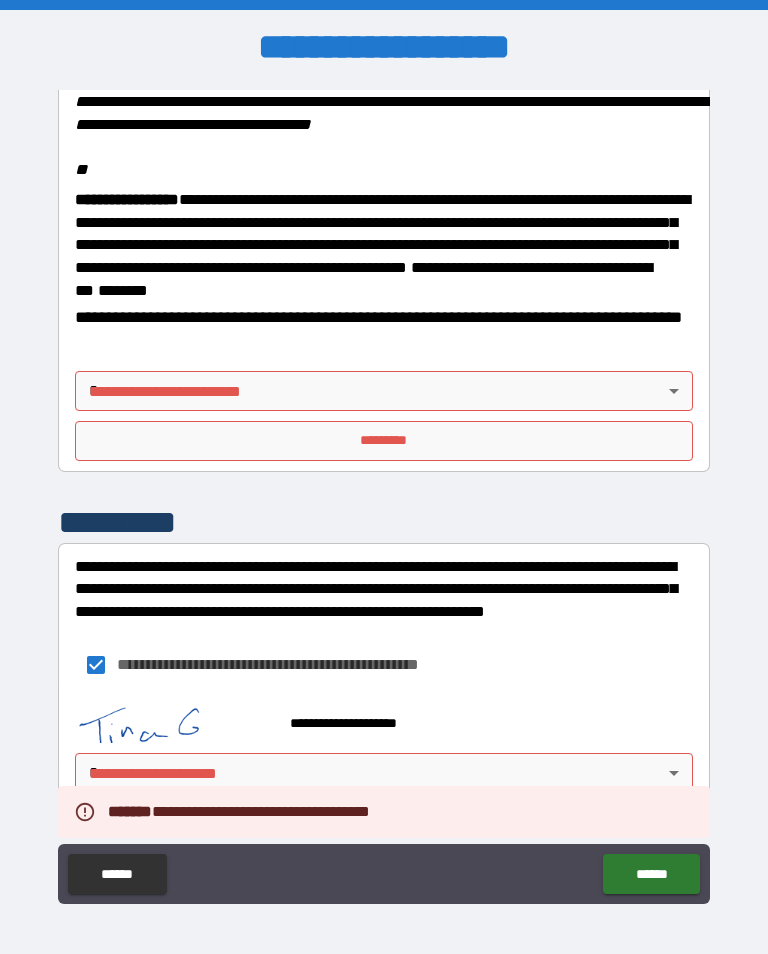 scroll, scrollTop: 2465, scrollLeft: 0, axis: vertical 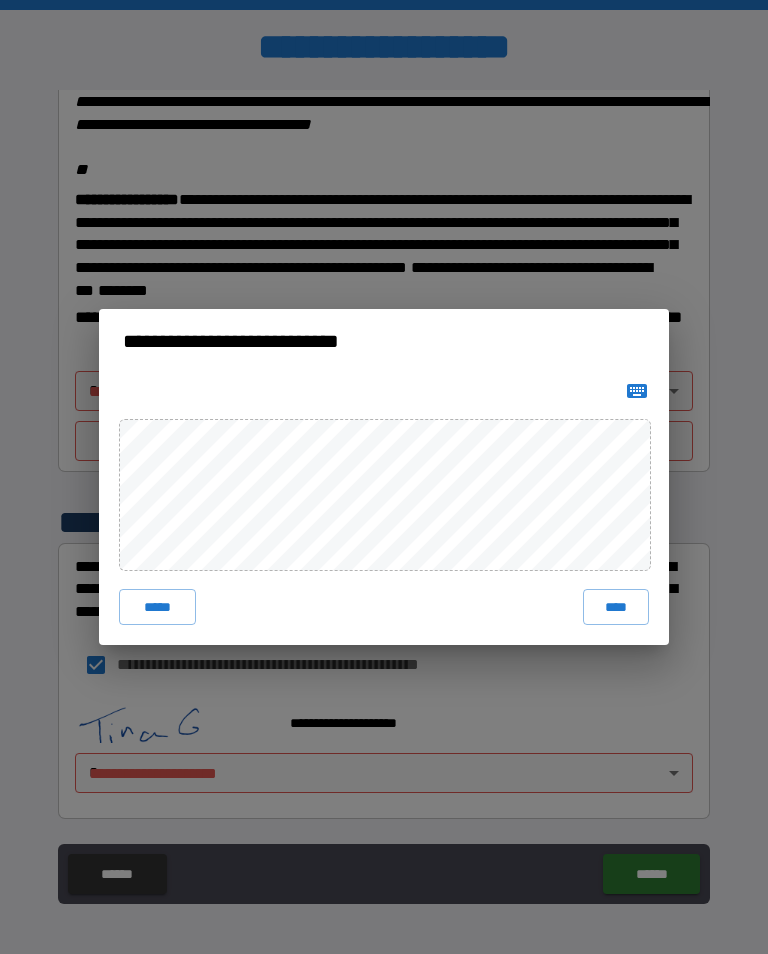 click on "****" at bounding box center (616, 607) 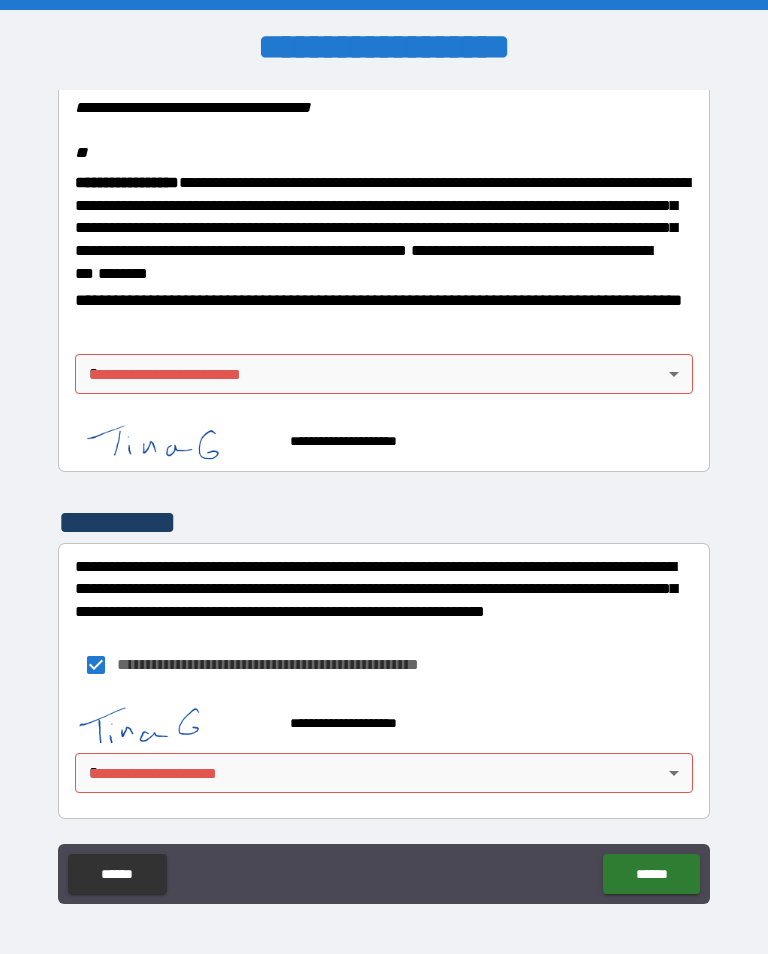 scroll, scrollTop: 2482, scrollLeft: 0, axis: vertical 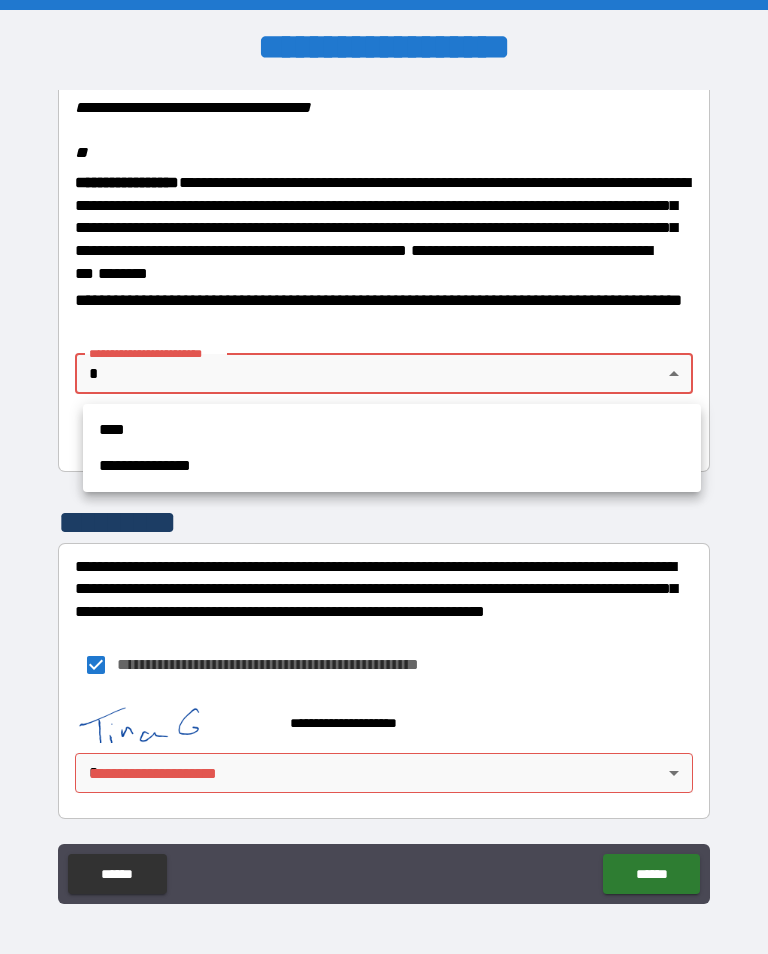 click on "****" at bounding box center [392, 430] 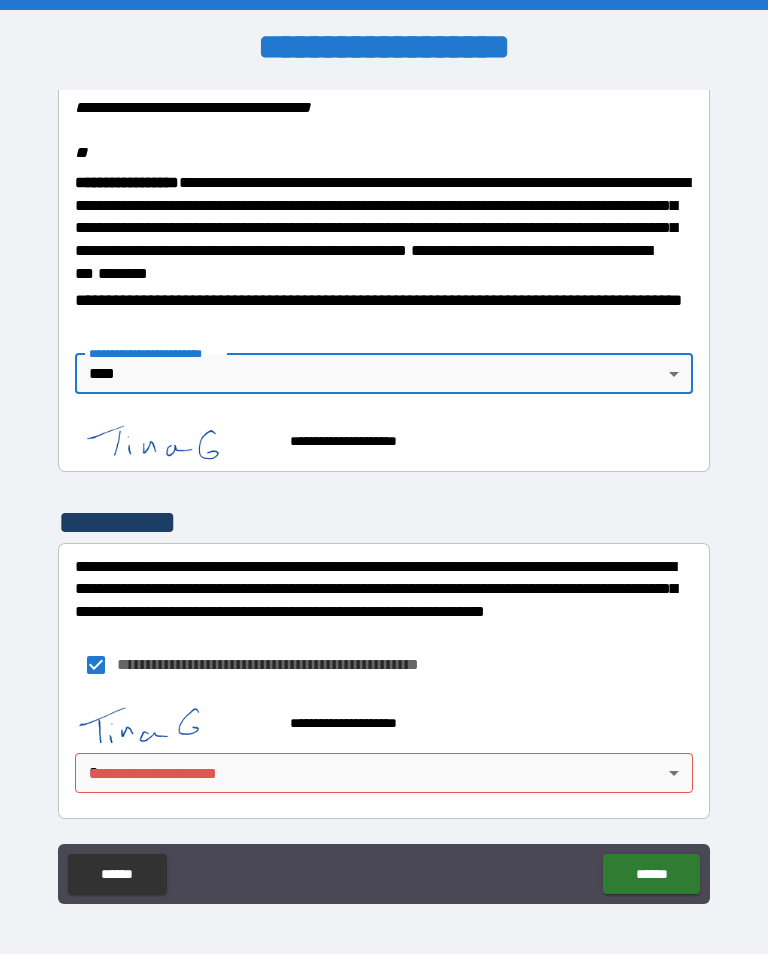 click on "**********" at bounding box center (384, 492) 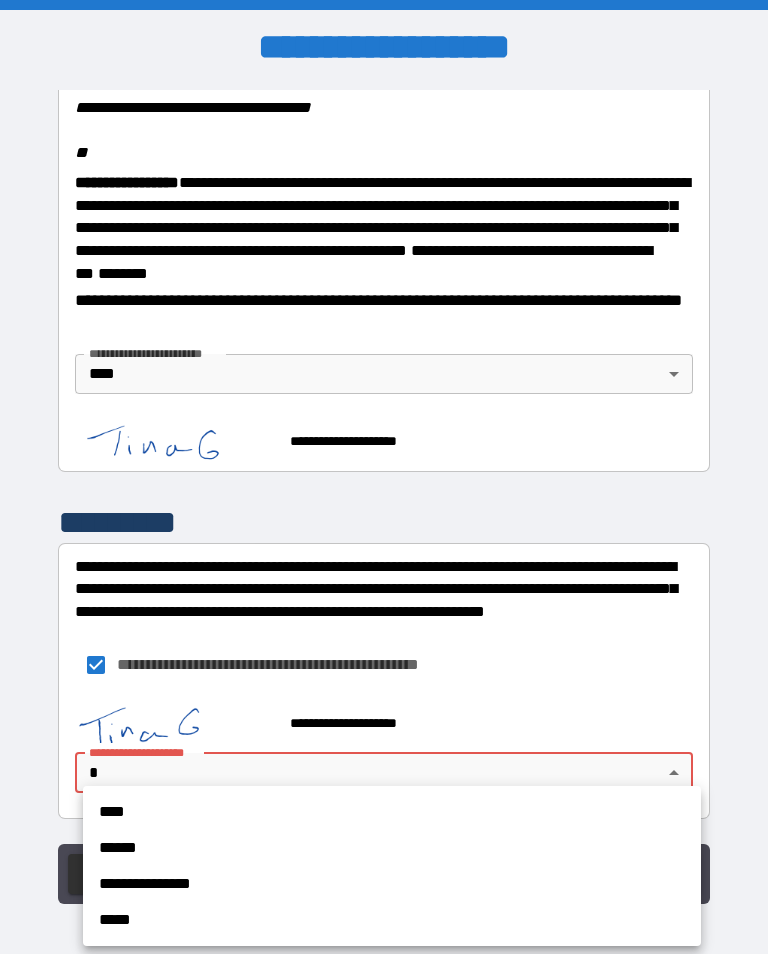 click on "****" at bounding box center (392, 812) 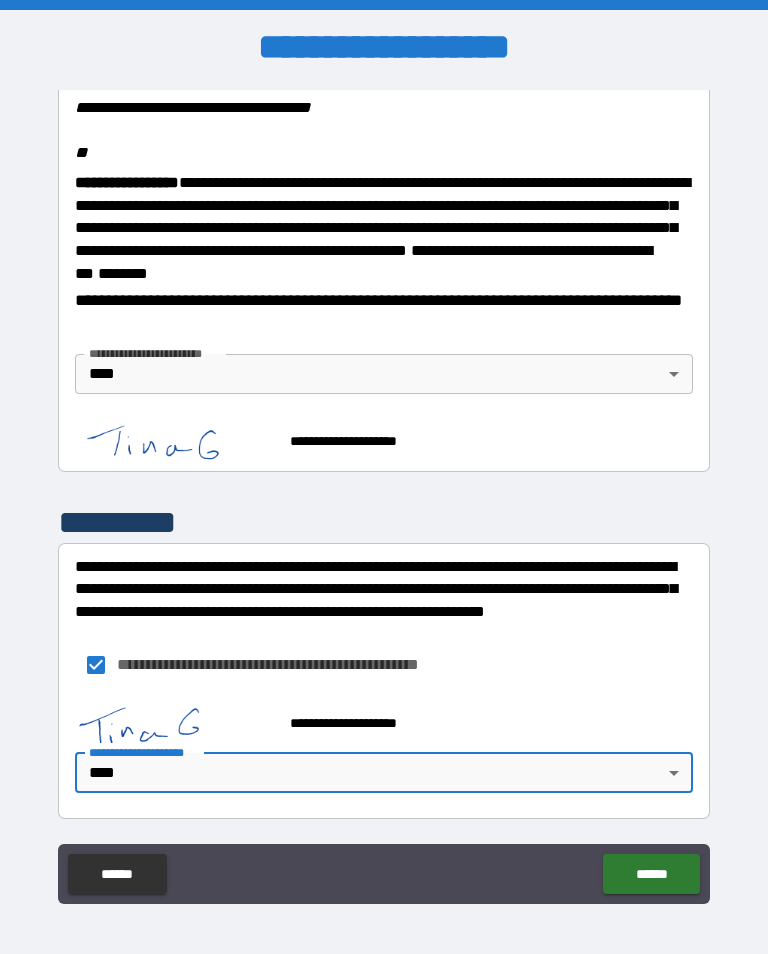click on "******" at bounding box center (651, 874) 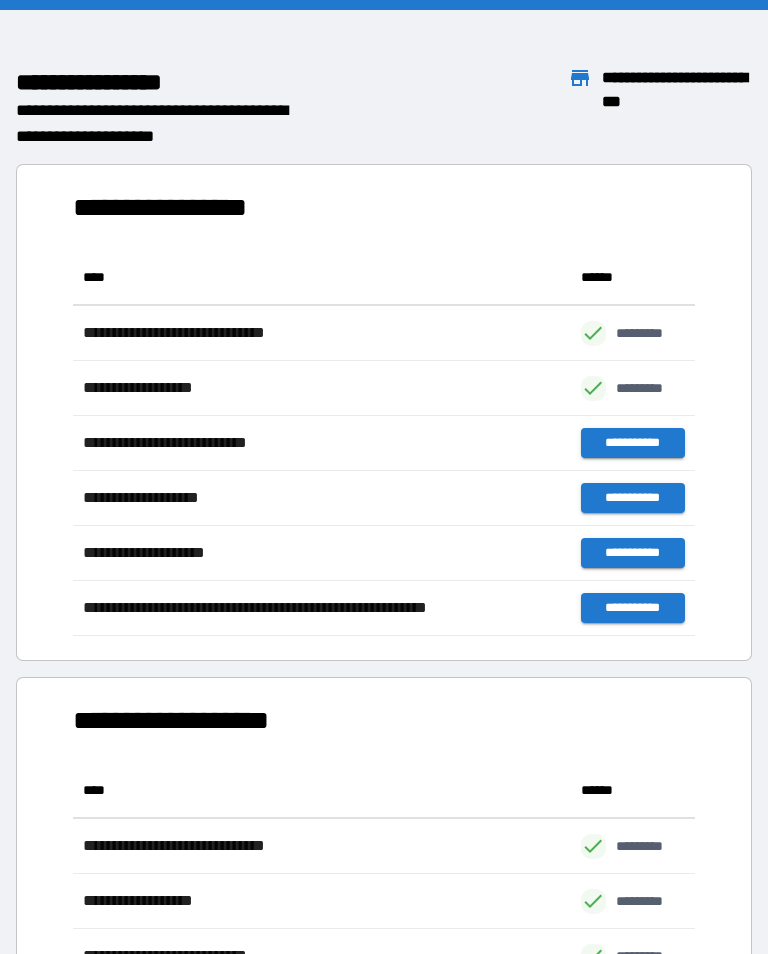 scroll, scrollTop: 386, scrollLeft: 622, axis: both 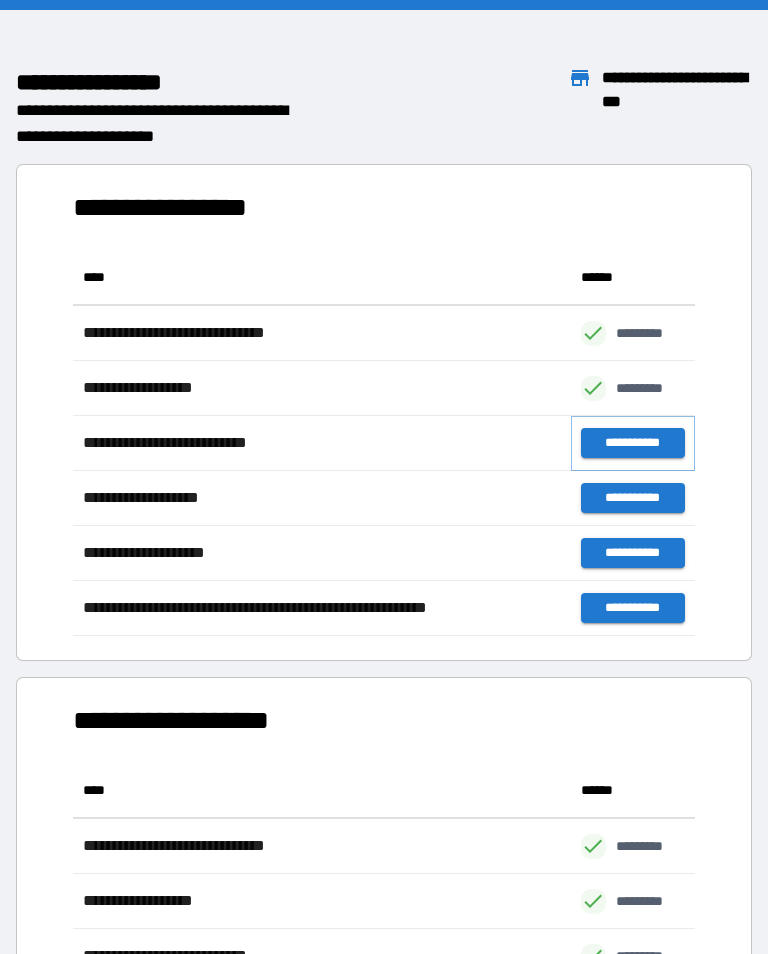 click on "**********" at bounding box center [633, 443] 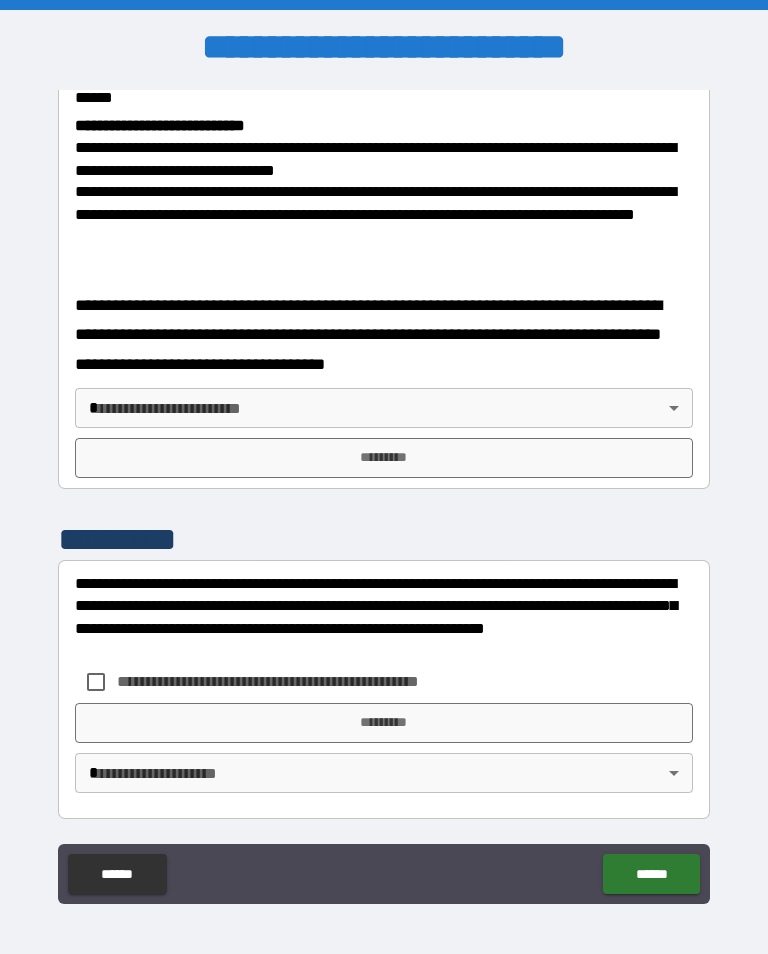 scroll, scrollTop: 778, scrollLeft: 0, axis: vertical 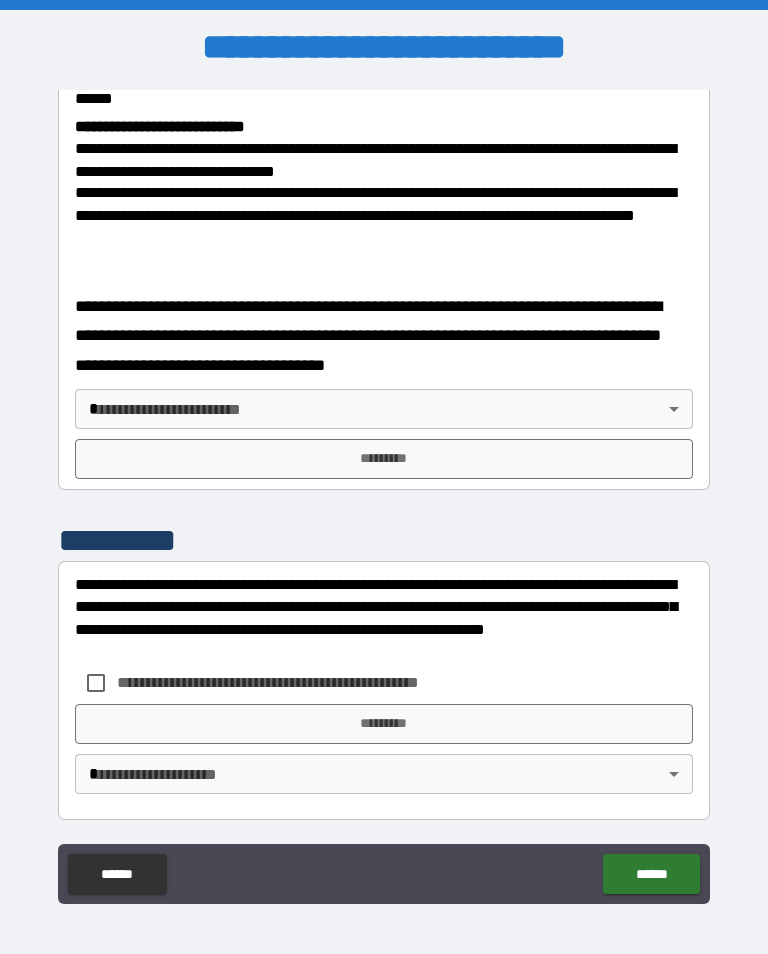click on "**********" at bounding box center [384, 492] 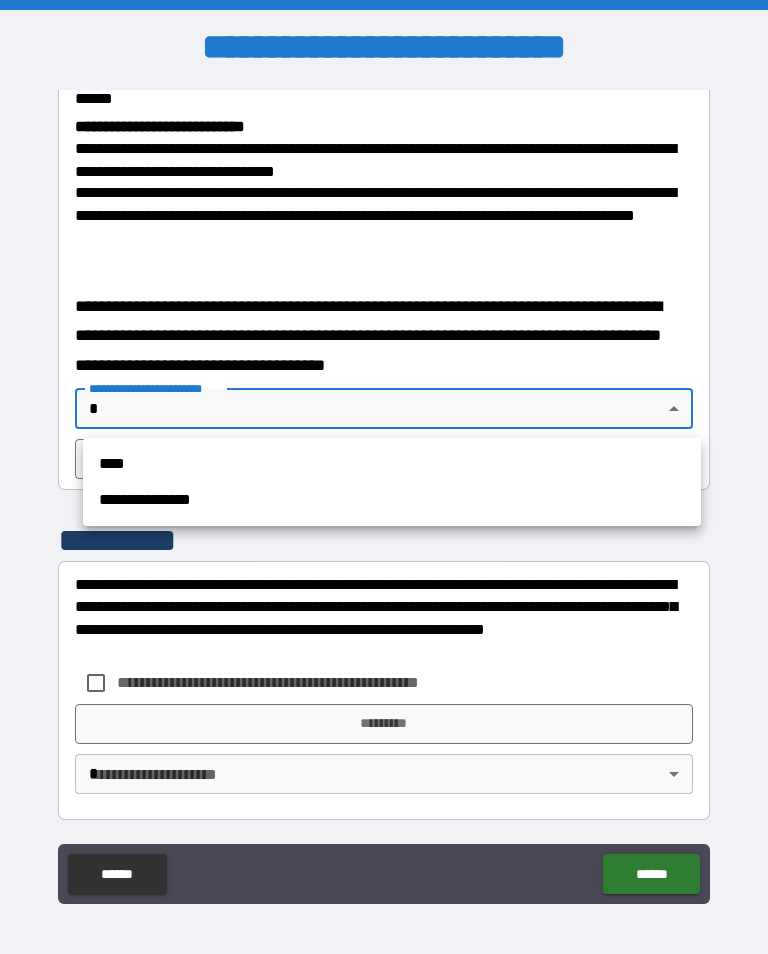 click on "****" at bounding box center [392, 464] 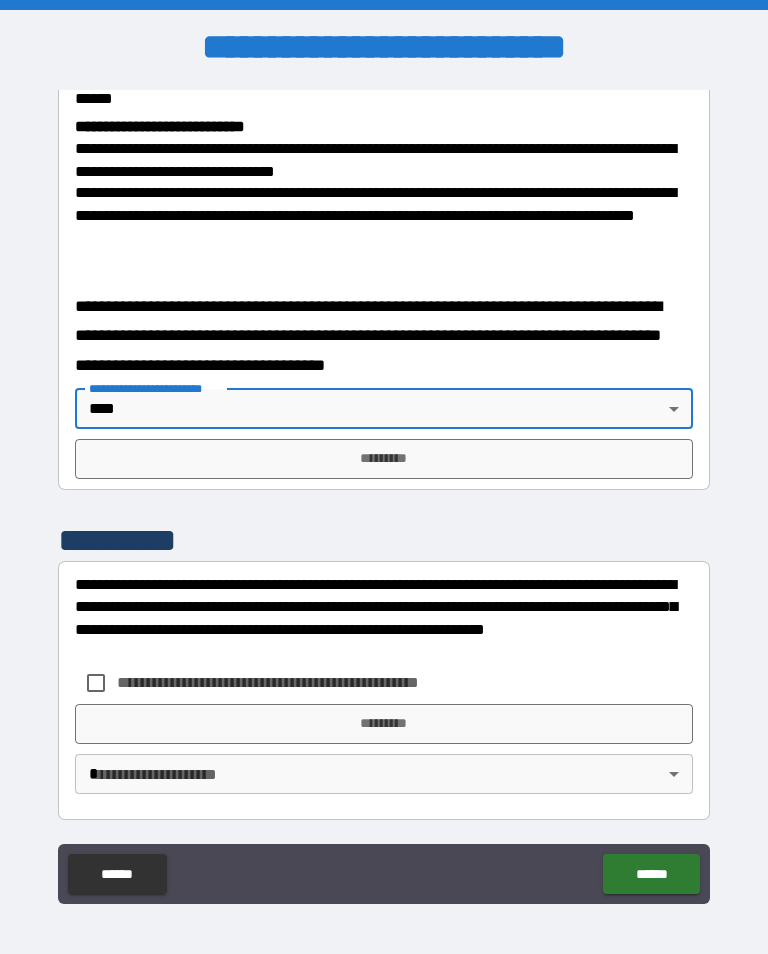 click on "*********" at bounding box center [384, 459] 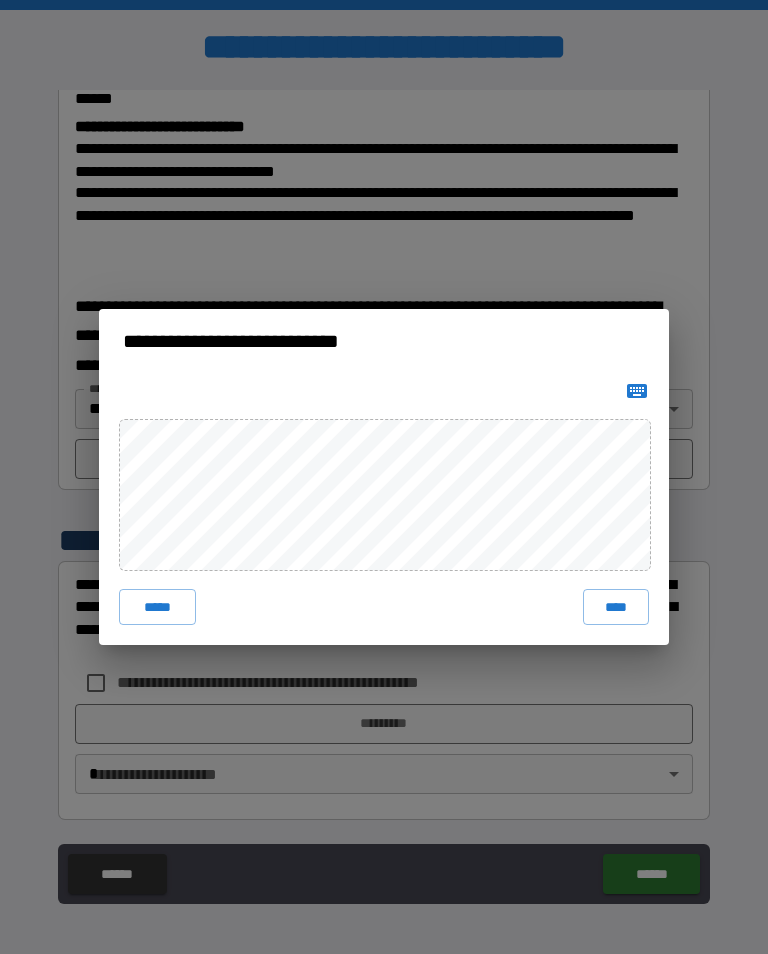 click on "****" at bounding box center (616, 607) 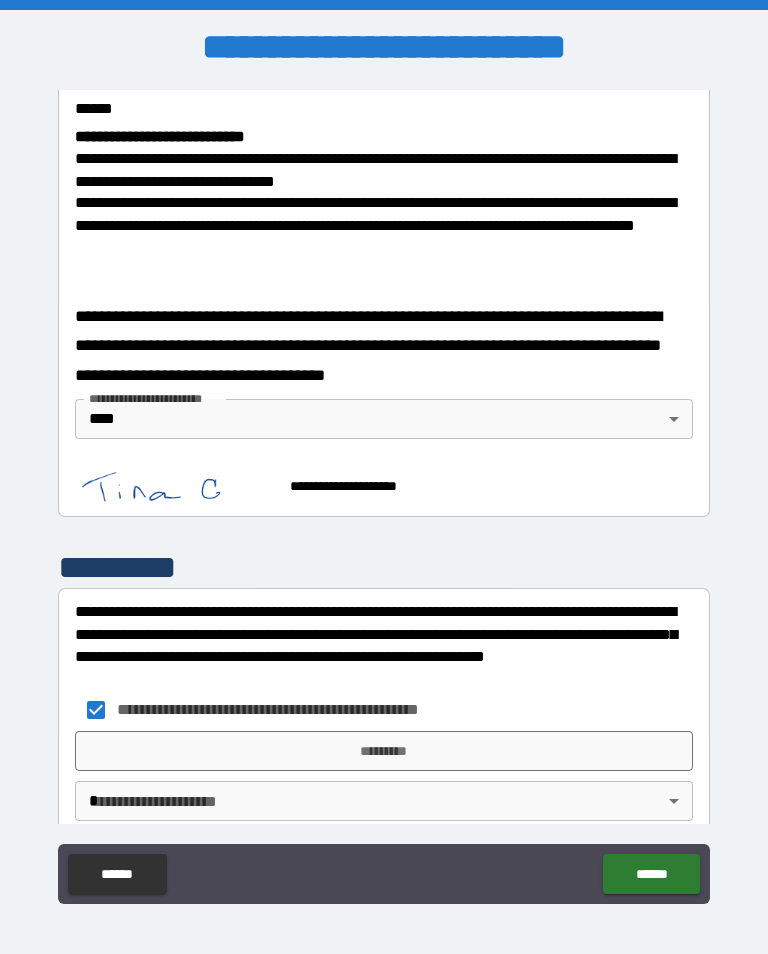 click on "*********" at bounding box center (384, 751) 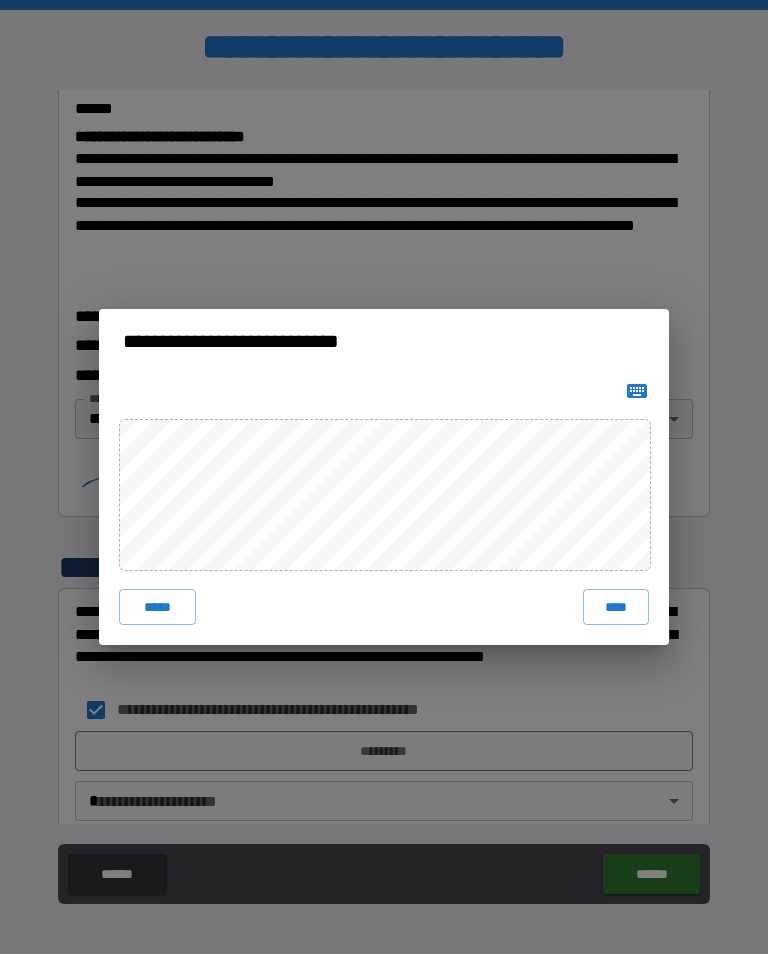 click on "****" at bounding box center (616, 607) 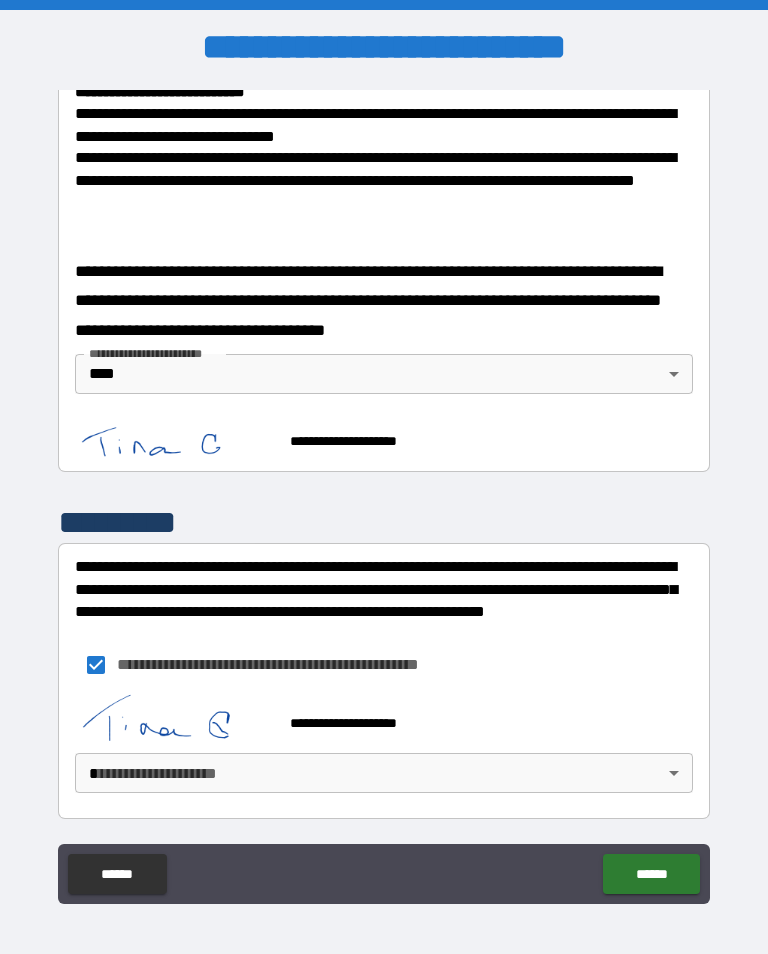 scroll, scrollTop: 812, scrollLeft: 0, axis: vertical 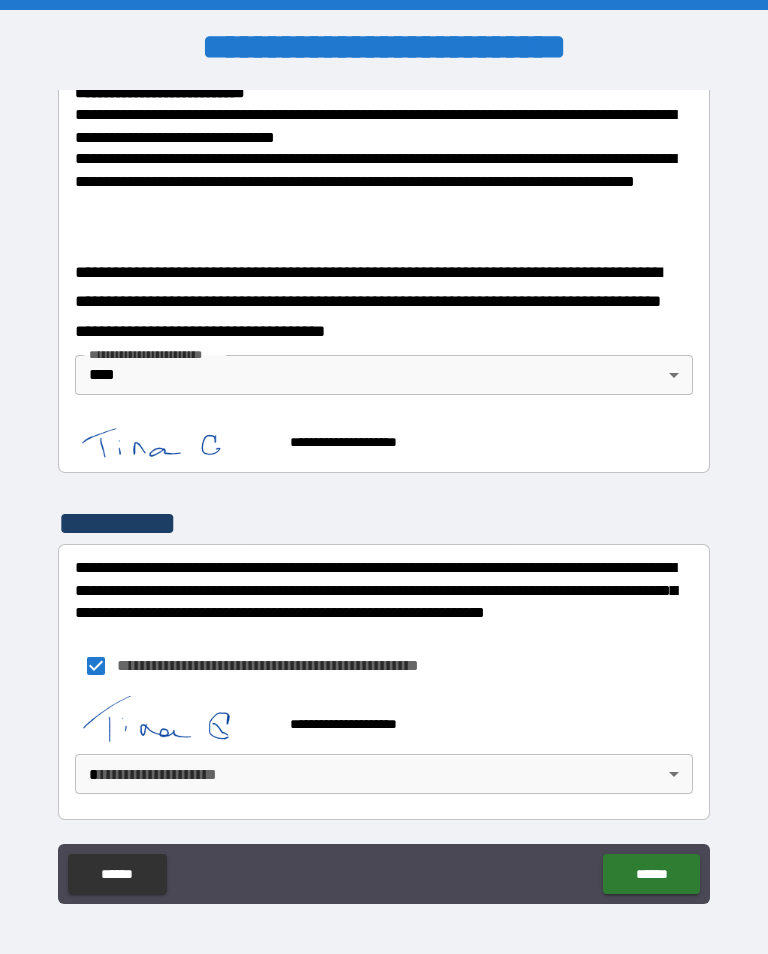 click on "**********" at bounding box center [384, 492] 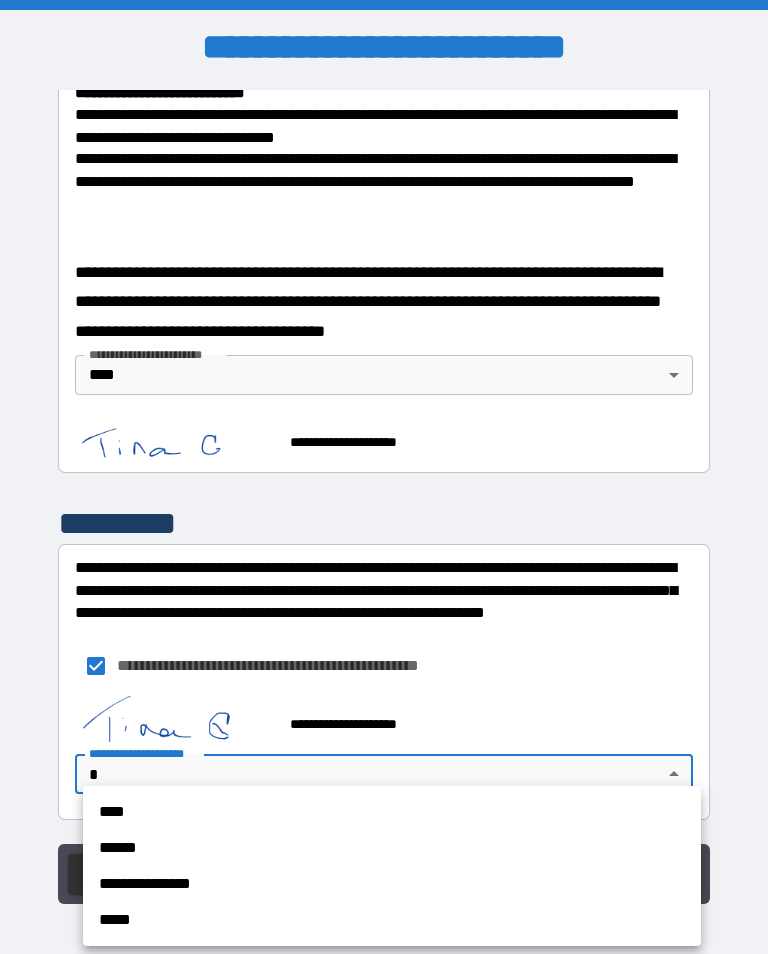 click on "****" at bounding box center [392, 812] 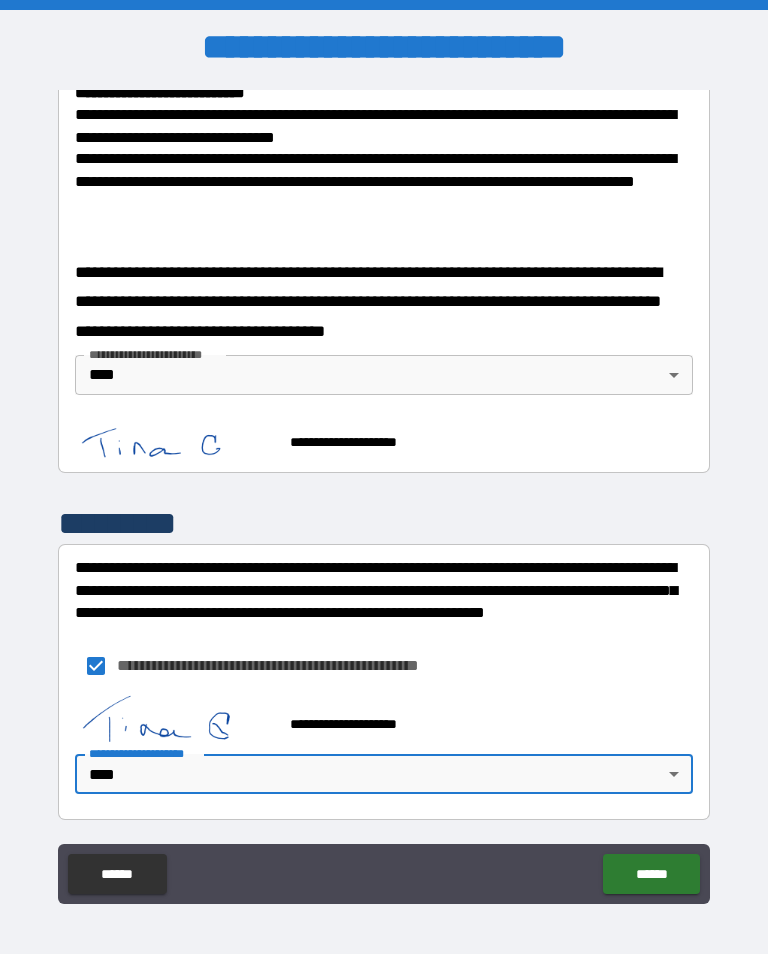 click on "******" at bounding box center (651, 874) 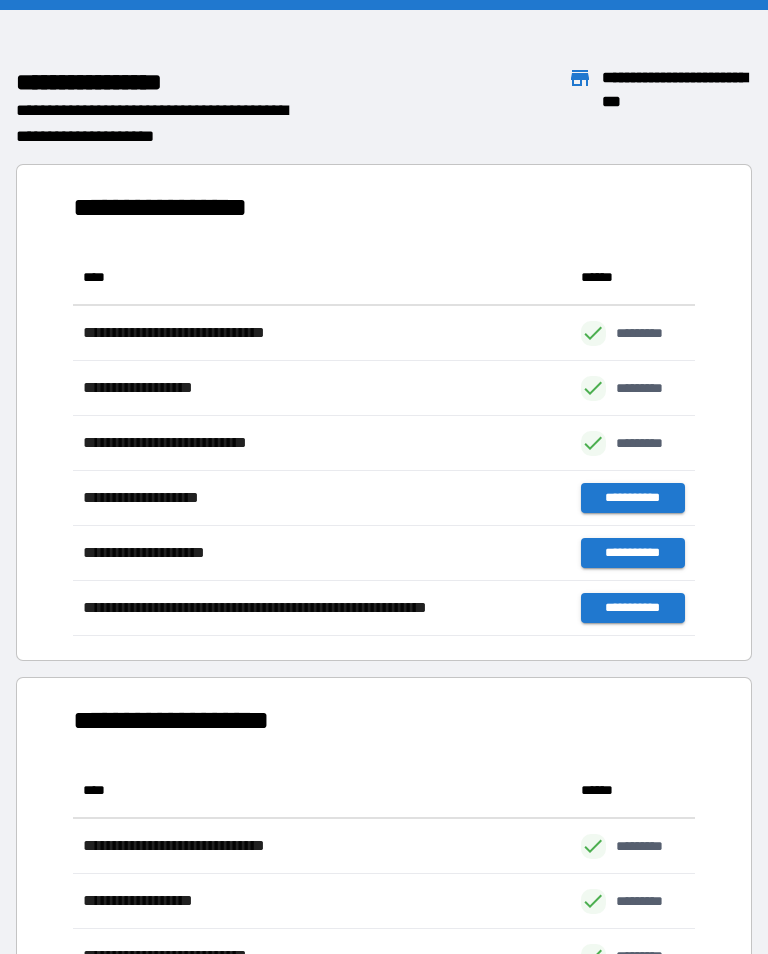 scroll, scrollTop: 1, scrollLeft: 1, axis: both 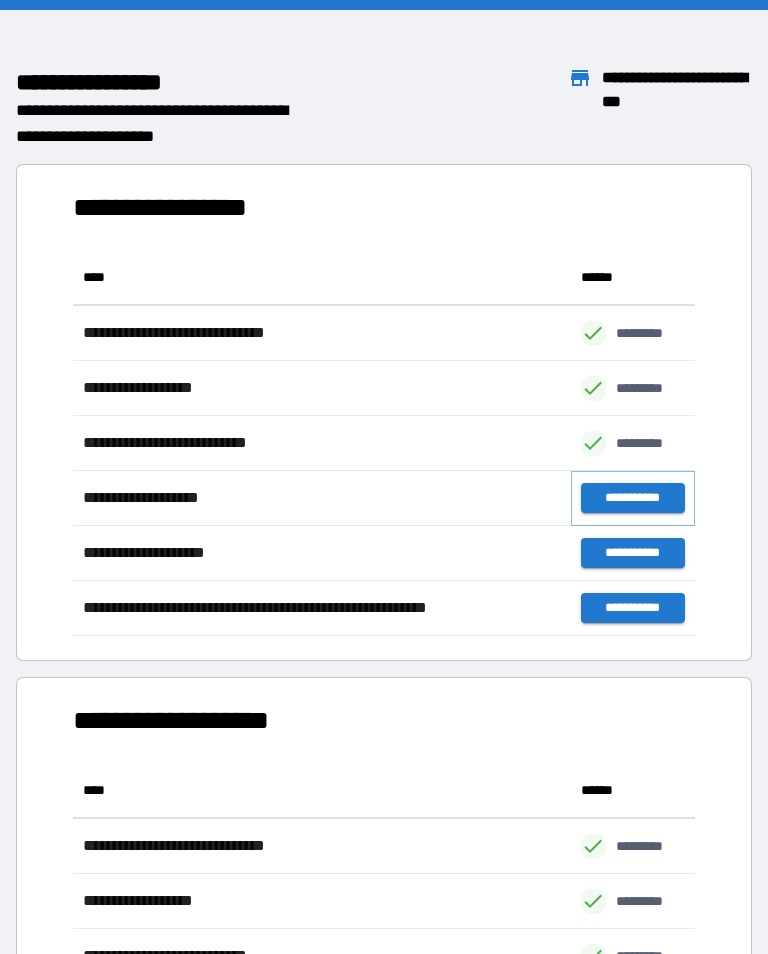 click on "**********" at bounding box center [633, 498] 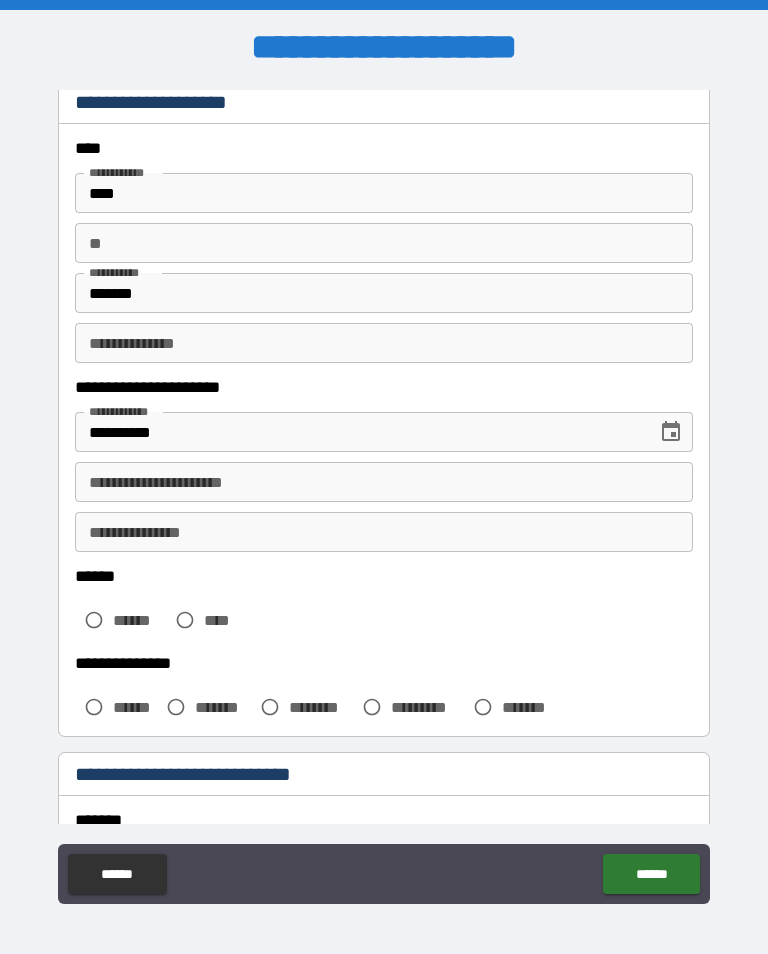 scroll, scrollTop: 68, scrollLeft: 0, axis: vertical 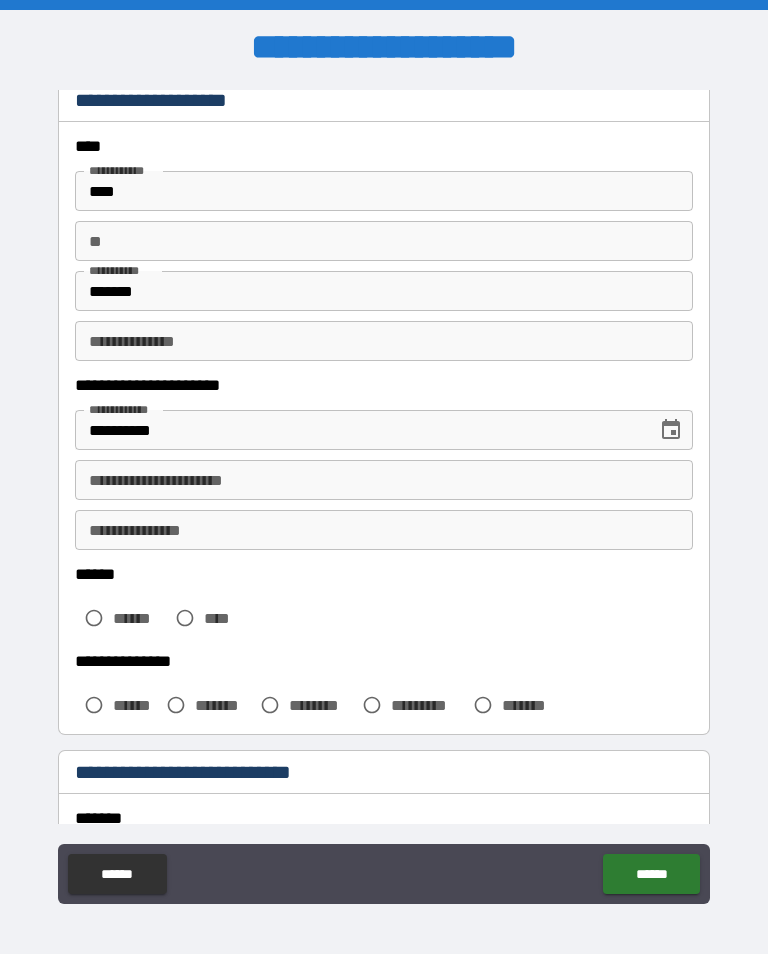 click on "**********" at bounding box center [384, 480] 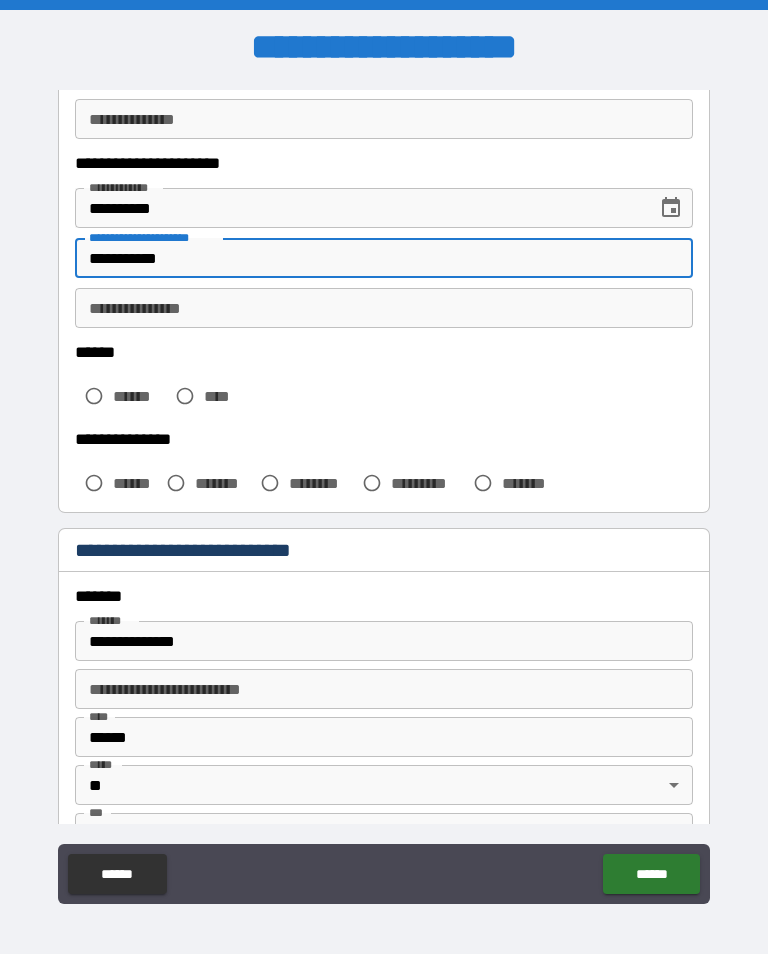 scroll, scrollTop: 302, scrollLeft: 0, axis: vertical 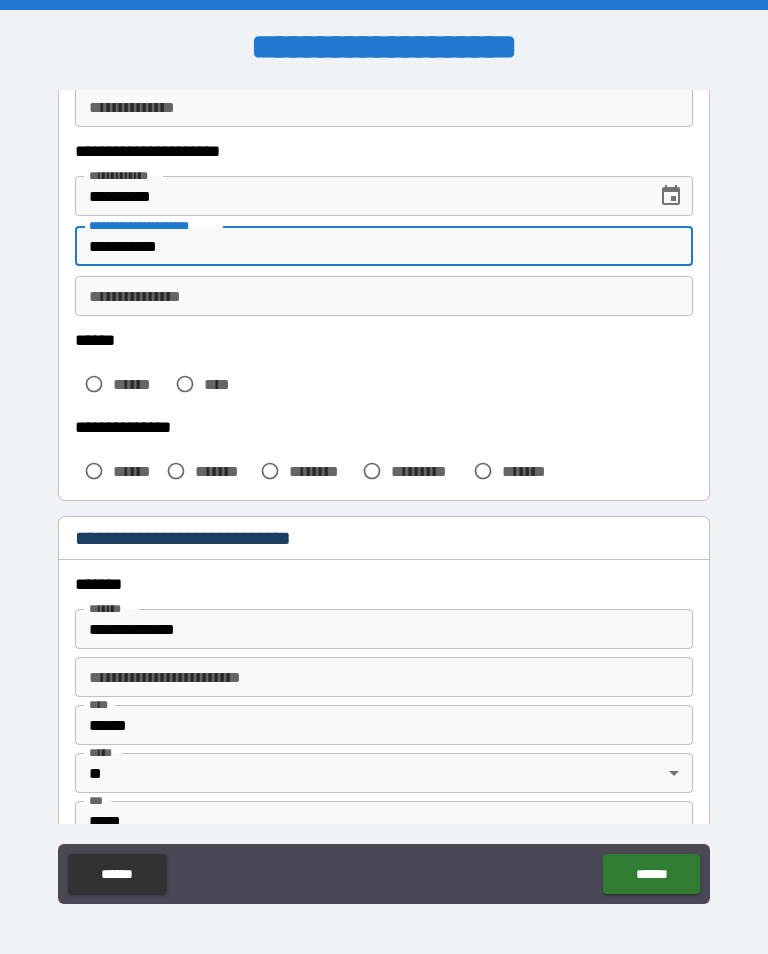 type on "**********" 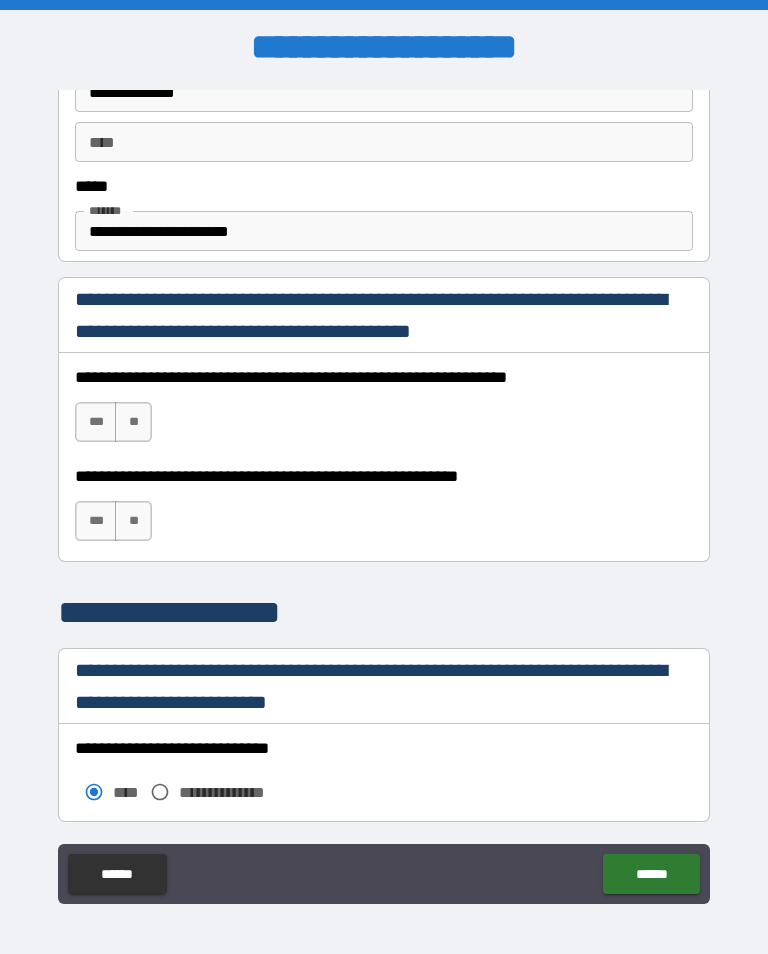 scroll, scrollTop: 1172, scrollLeft: 0, axis: vertical 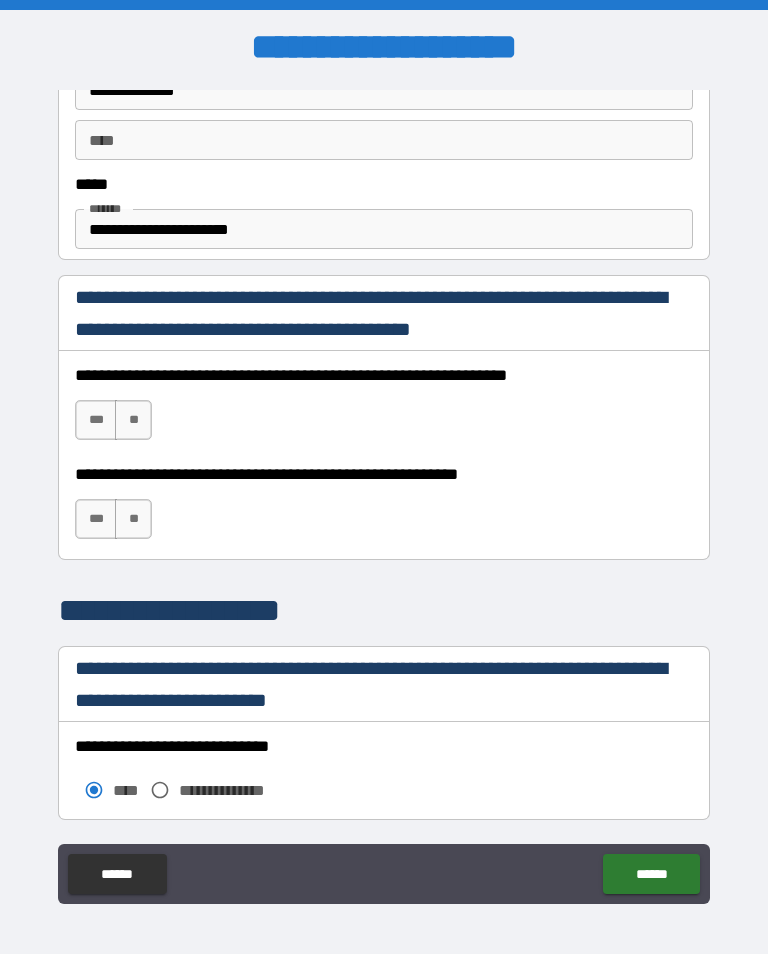 click on "***" at bounding box center (96, 420) 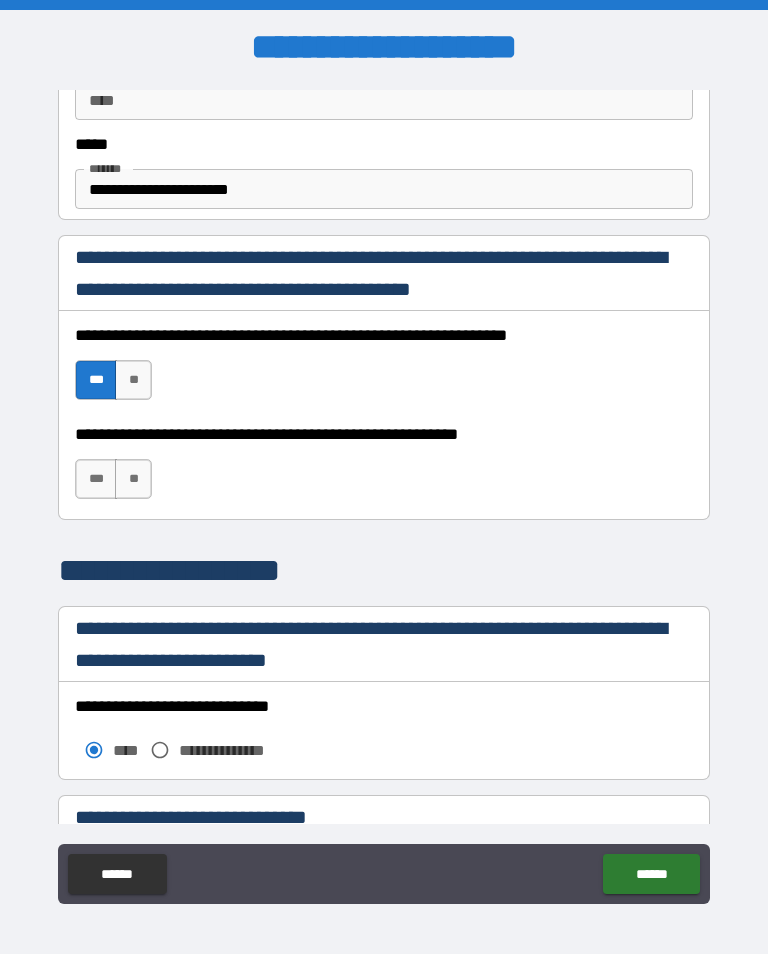 scroll, scrollTop: 1217, scrollLeft: 0, axis: vertical 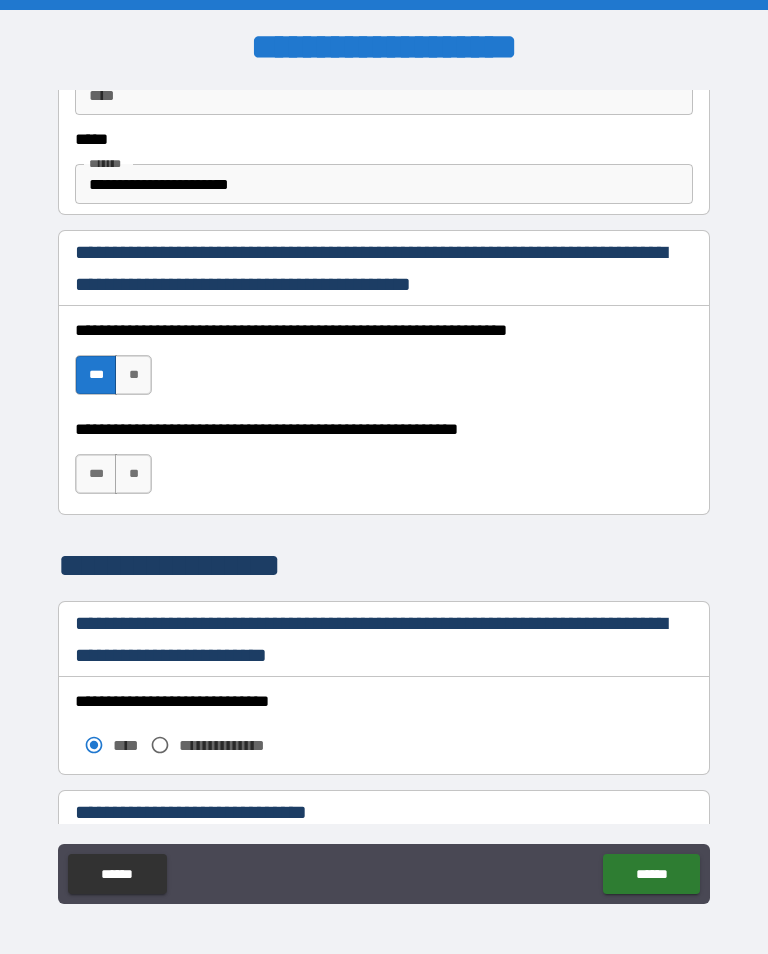 click on "***" at bounding box center [96, 474] 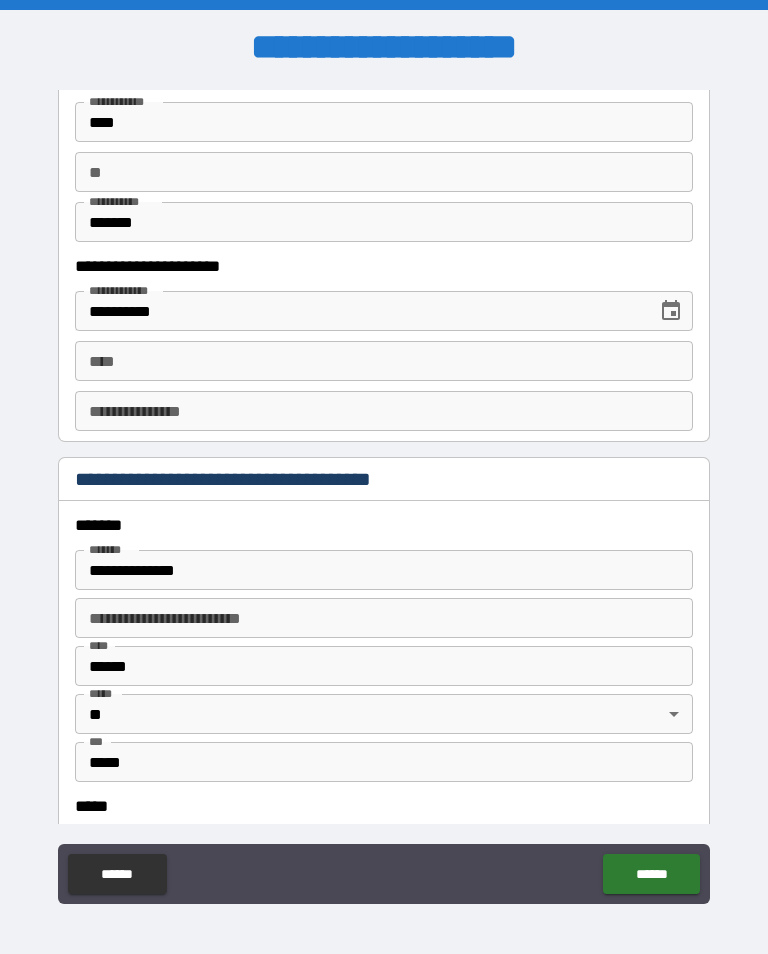 scroll, scrollTop: 2000, scrollLeft: 0, axis: vertical 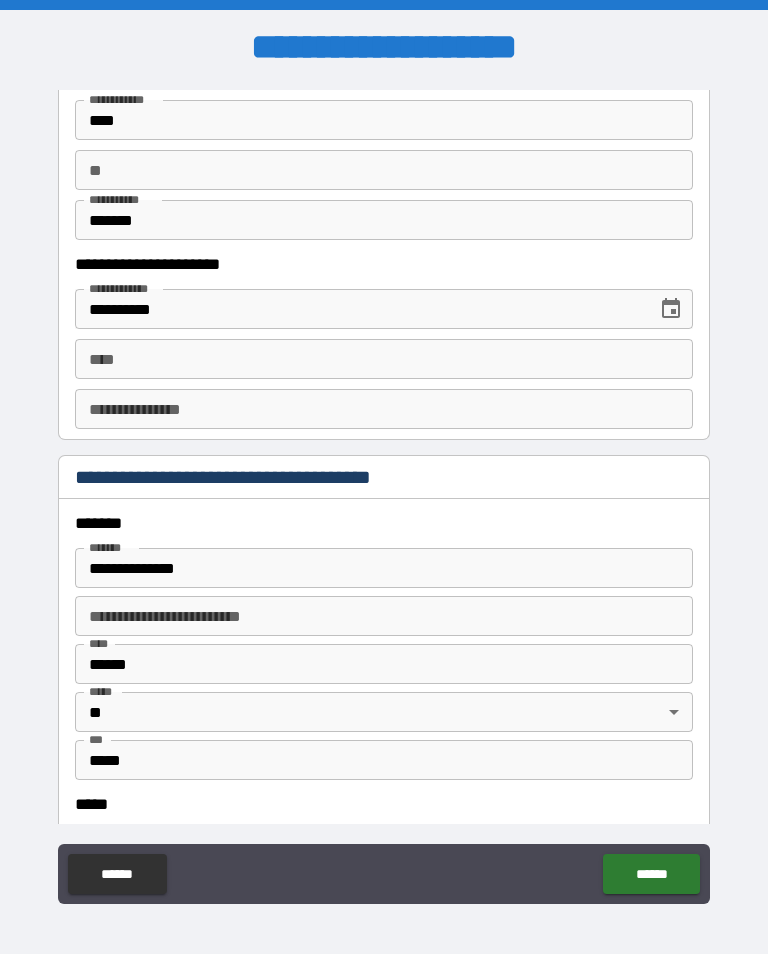 click on "****" at bounding box center [384, 359] 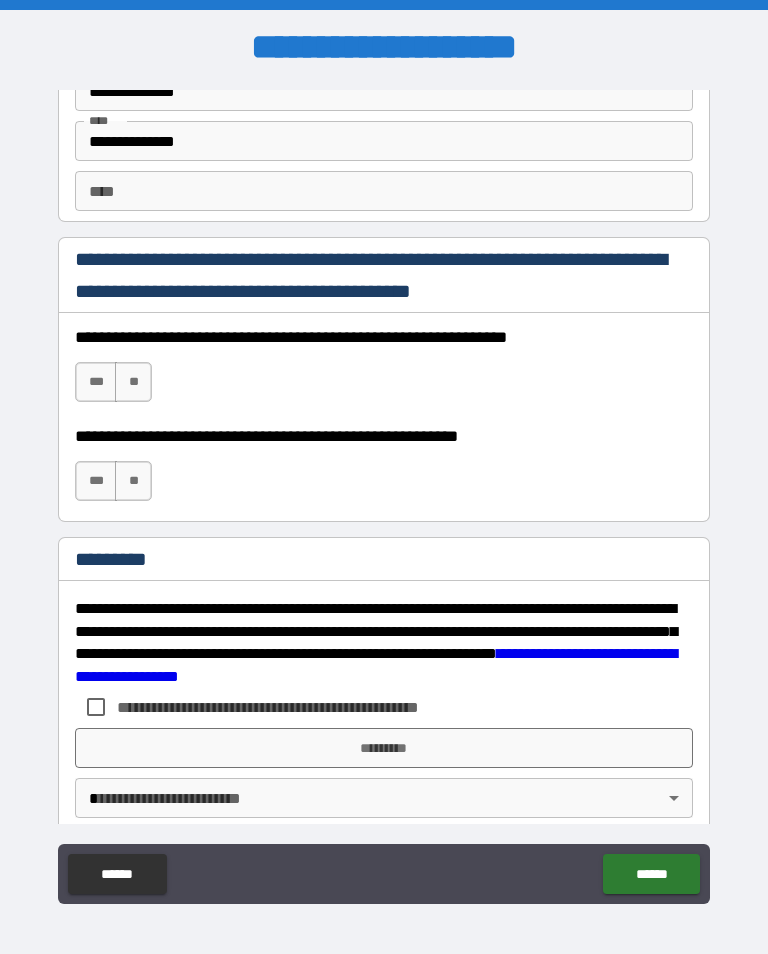 scroll, scrollTop: 2862, scrollLeft: 0, axis: vertical 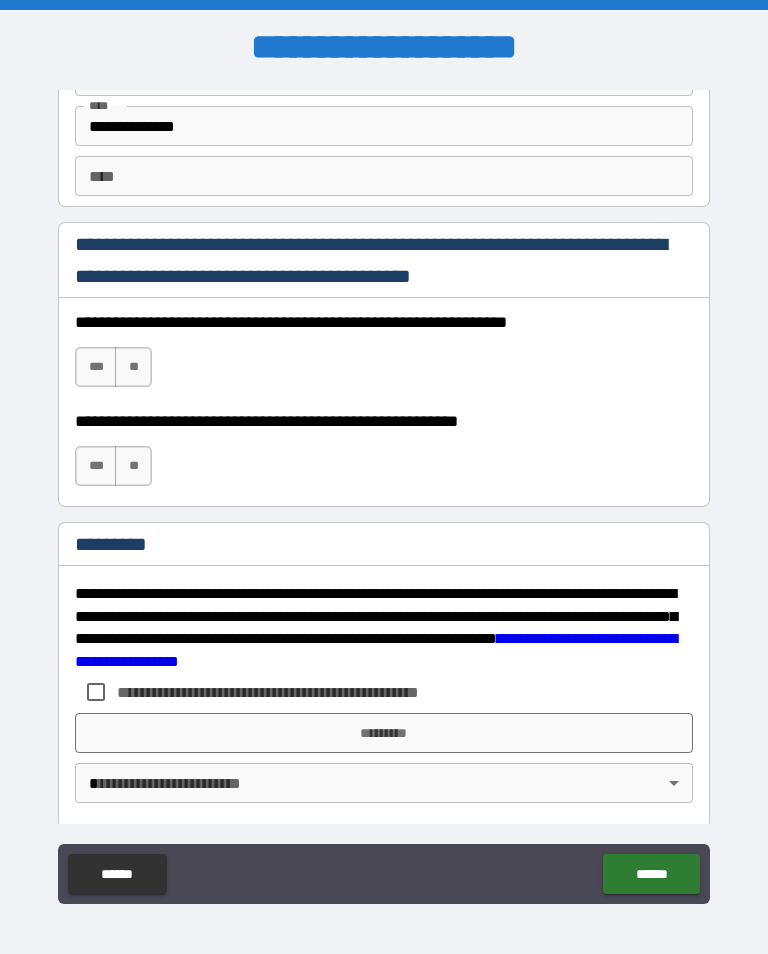 type on "**********" 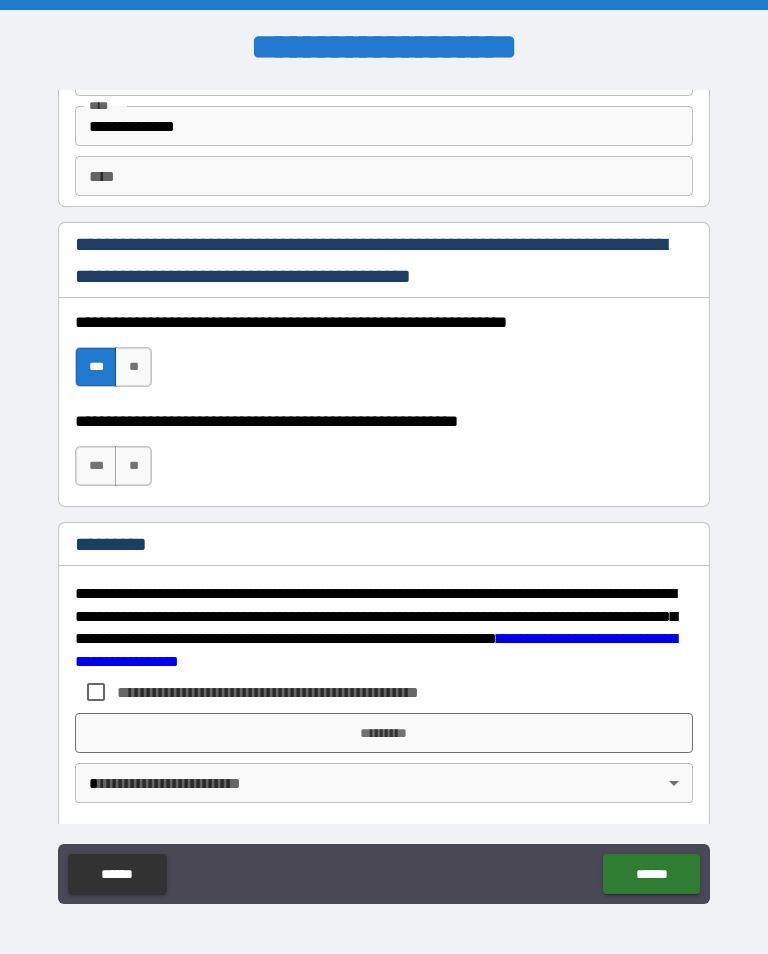 click on "***" at bounding box center (96, 466) 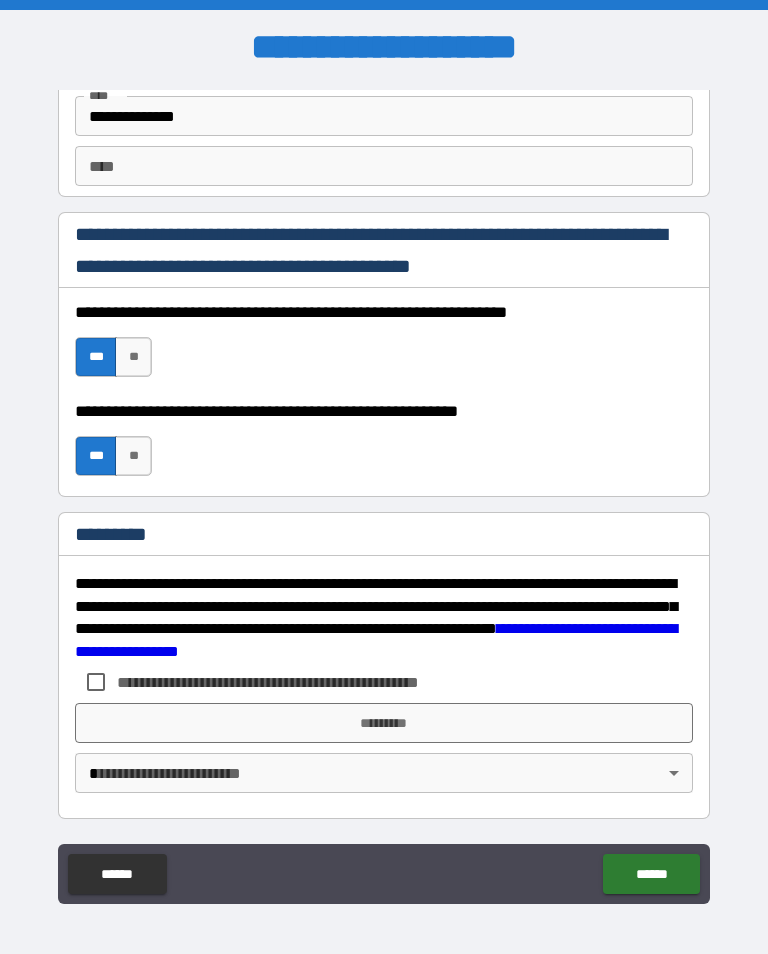 scroll, scrollTop: 2872, scrollLeft: 0, axis: vertical 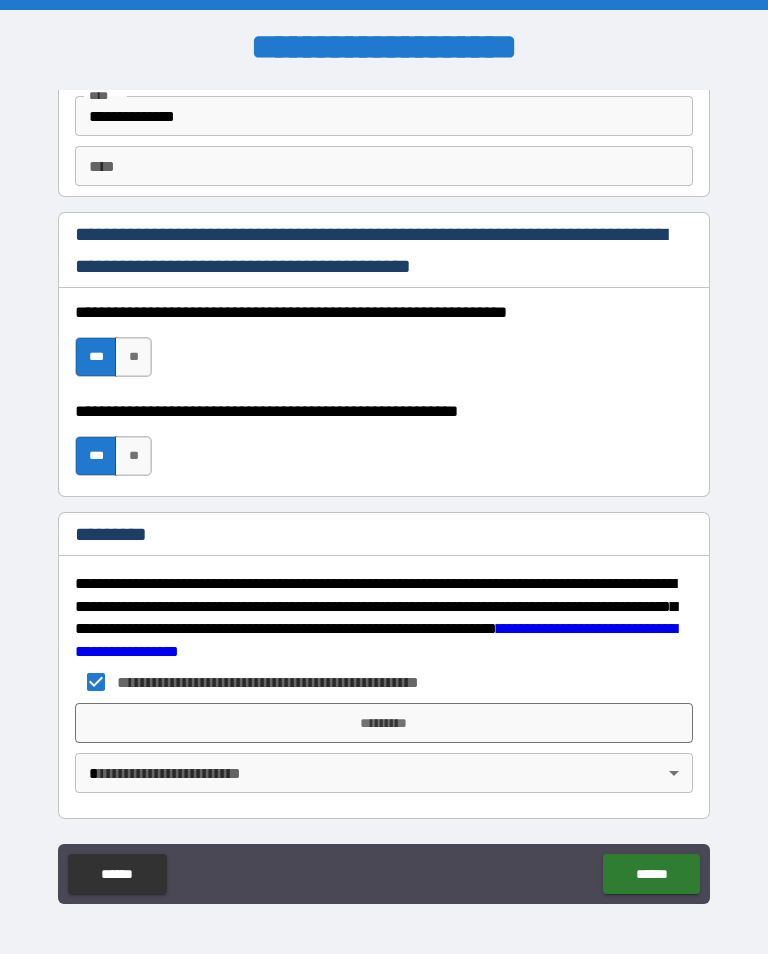click on "*********" at bounding box center [384, 723] 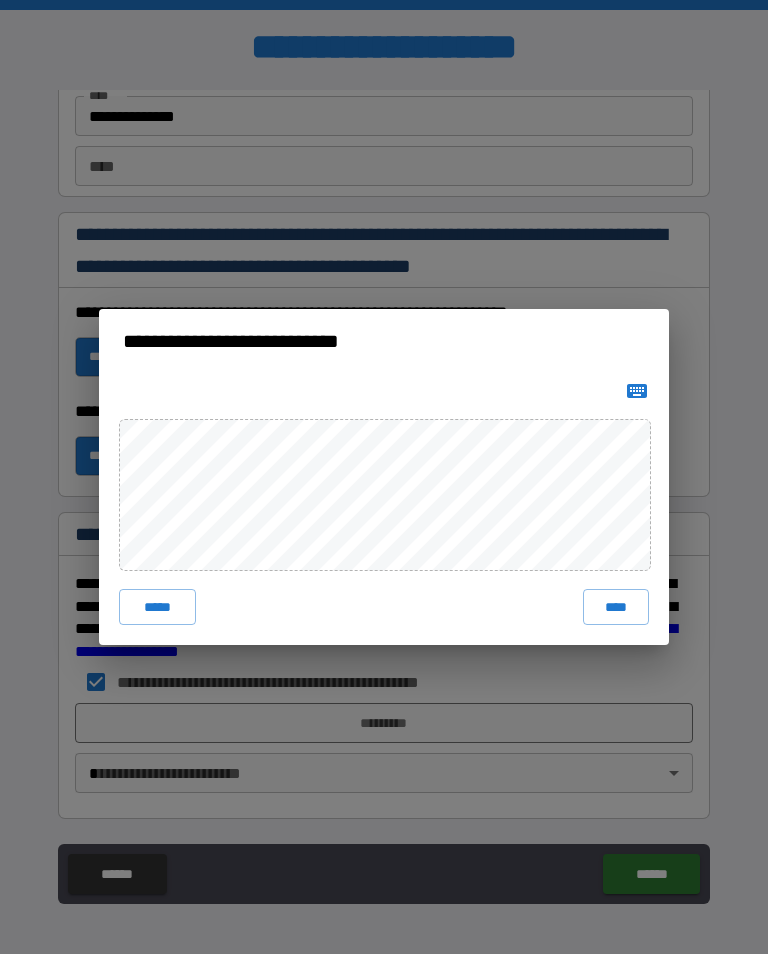 click on "****" at bounding box center [616, 607] 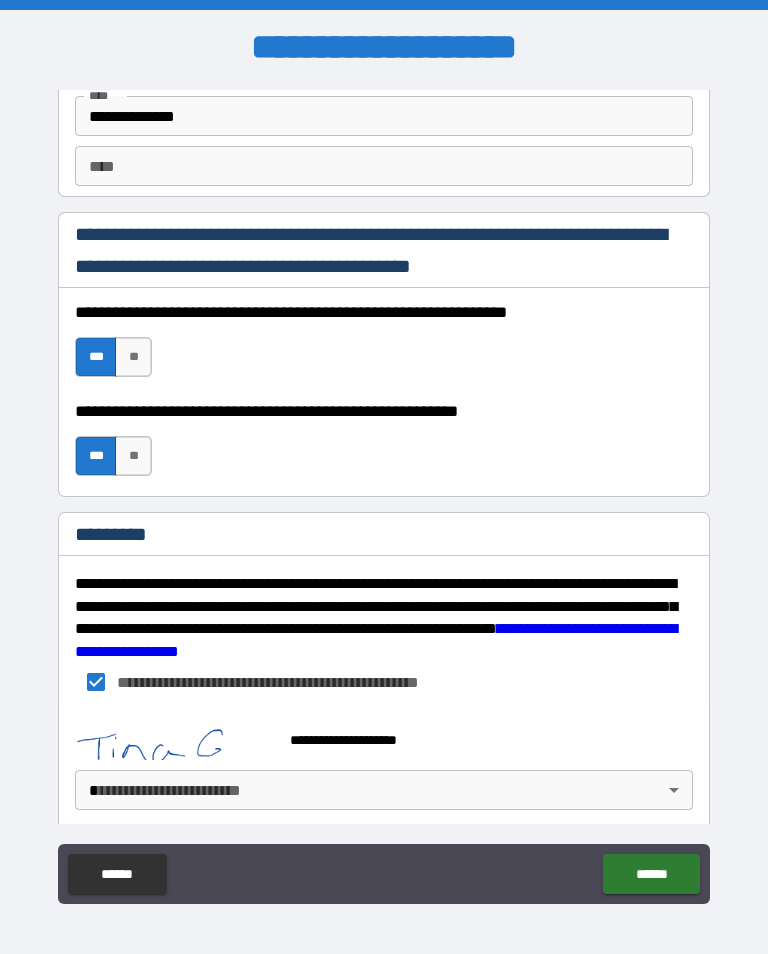 click on "**********" at bounding box center [384, 492] 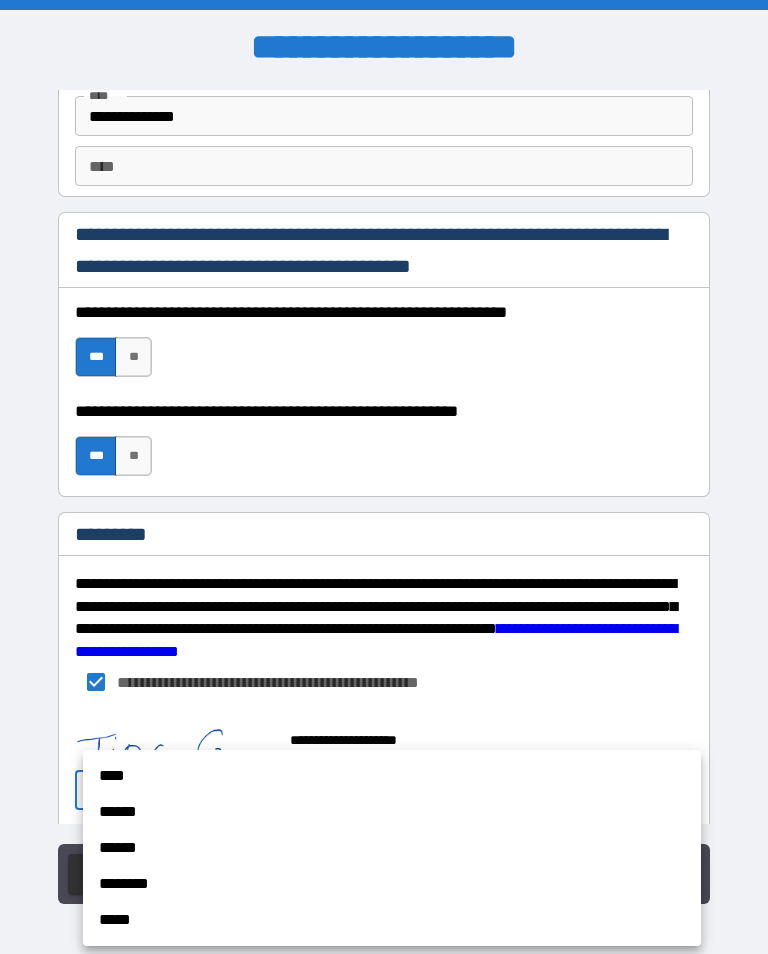 click on "****" at bounding box center [392, 776] 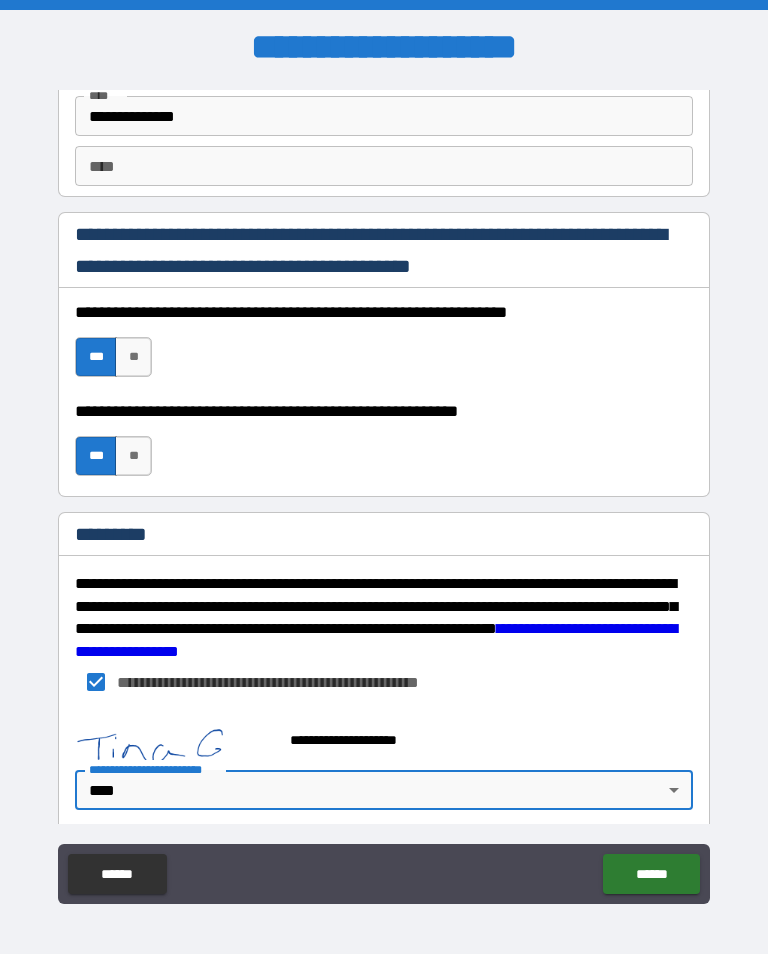 click on "******" at bounding box center [651, 874] 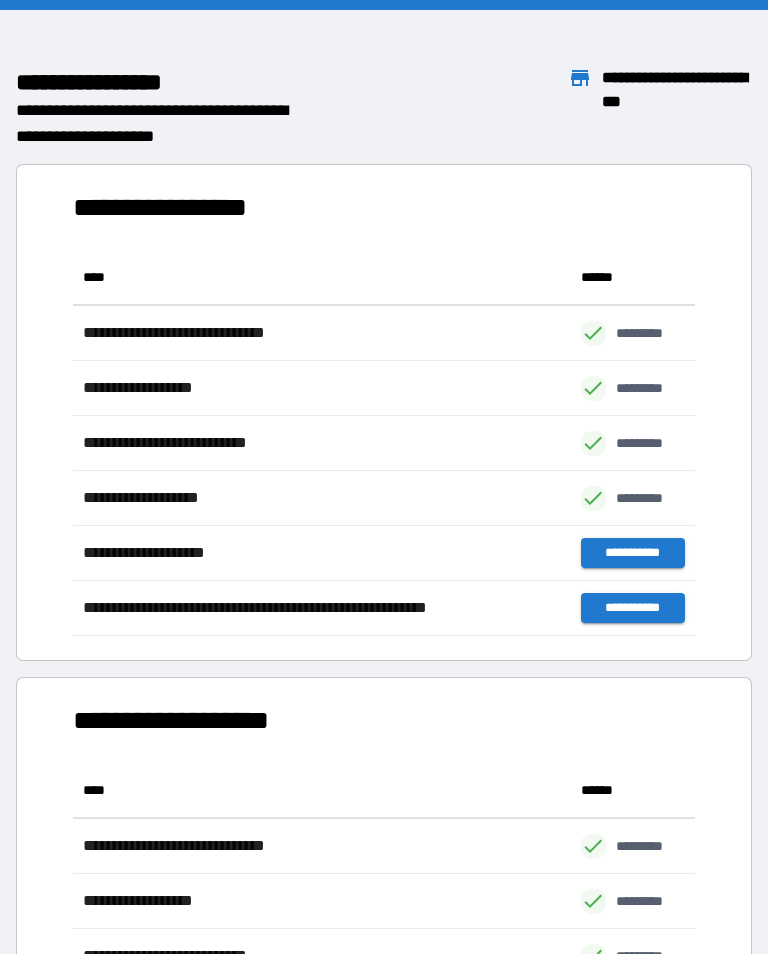 scroll, scrollTop: 386, scrollLeft: 622, axis: both 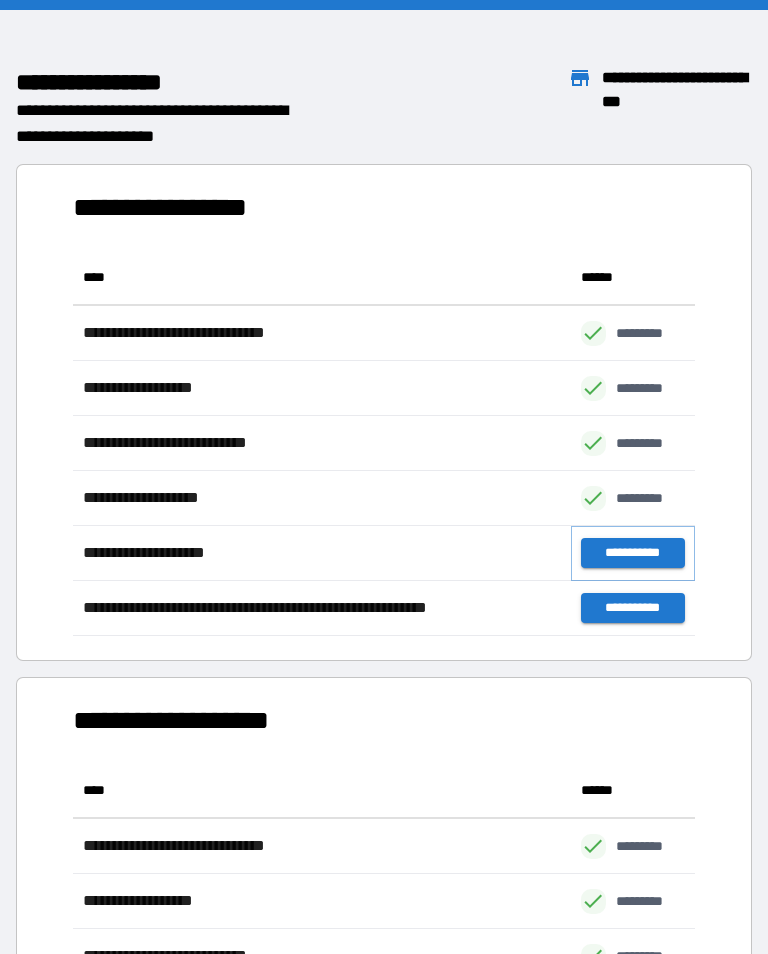 click on "**********" at bounding box center [633, 553] 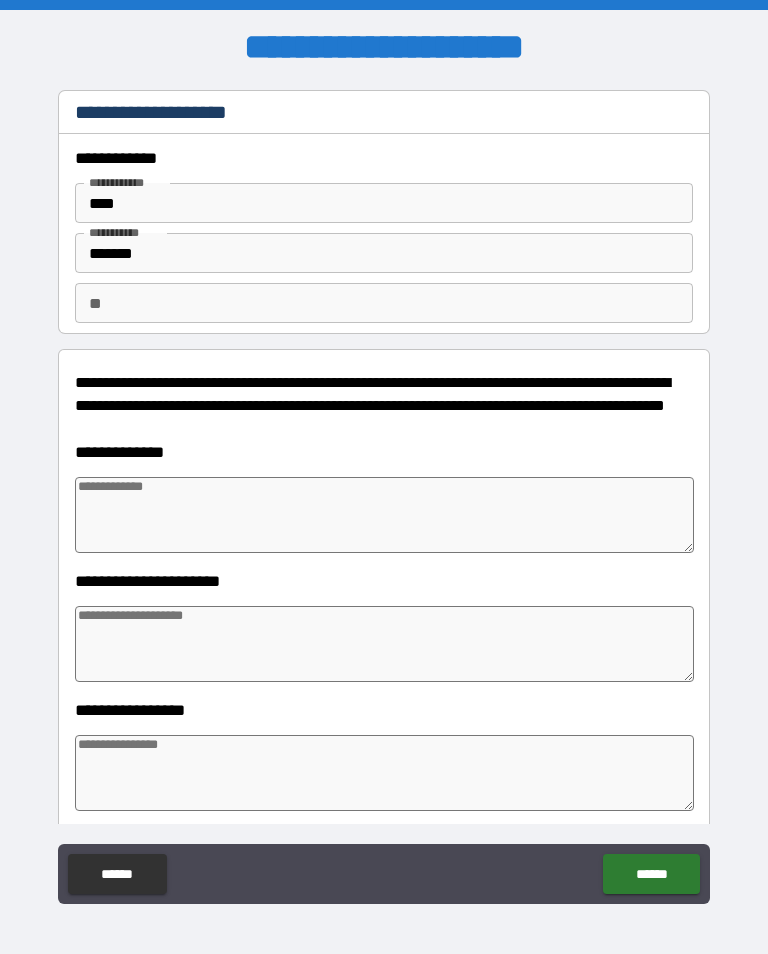 type on "*" 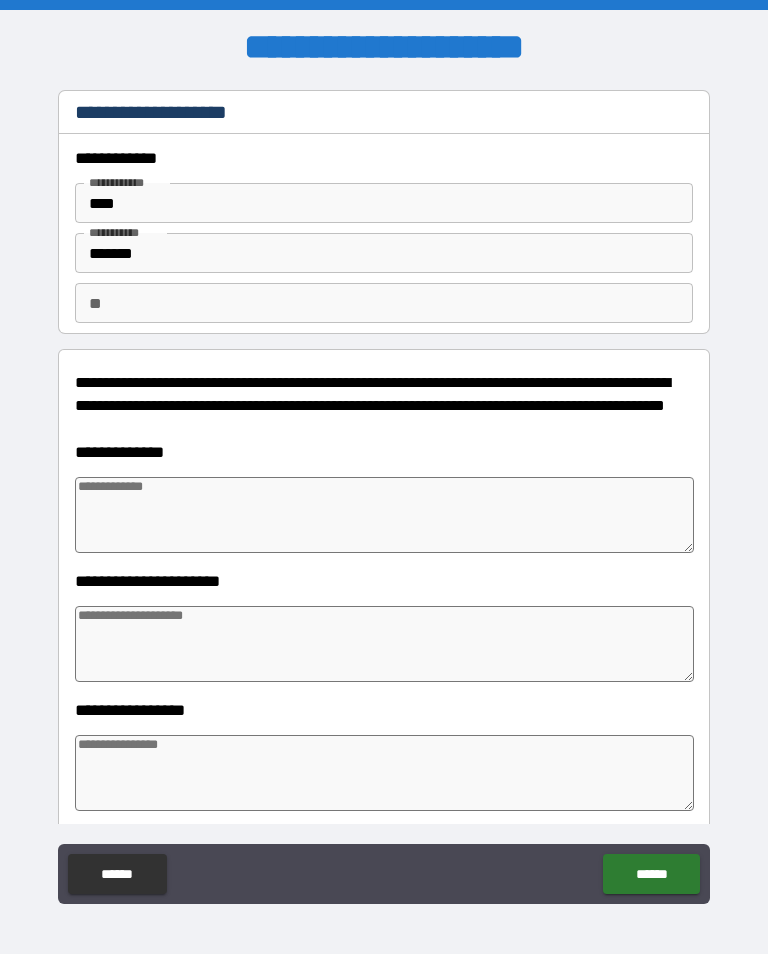 type on "*" 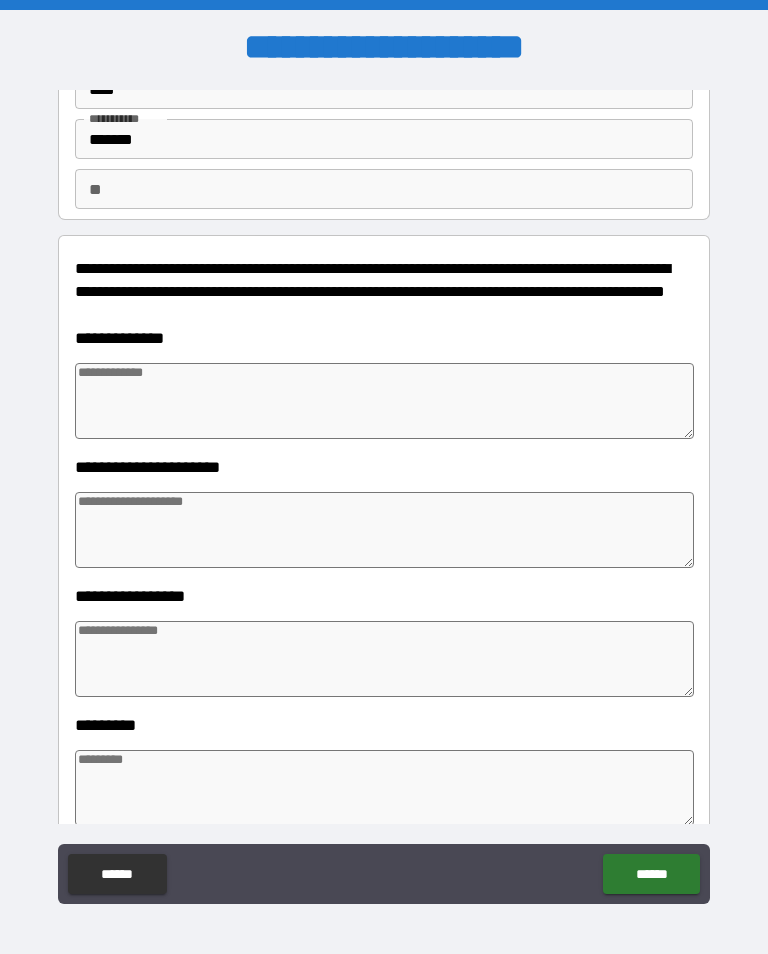 scroll, scrollTop: 117, scrollLeft: 0, axis: vertical 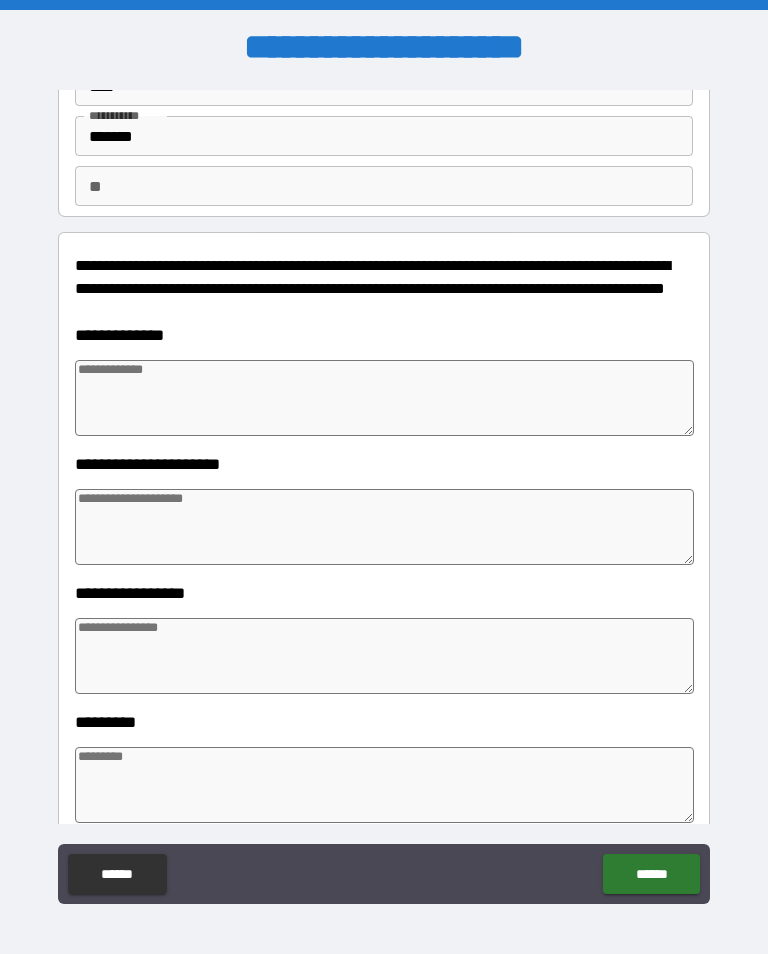 click at bounding box center [384, 398] 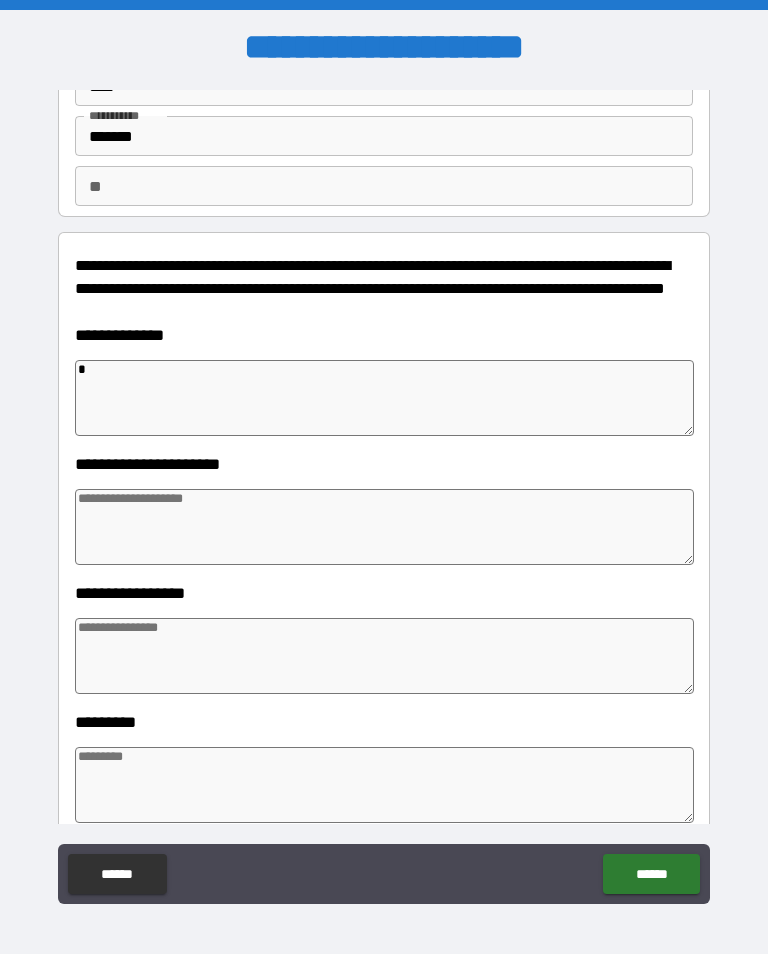 type on "*" 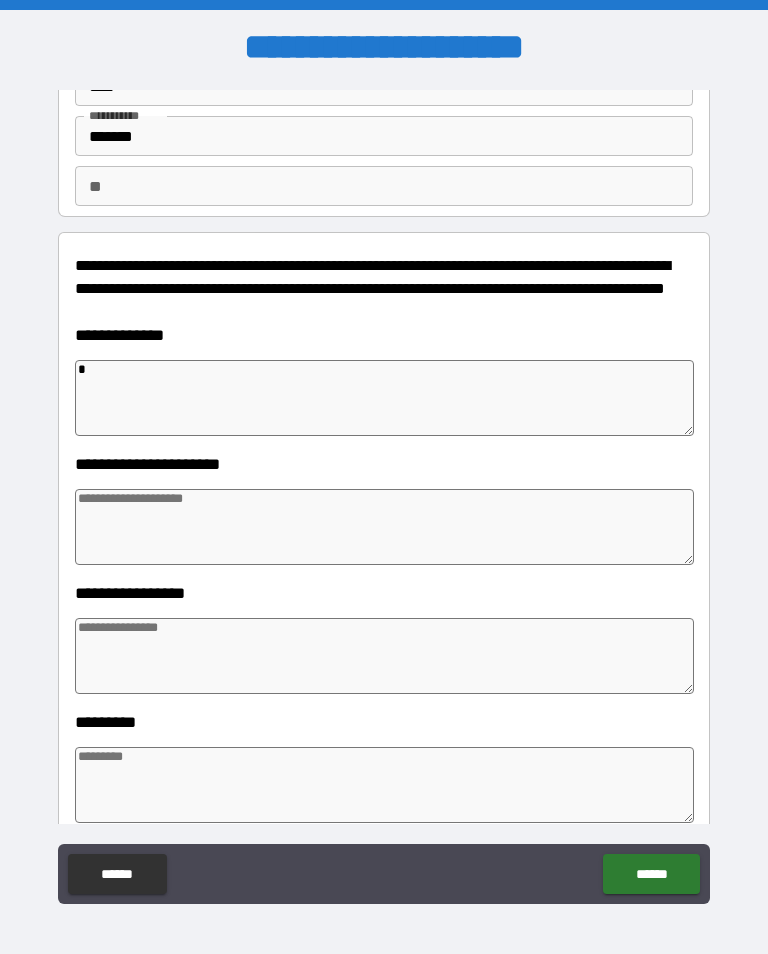 type on "*" 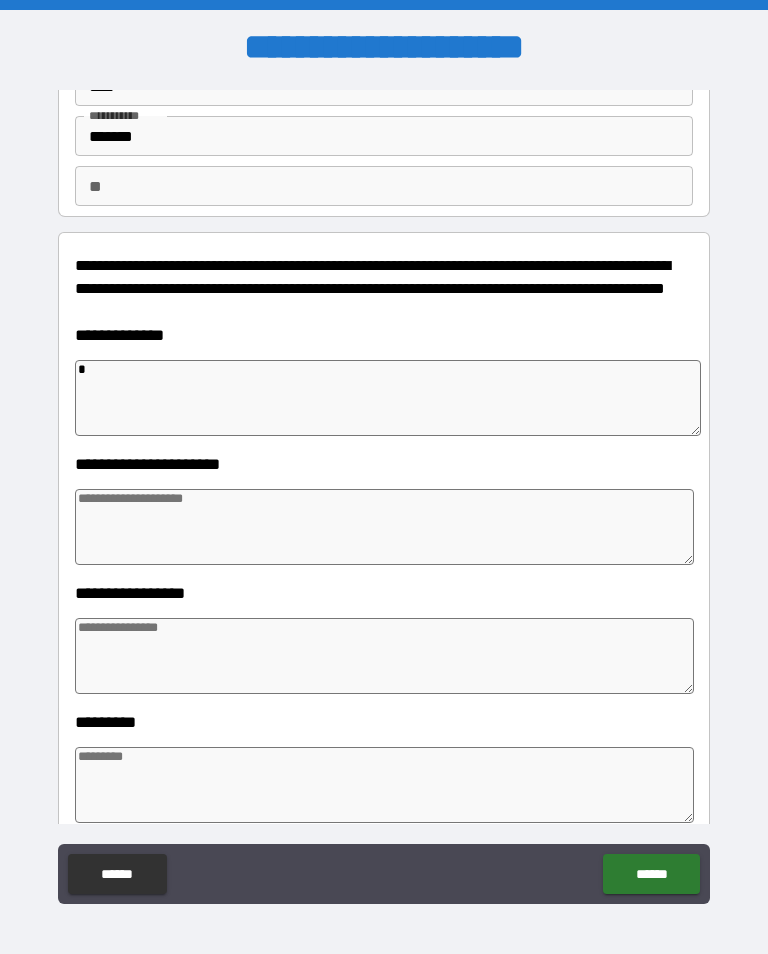 type on "*" 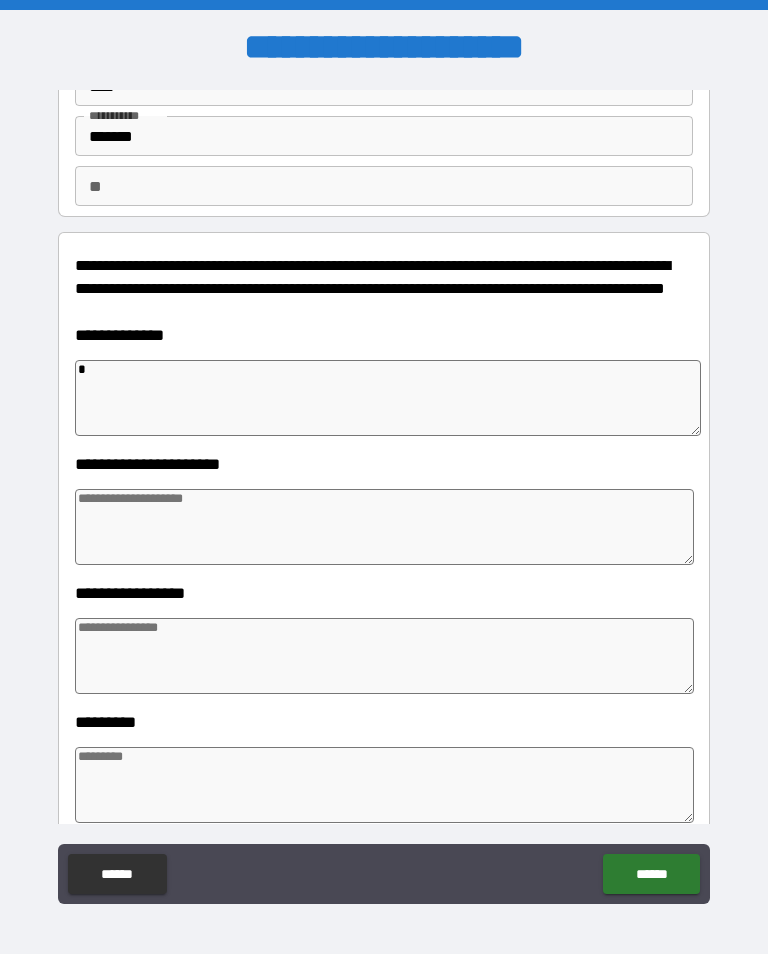 type on "*" 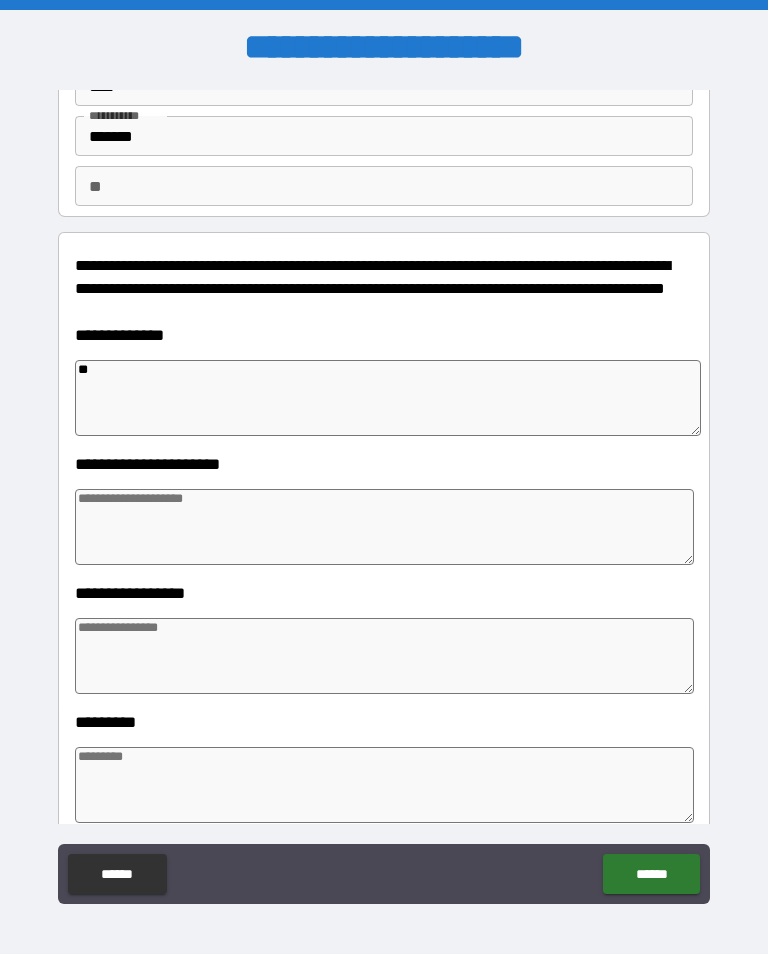 type on "*" 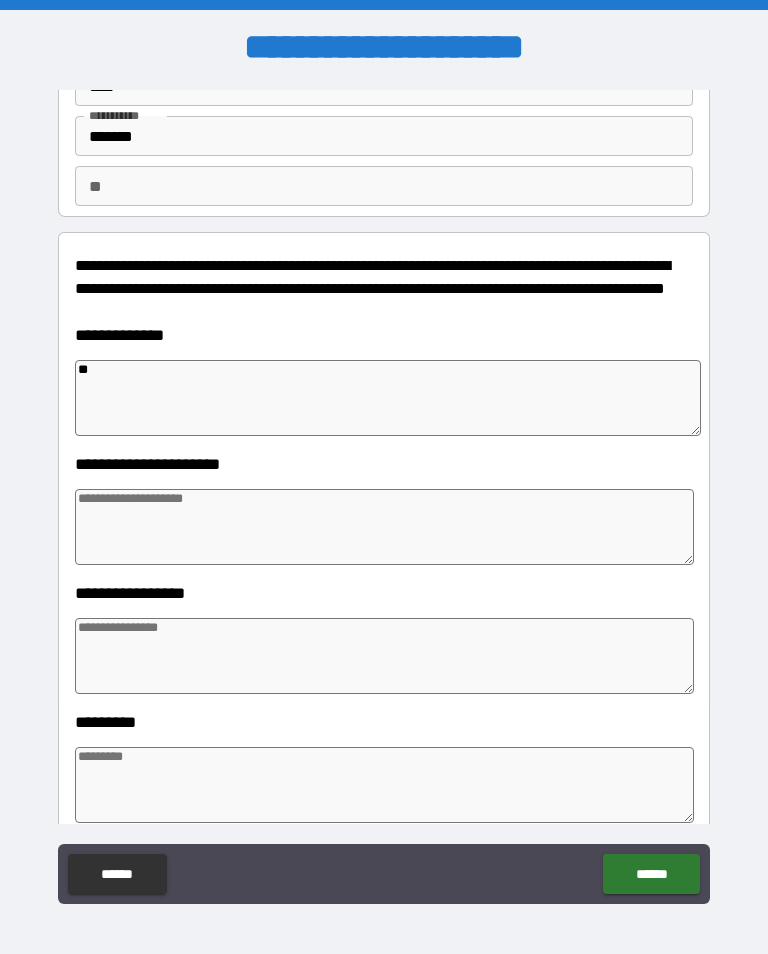 type on "*" 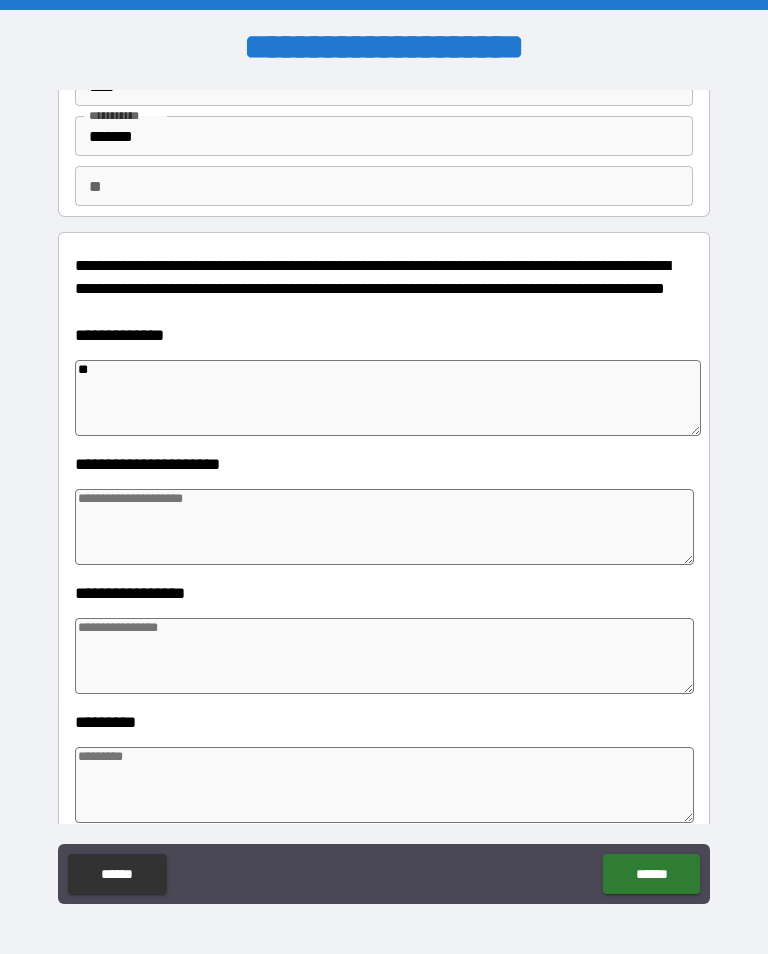 type on "*" 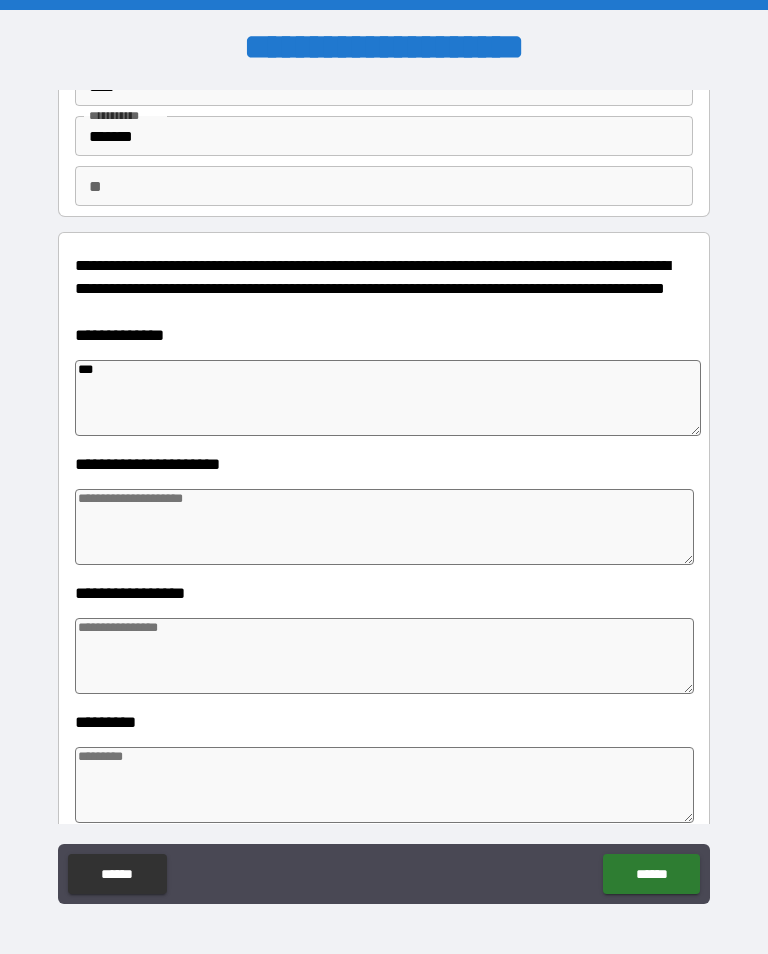 type on "*" 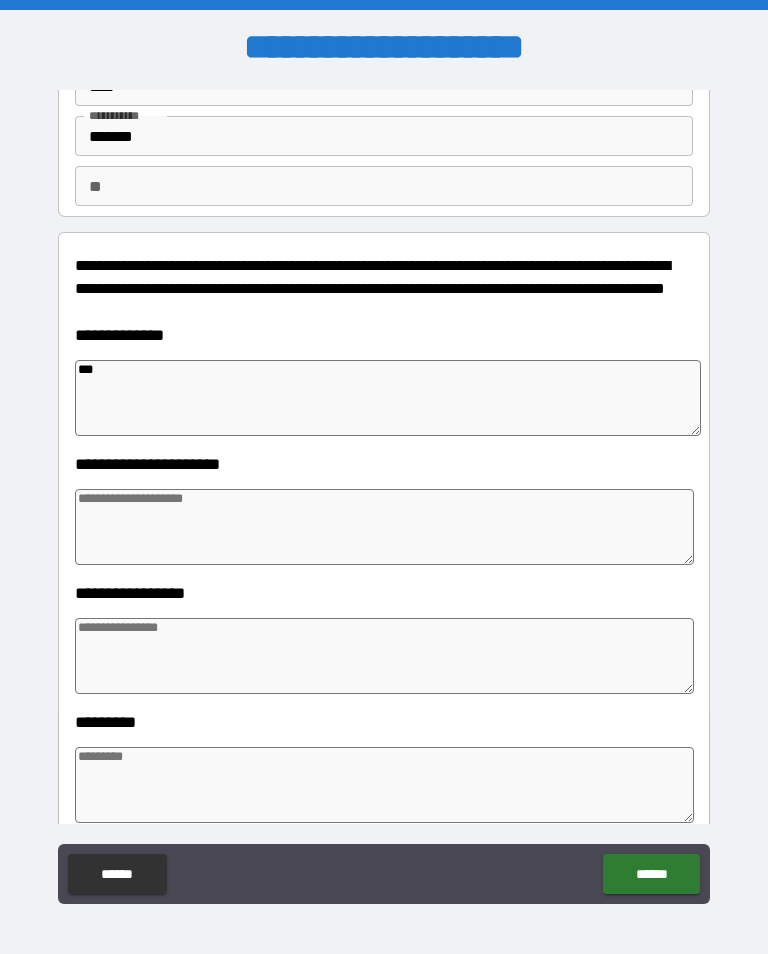 type on "*" 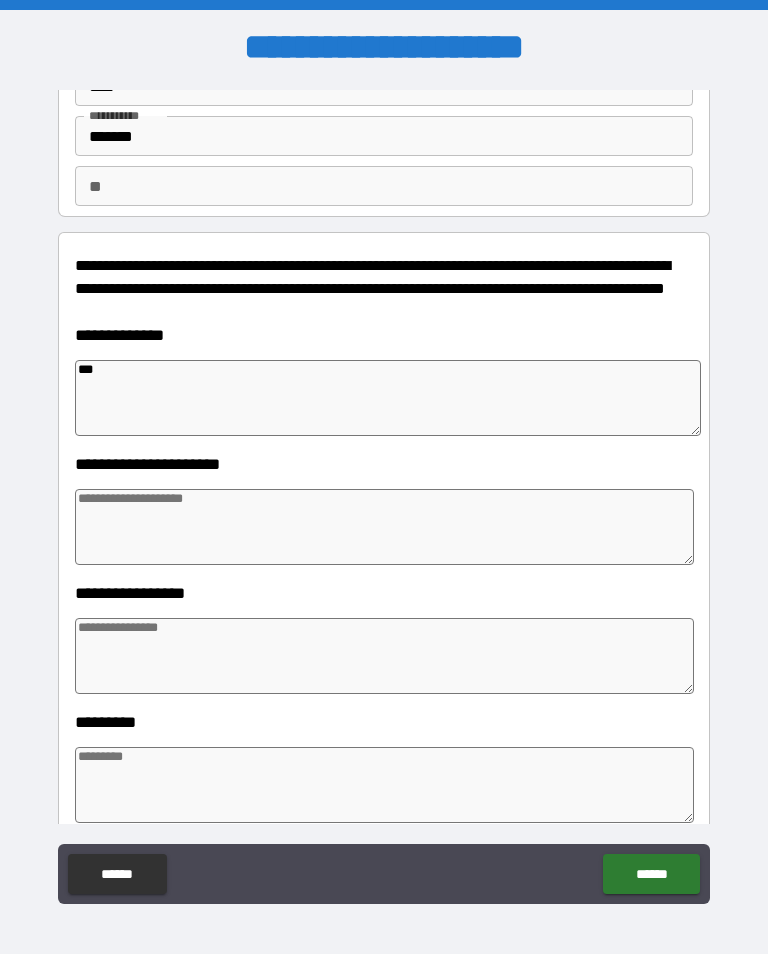 type on "*" 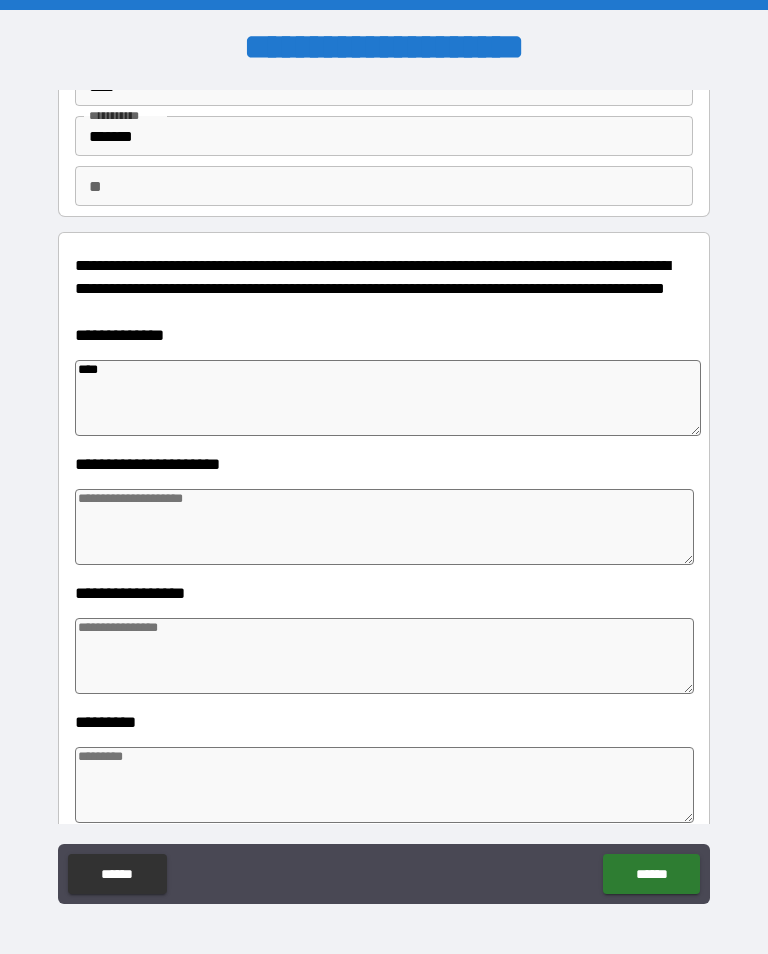 type on "*" 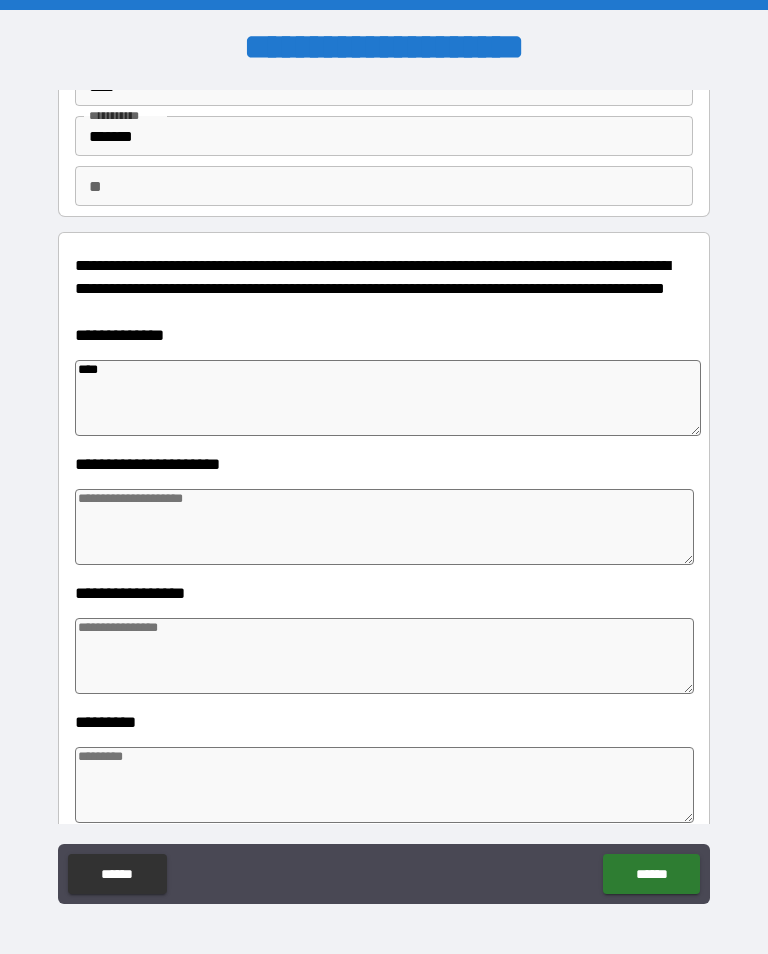 type on "*" 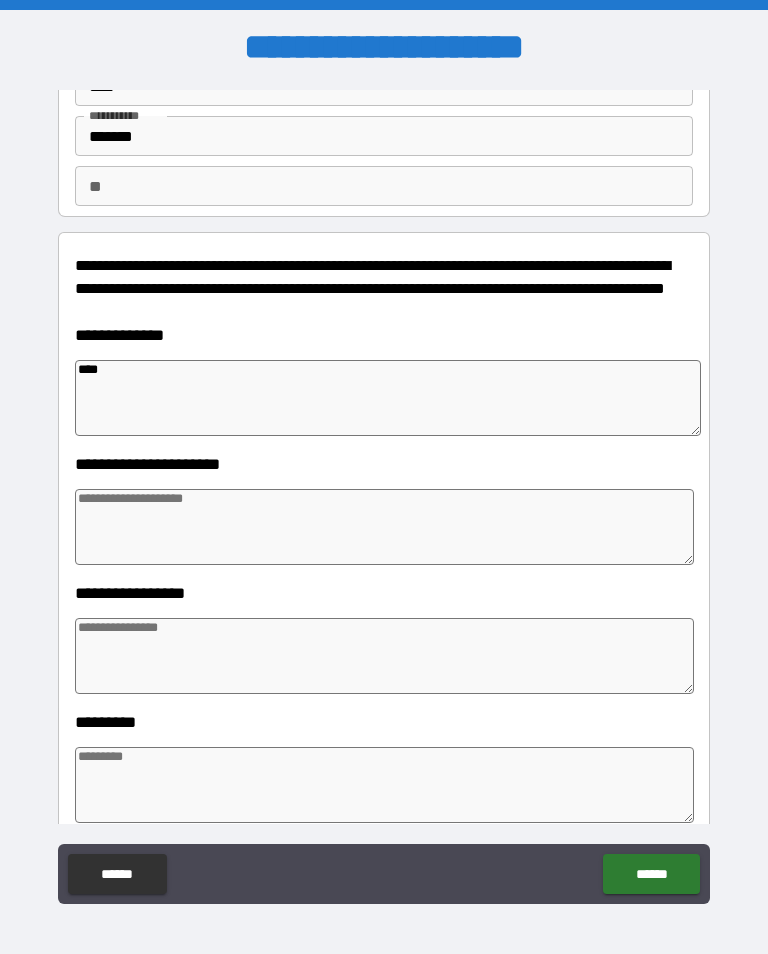 type on "*" 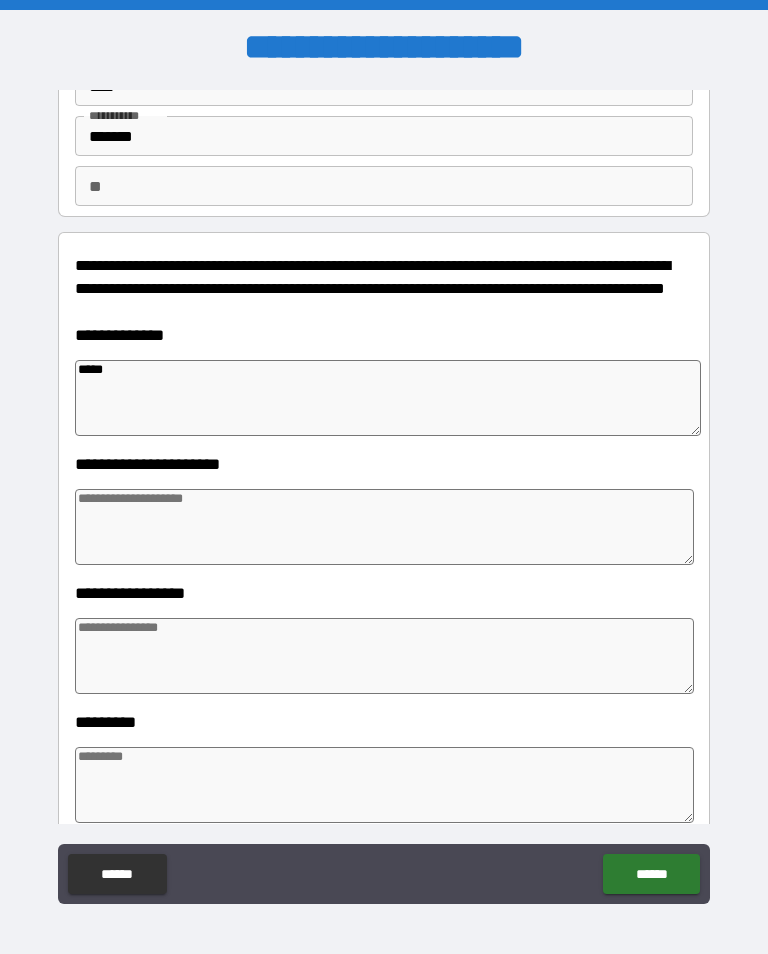 type on "*" 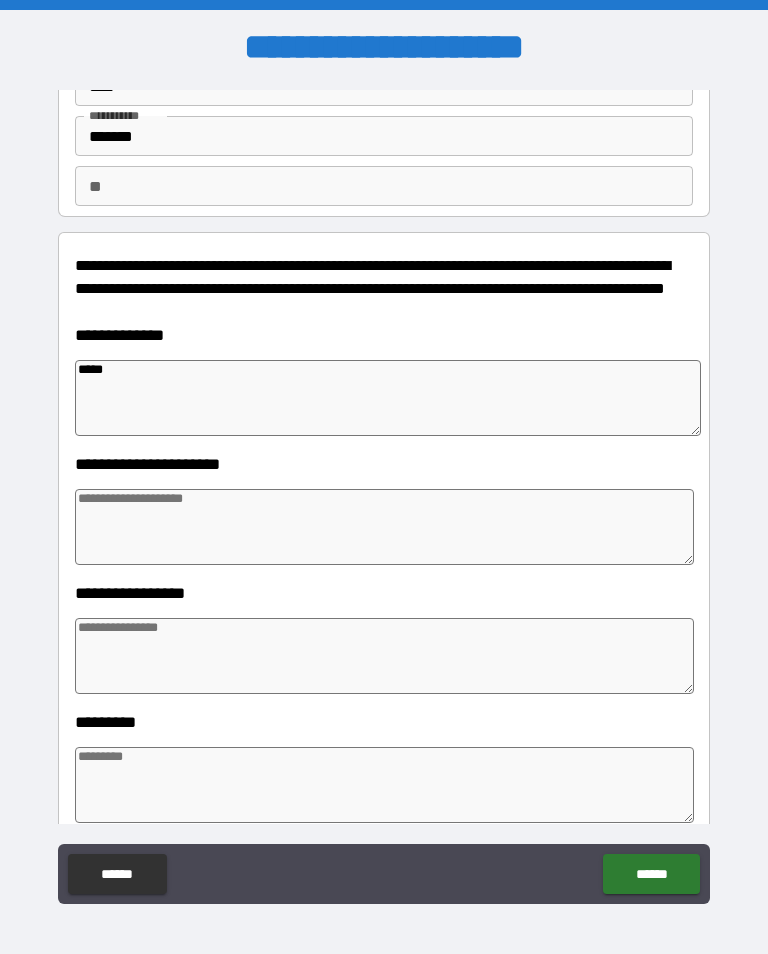 type on "******" 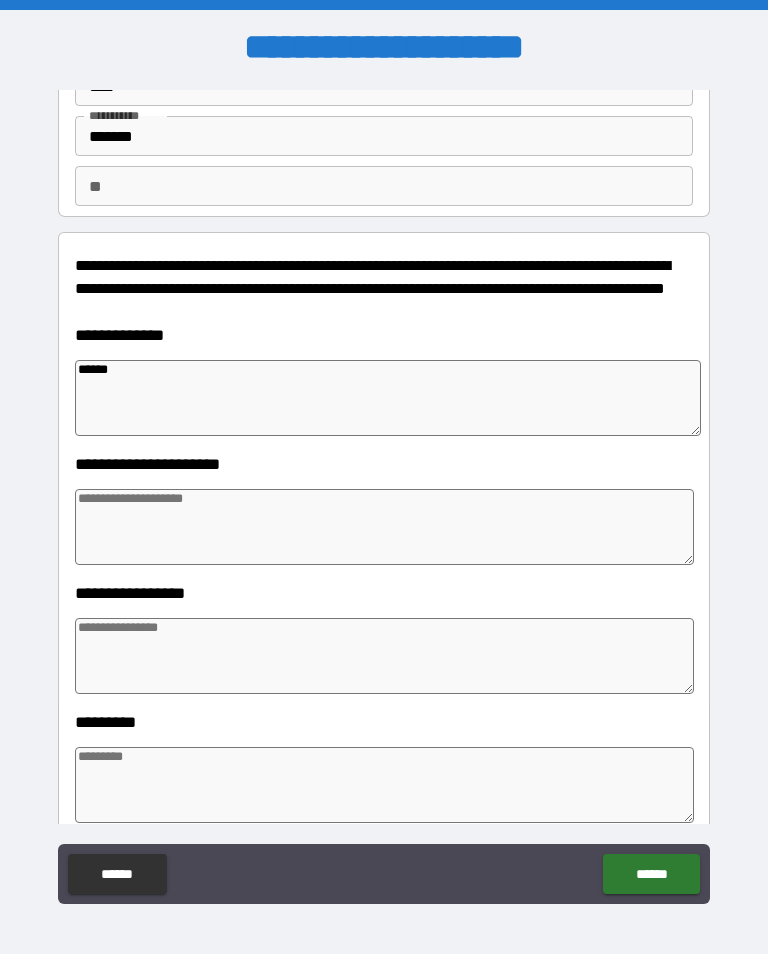 type on "*" 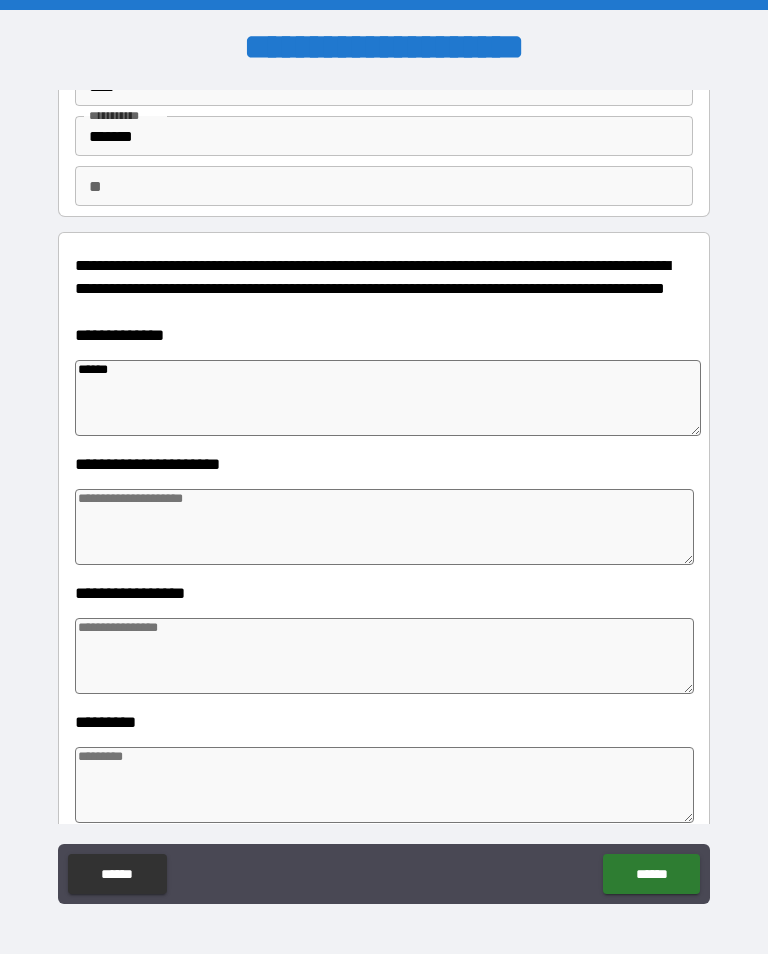 type on "*******" 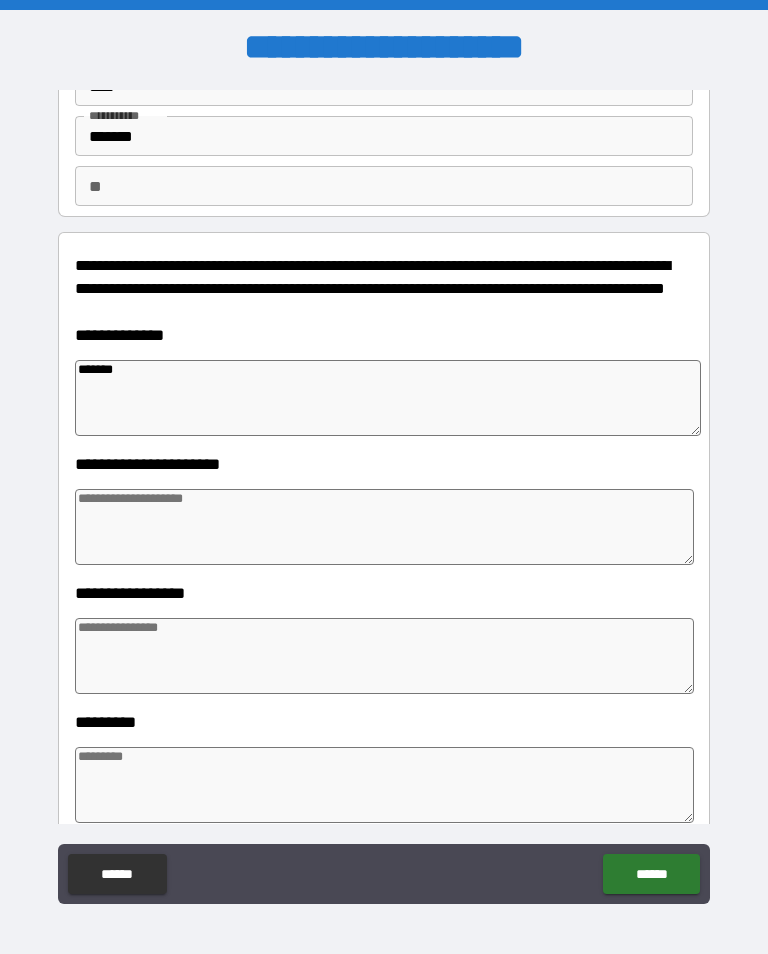 type on "*" 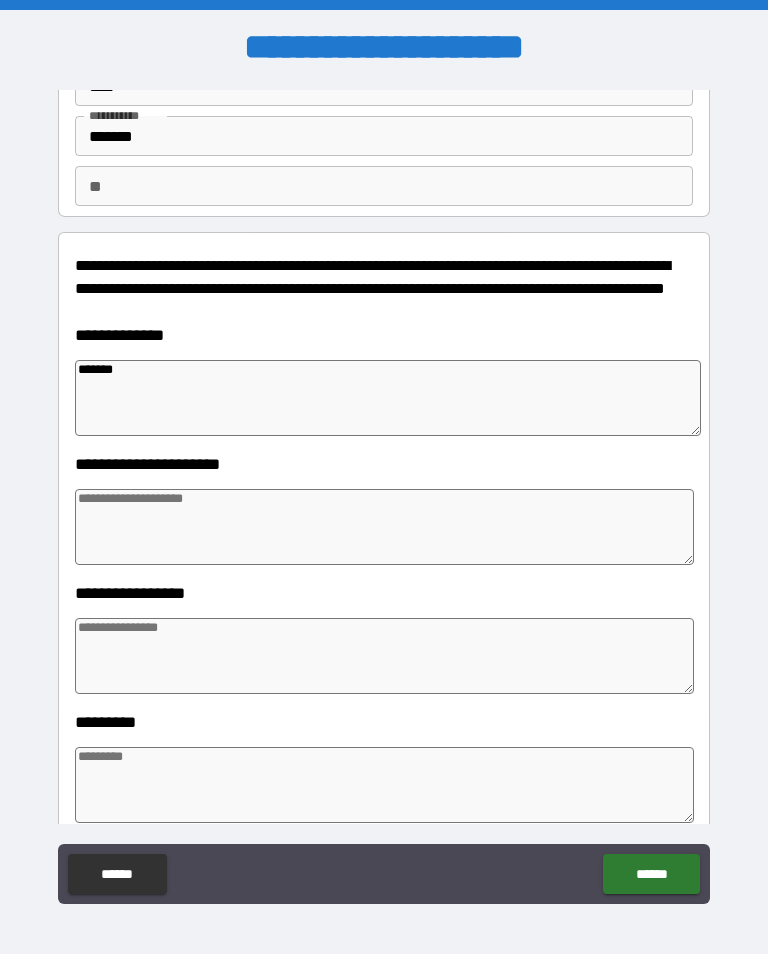 type on "*" 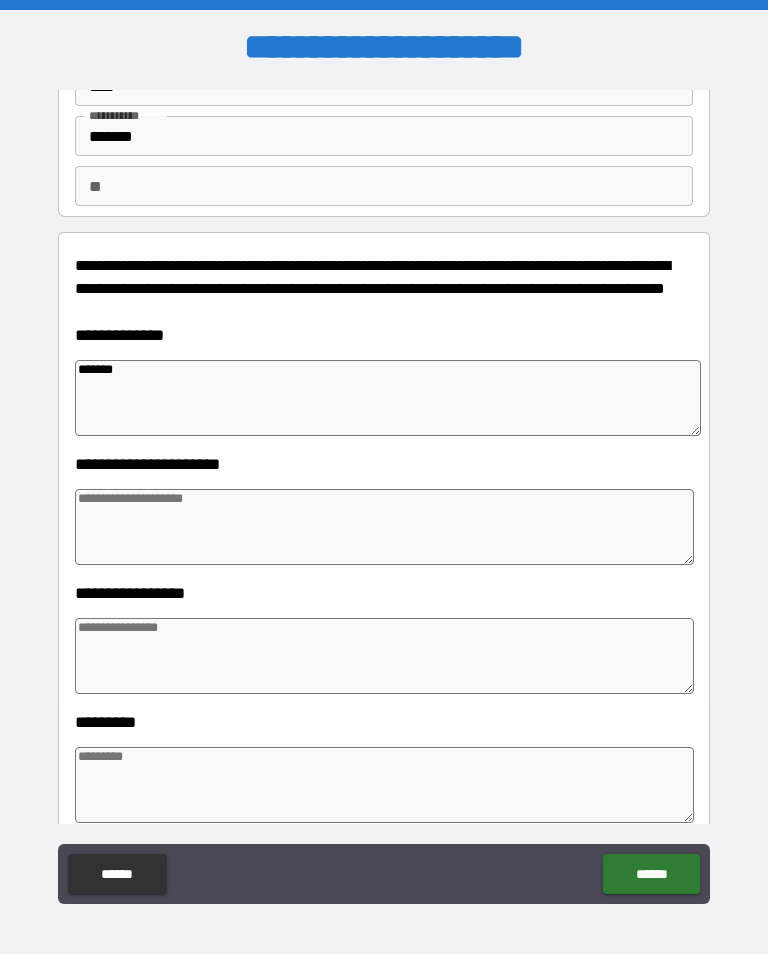 type on "*" 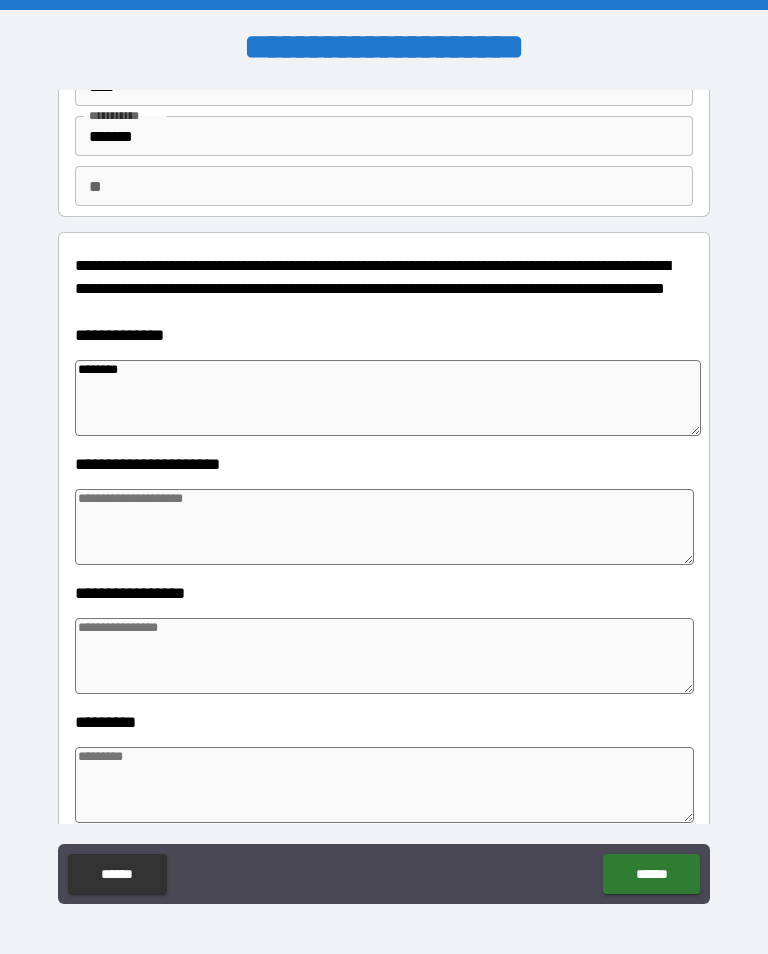 type on "*" 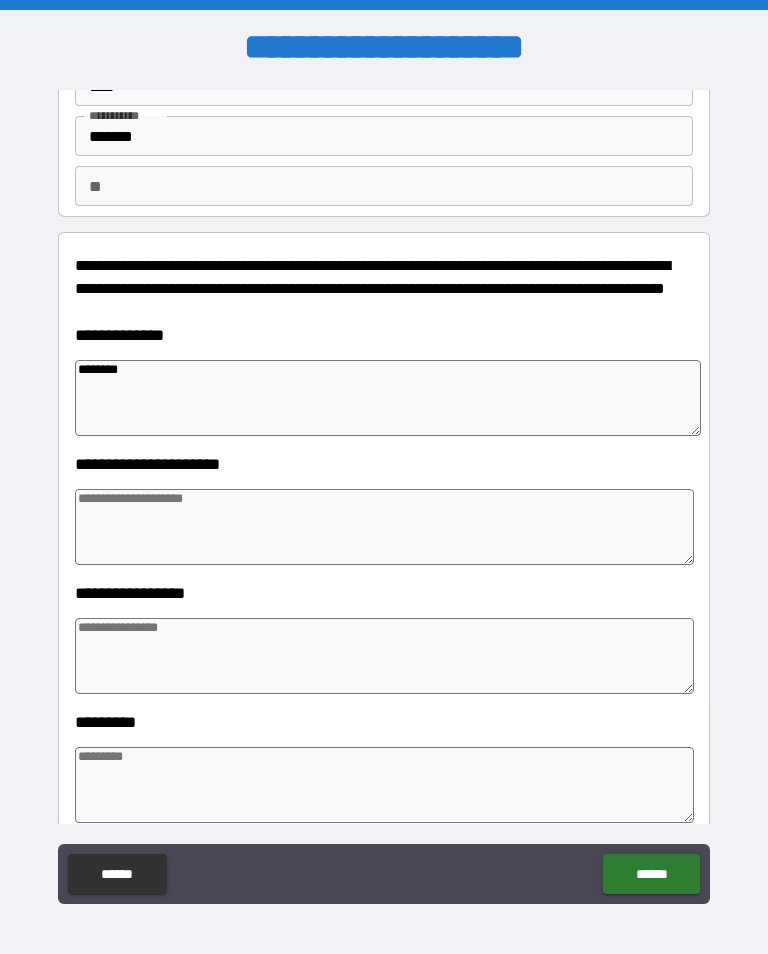 type on "*" 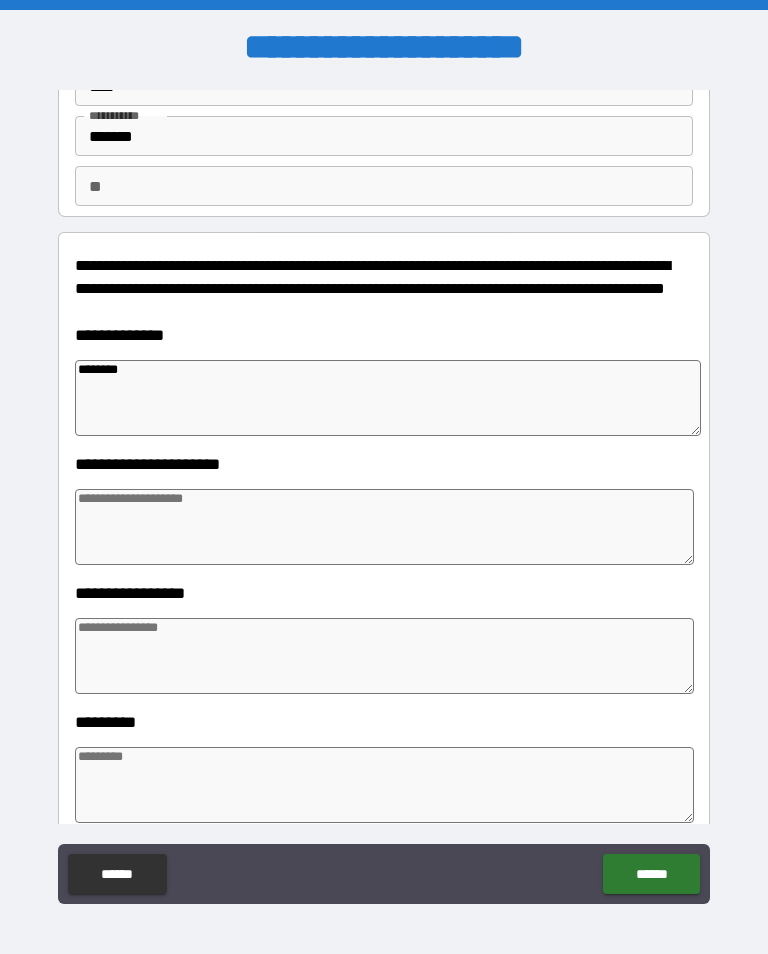 type on "*" 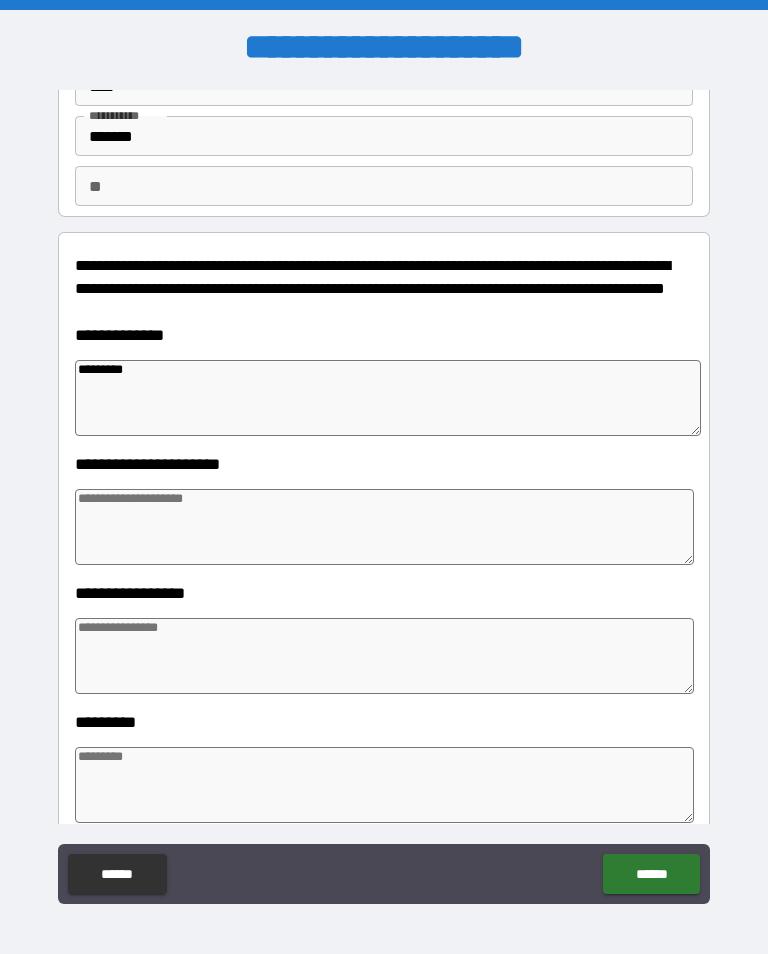 type on "*" 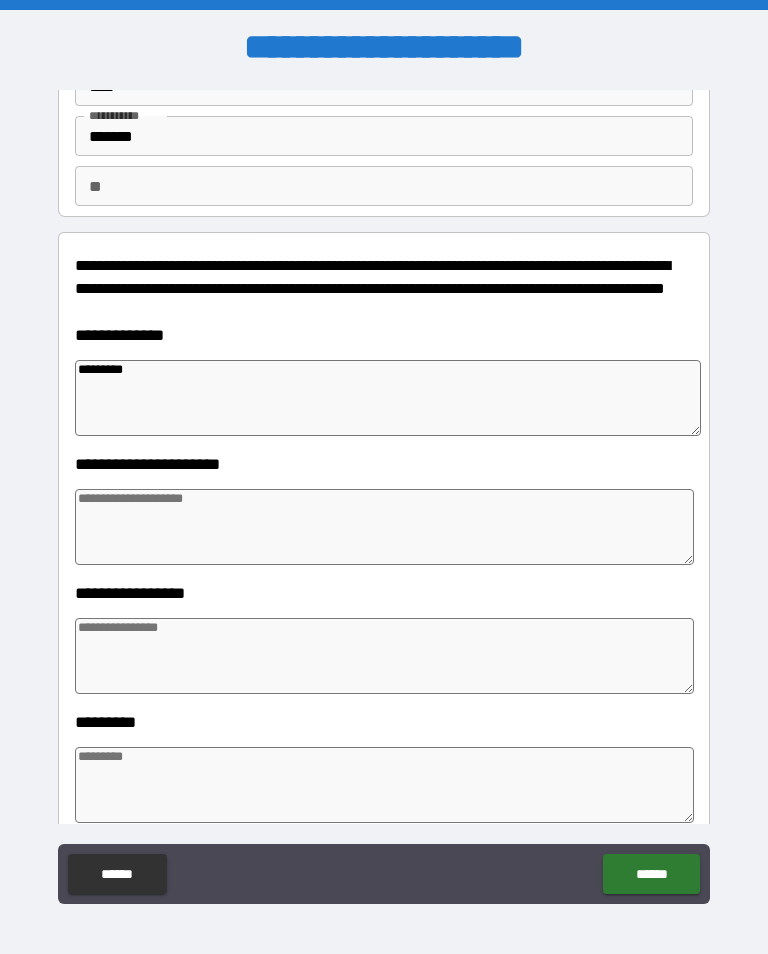 type on "*" 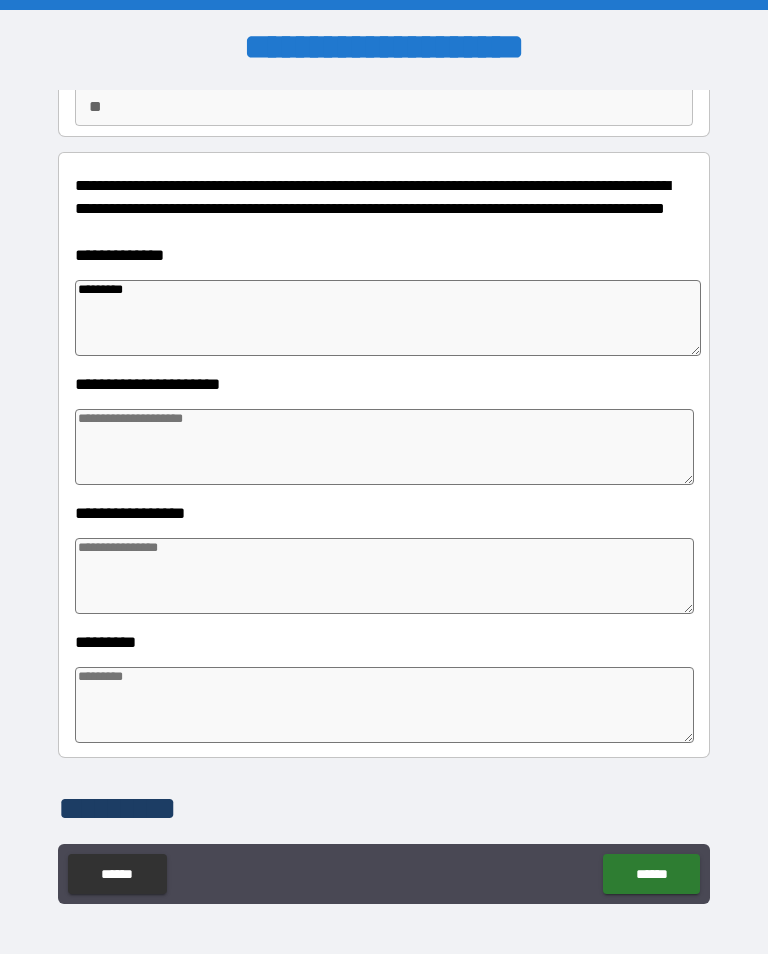 scroll, scrollTop: 198, scrollLeft: 0, axis: vertical 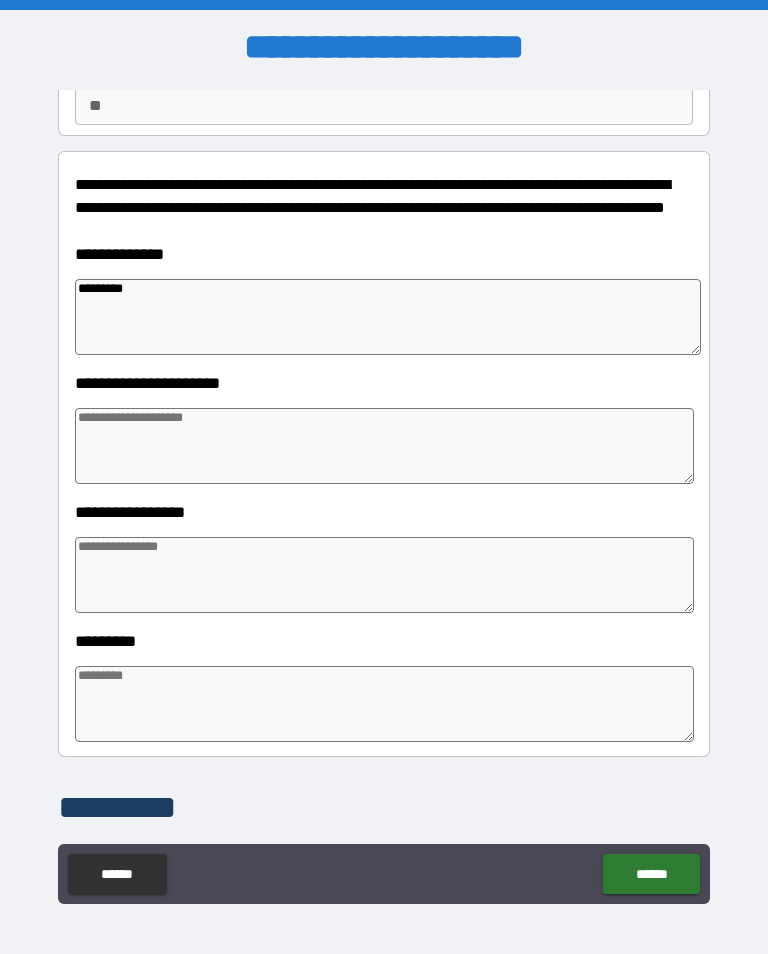 type on "*********" 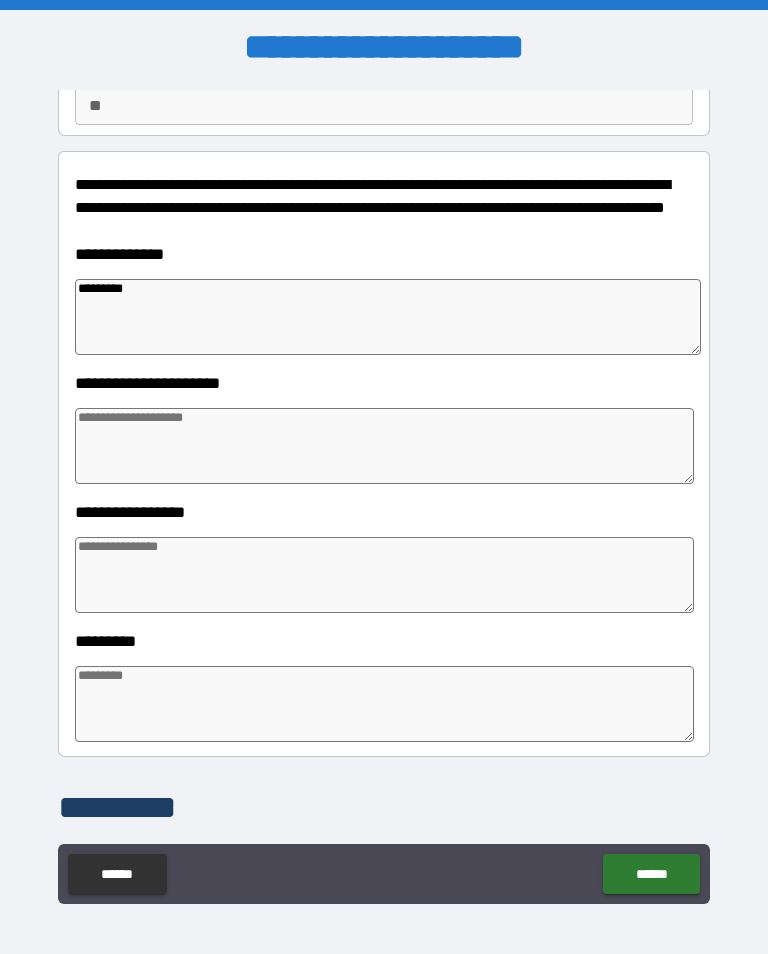type on "*" 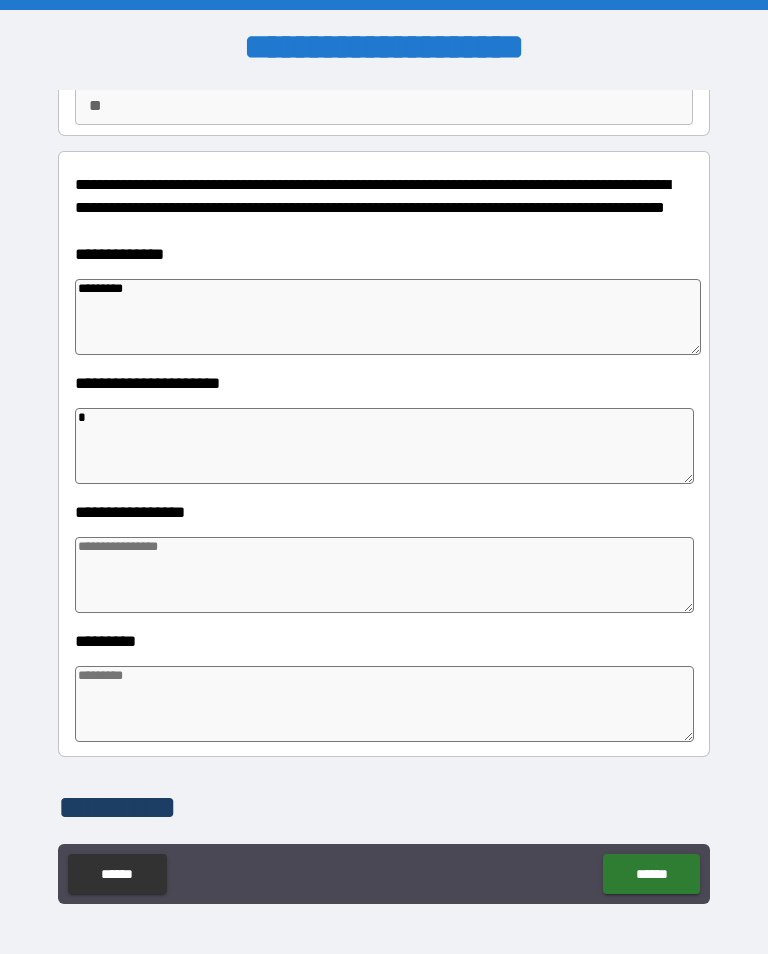 type on "*" 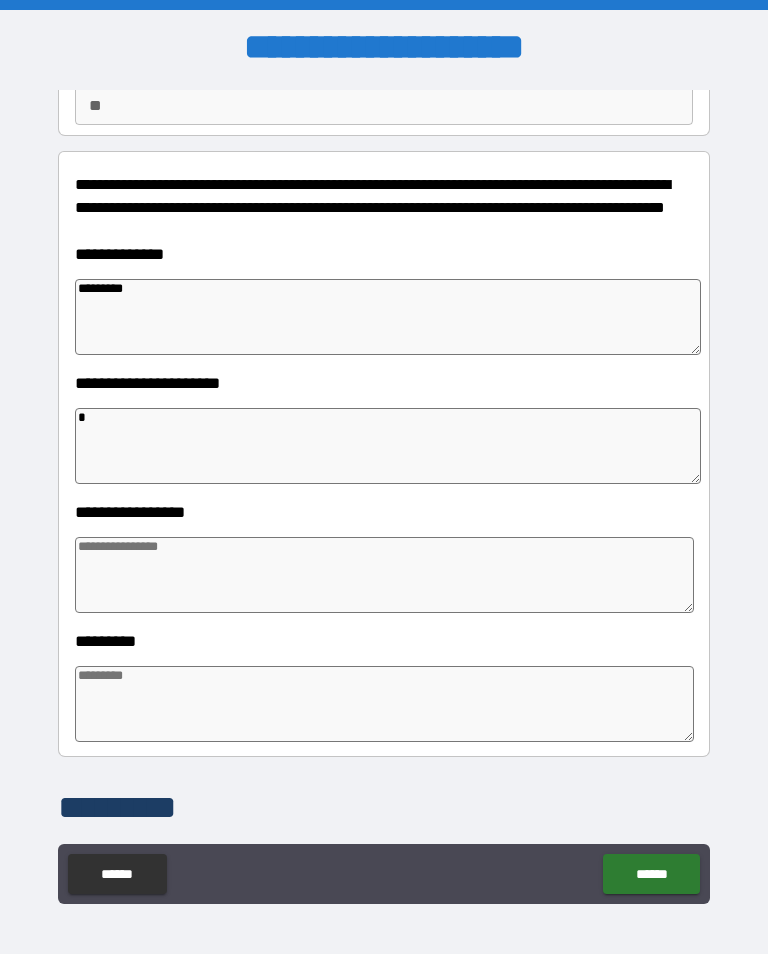 type on "*" 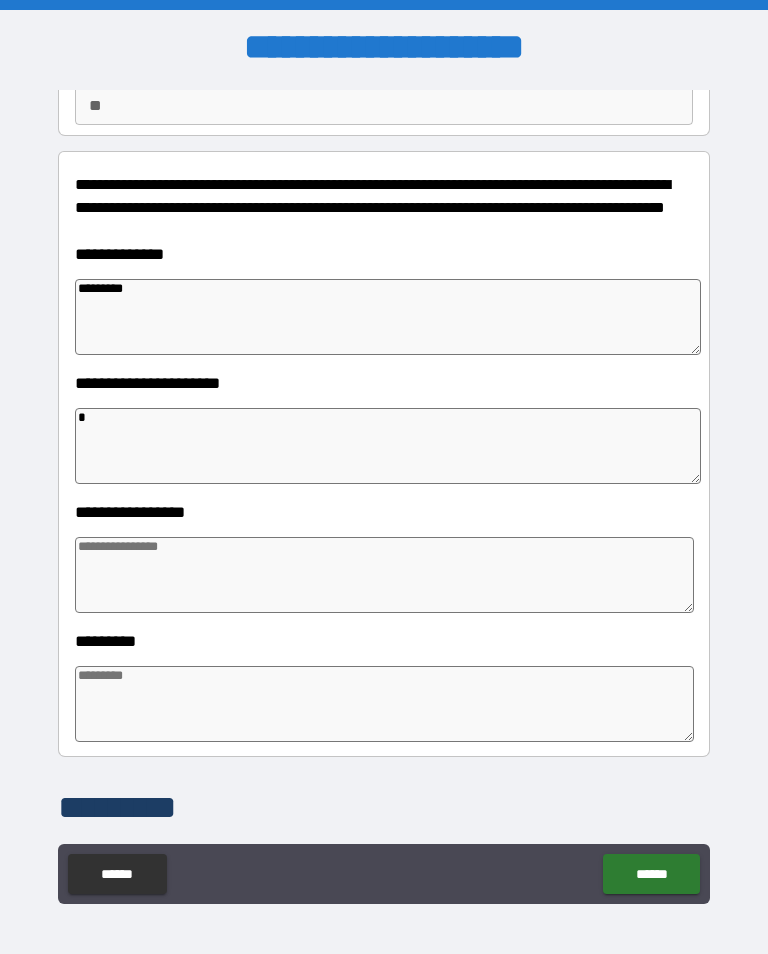 type on "*" 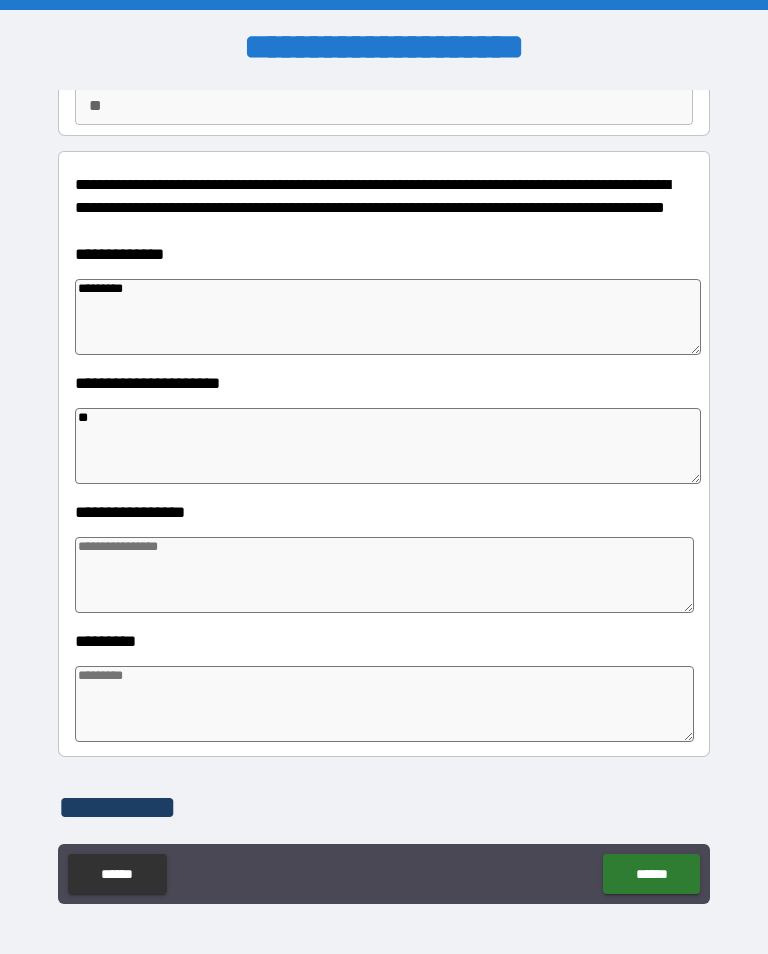 type on "*" 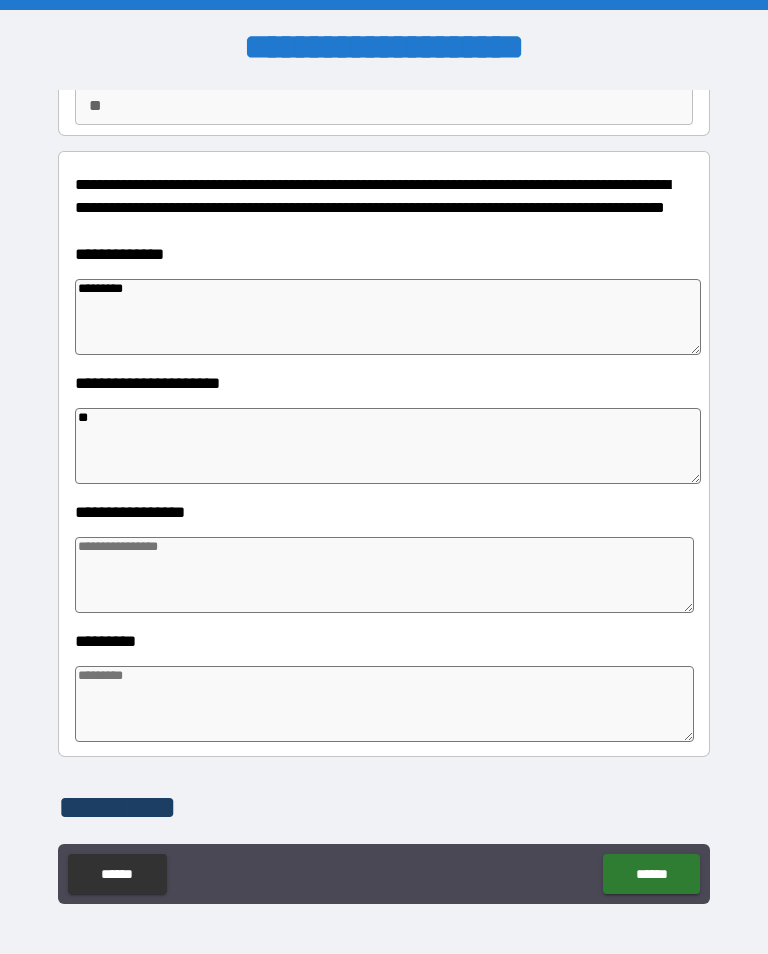 type on "*" 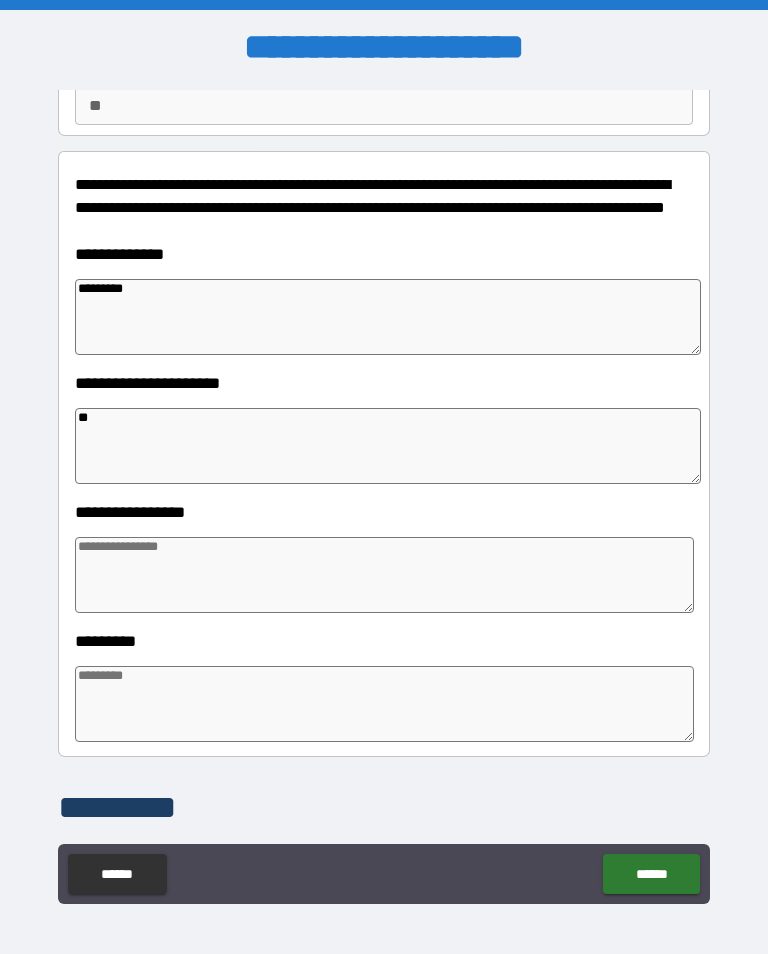 type on "*" 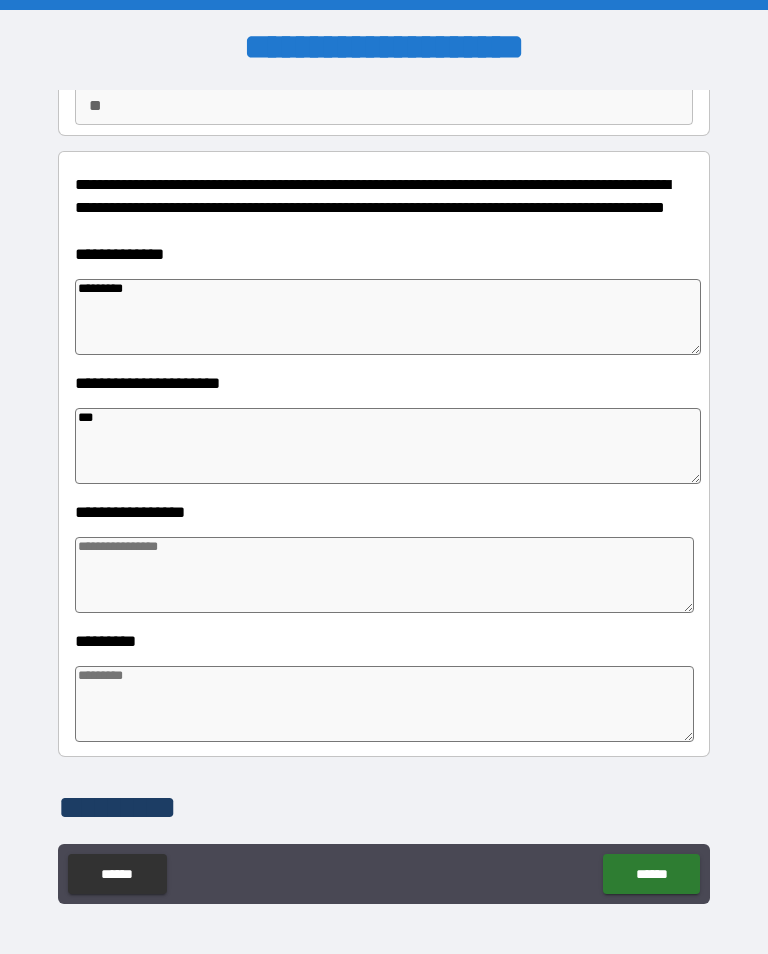 type on "*" 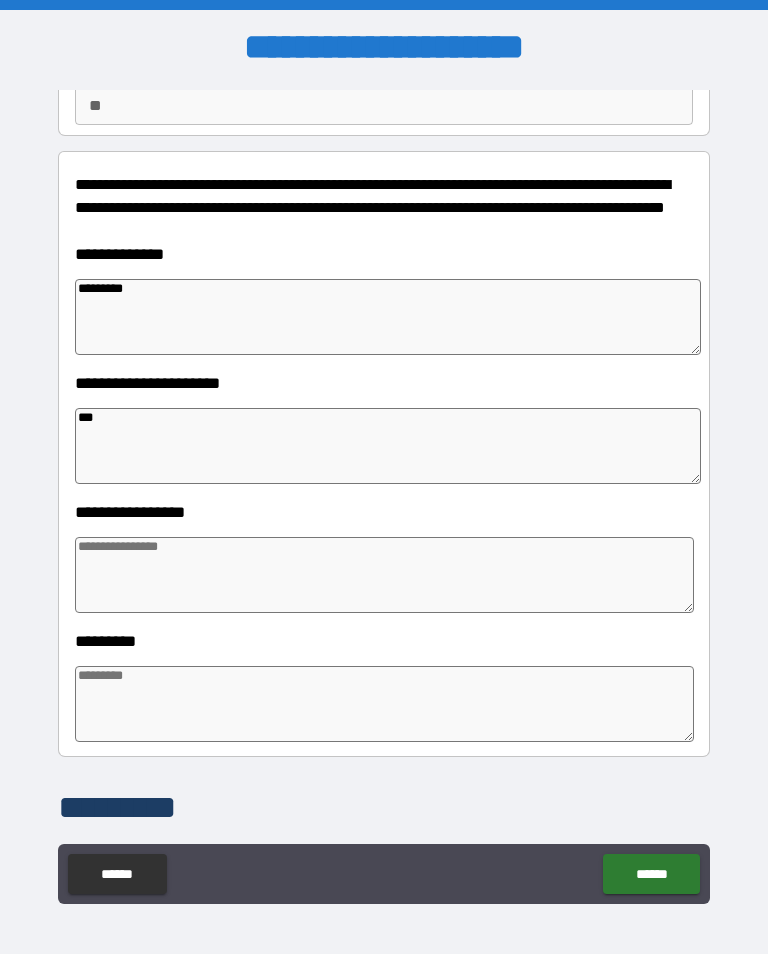 type on "*" 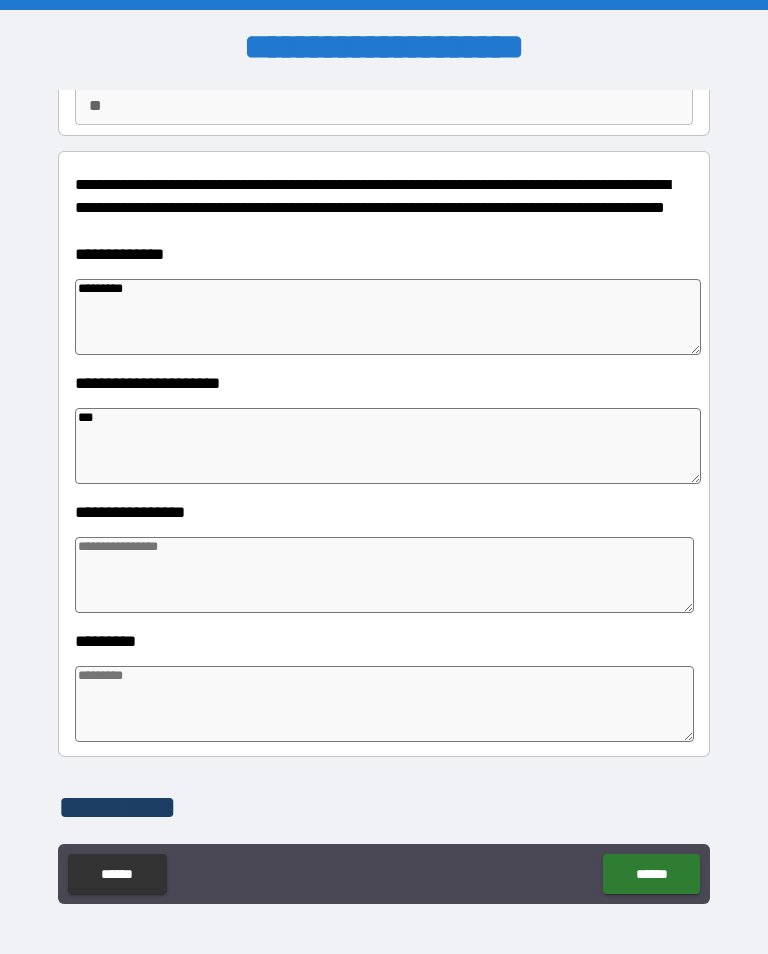 type on "*" 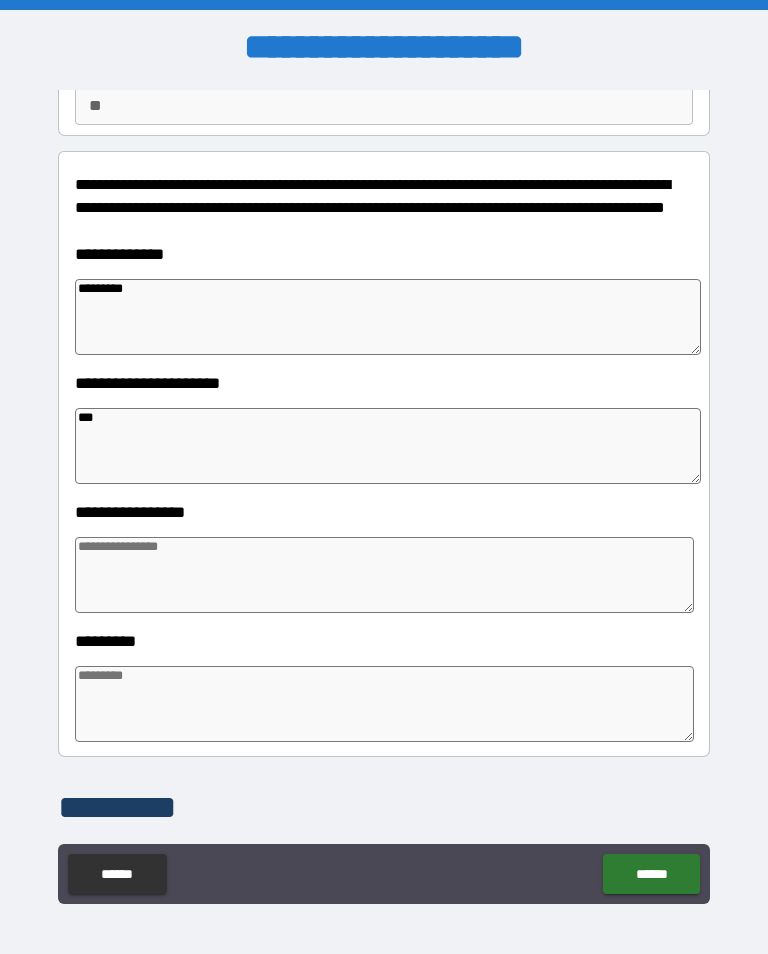type on "****" 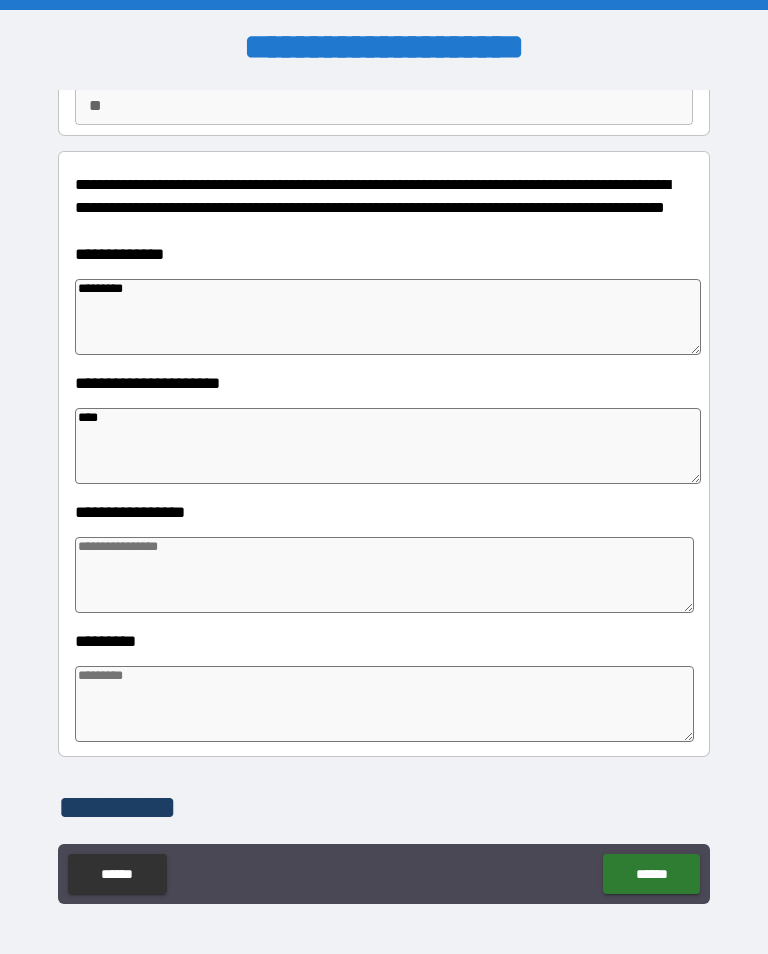type on "*" 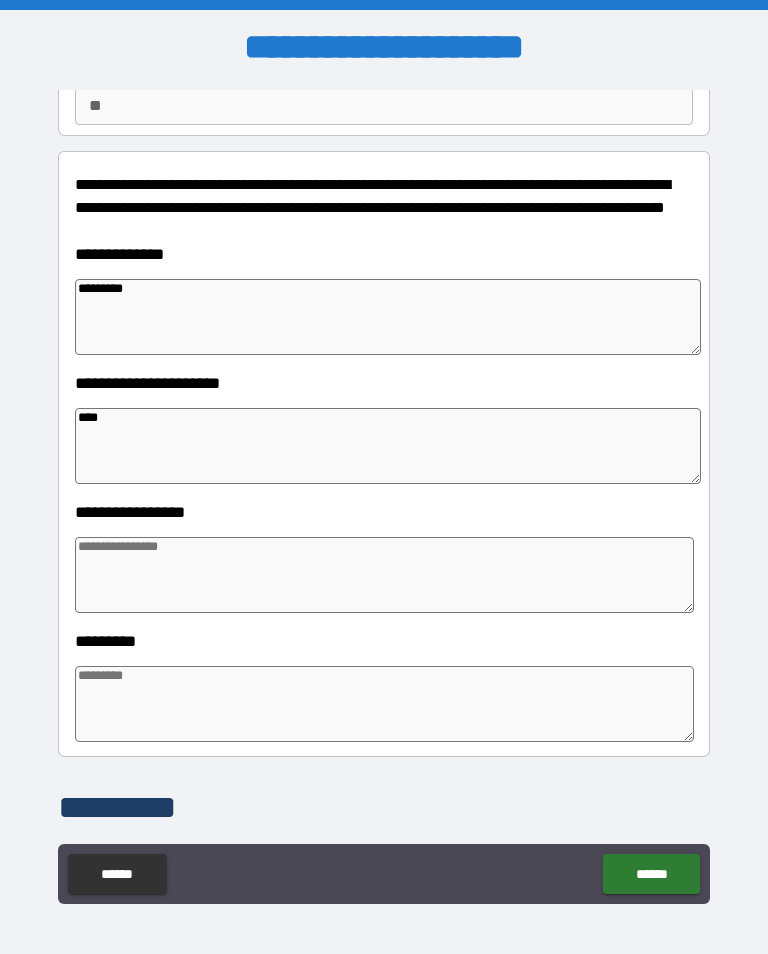 type on "*" 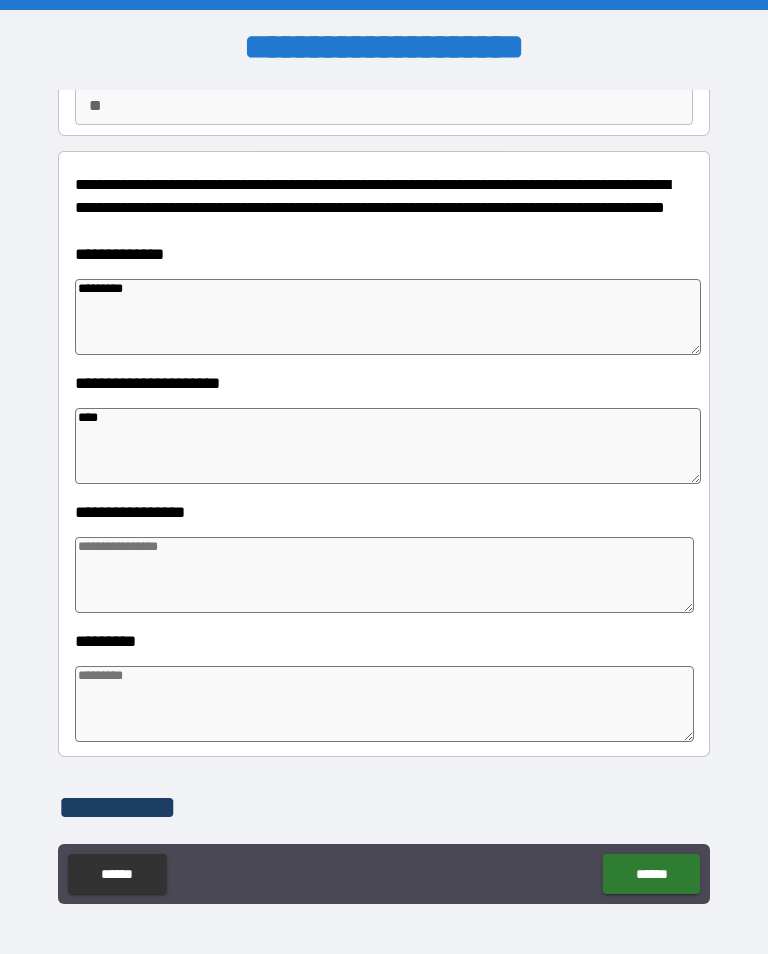 type on "*" 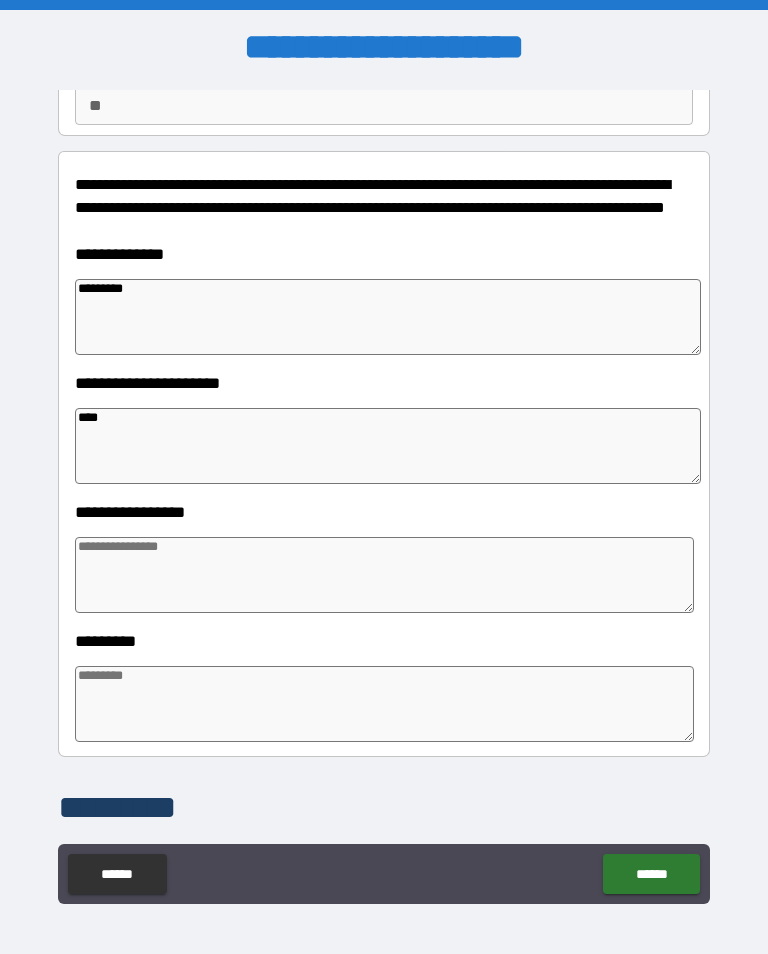 type on "*****" 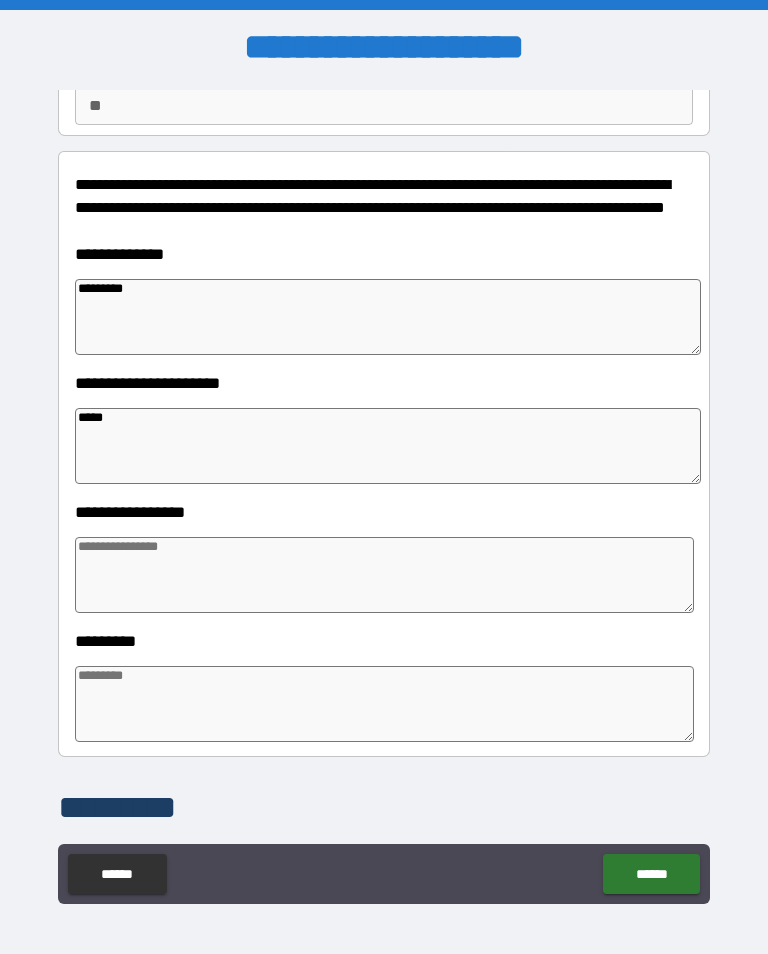 type on "*" 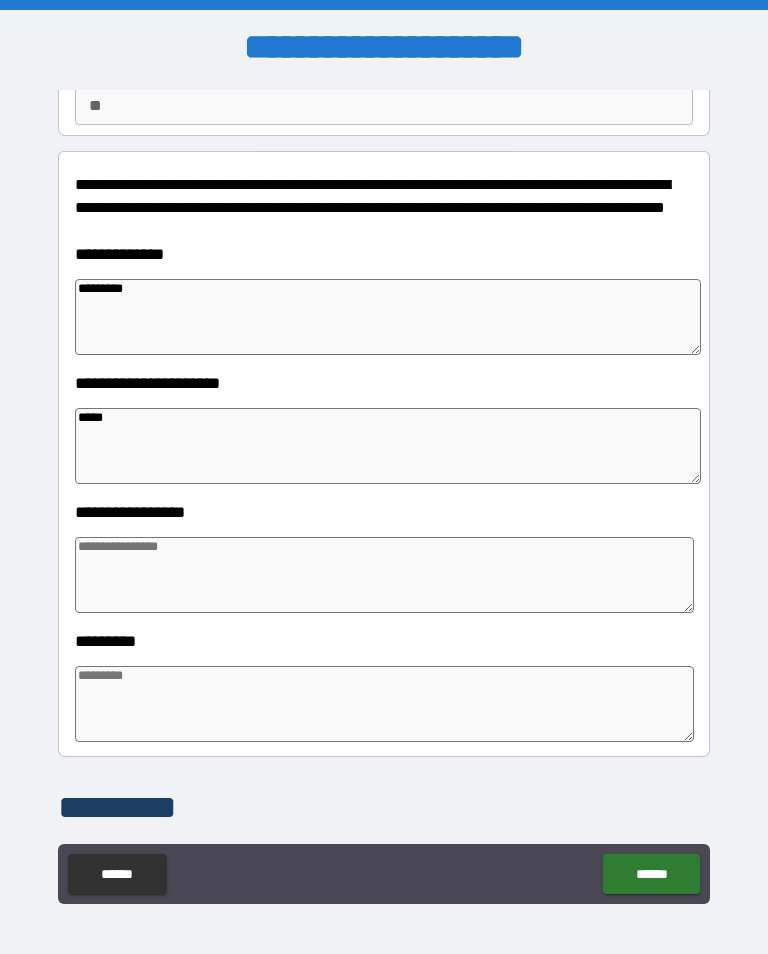type on "*" 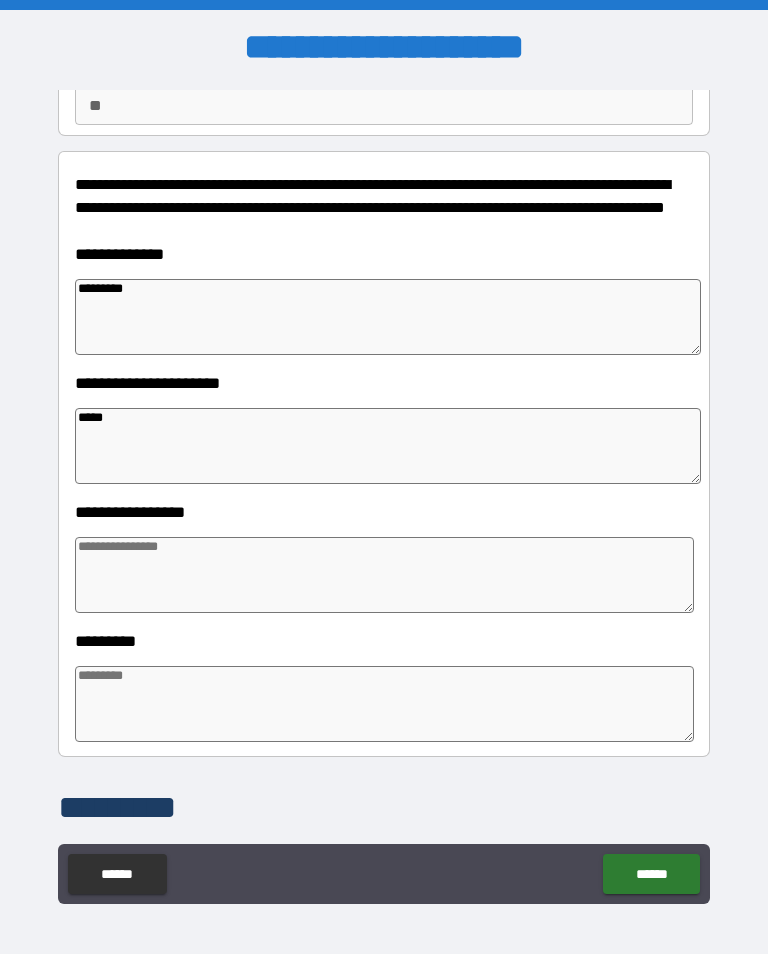 type on "*" 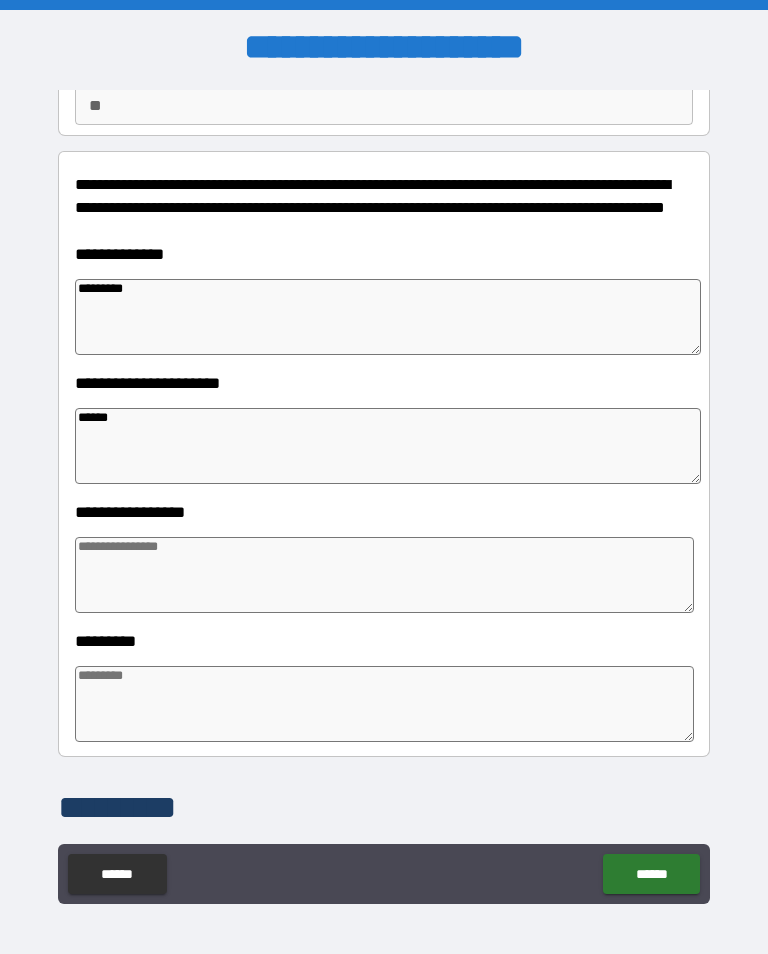 type on "*" 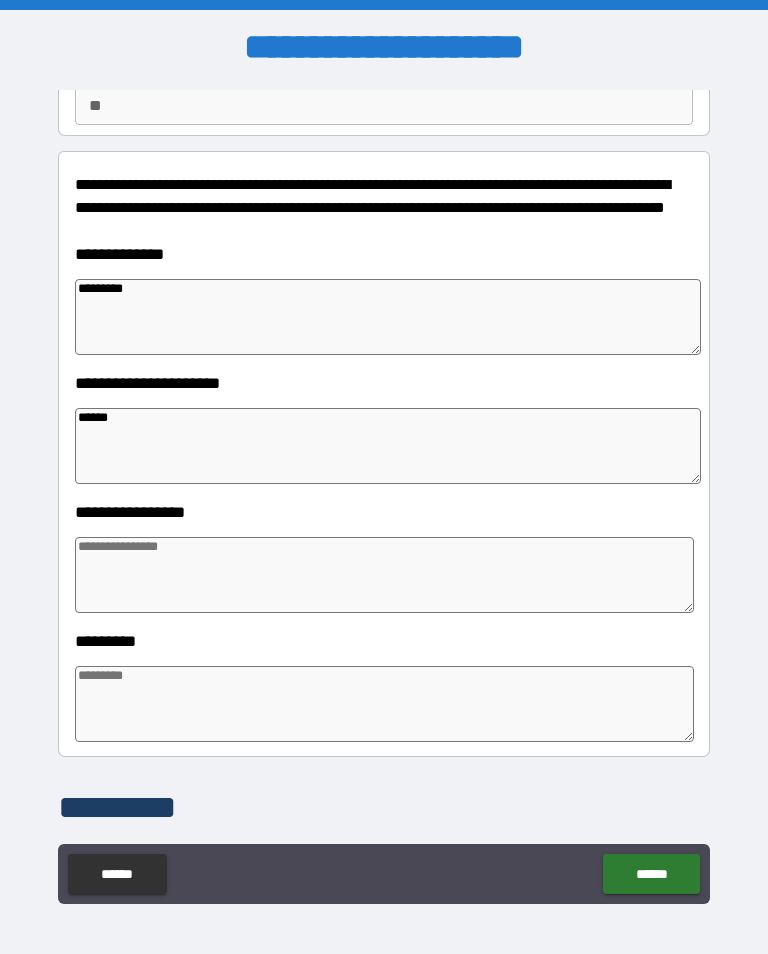 type on "*******" 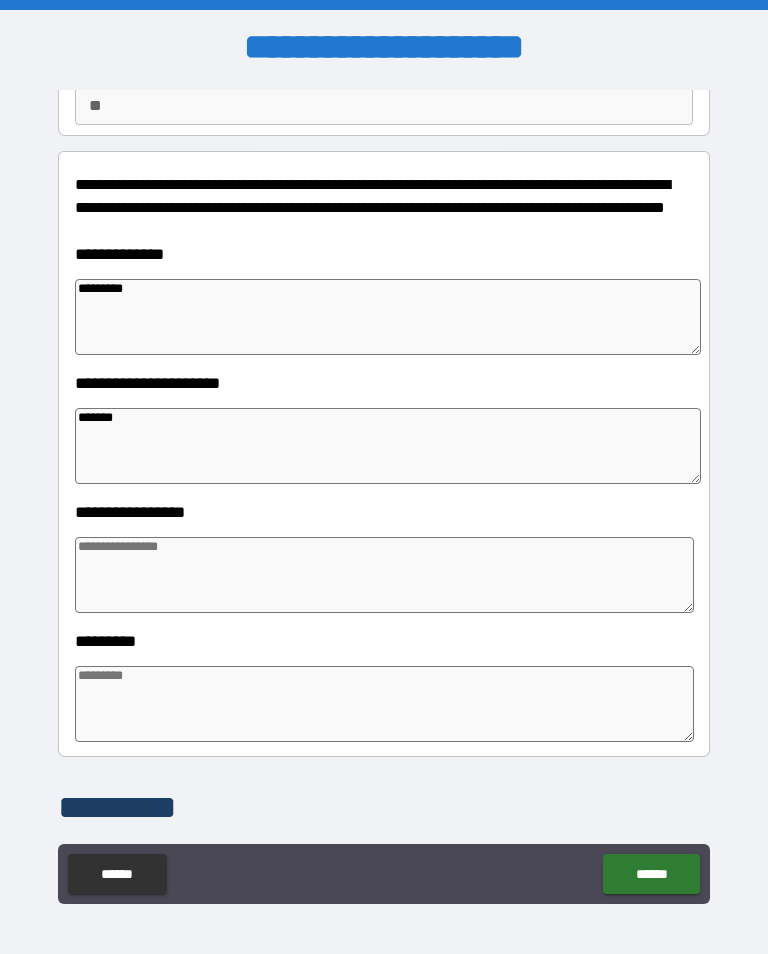 type on "*" 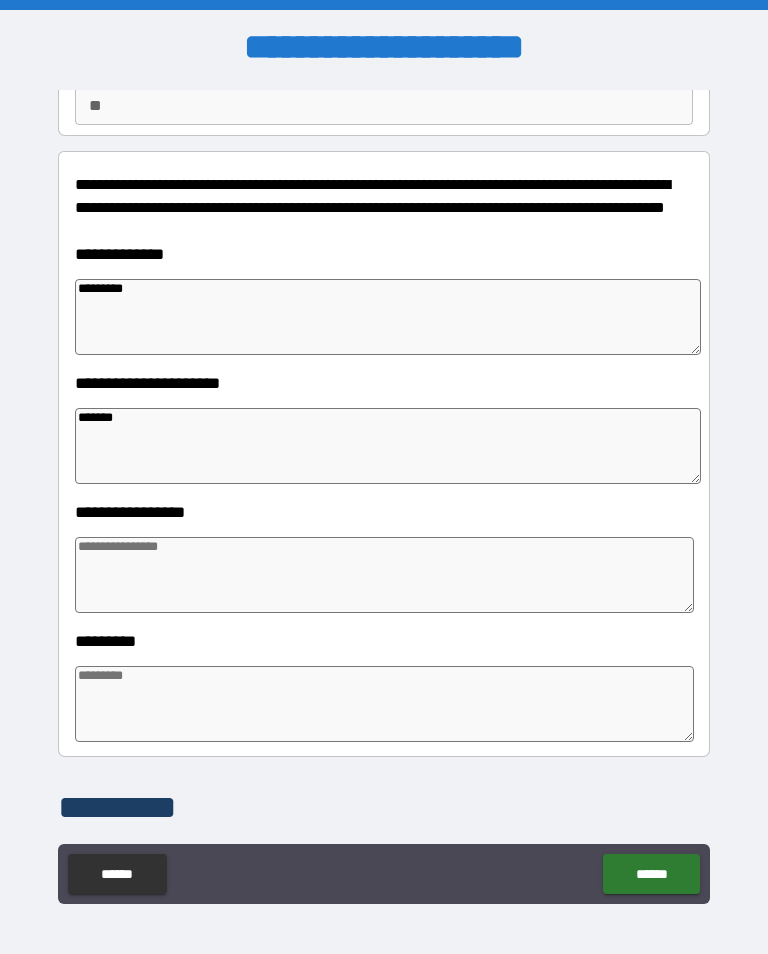 type on "*" 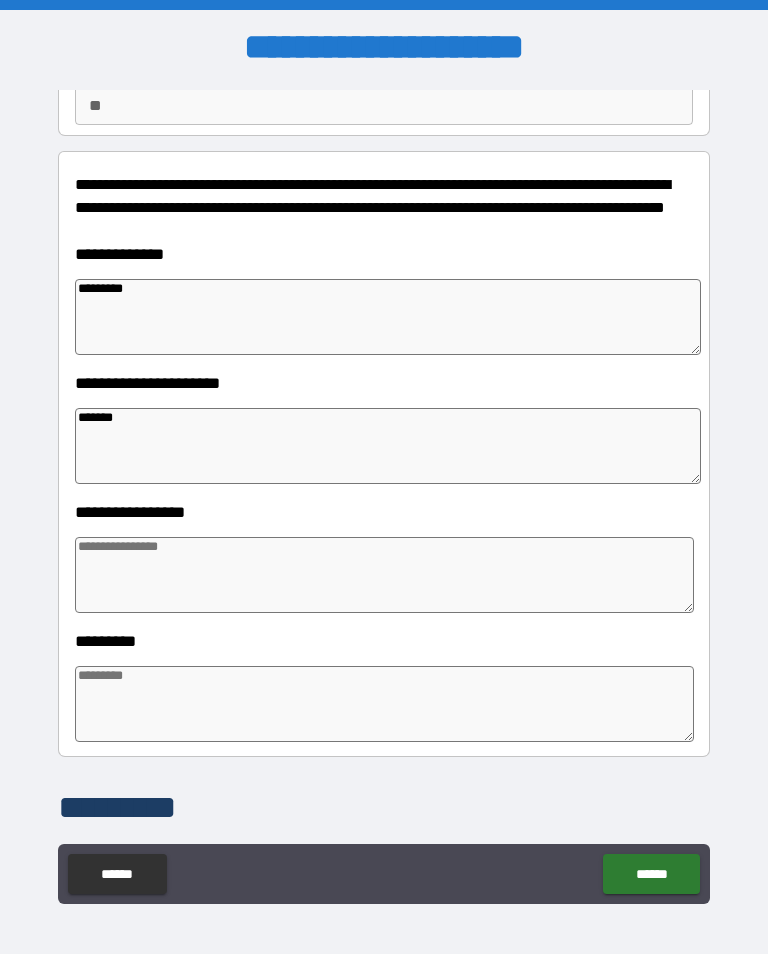 type on "*" 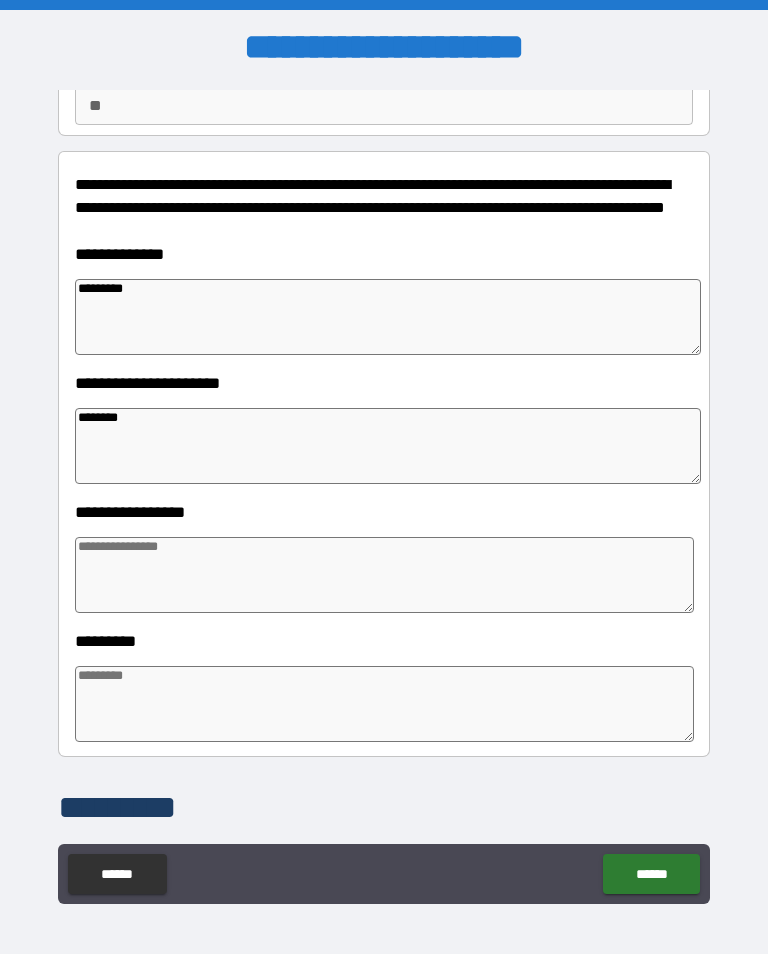 type on "*" 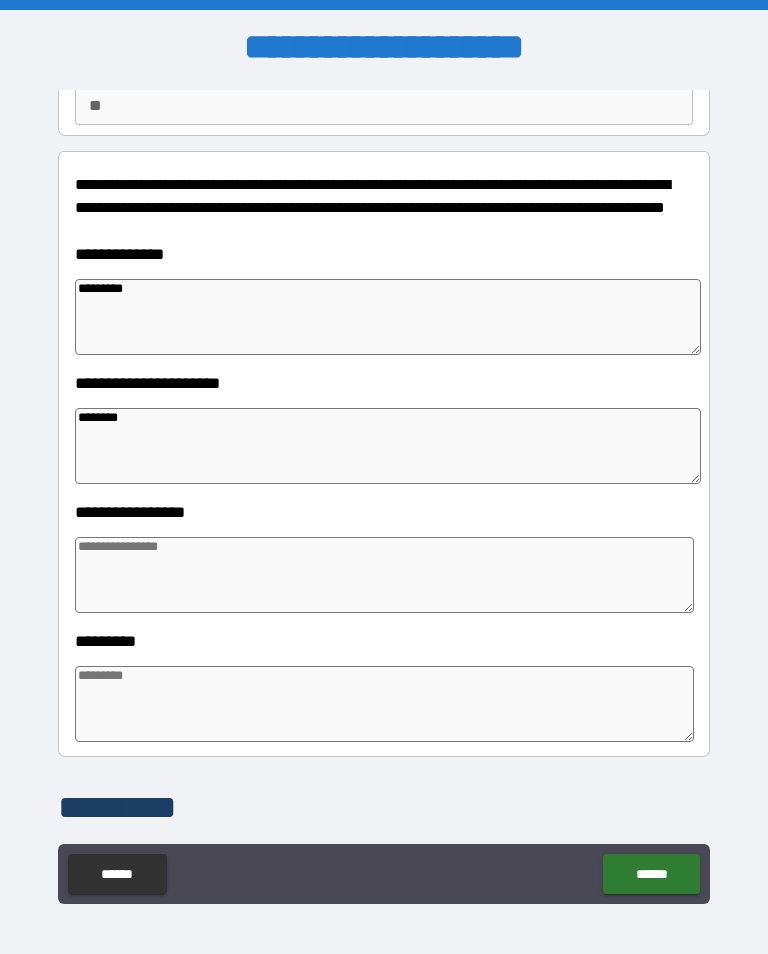 type on "*" 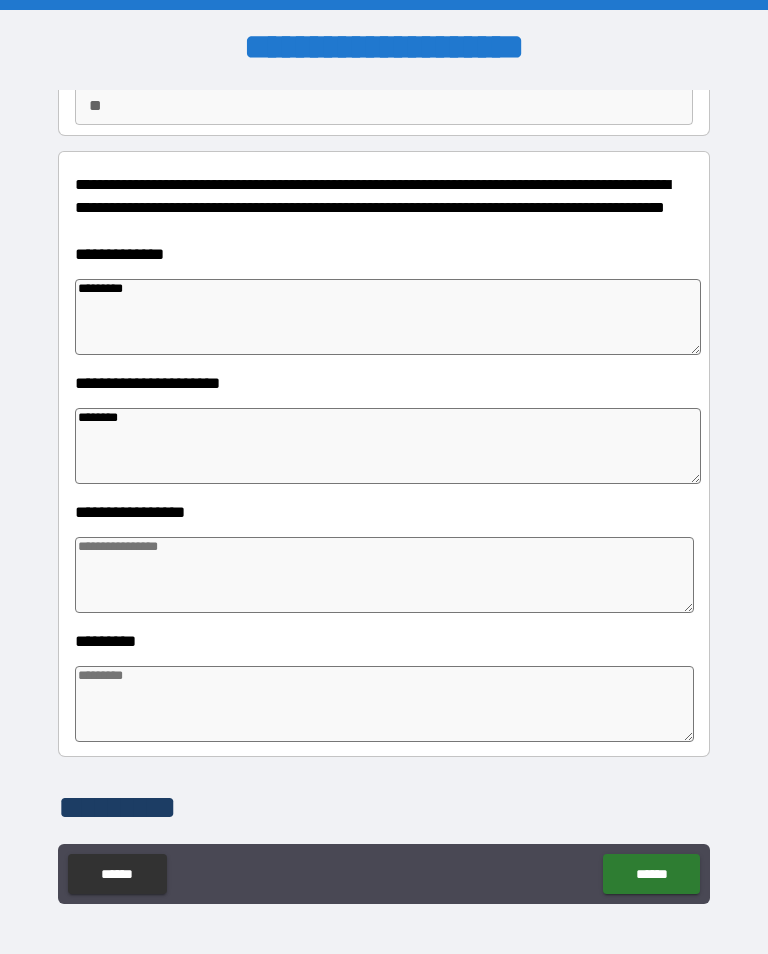 type on "*" 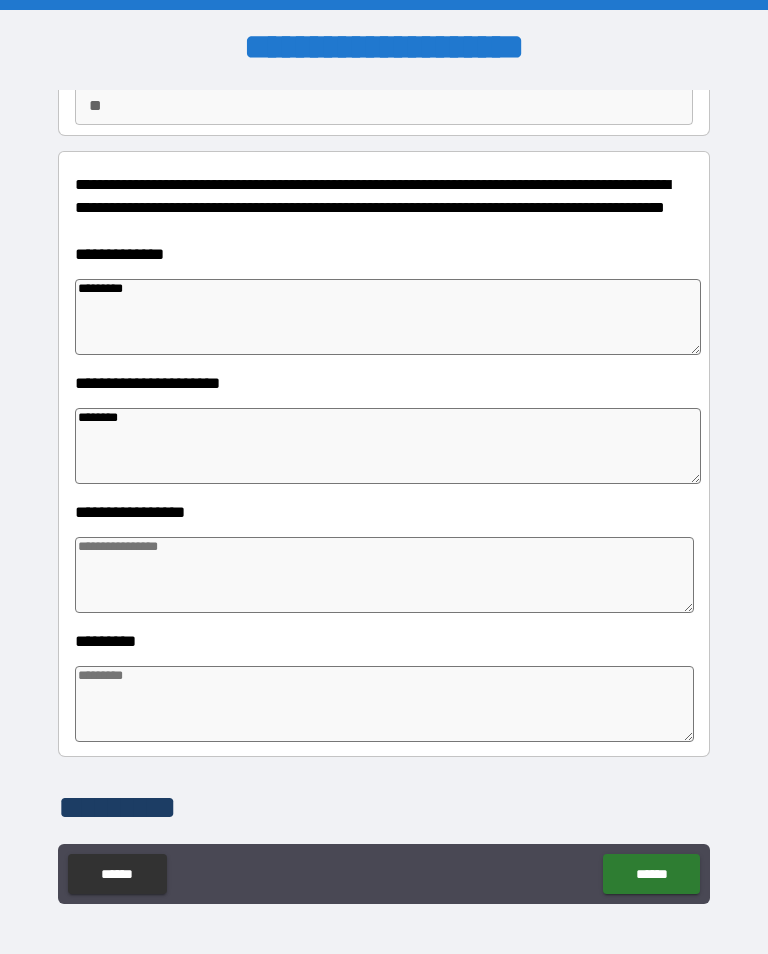 type on "*********" 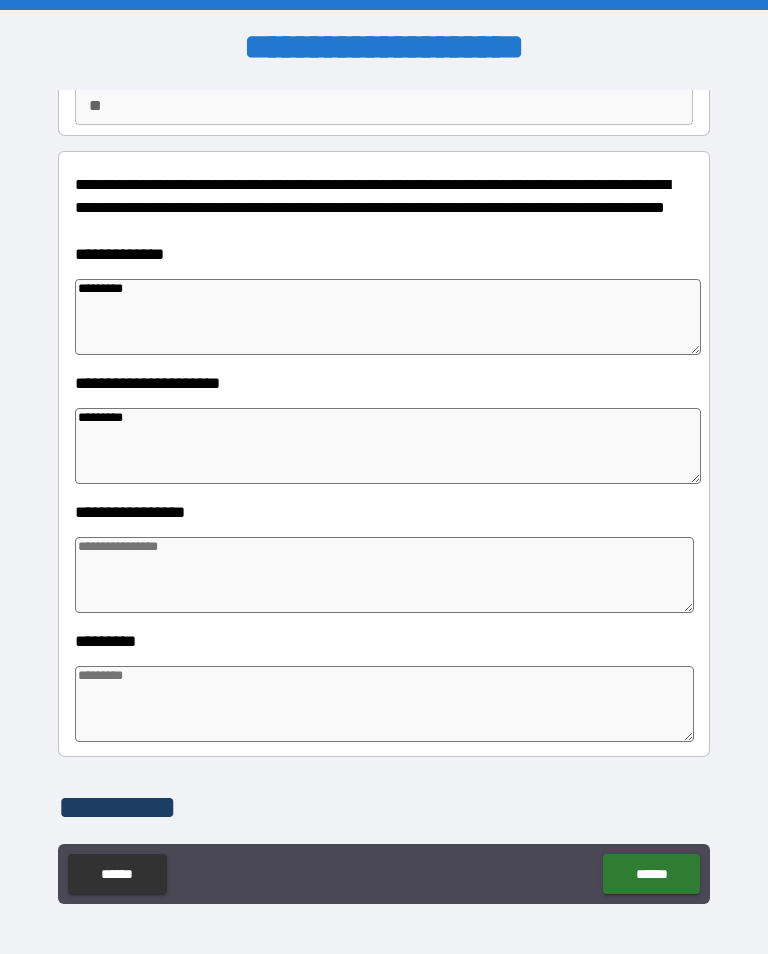type on "*" 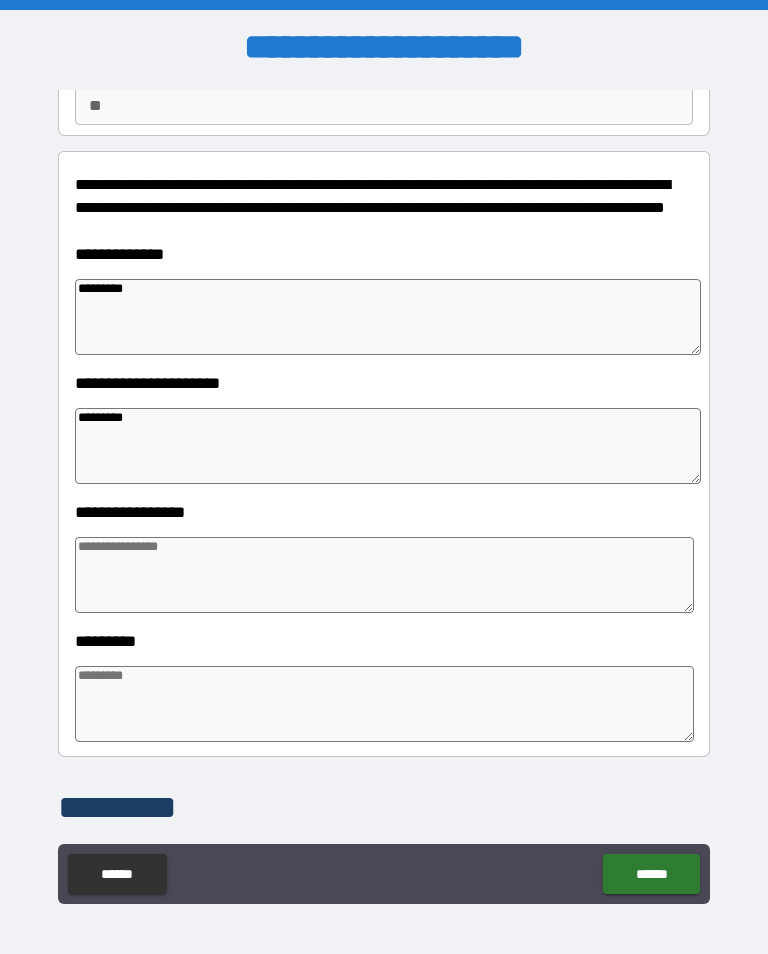 type on "**********" 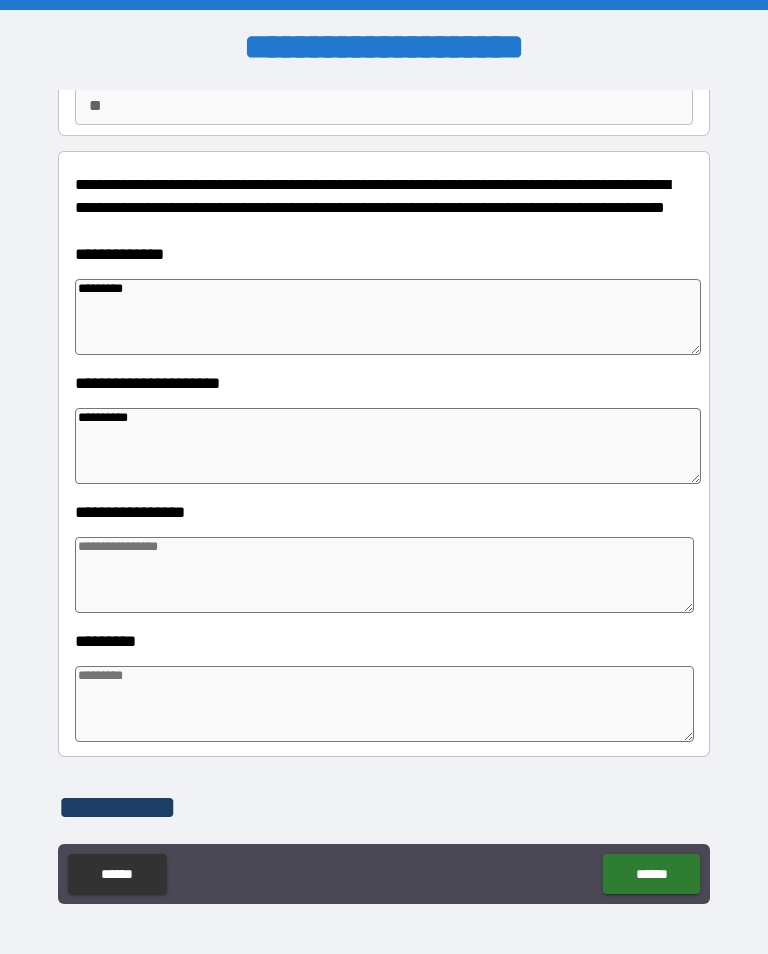 type on "*" 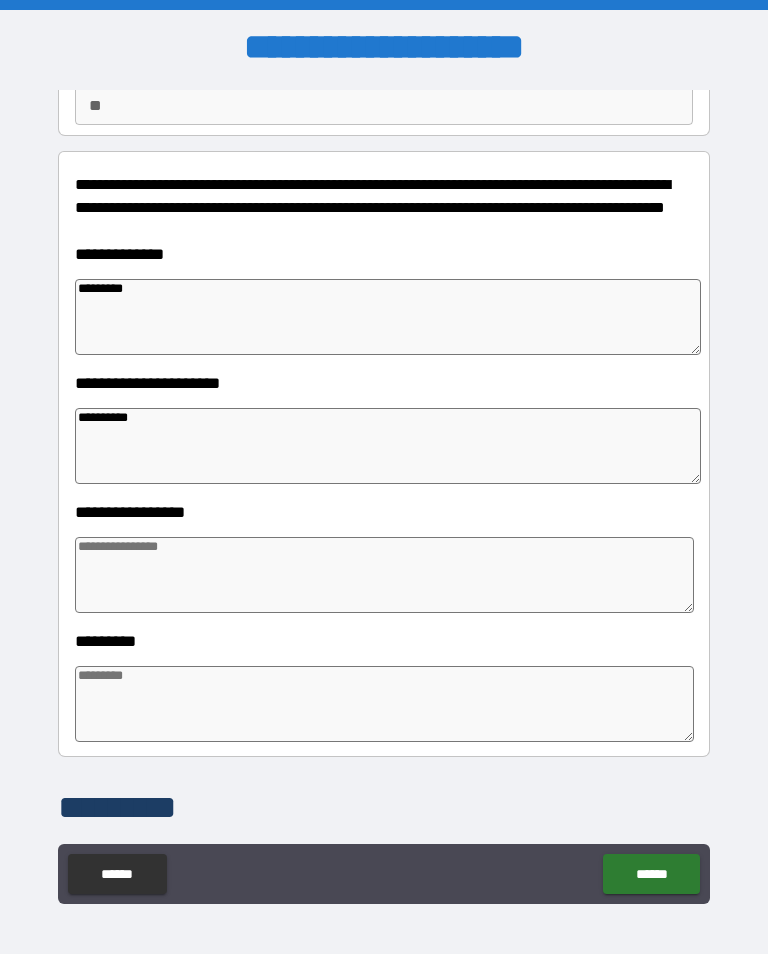 type on "*" 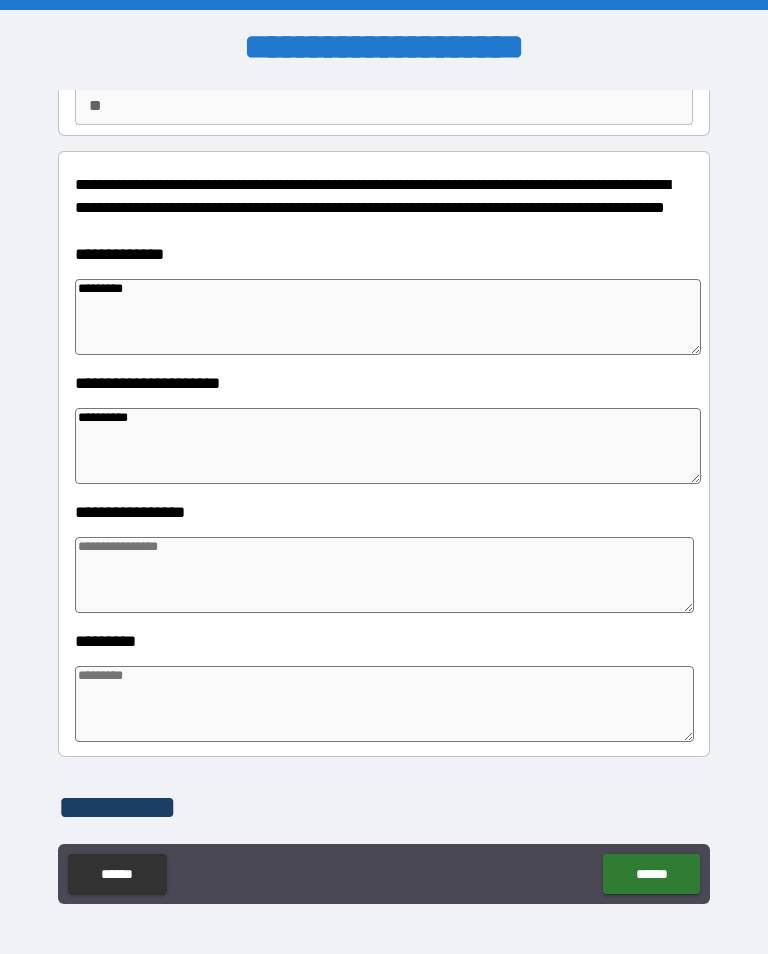 type on "*" 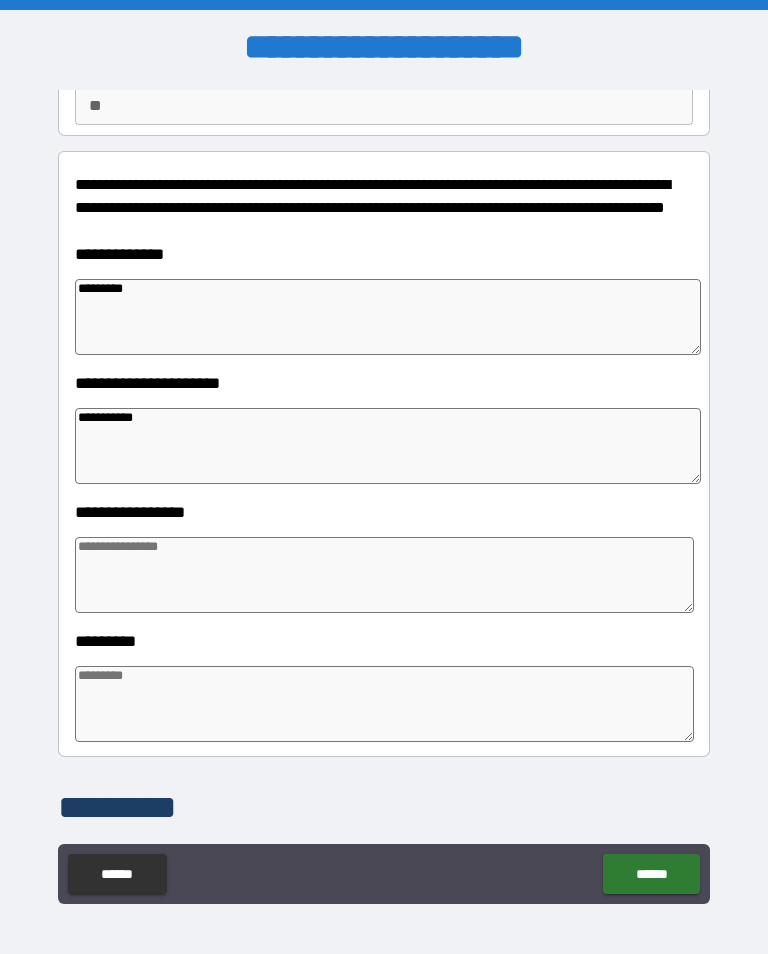 type on "*" 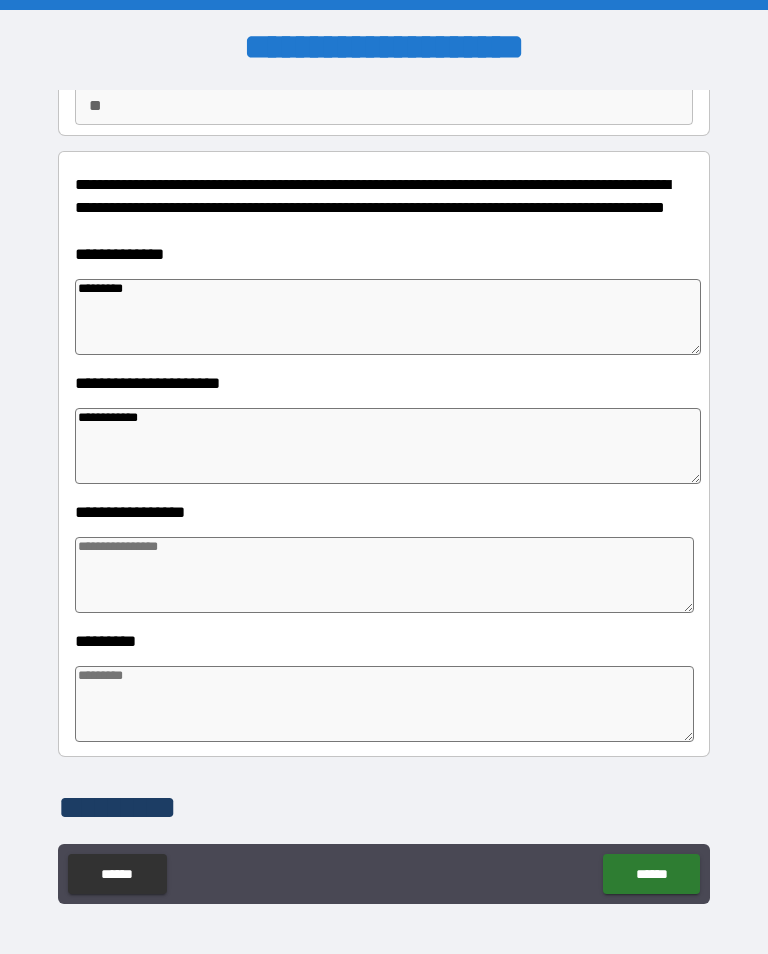 type on "*" 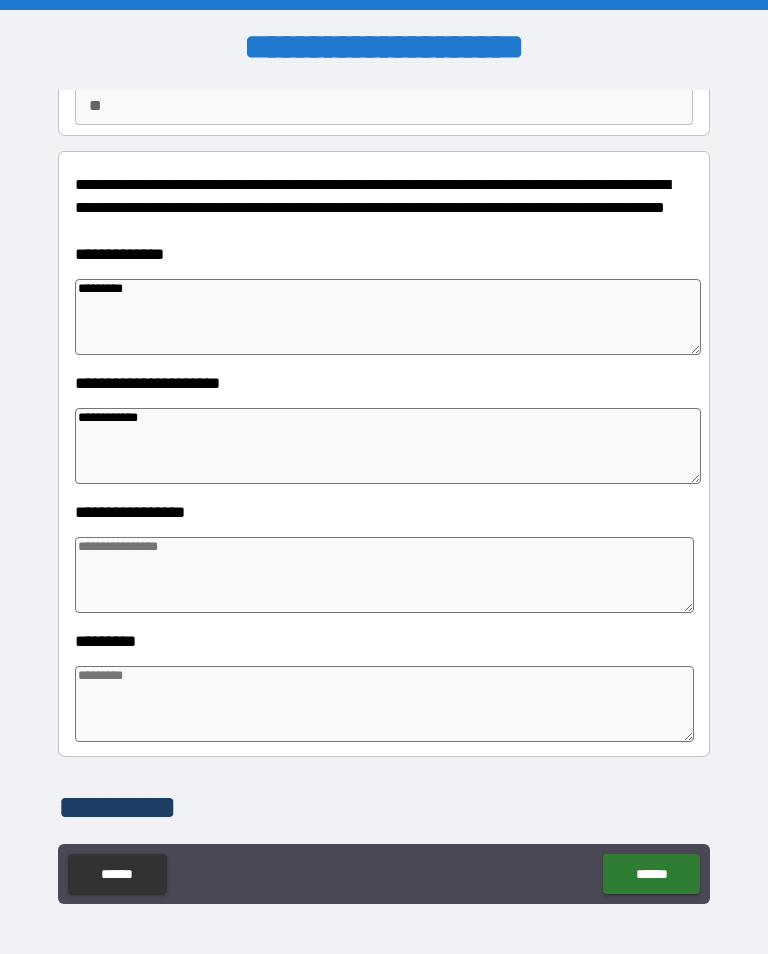 type on "*" 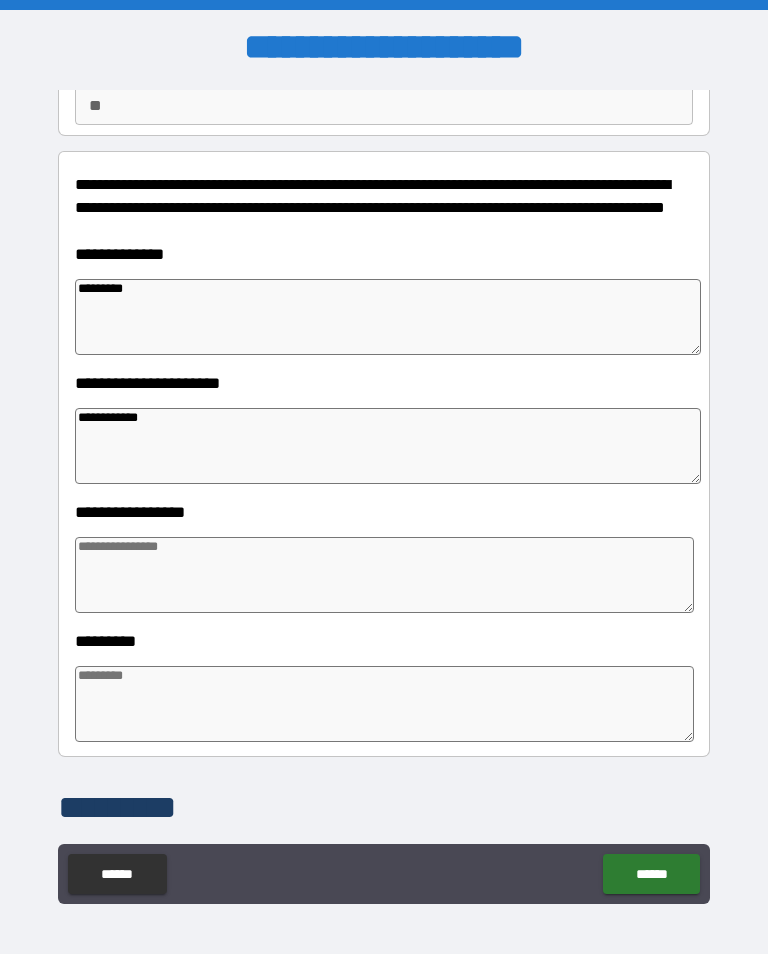type on "*" 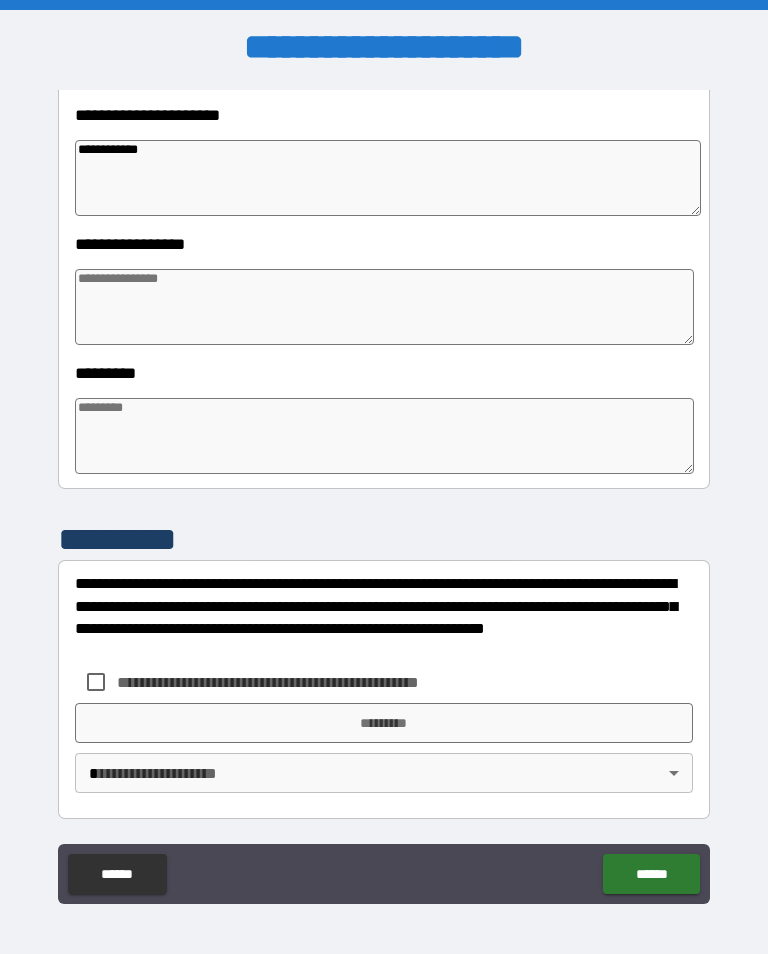 scroll, scrollTop: 466, scrollLeft: 0, axis: vertical 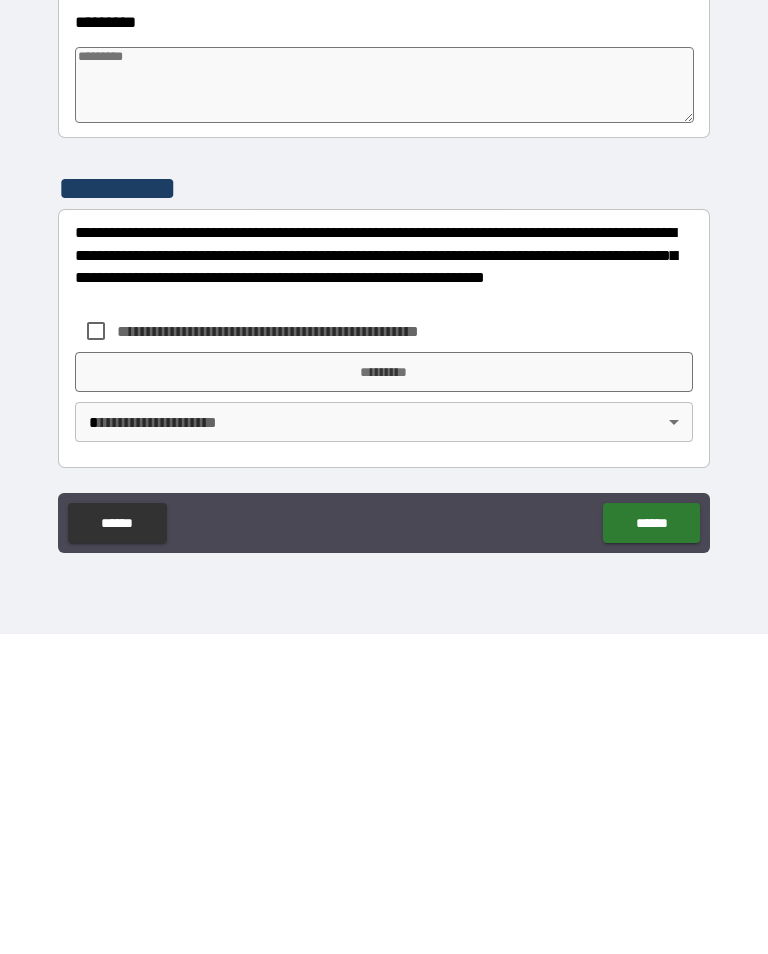type on "**********" 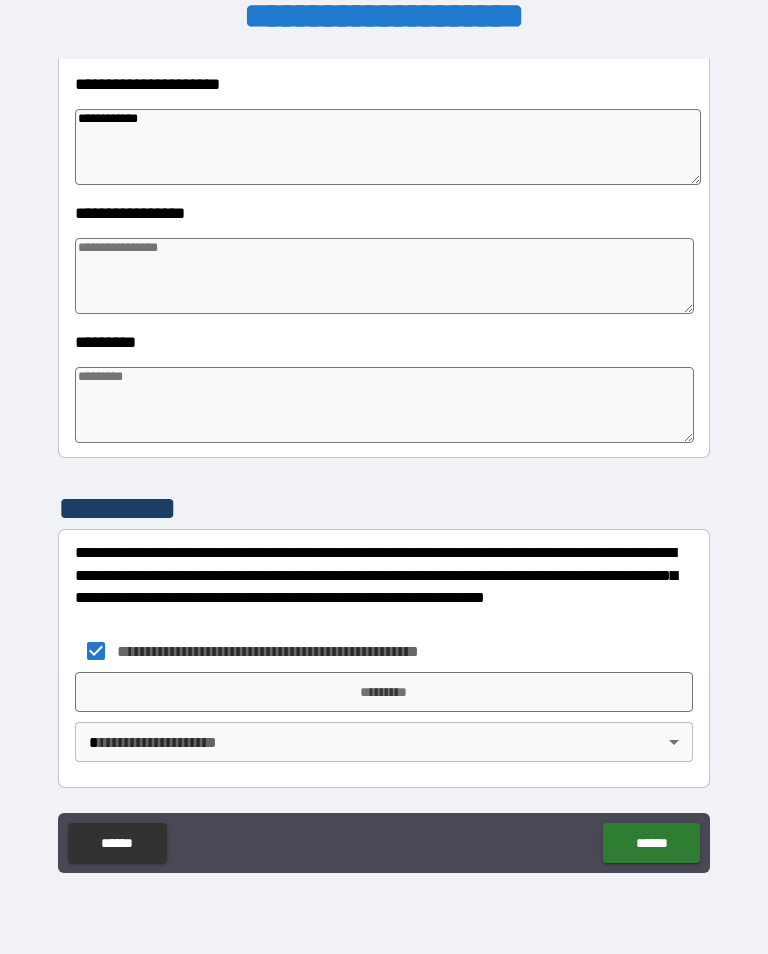 type on "*" 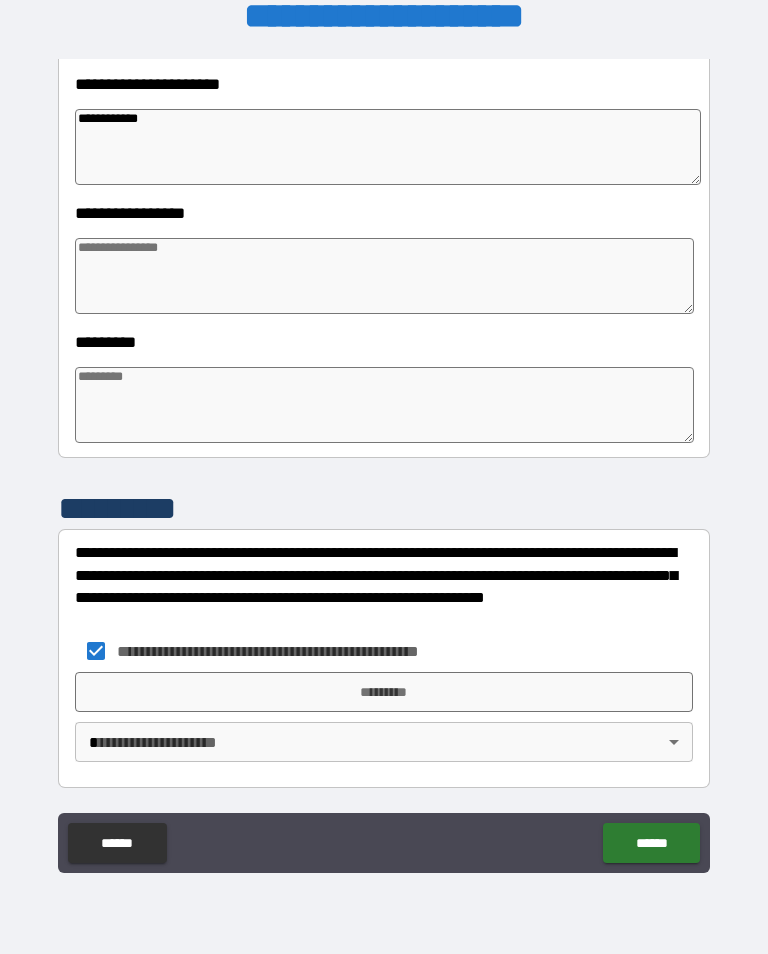 type on "*" 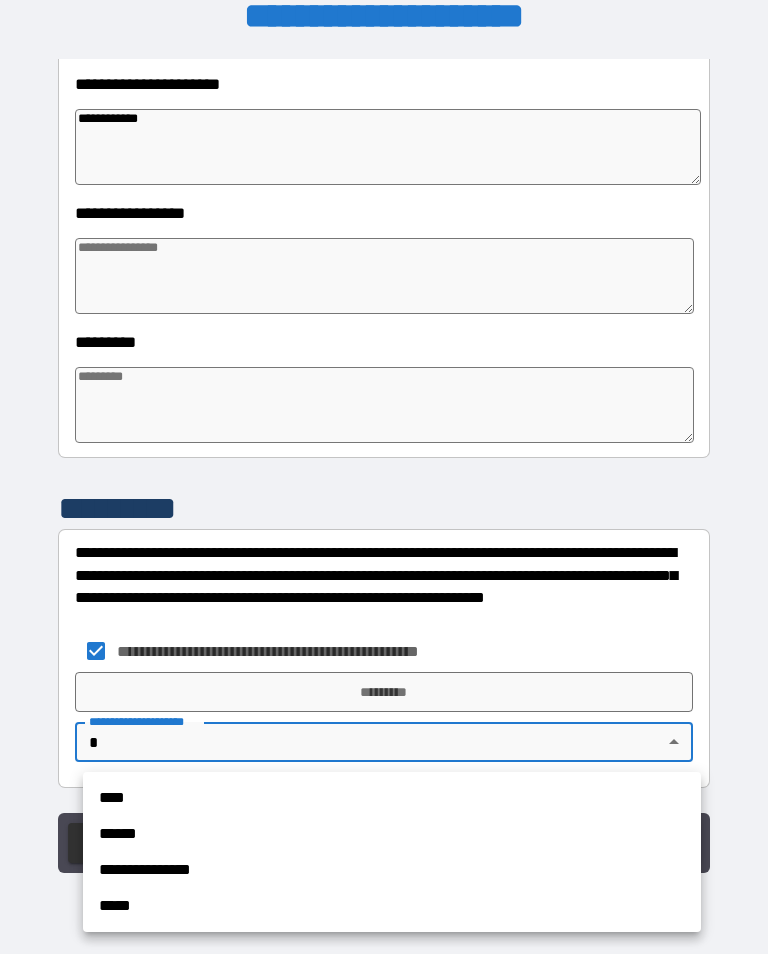 click on "****" at bounding box center (392, 798) 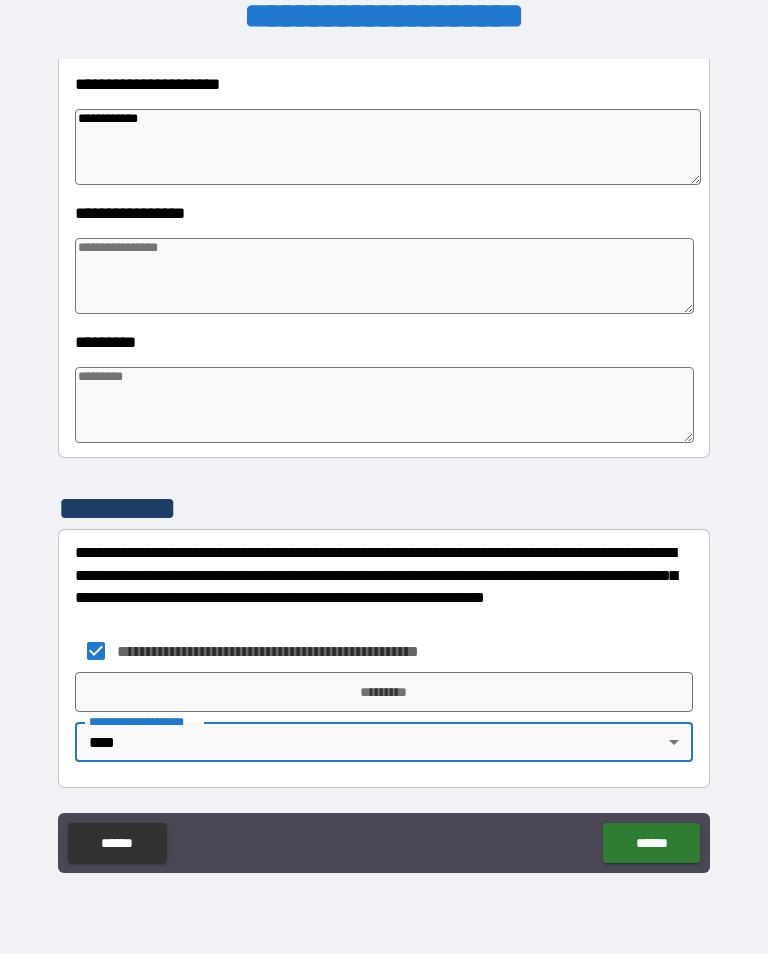 click on "*********" at bounding box center [384, 692] 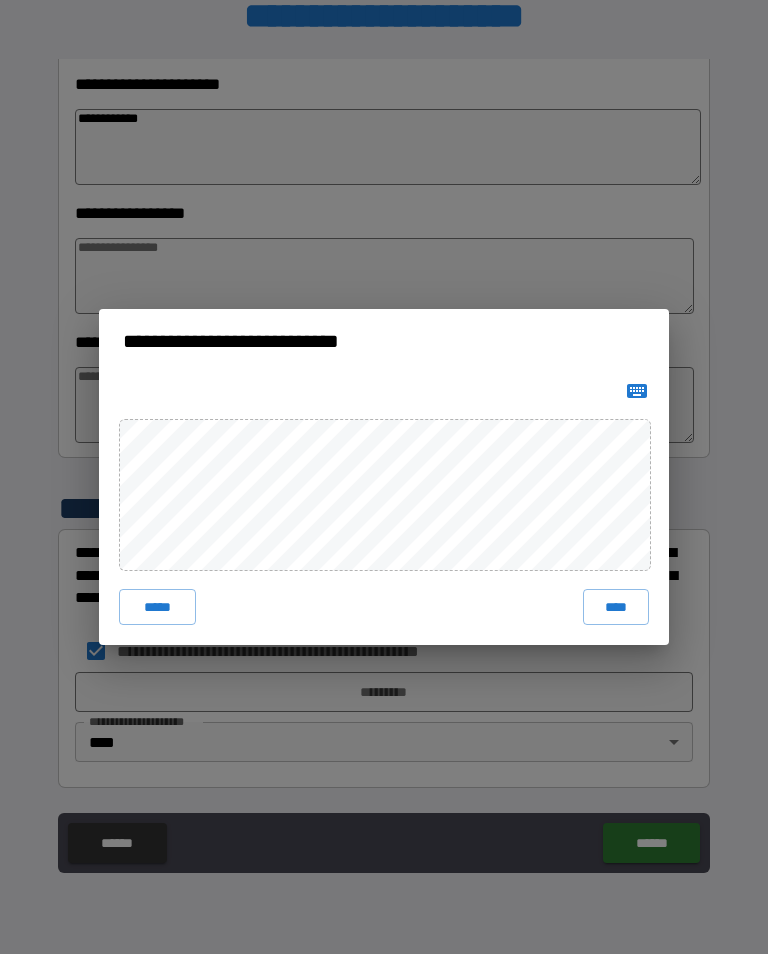 click on "****" at bounding box center [616, 607] 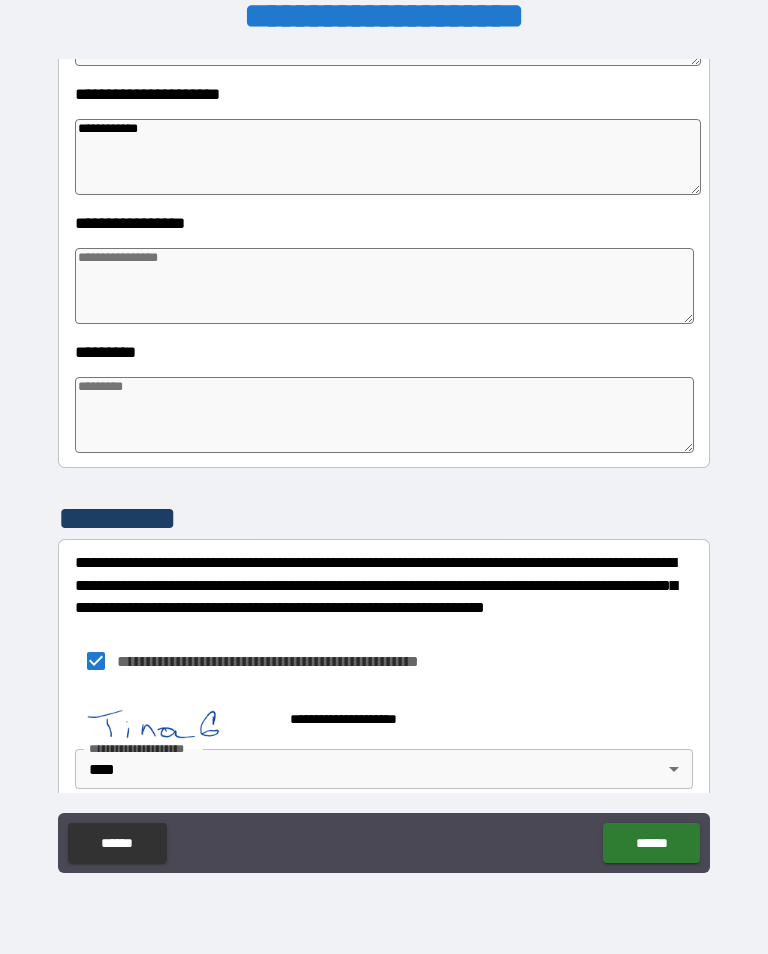 click on "******" at bounding box center [651, 843] 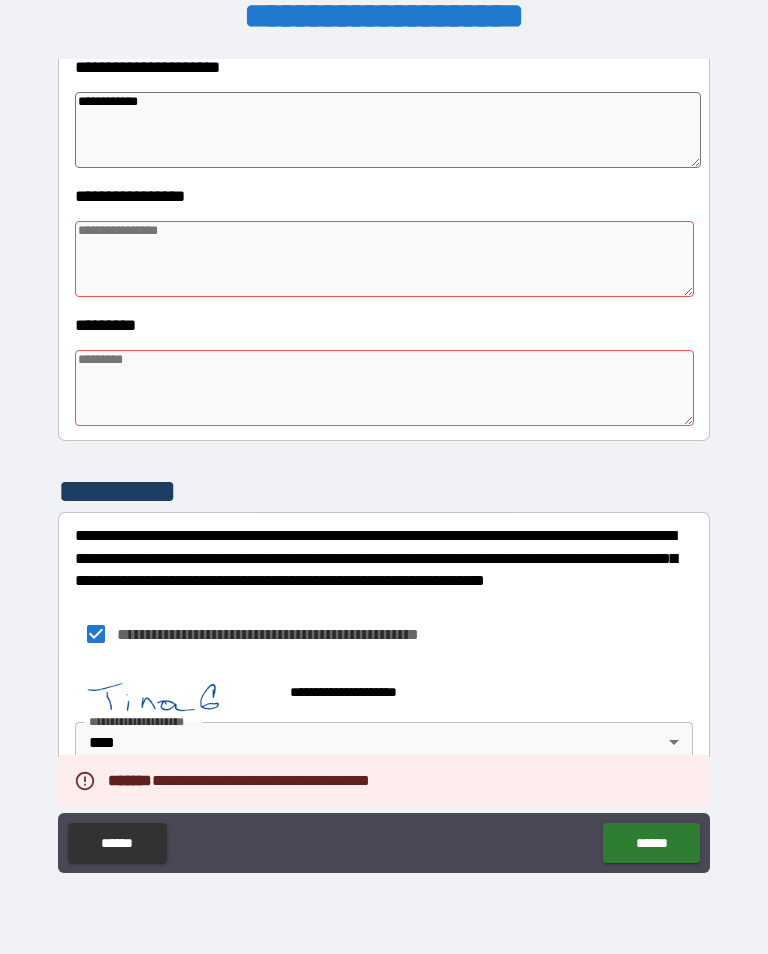 scroll, scrollTop: 483, scrollLeft: 0, axis: vertical 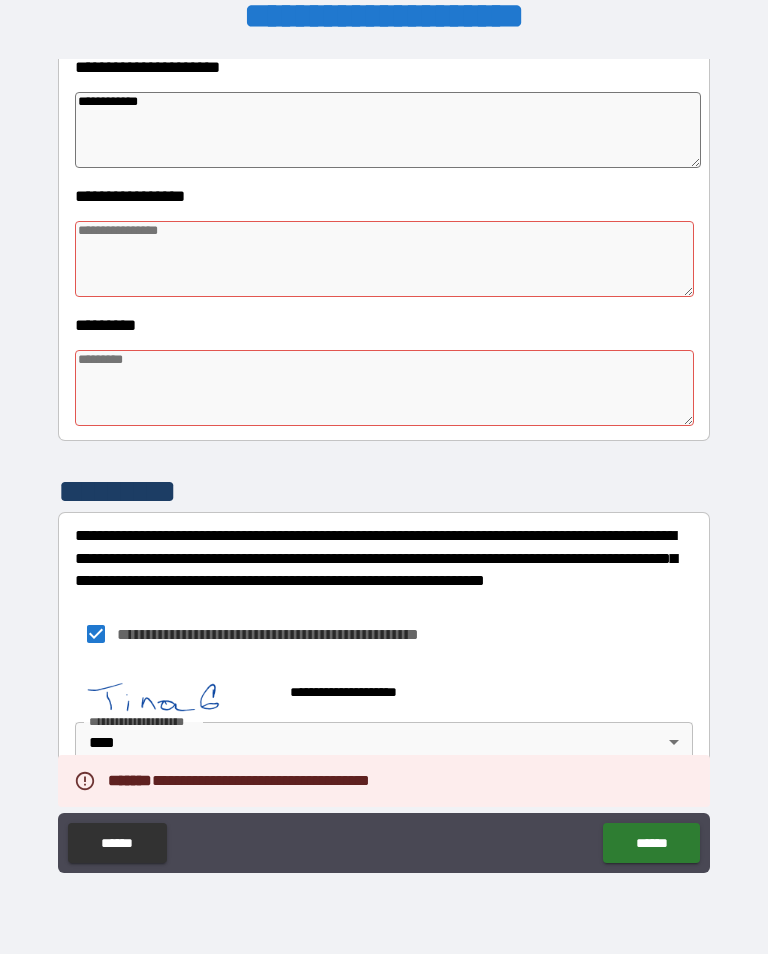 click at bounding box center [384, 259] 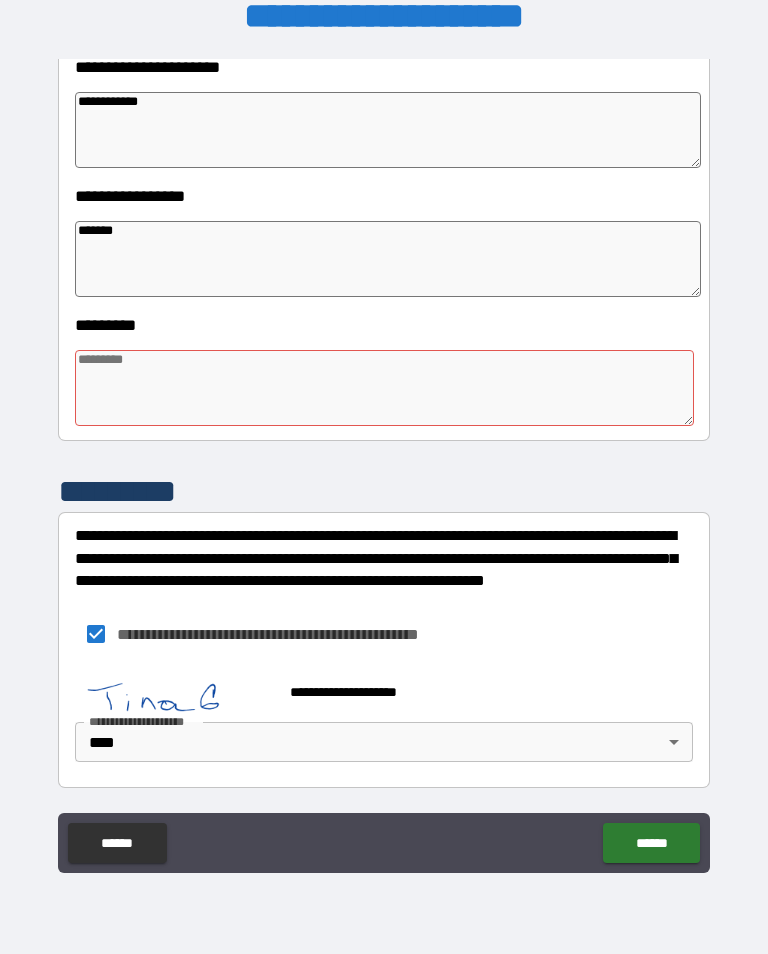click at bounding box center (384, 388) 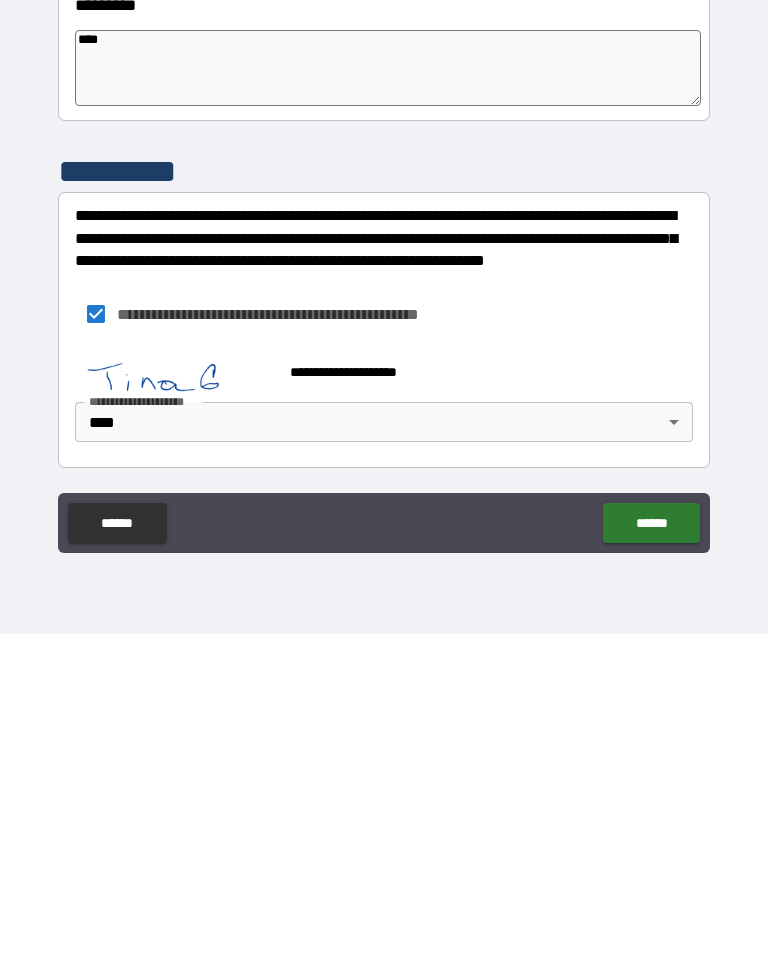 click on "******" at bounding box center [651, 843] 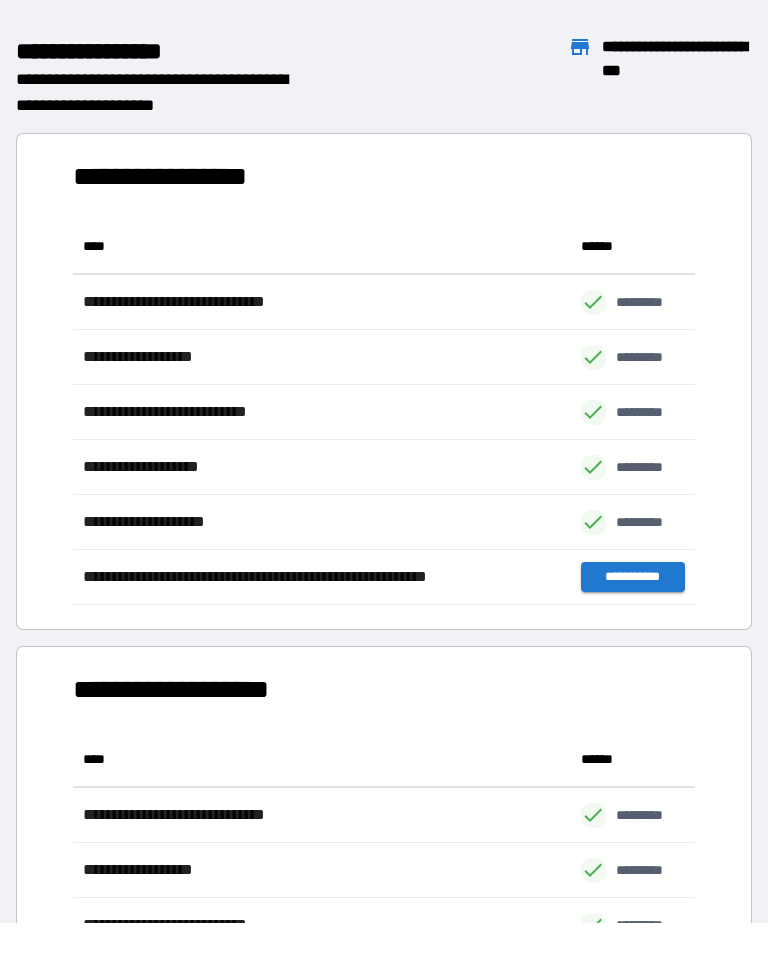 scroll, scrollTop: 386, scrollLeft: 622, axis: both 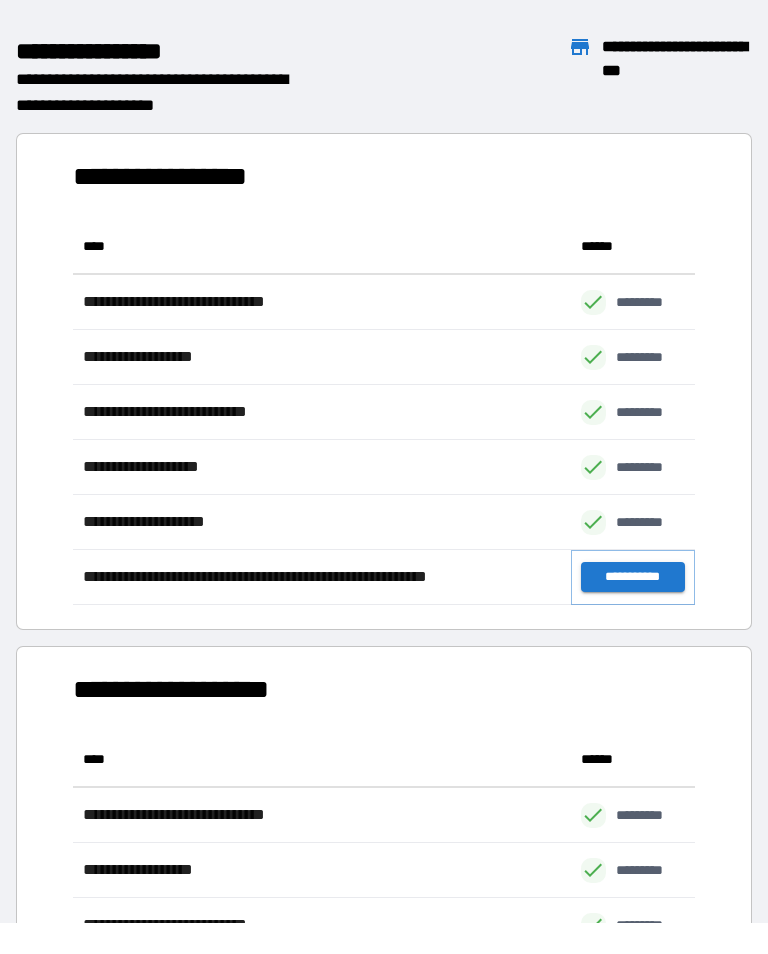 click on "**********" at bounding box center (633, 577) 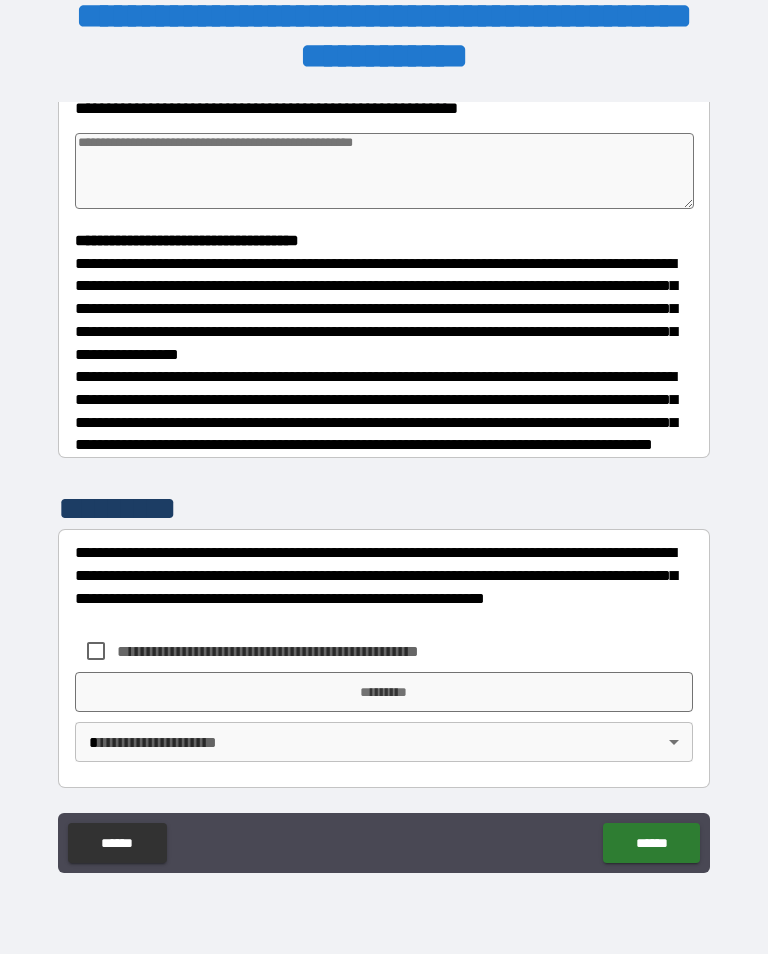 scroll, scrollTop: 465, scrollLeft: 0, axis: vertical 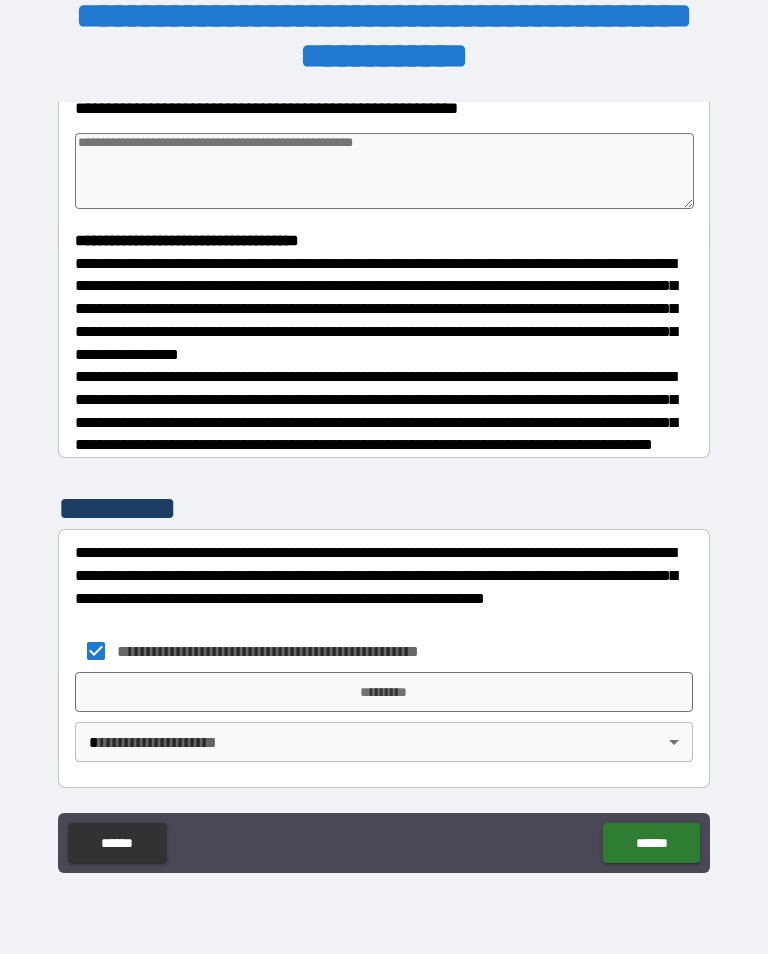 click on "*********" at bounding box center [384, 692] 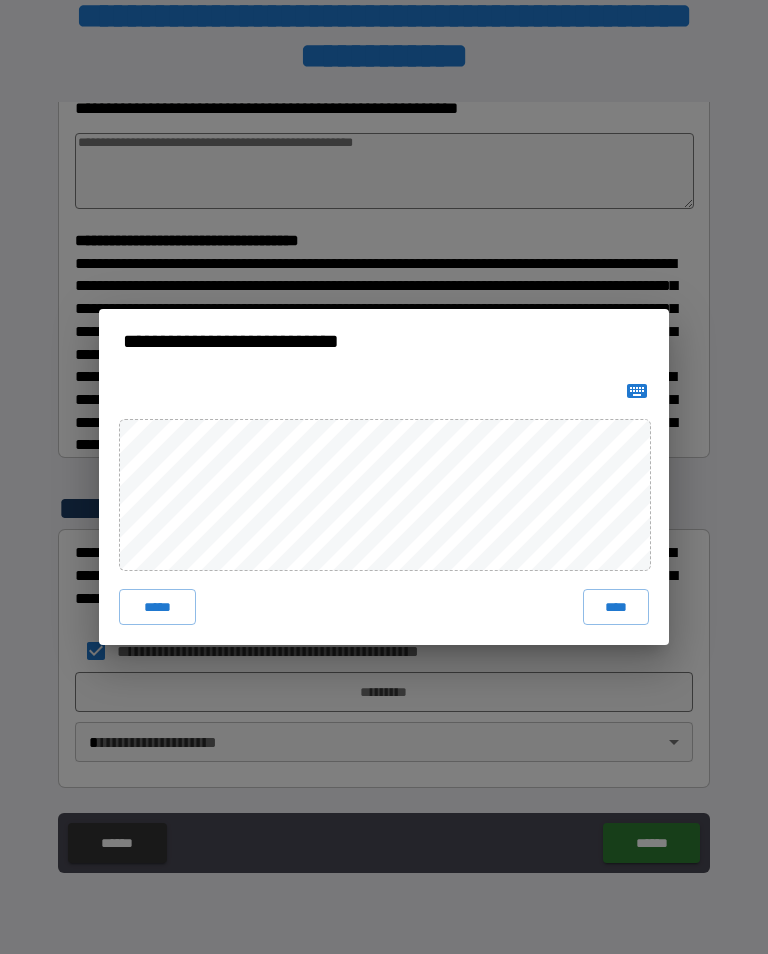 click on "****" at bounding box center (616, 607) 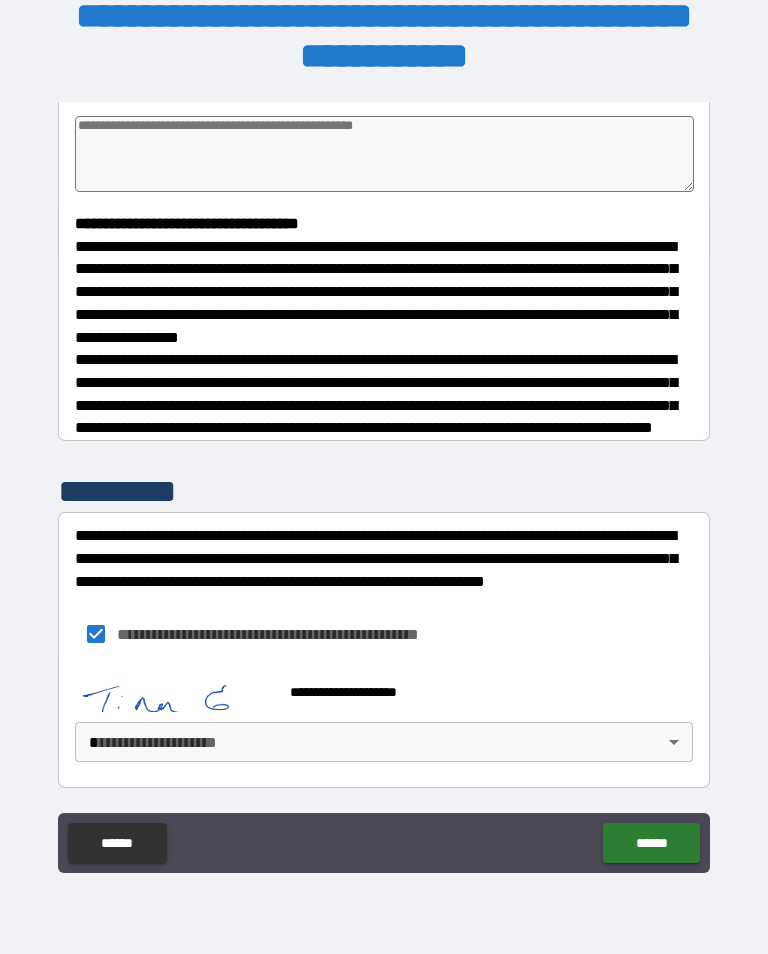 scroll, scrollTop: 482, scrollLeft: 0, axis: vertical 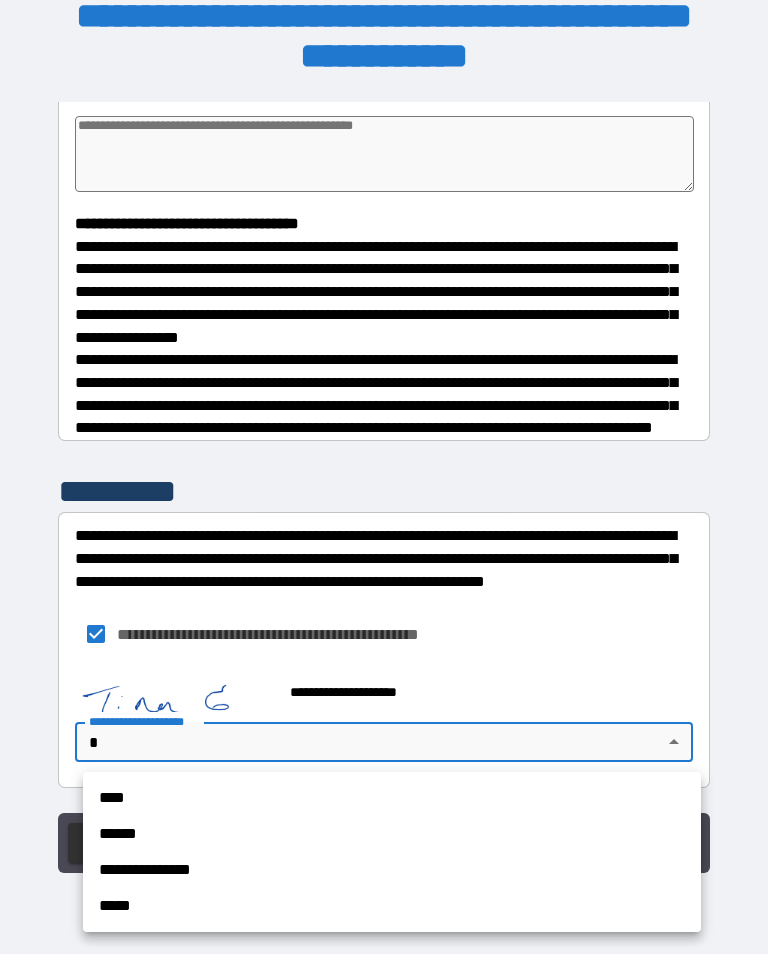click on "****" at bounding box center (392, 798) 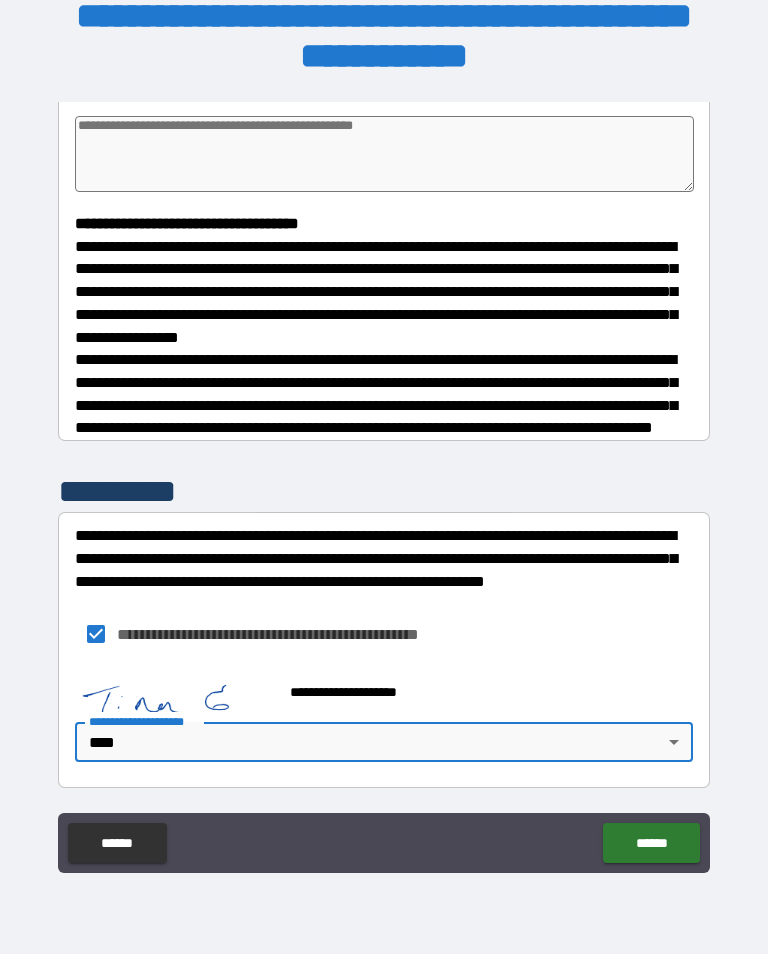 click on "******" at bounding box center (651, 843) 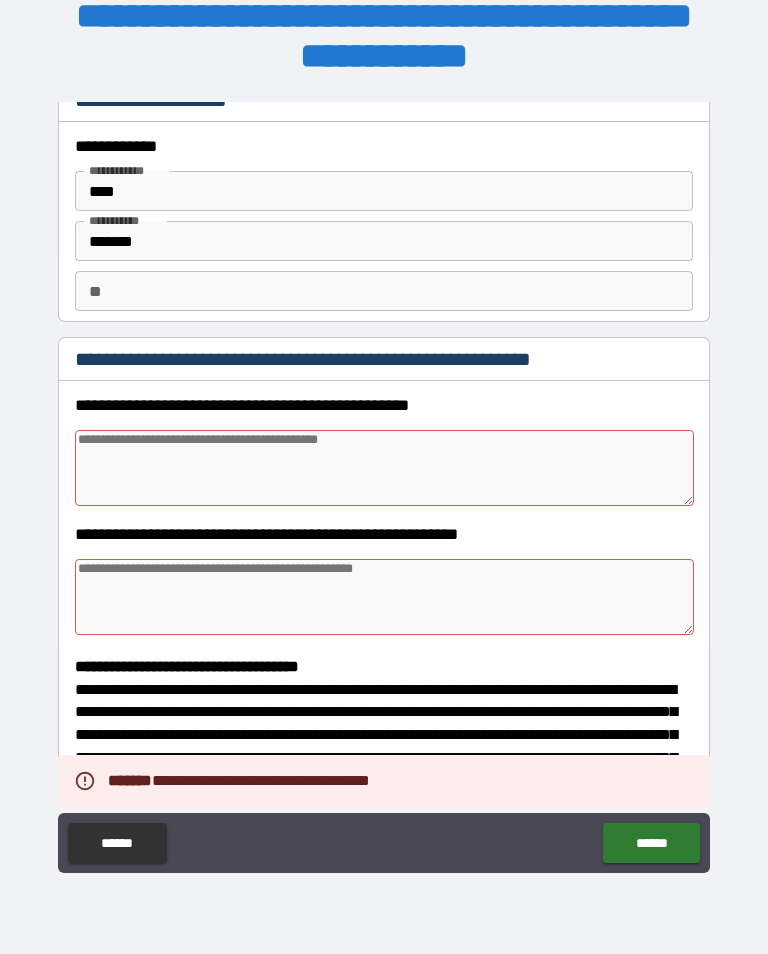 scroll, scrollTop: 23, scrollLeft: 0, axis: vertical 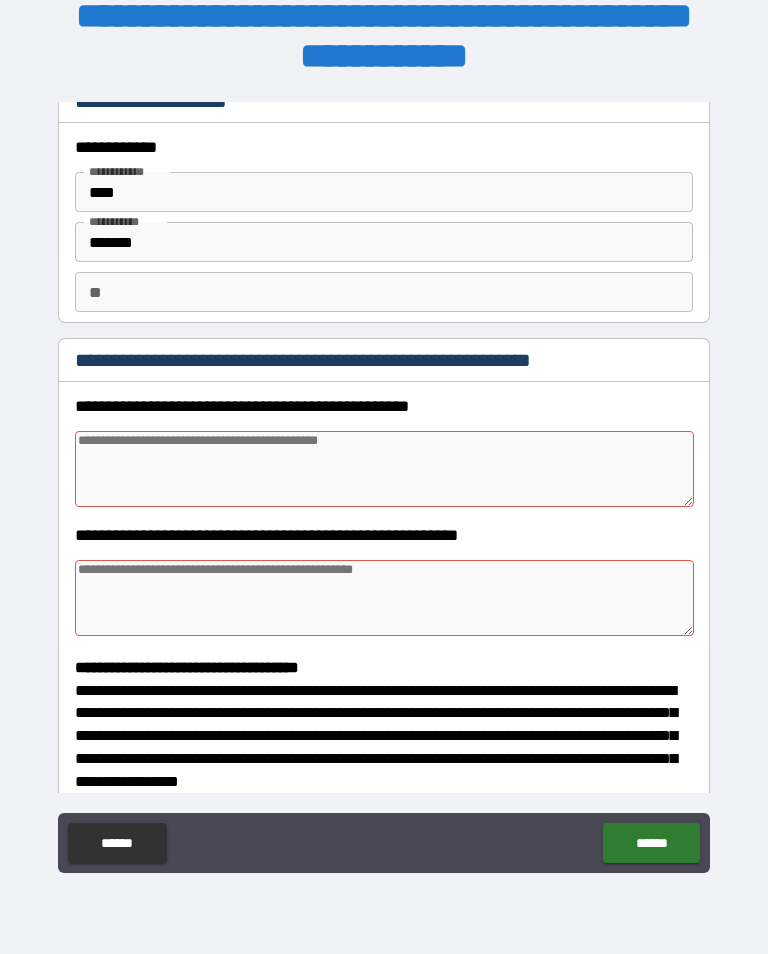 click at bounding box center (384, 469) 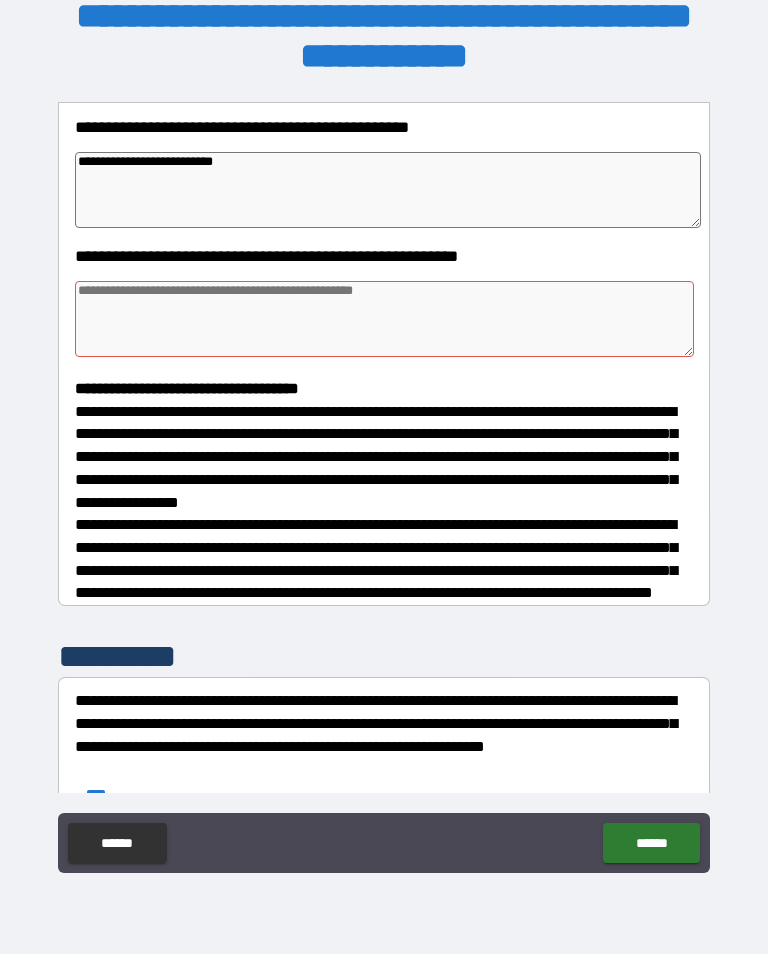 scroll, scrollTop: 300, scrollLeft: 0, axis: vertical 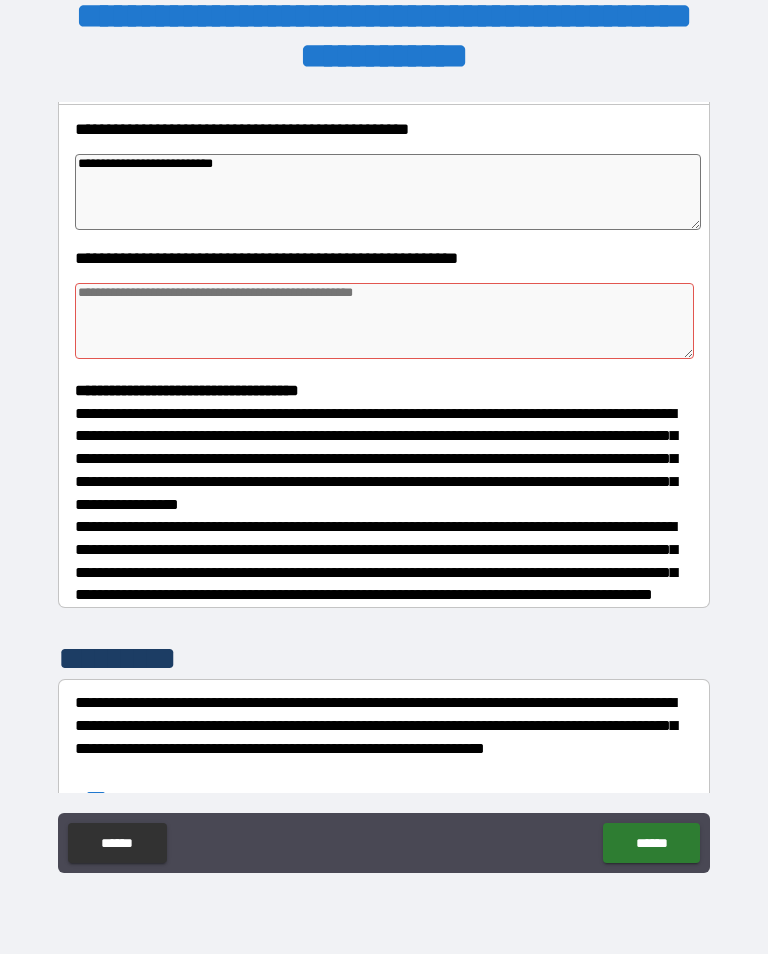 click at bounding box center [384, 321] 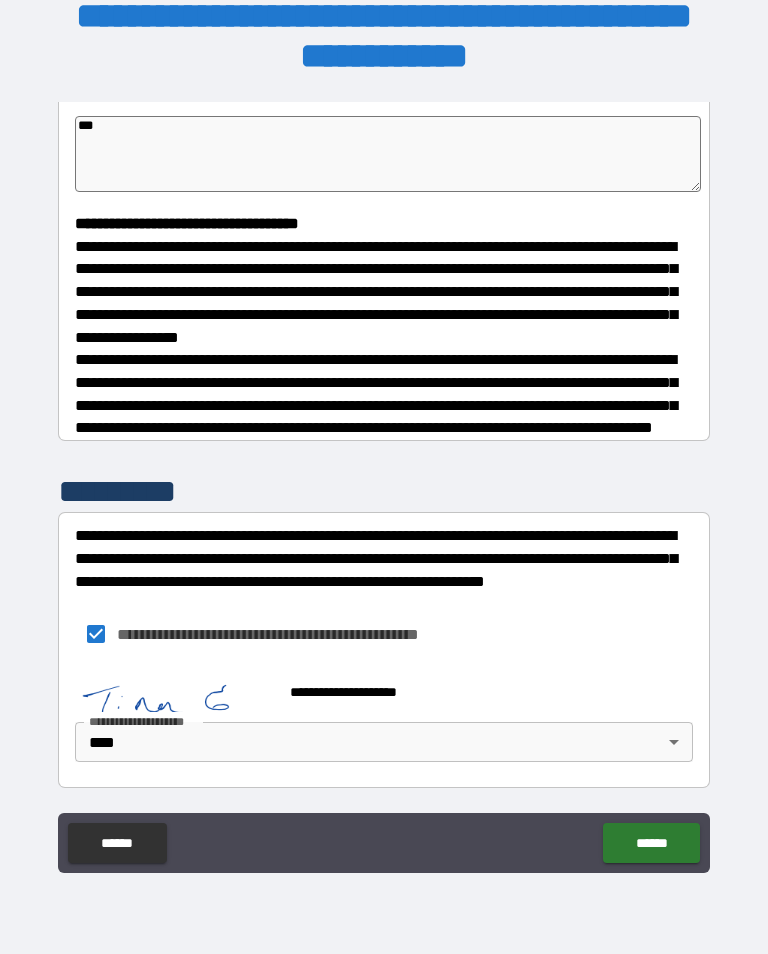 scroll, scrollTop: 482, scrollLeft: 0, axis: vertical 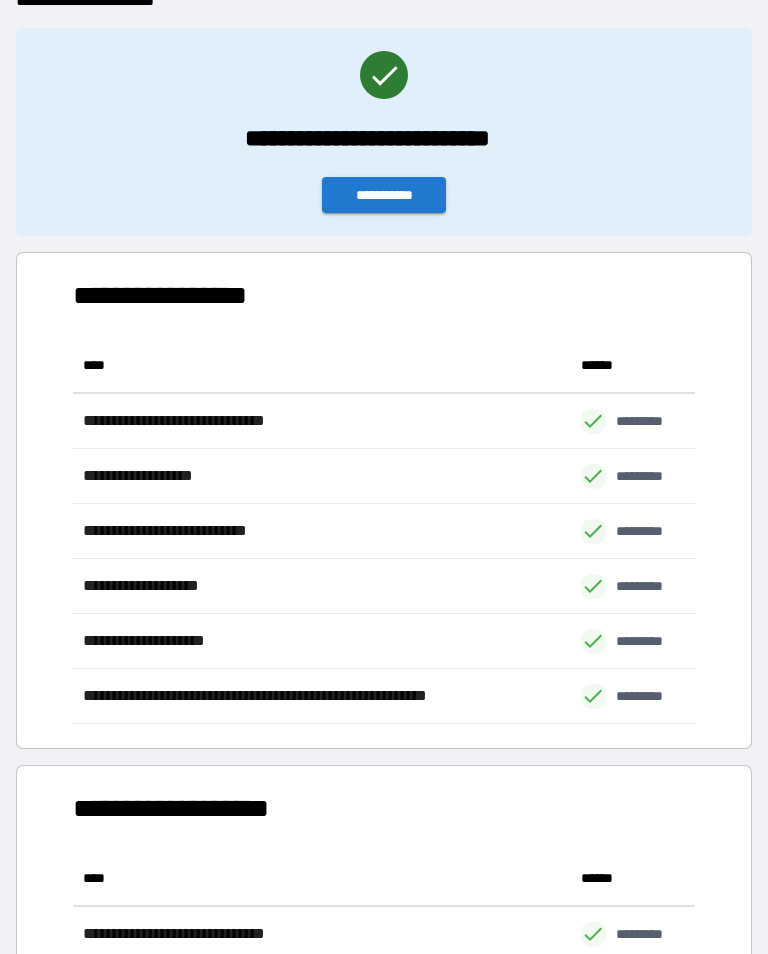 click on "**********" at bounding box center (384, 195) 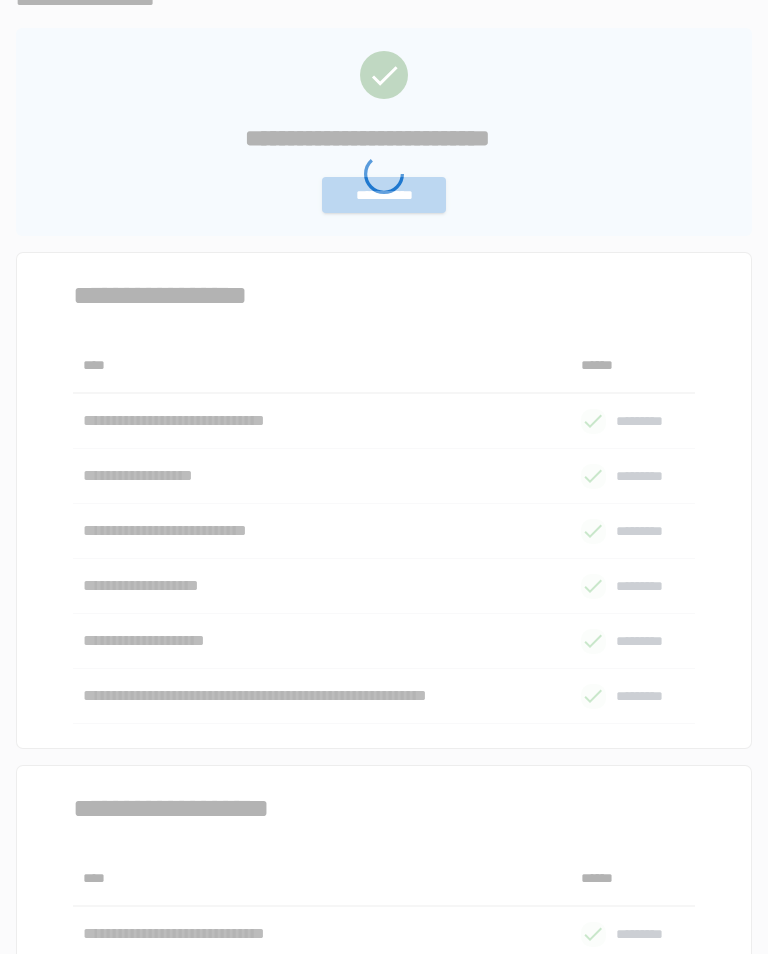 scroll, scrollTop: 0, scrollLeft: 0, axis: both 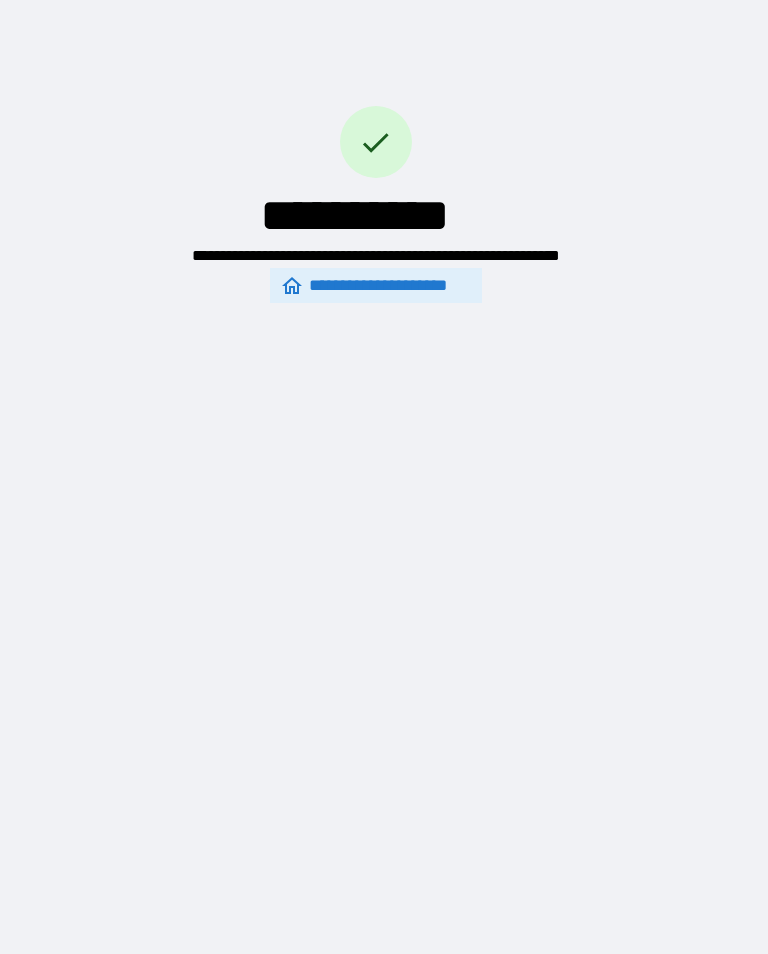 click on "**********" at bounding box center (376, 285) 